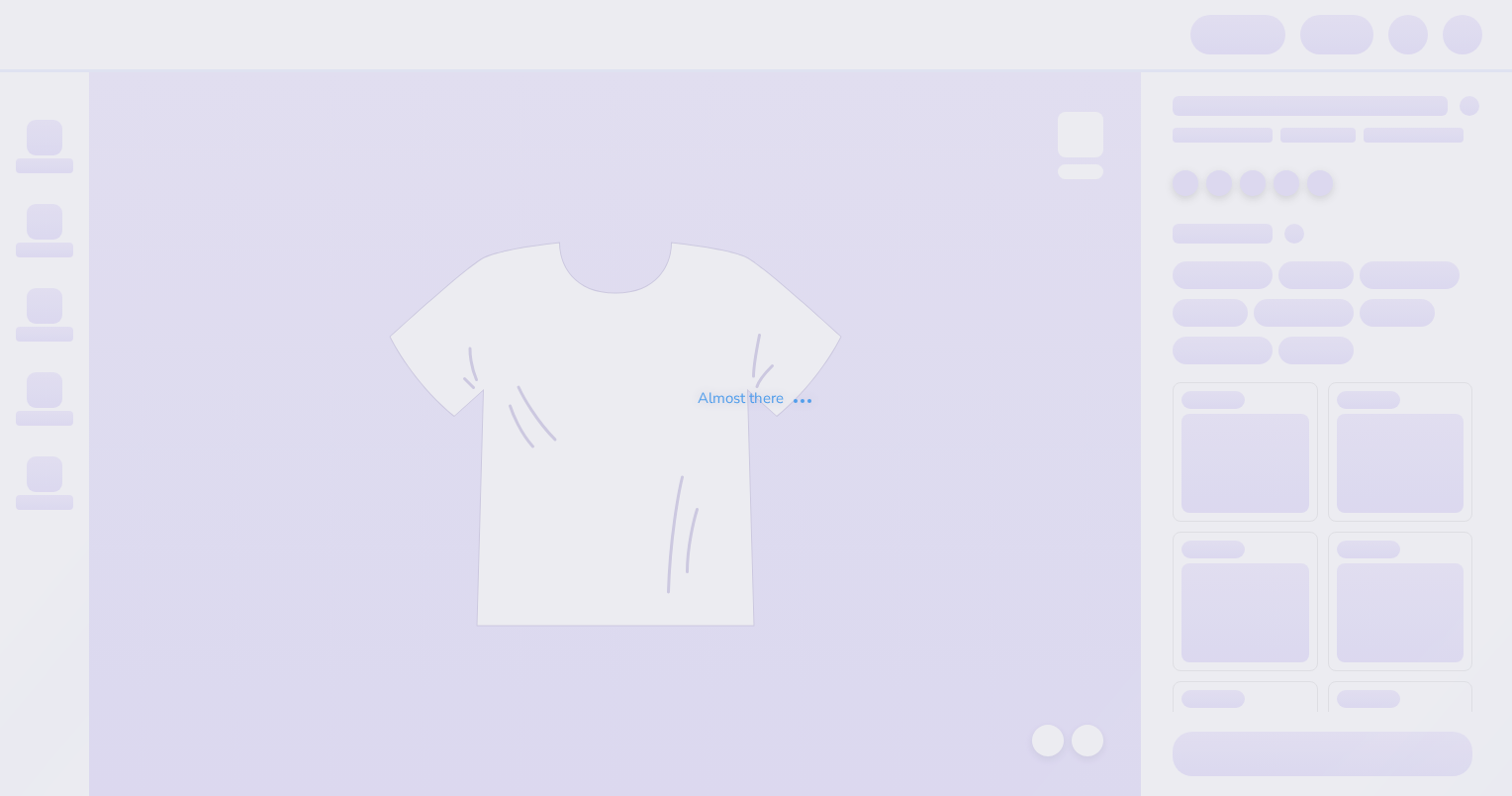 scroll, scrollTop: 0, scrollLeft: 0, axis: both 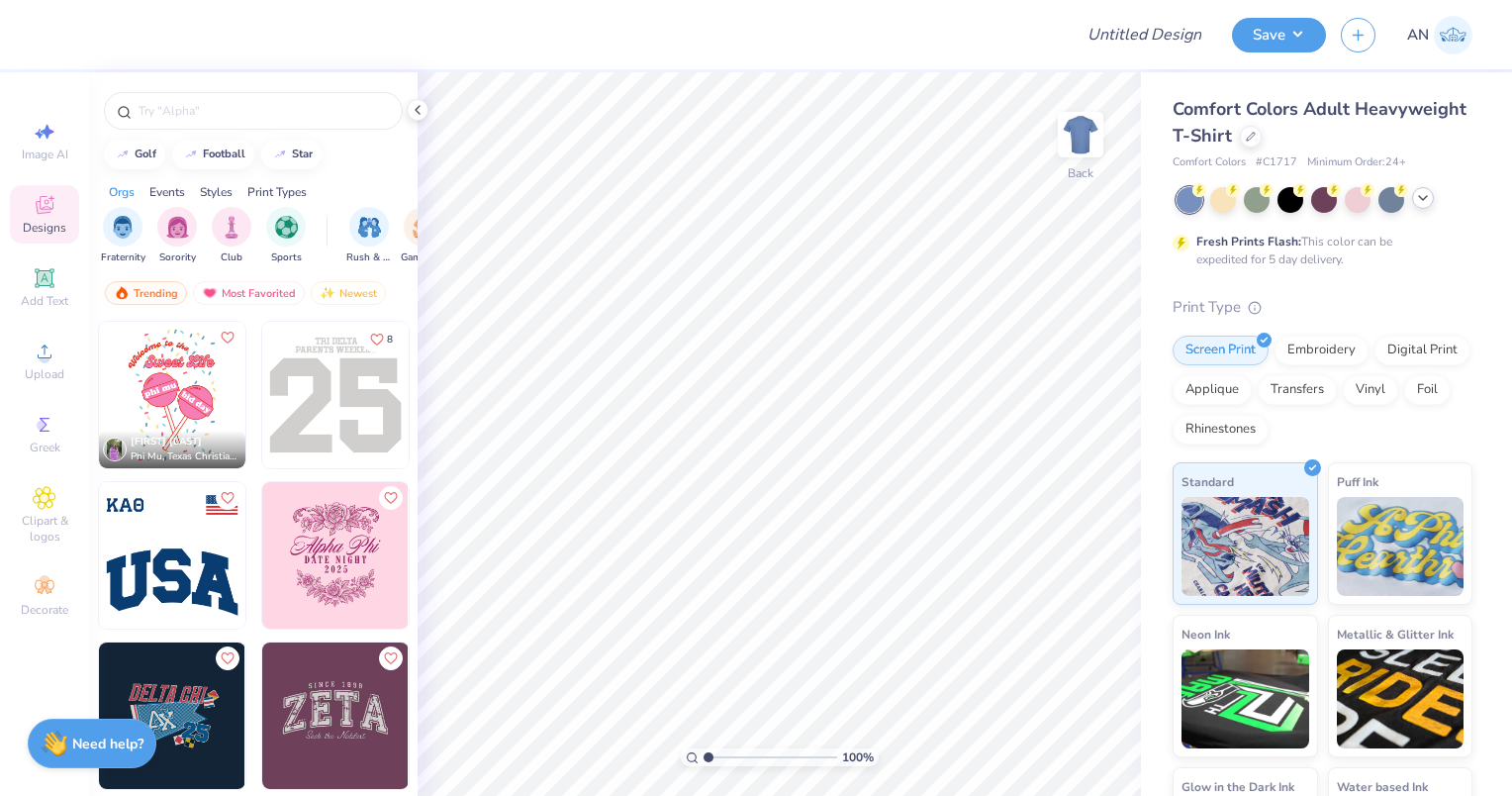 click 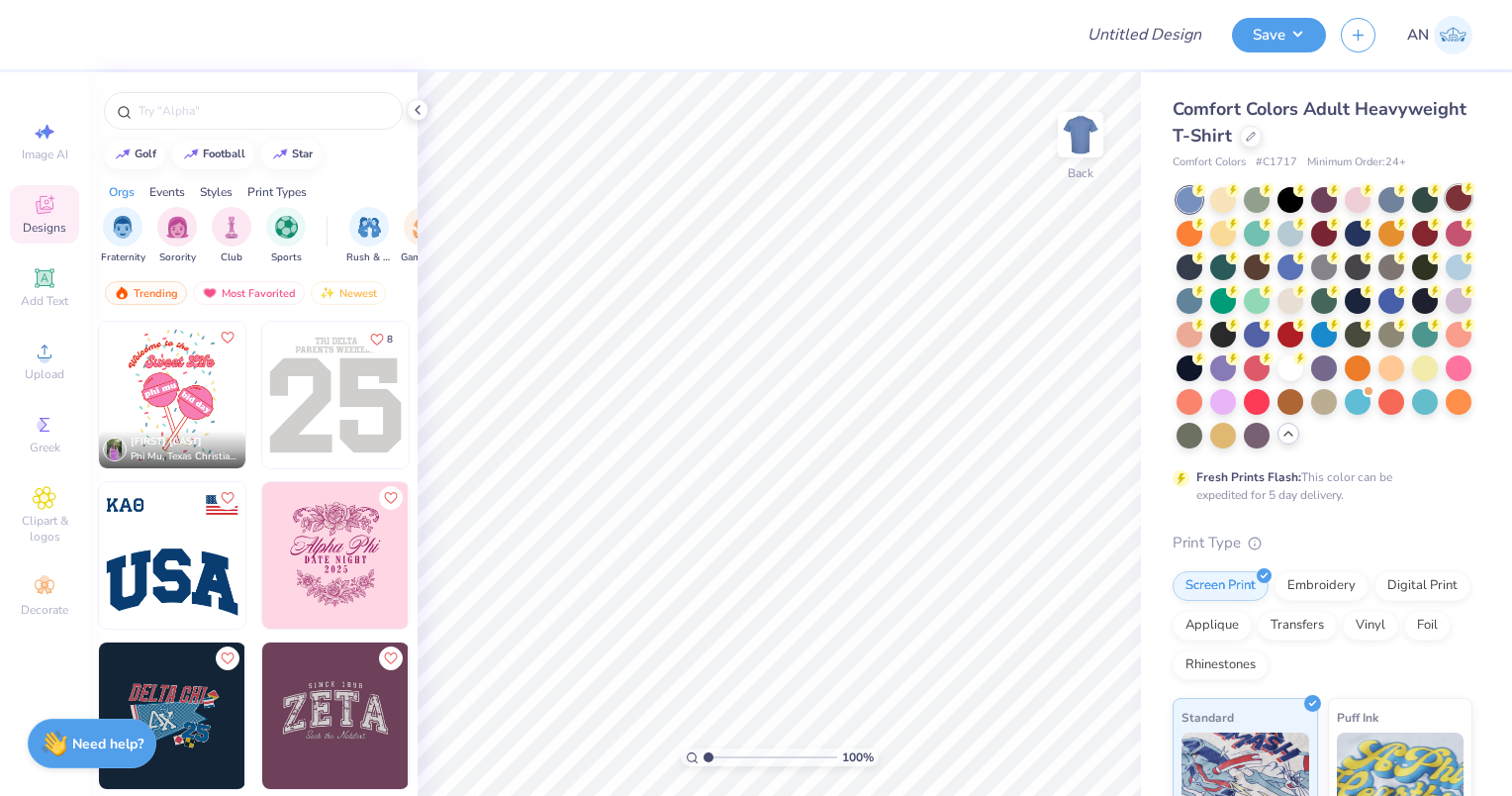 click at bounding box center [1459, 198] 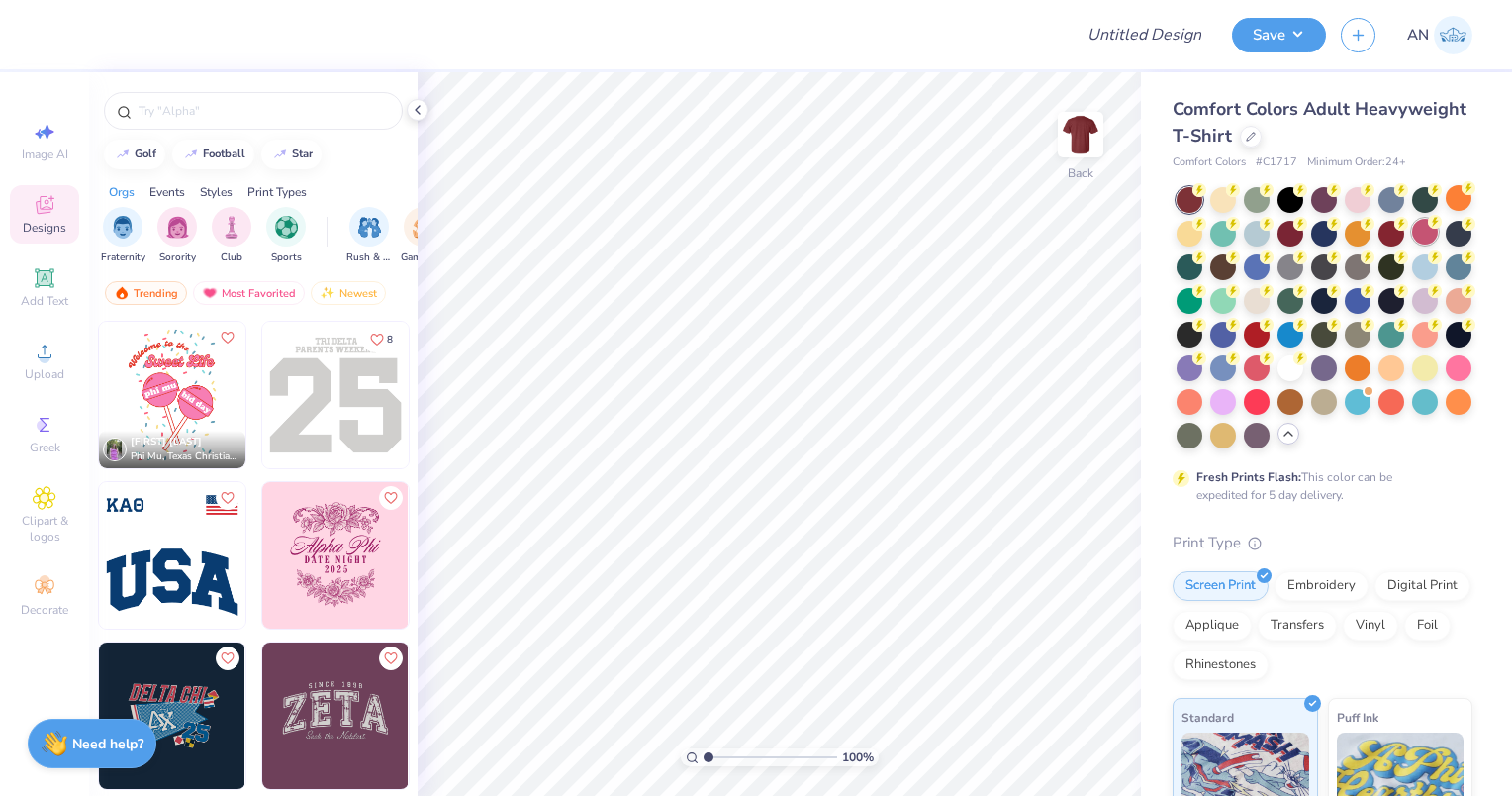 click at bounding box center (1425, 232) 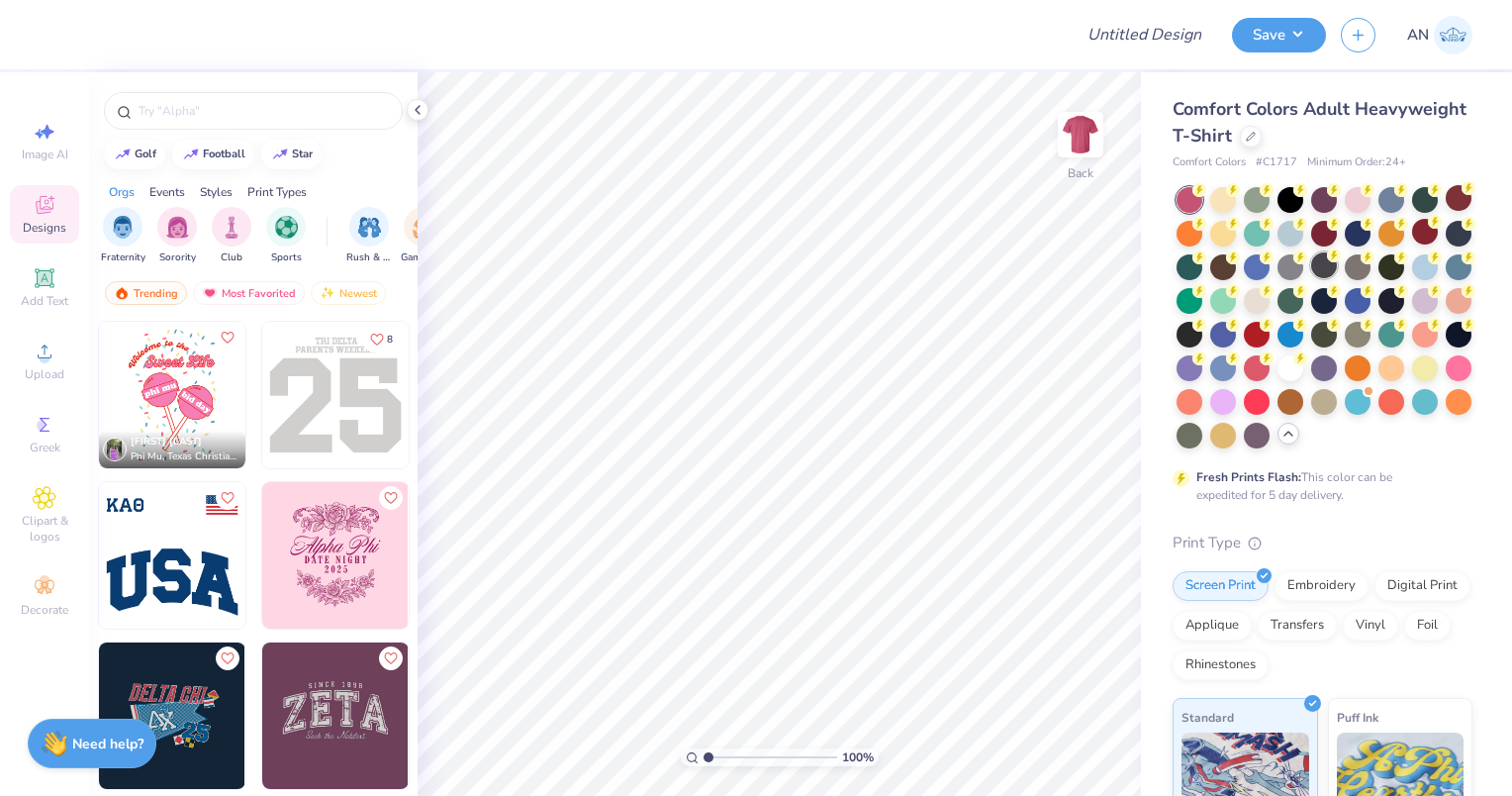 click at bounding box center [1324, 265] 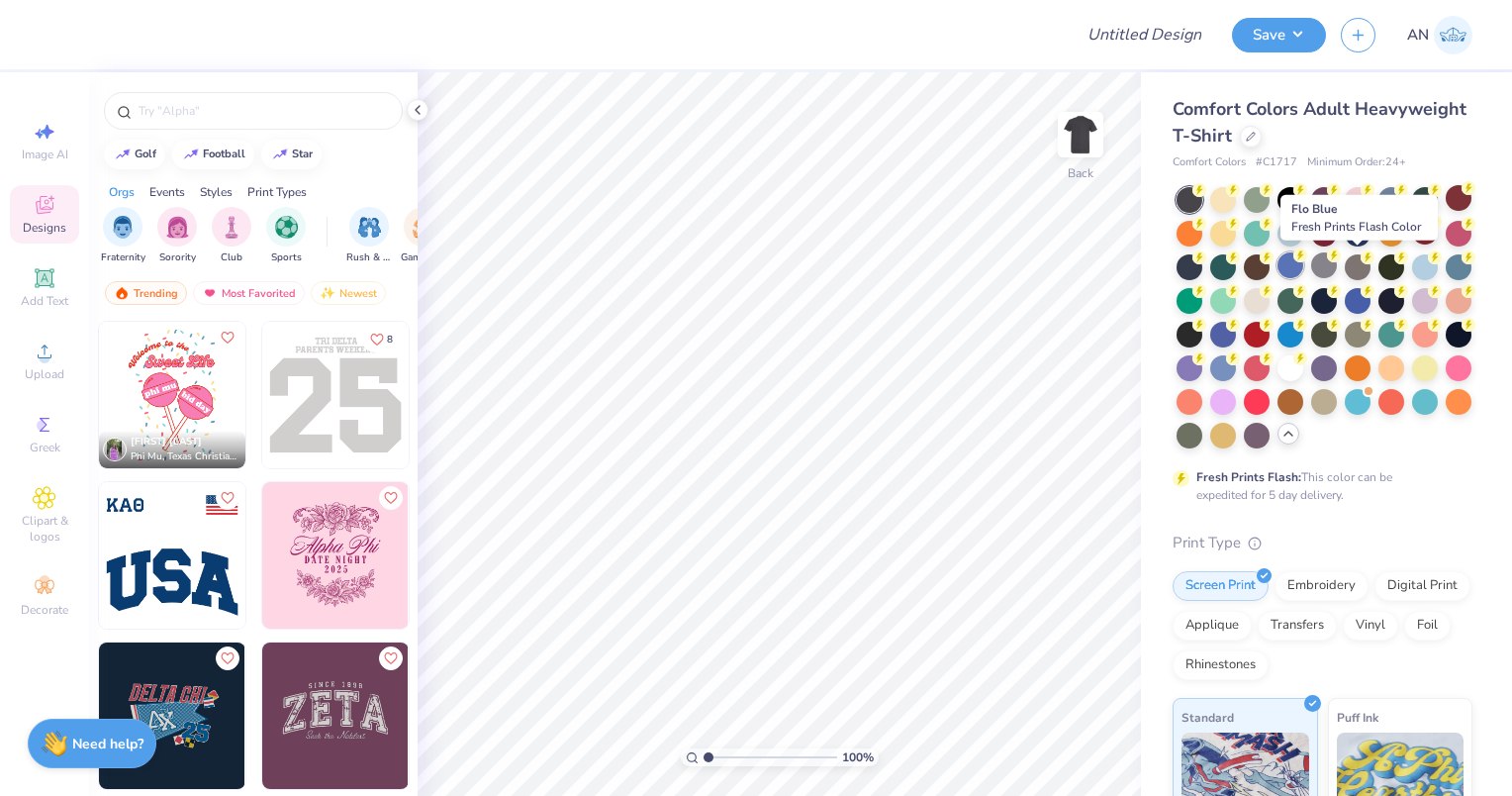 click at bounding box center [1290, 265] 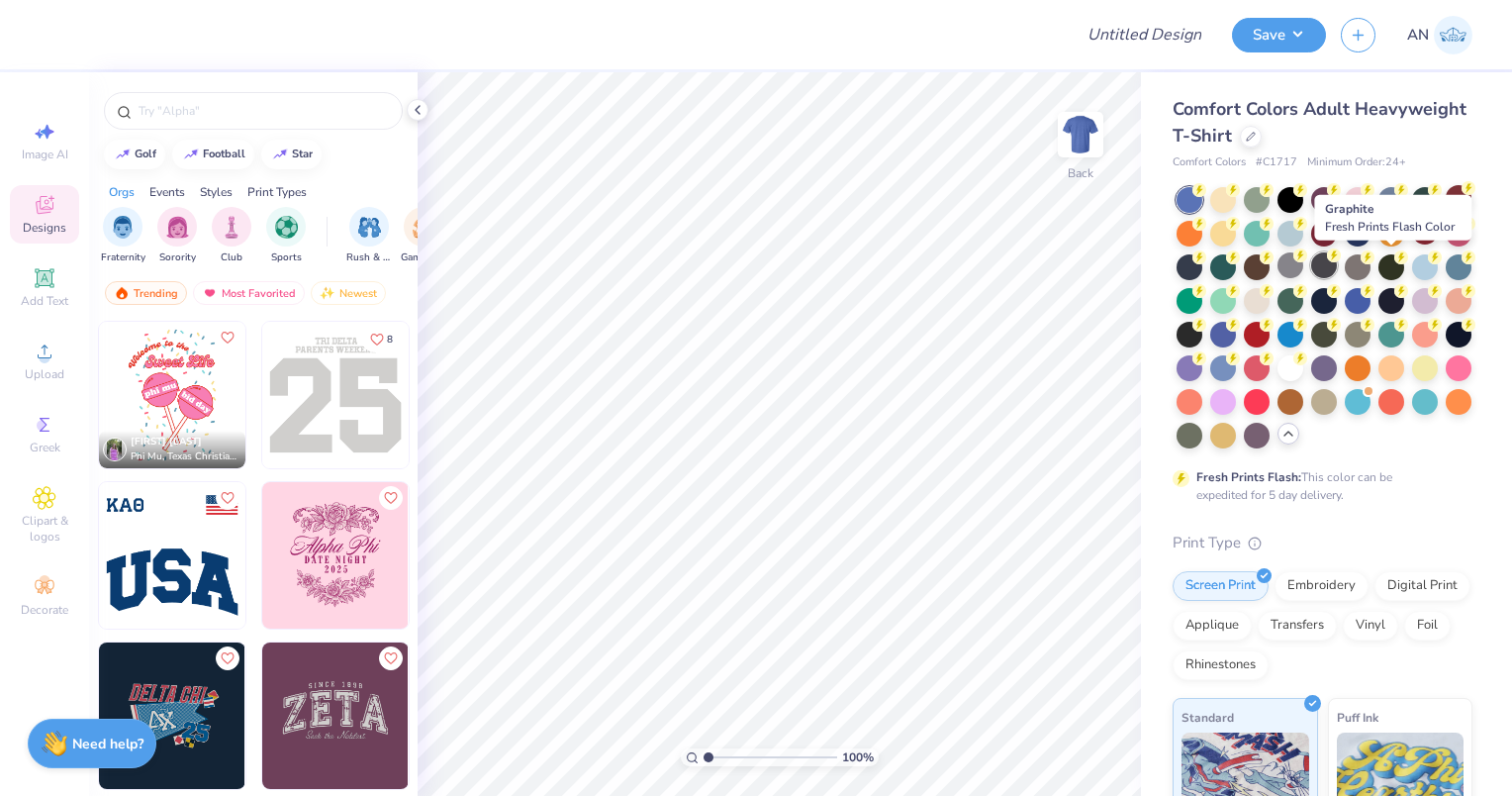 click at bounding box center (1324, 265) 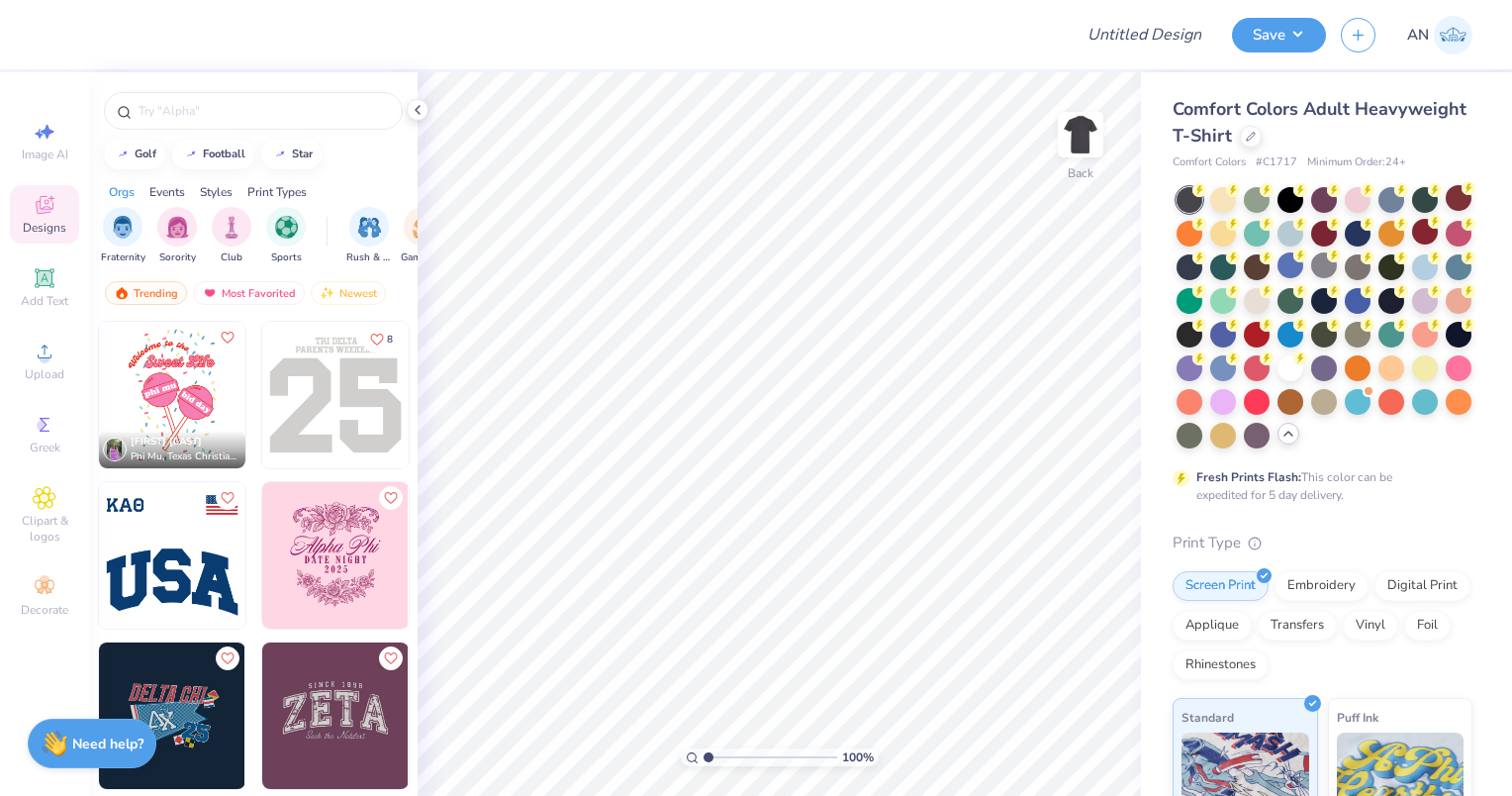 click at bounding box center [1324, 318] 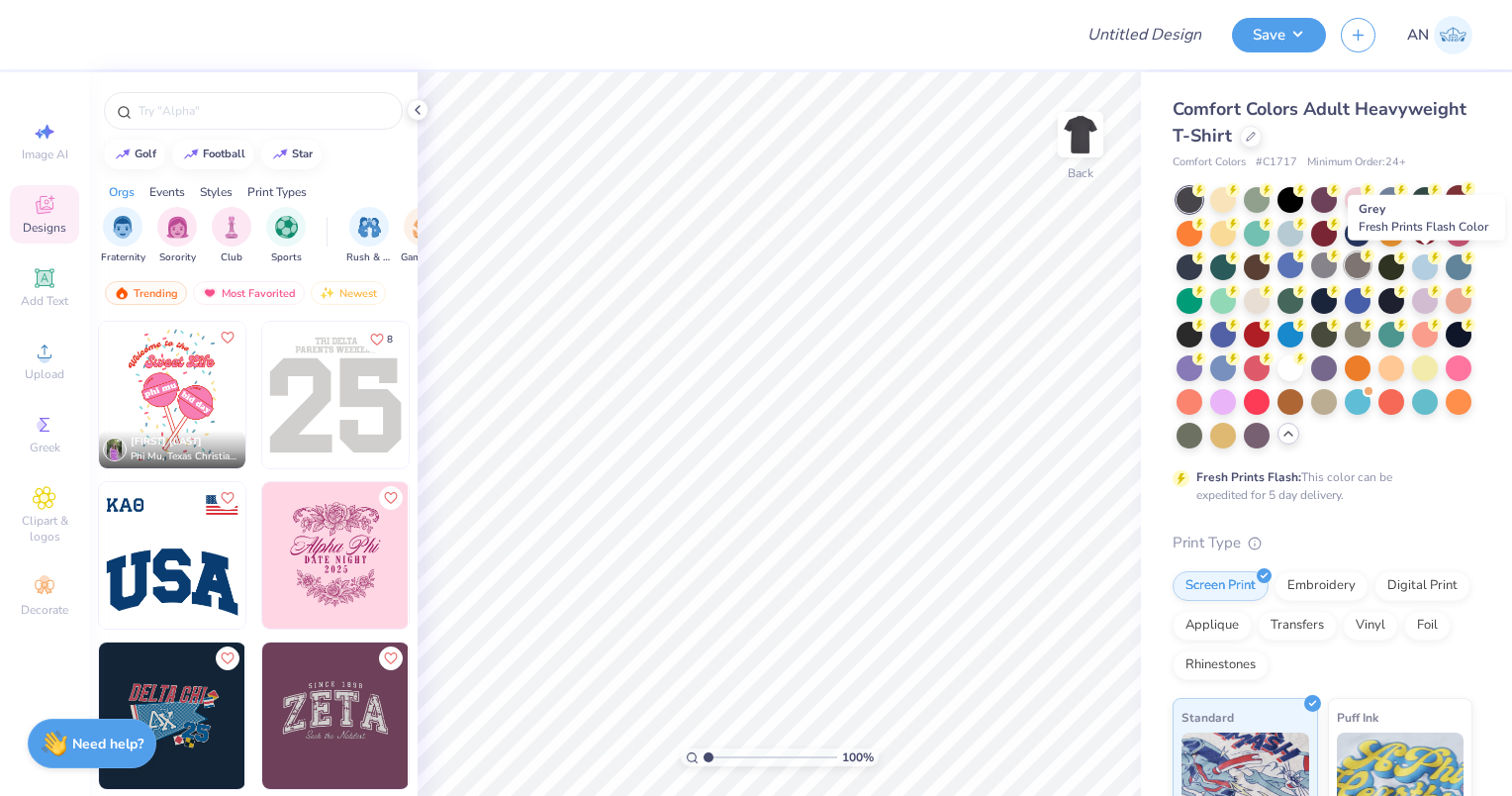 click at bounding box center [1358, 265] 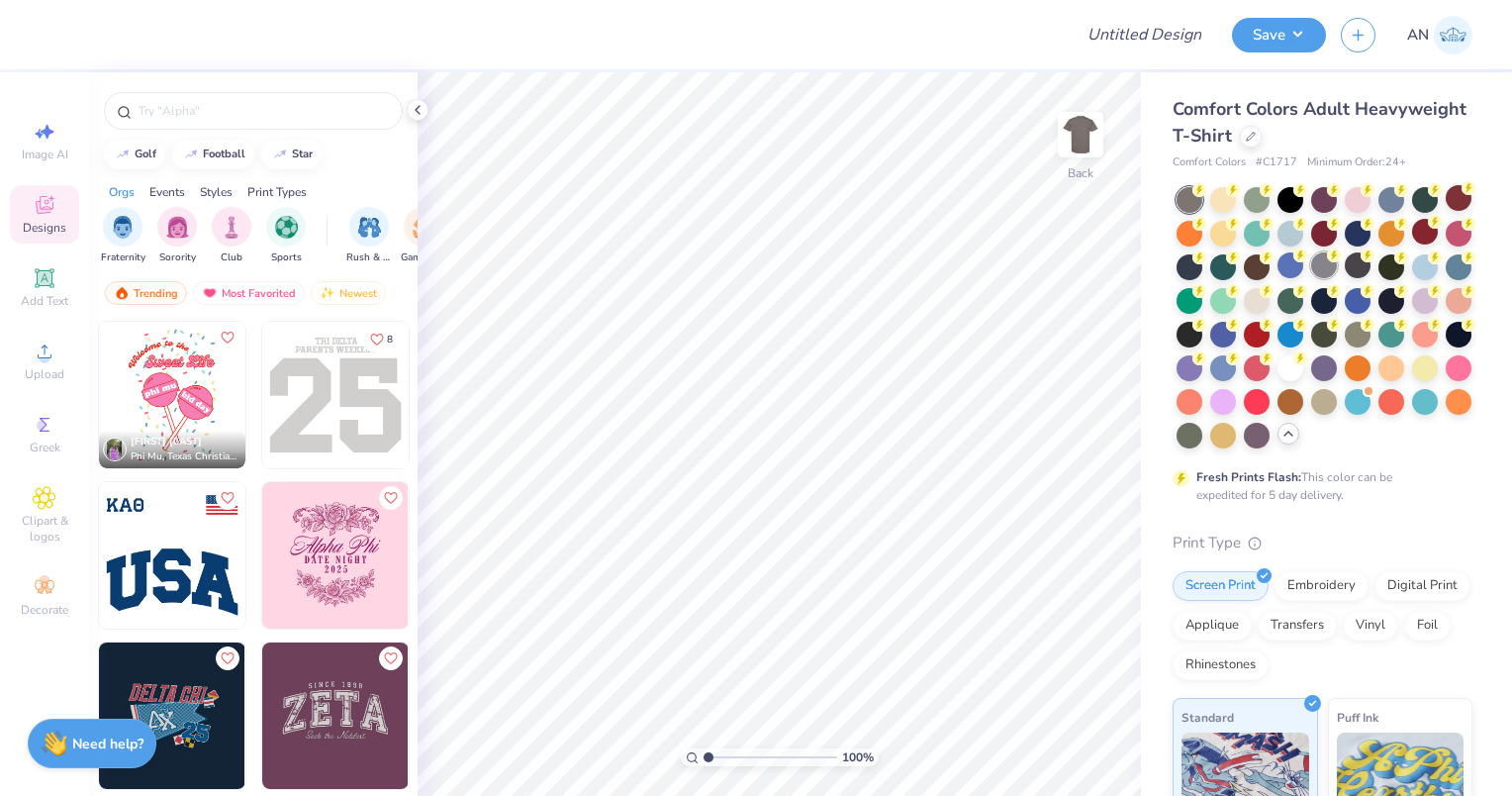 click 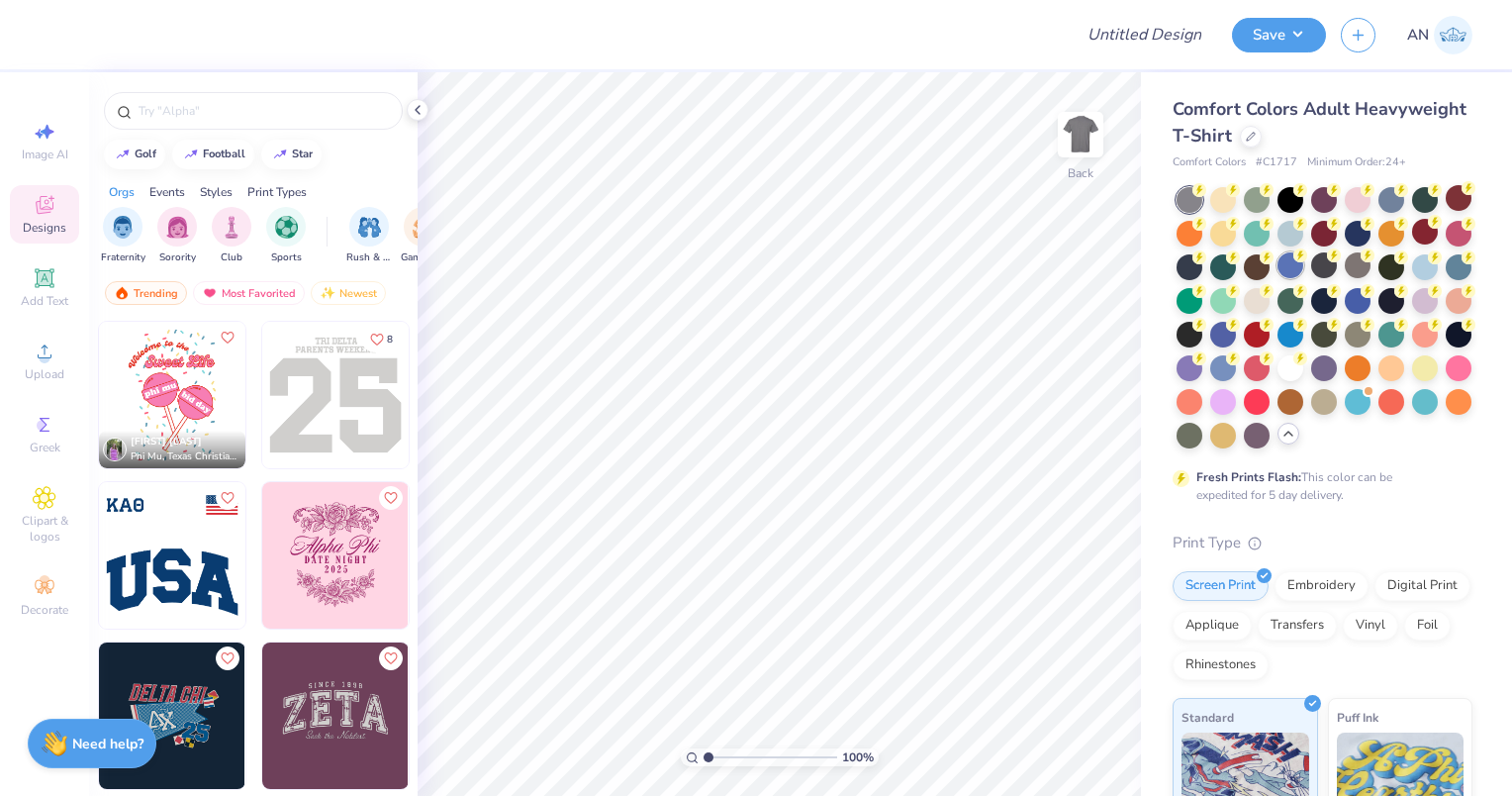 click 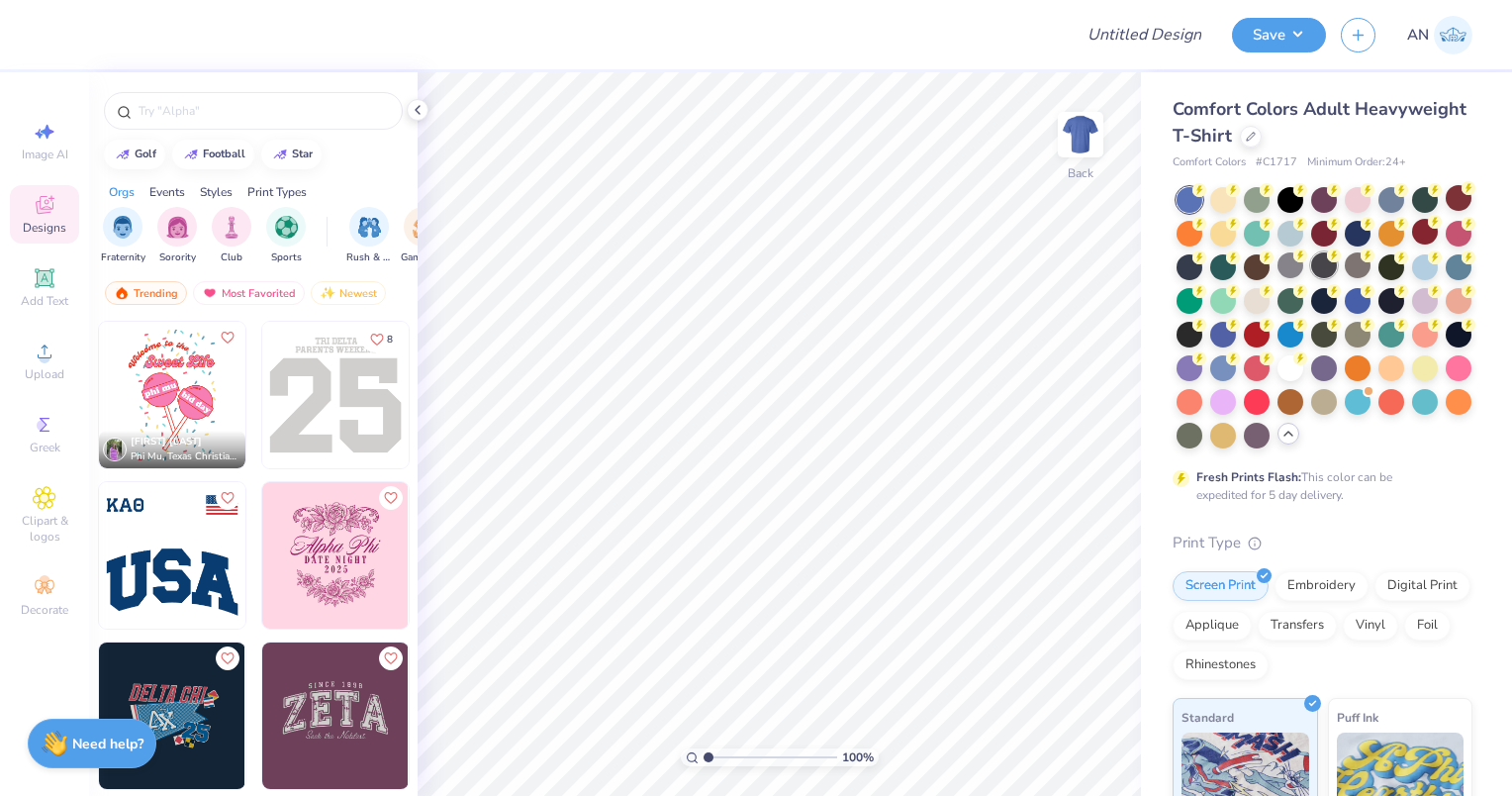 click at bounding box center [1324, 265] 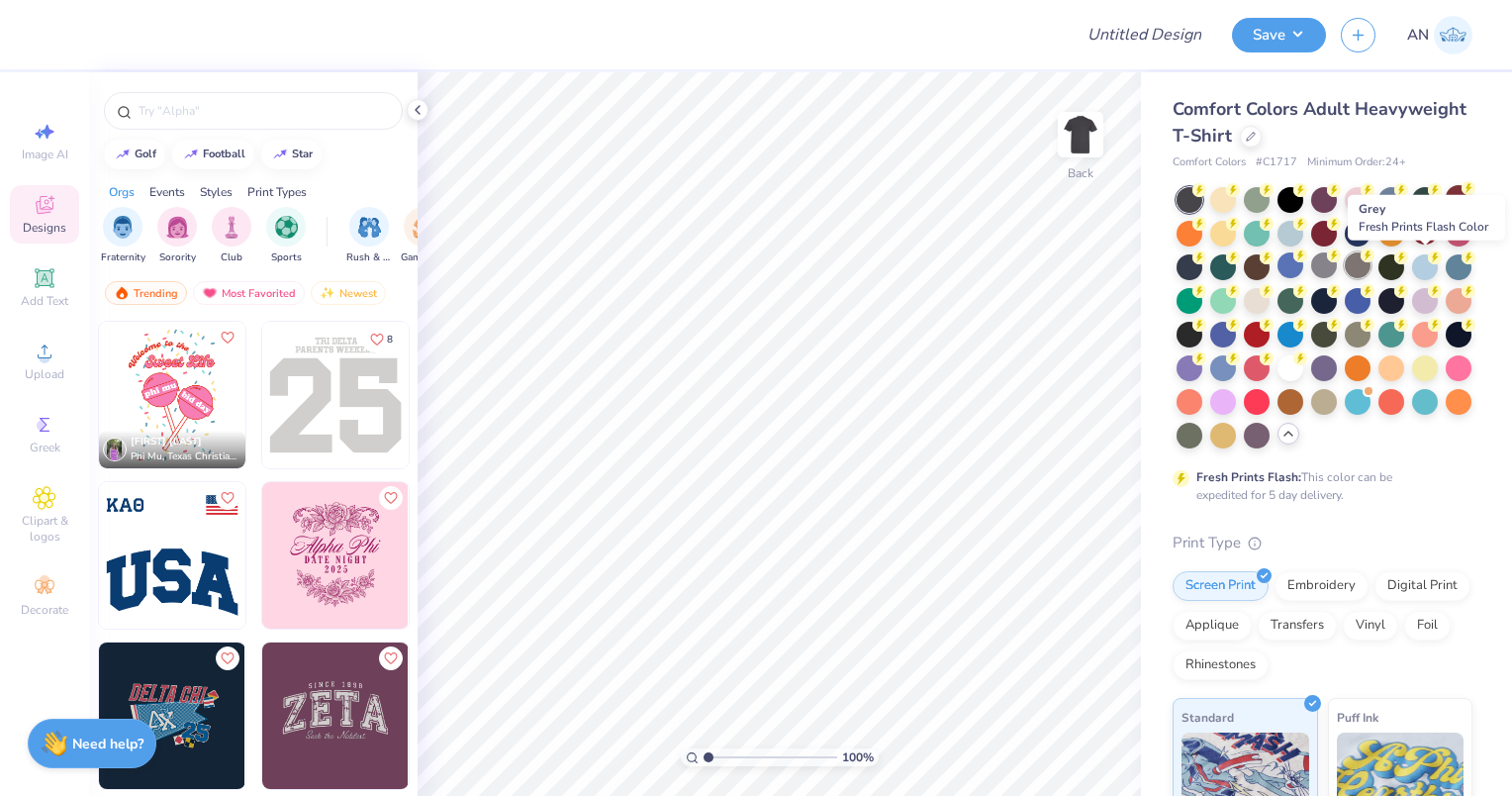 click 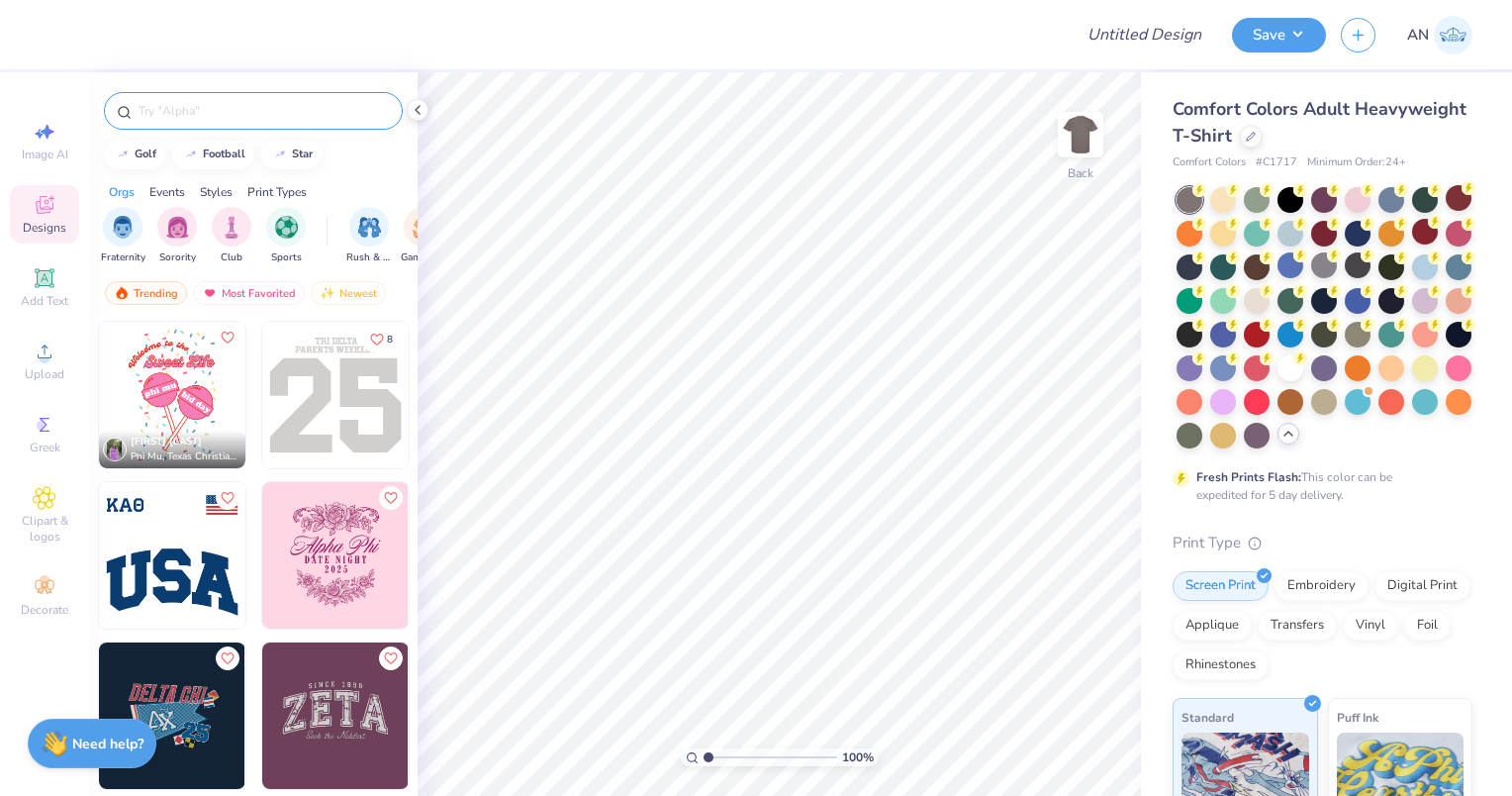 click at bounding box center (263, 111) 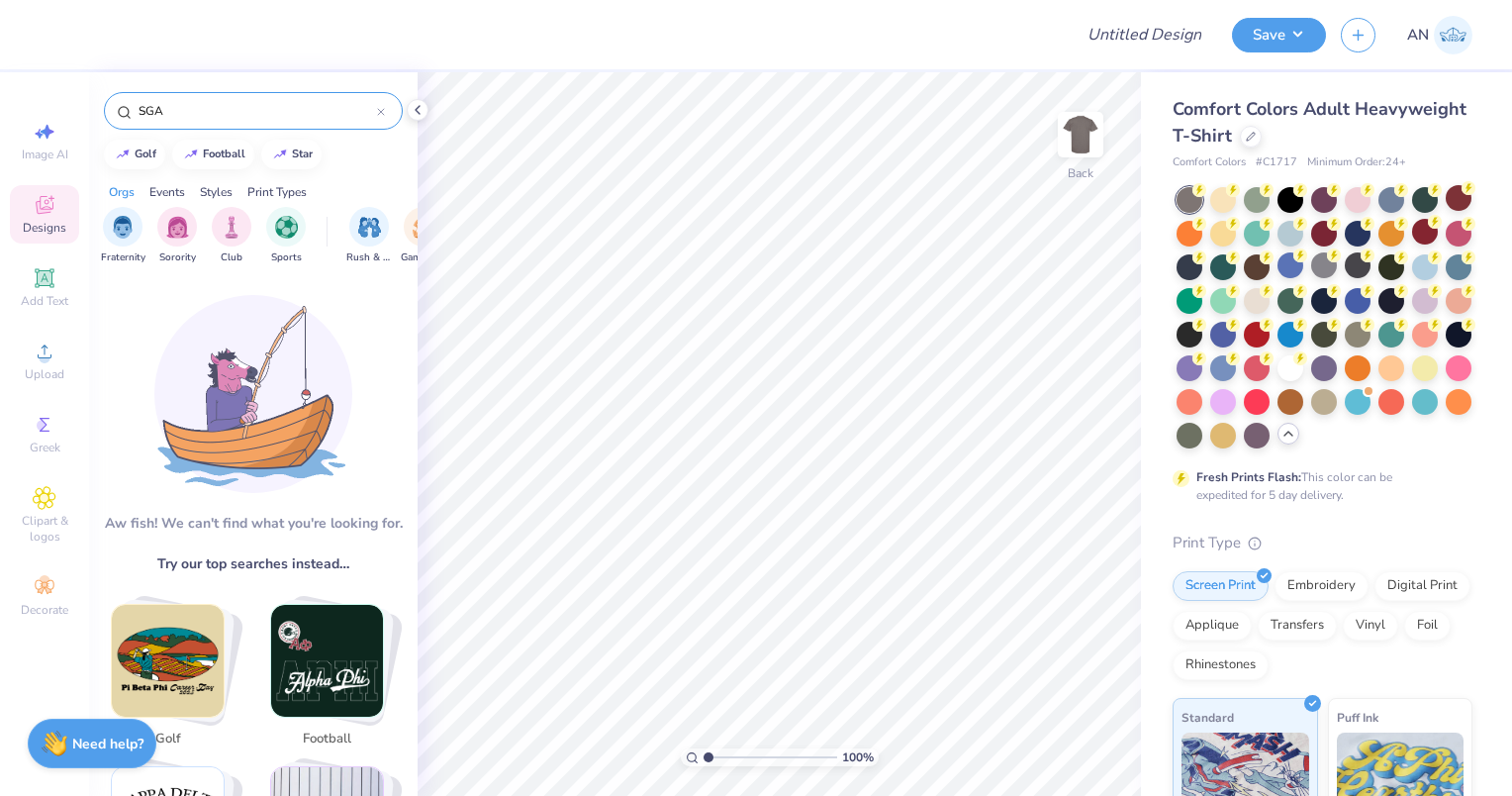 type on "s" 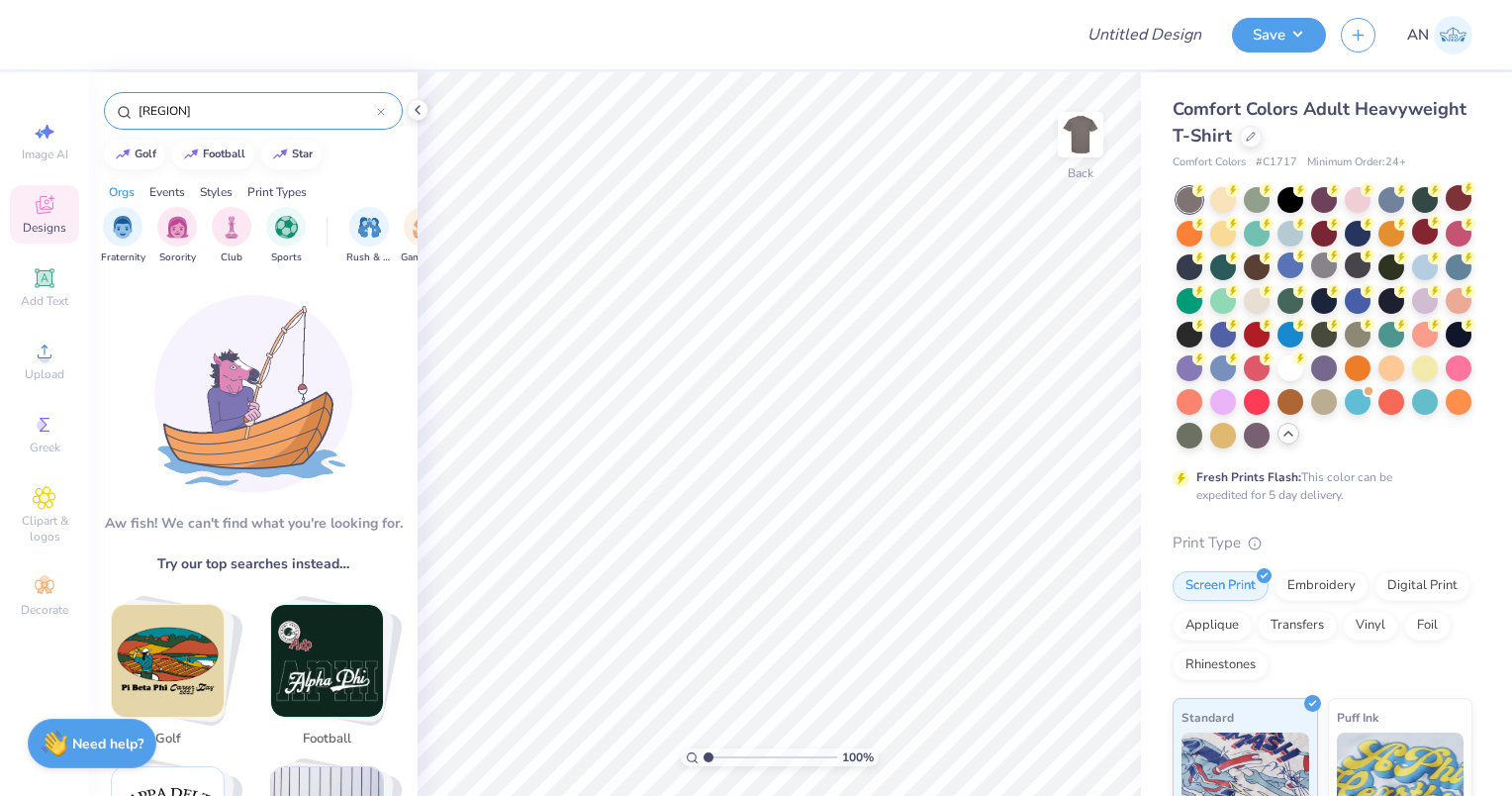 type on "northeastern" 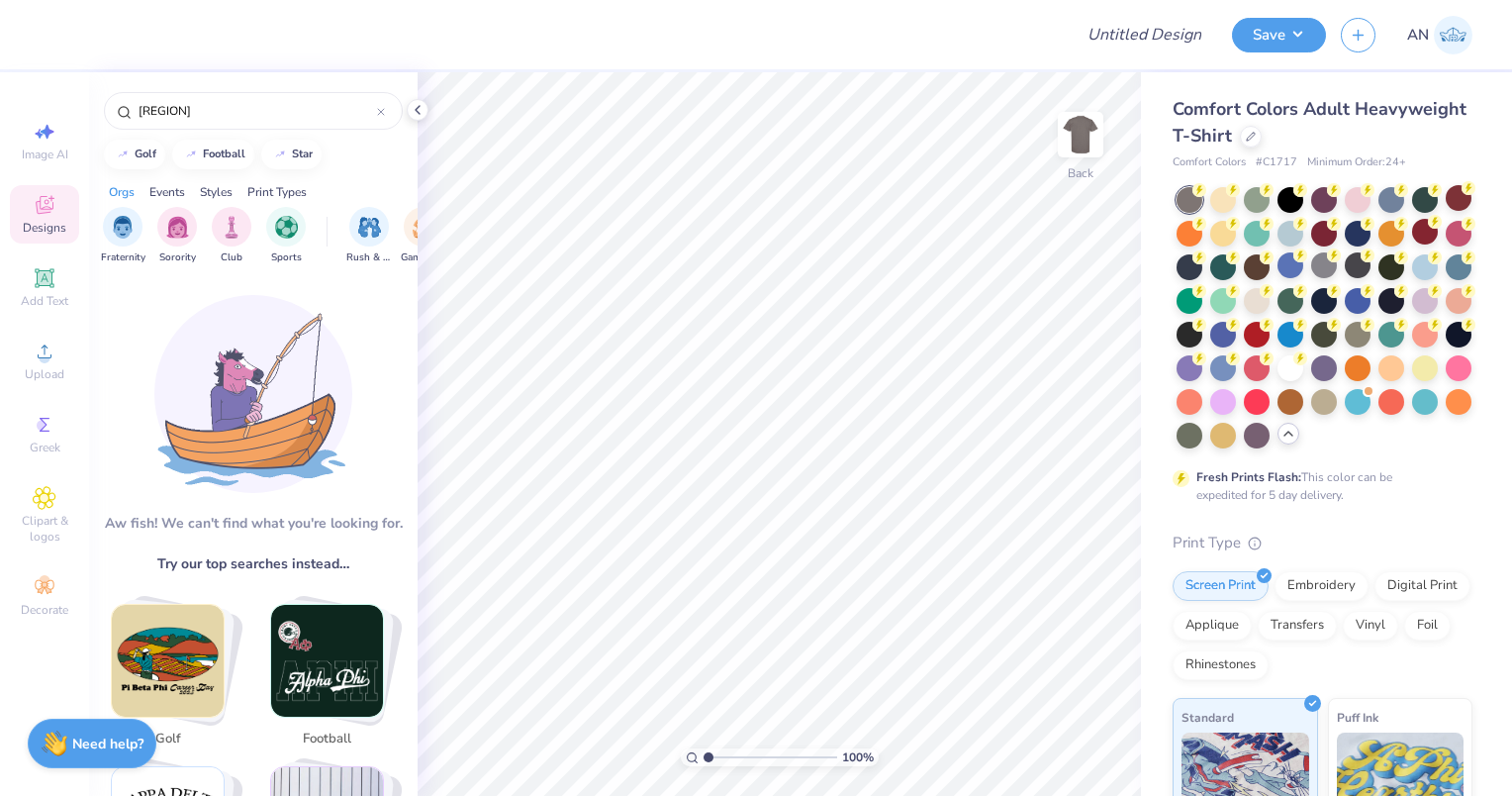 click on "Designs" at bounding box center [45, 214] 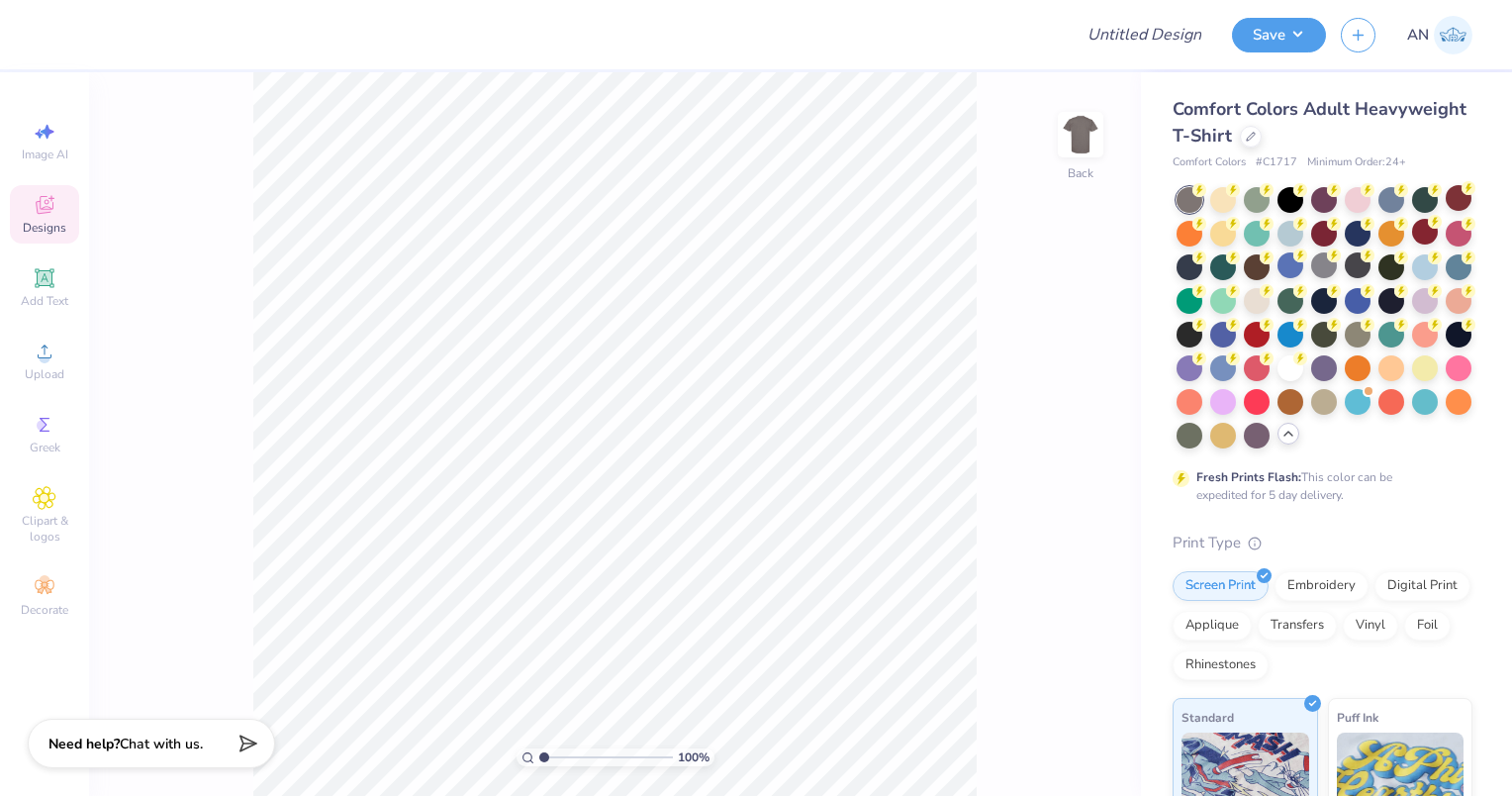 click on "Designs" at bounding box center [45, 228] 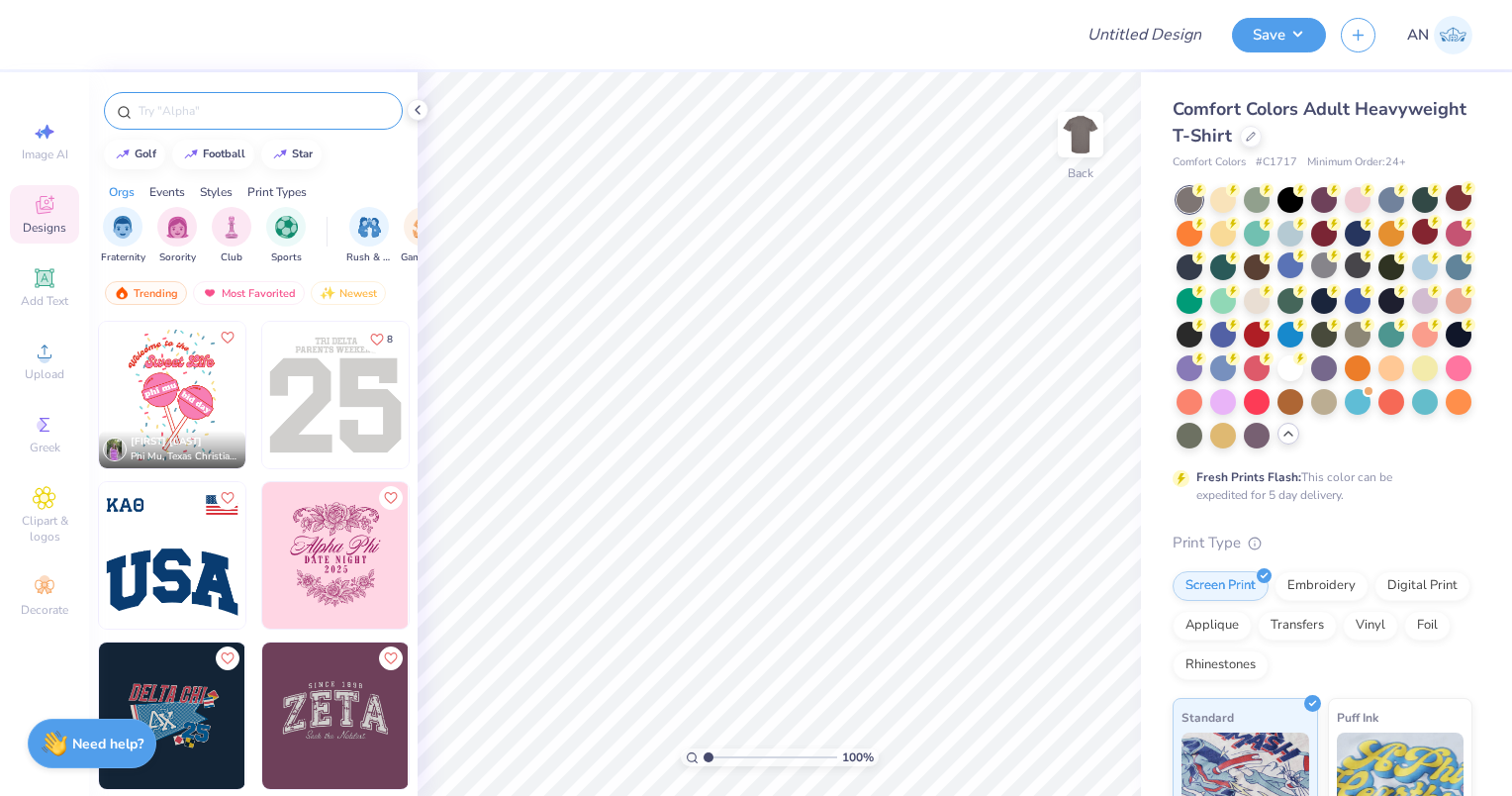 click at bounding box center [263, 111] 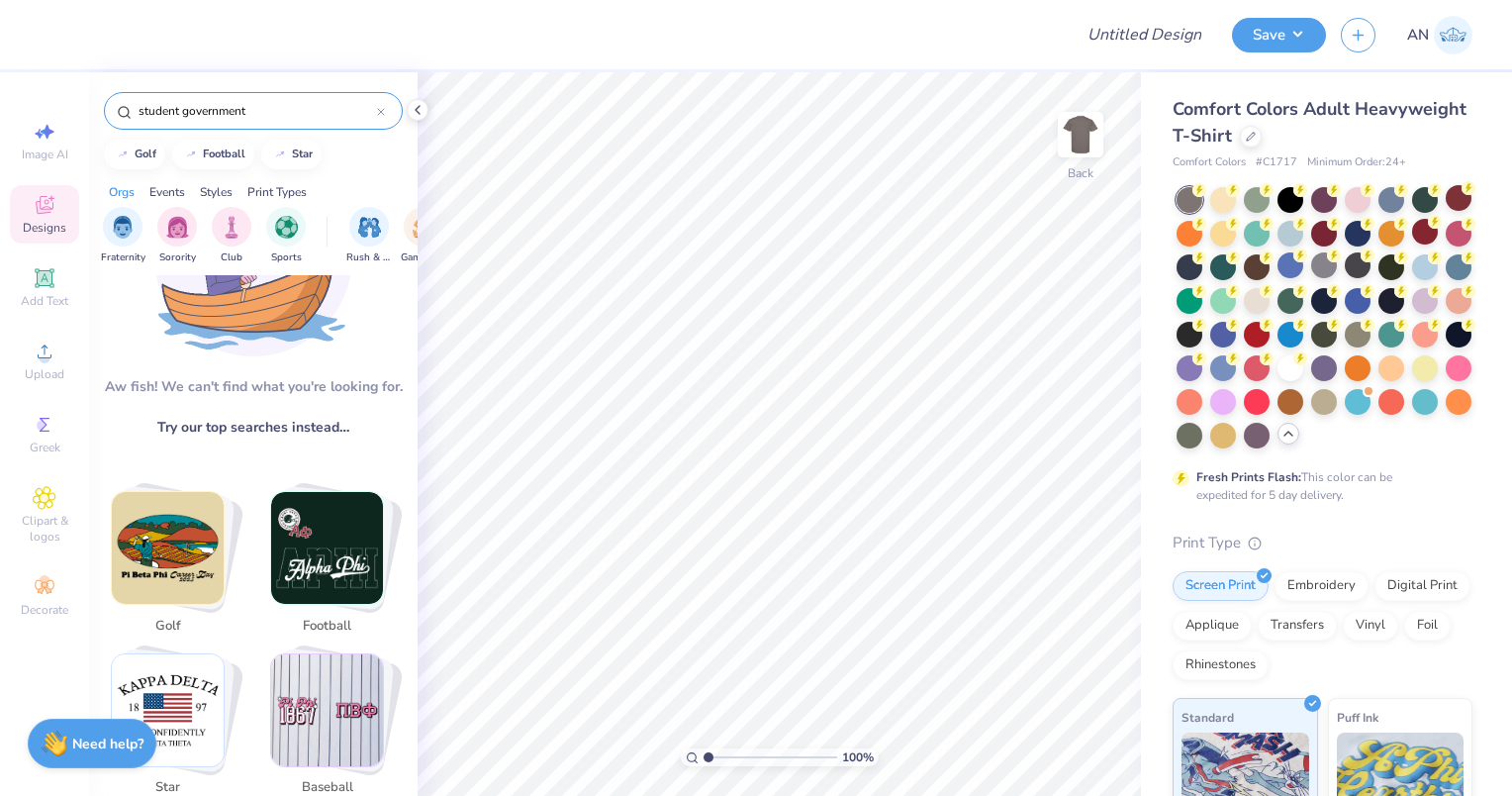 scroll, scrollTop: 0, scrollLeft: 0, axis: both 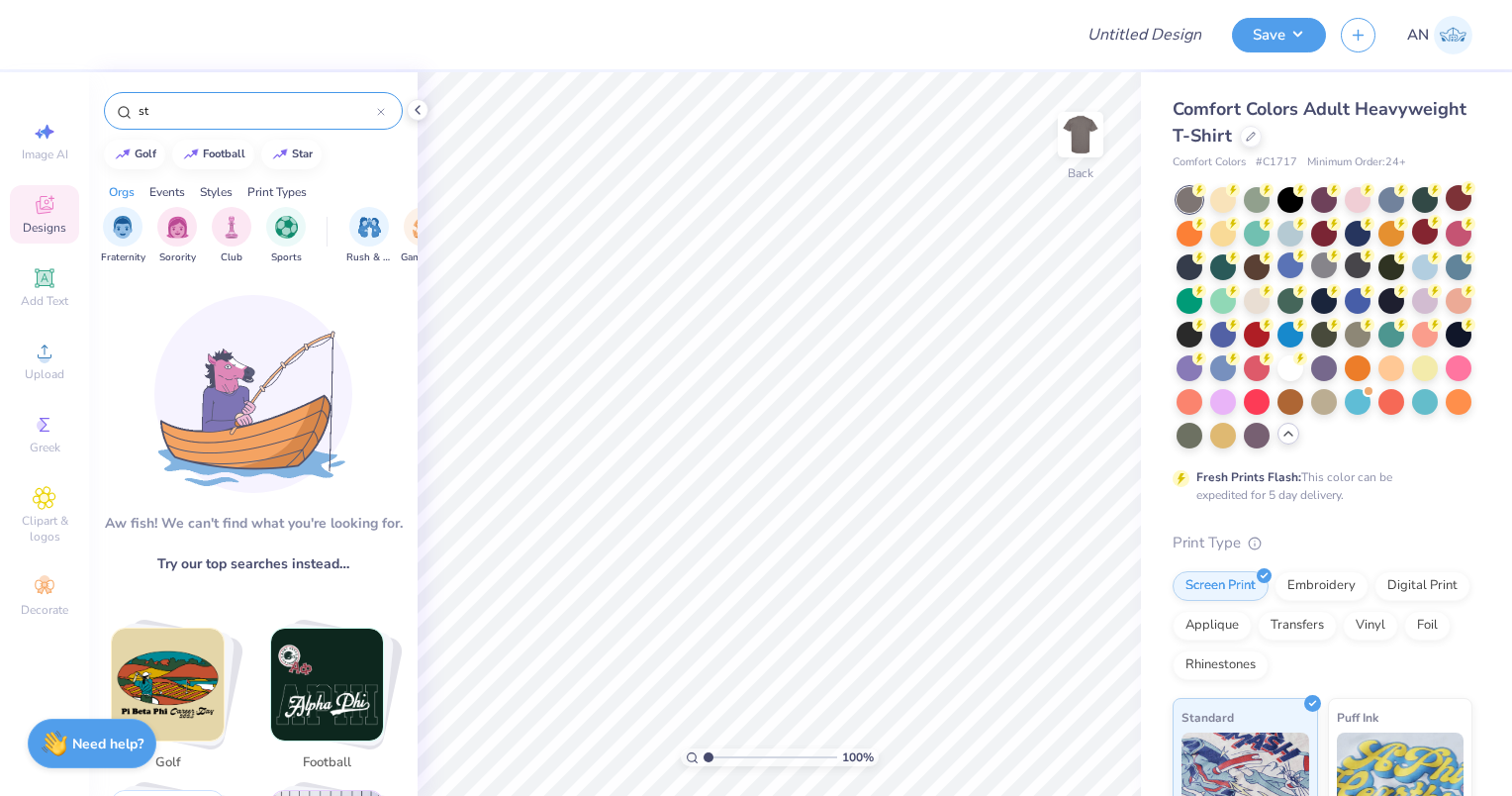 type on "s" 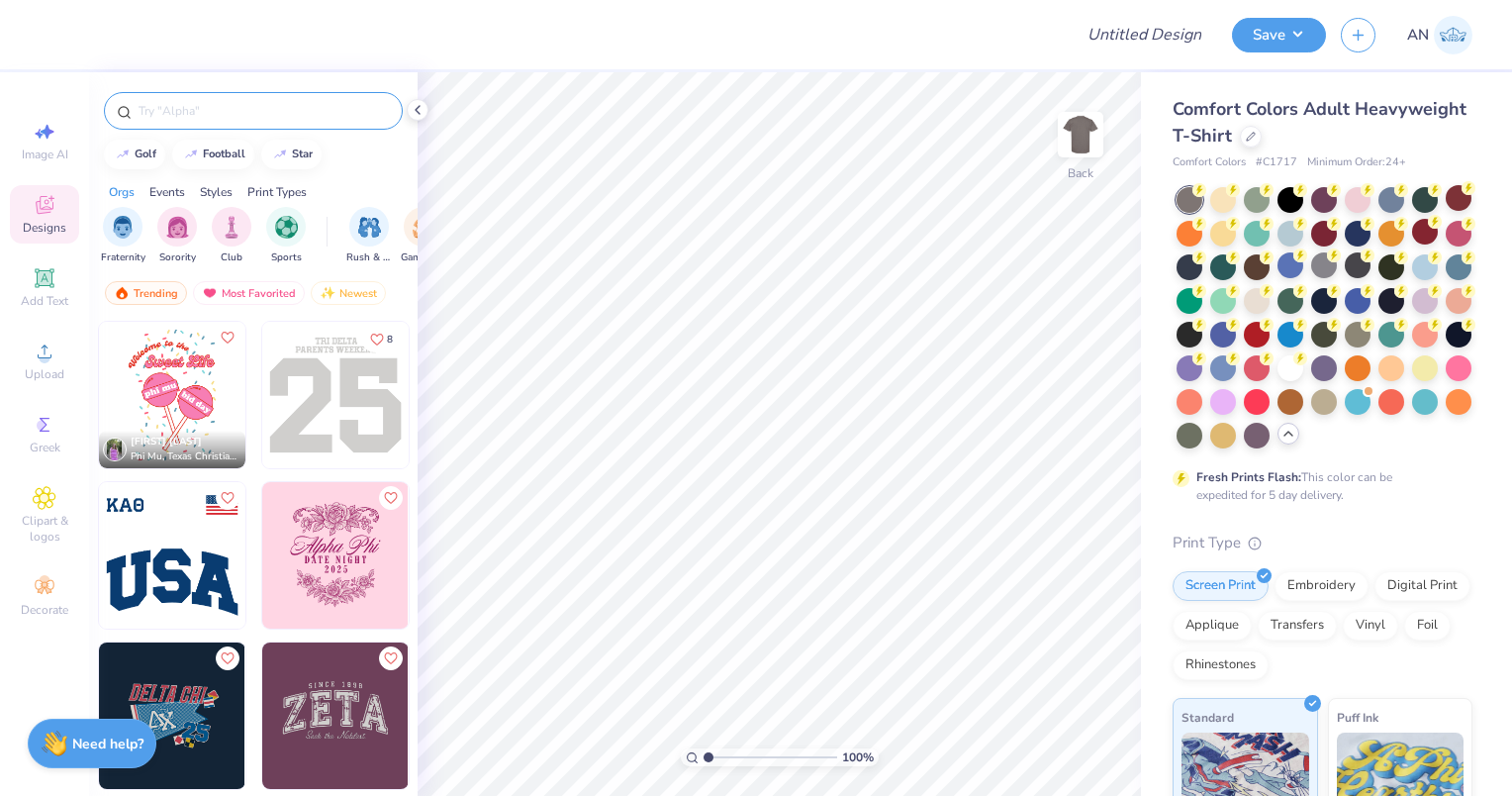 click at bounding box center (263, 111) 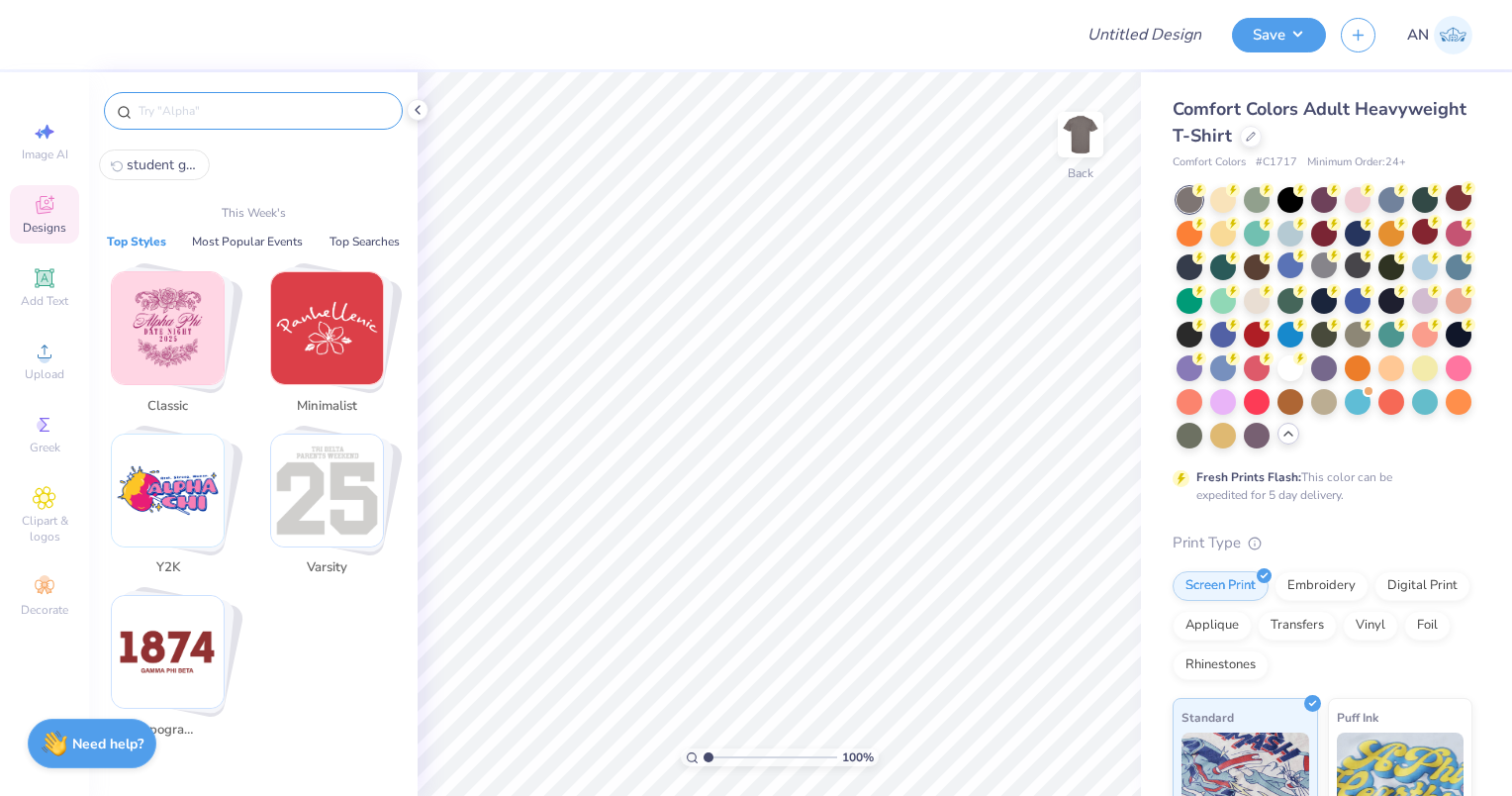 click at bounding box center (263, 111) 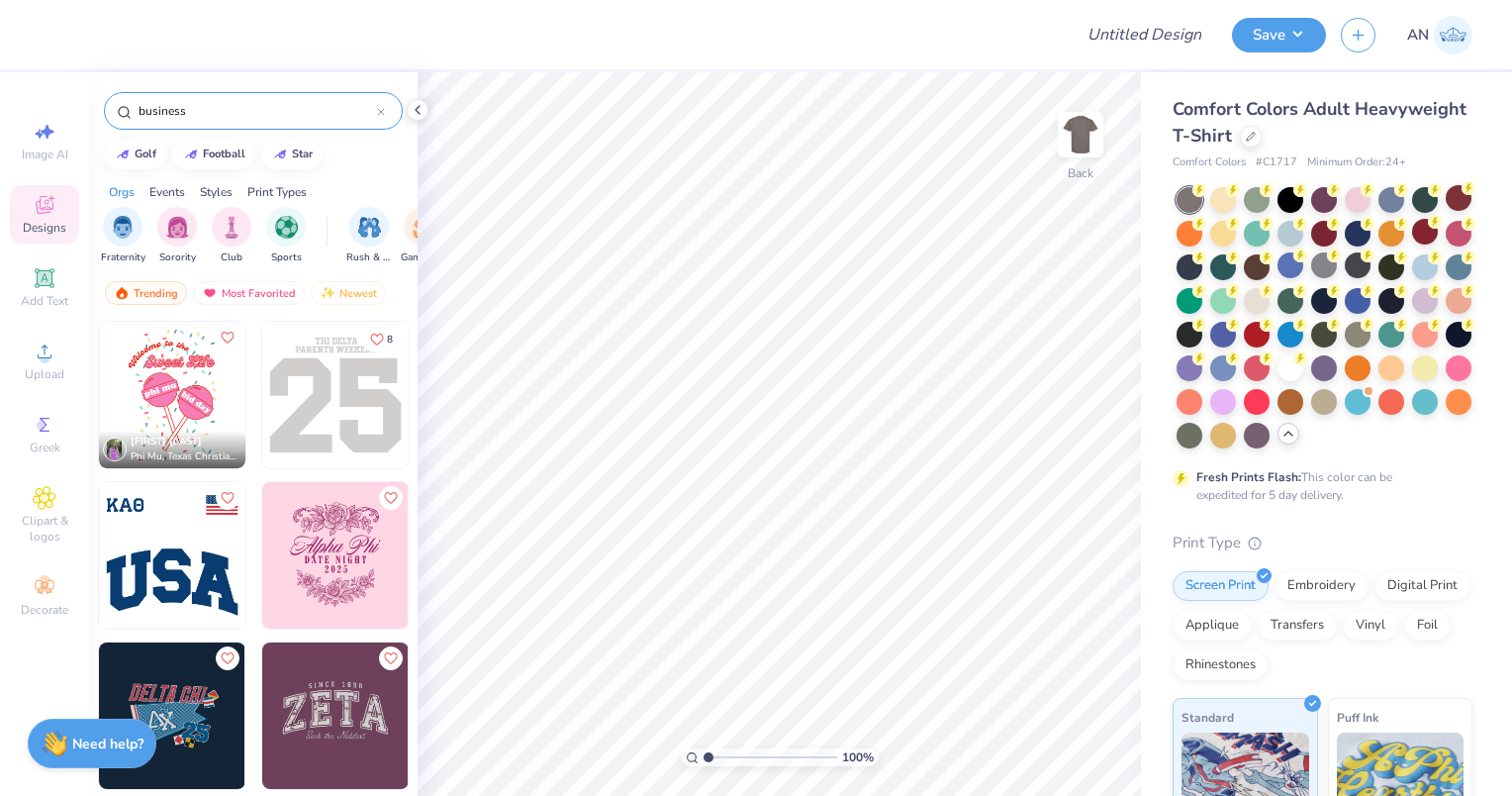 type on "buisness" 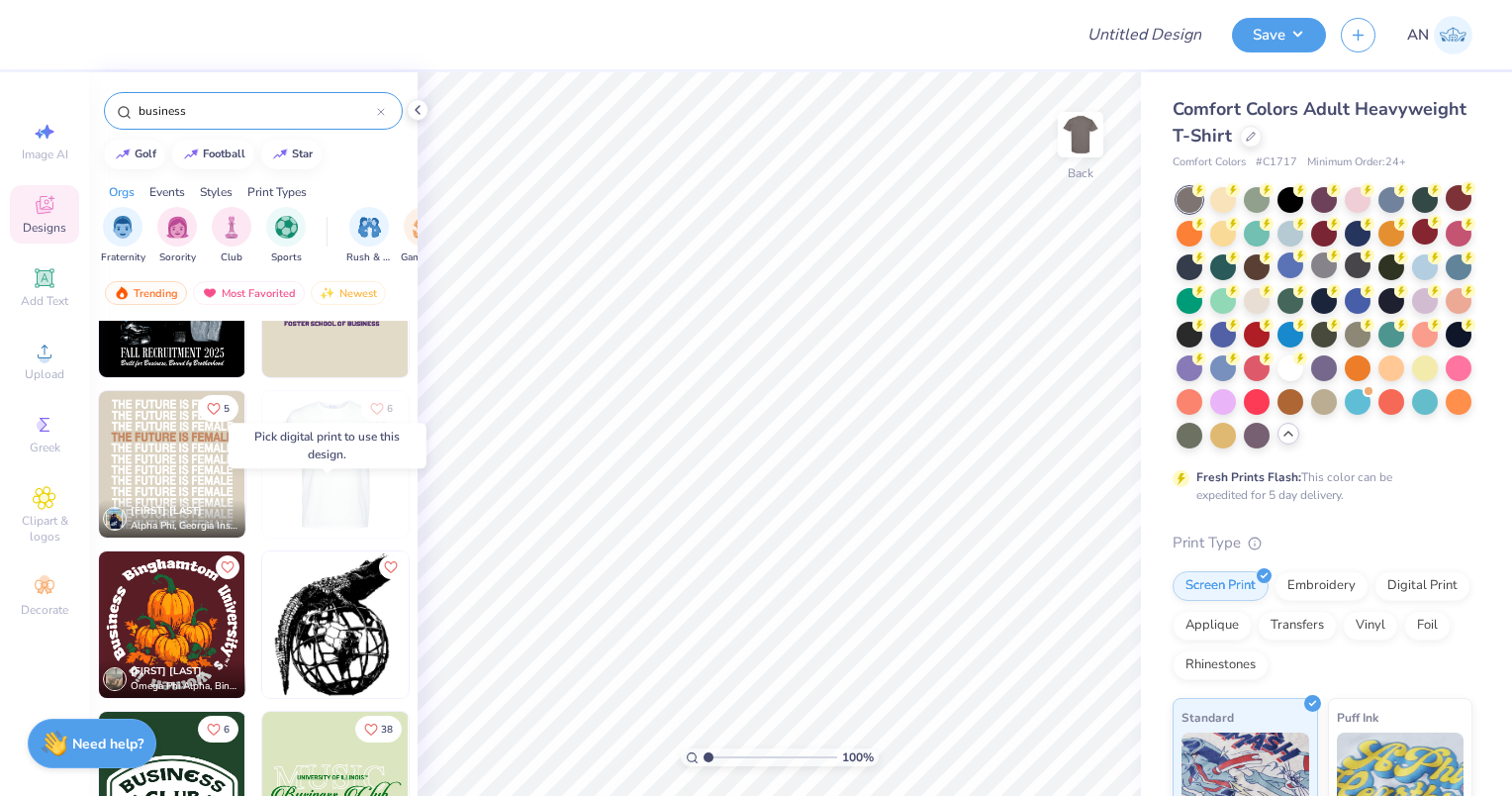 scroll, scrollTop: 0, scrollLeft: 0, axis: both 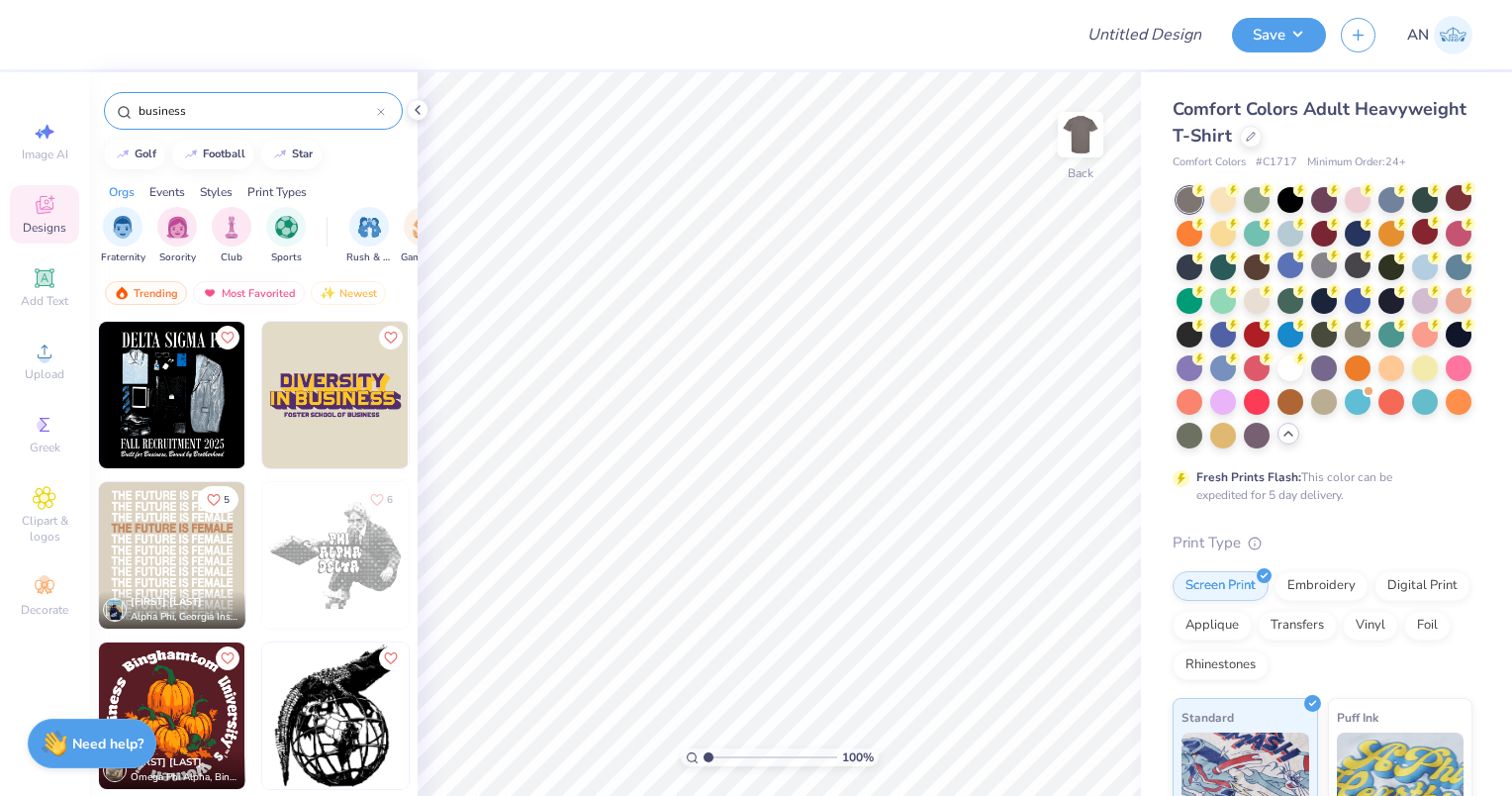click on "buisness" at bounding box center [253, 111] 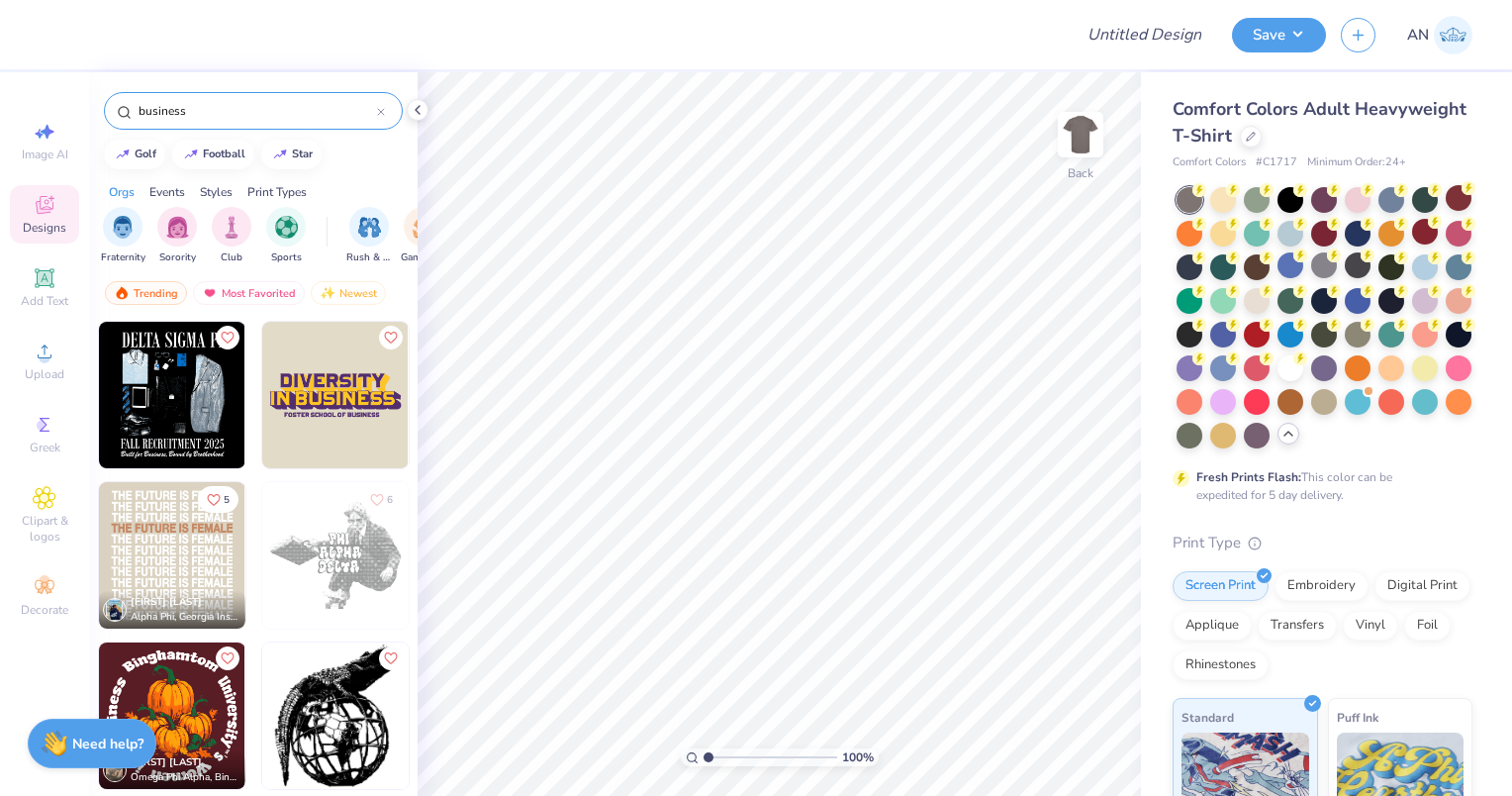click at bounding box center [381, 111] 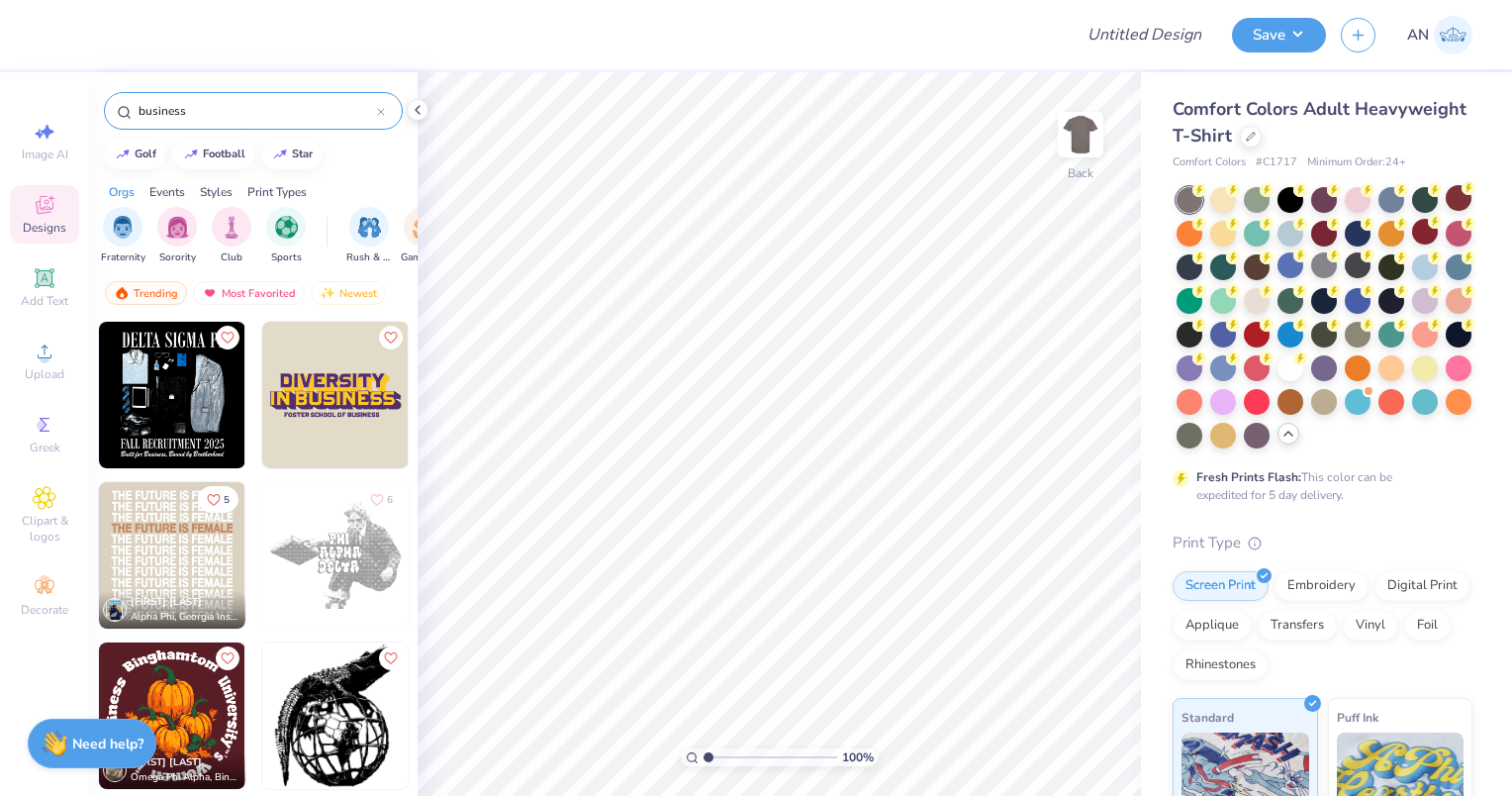 type 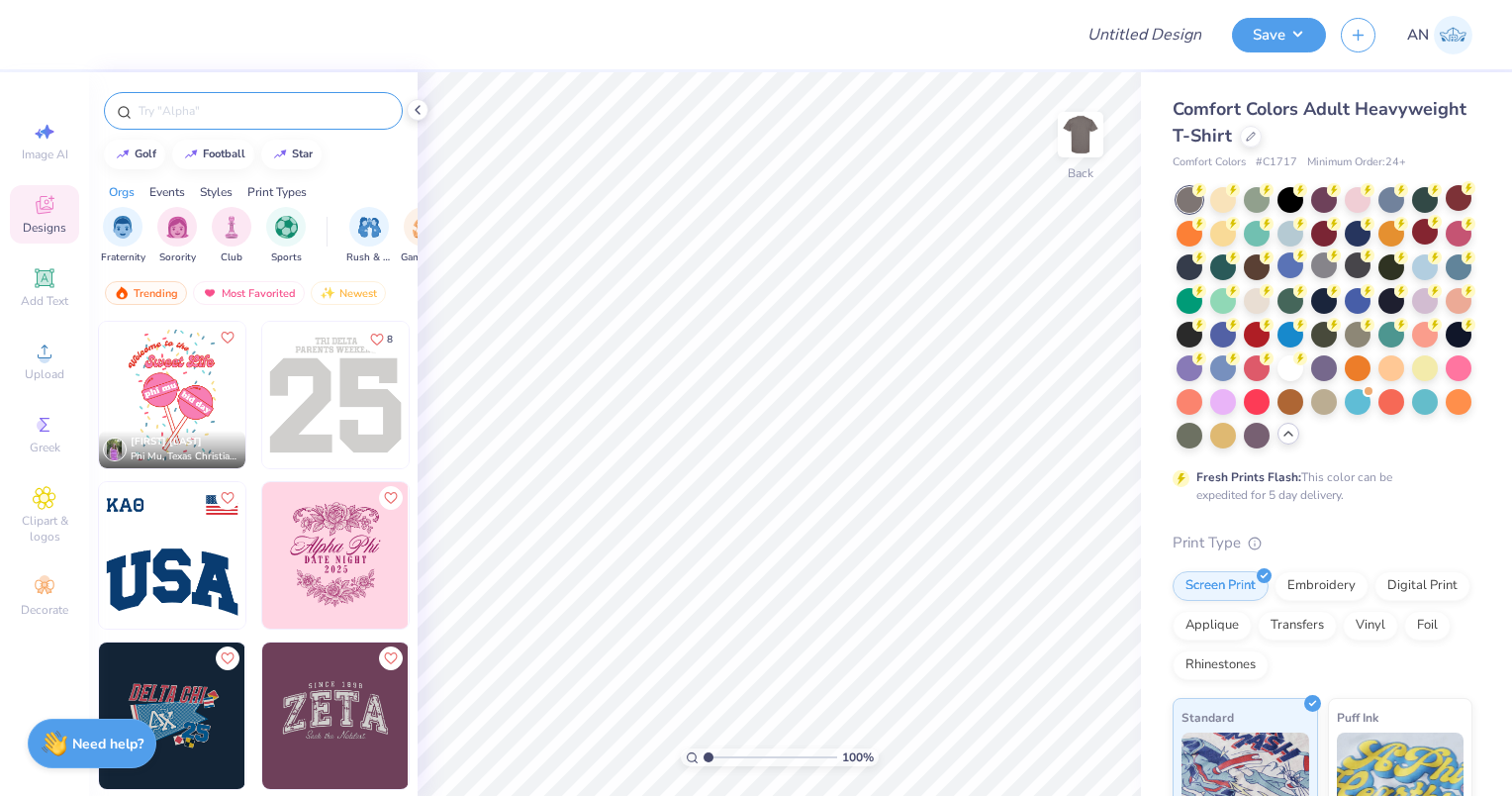 scroll, scrollTop: 87, scrollLeft: 0, axis: vertical 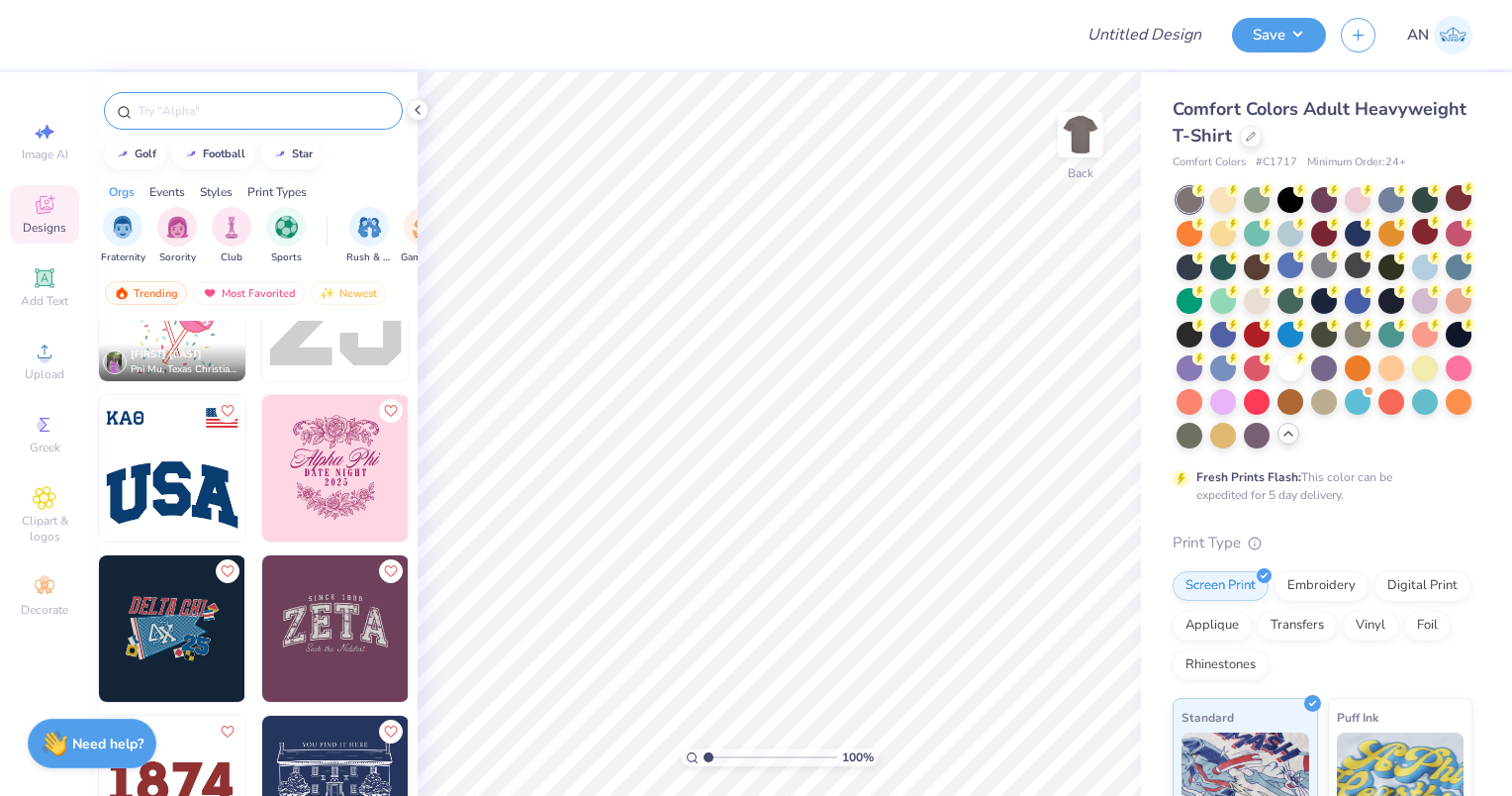 click at bounding box center (172, 468) 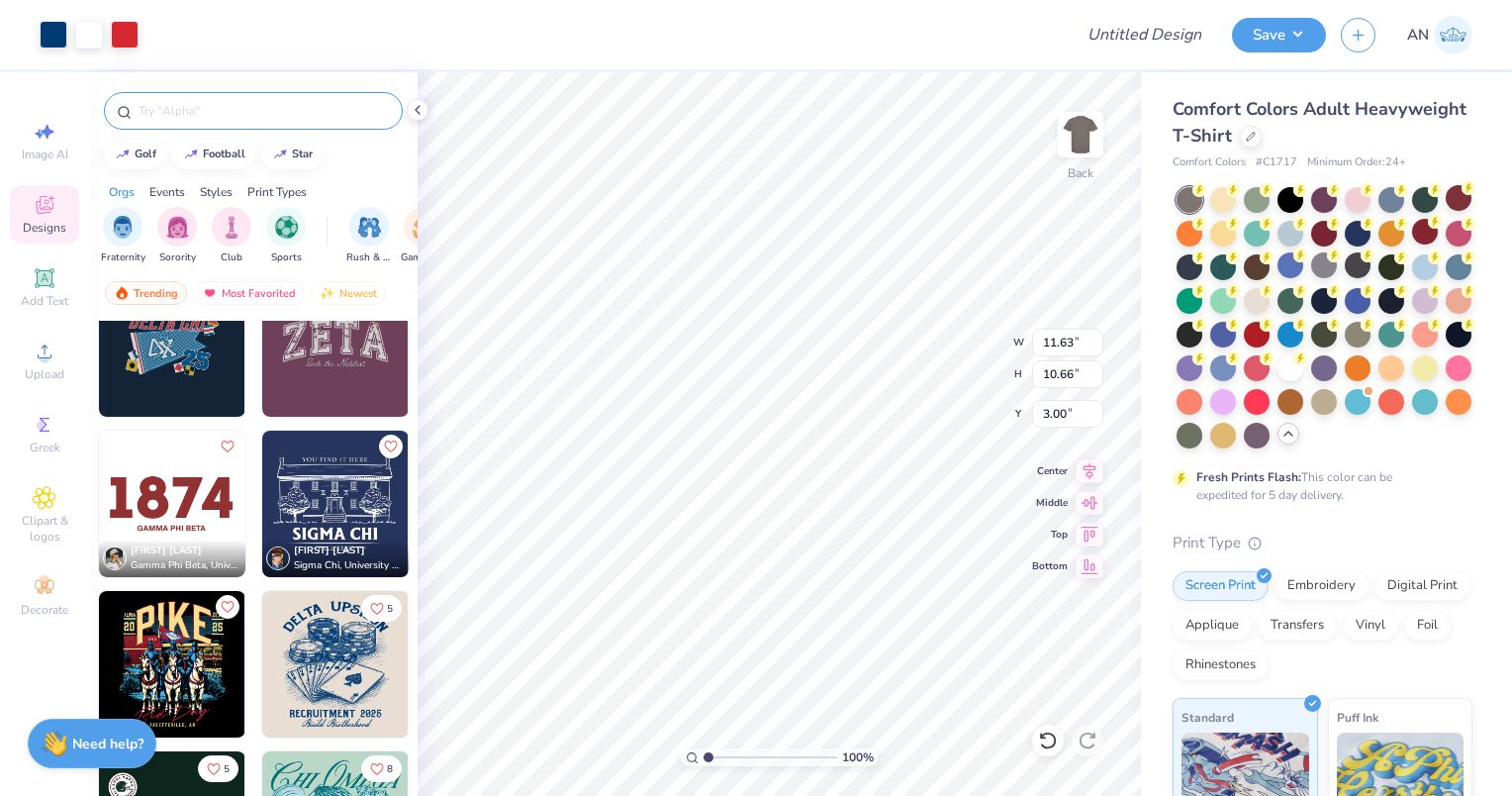 scroll, scrollTop: 374, scrollLeft: 0, axis: vertical 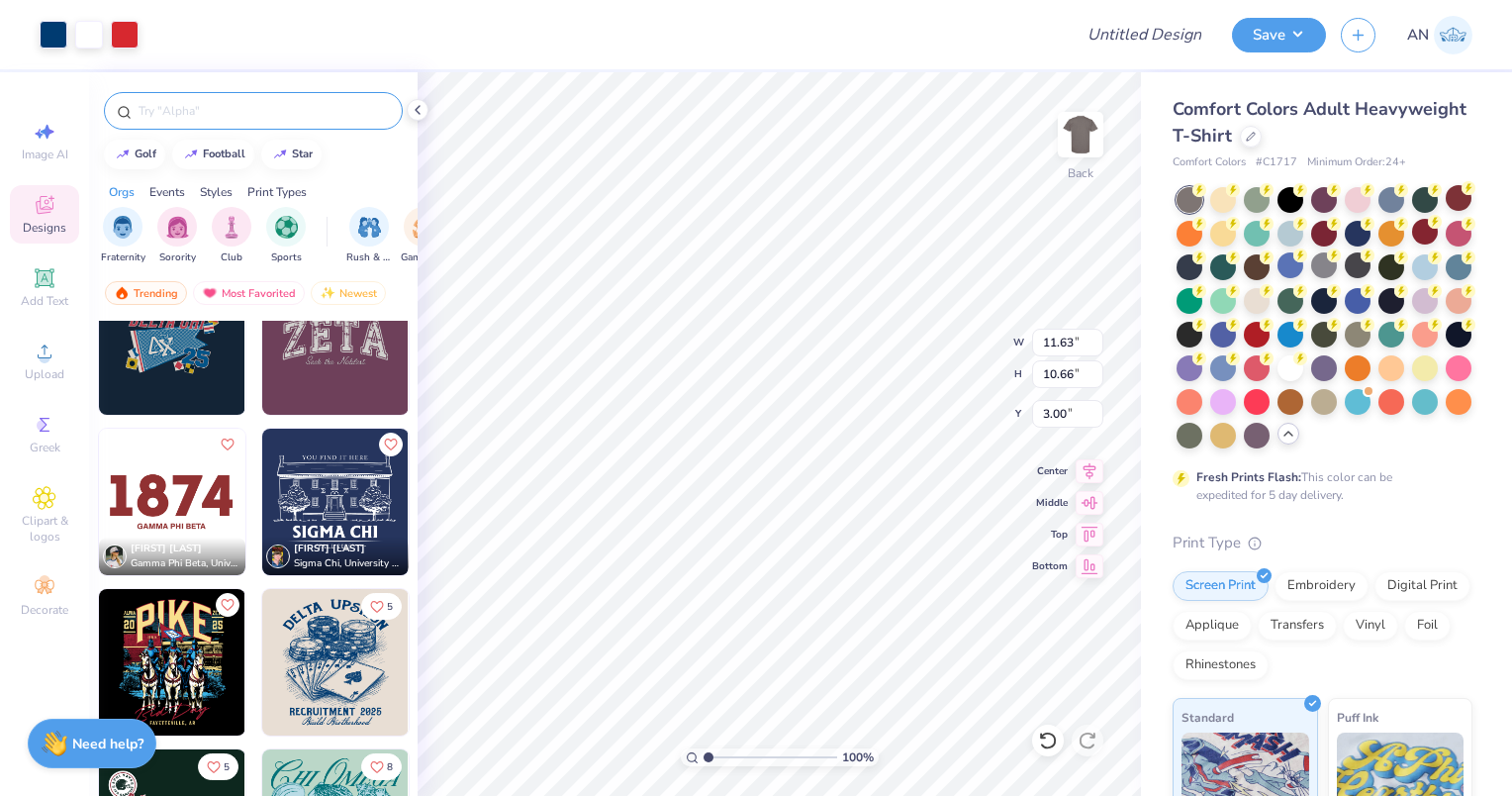click at bounding box center (172, 502) 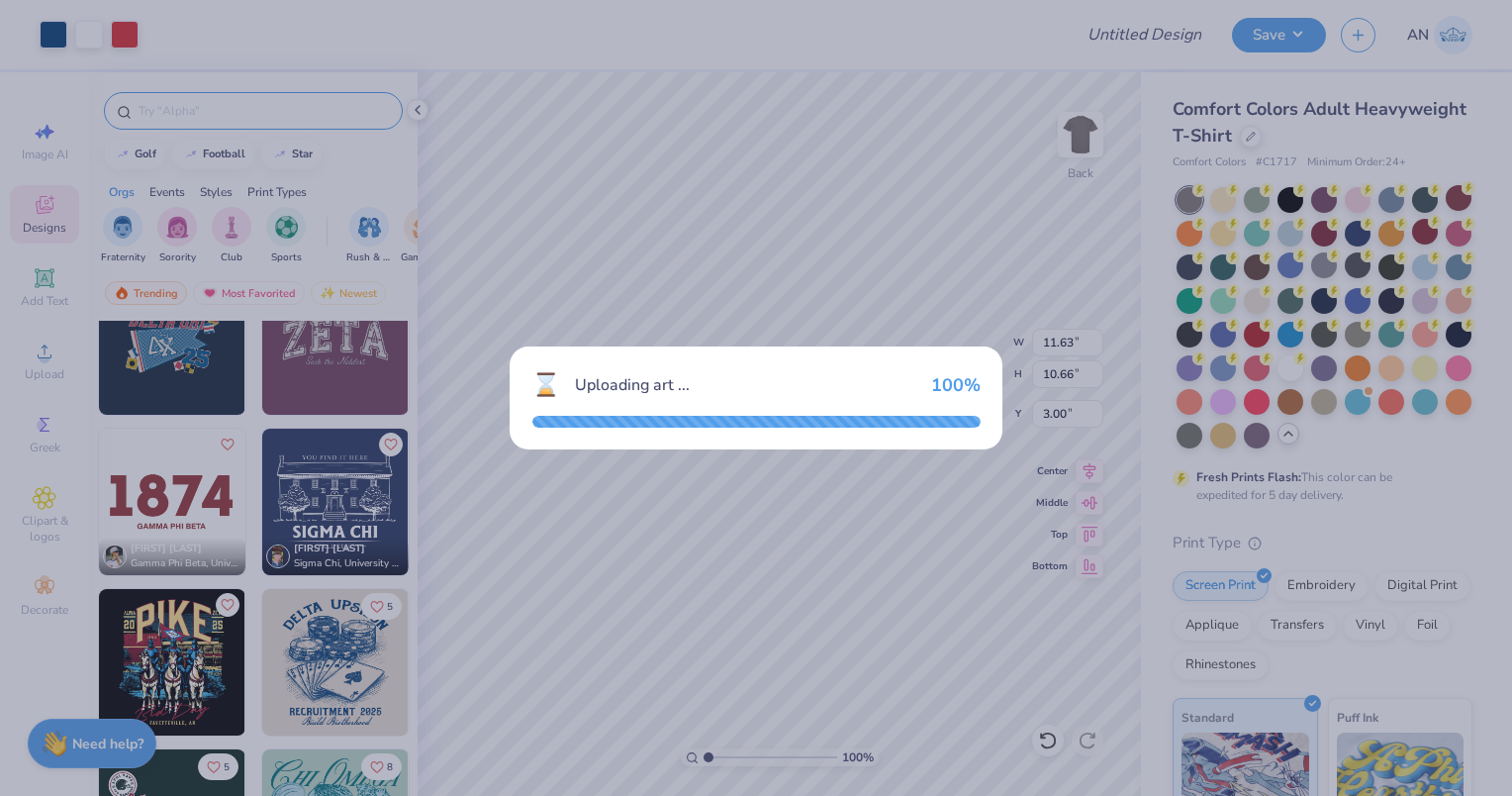 type on "7.93" 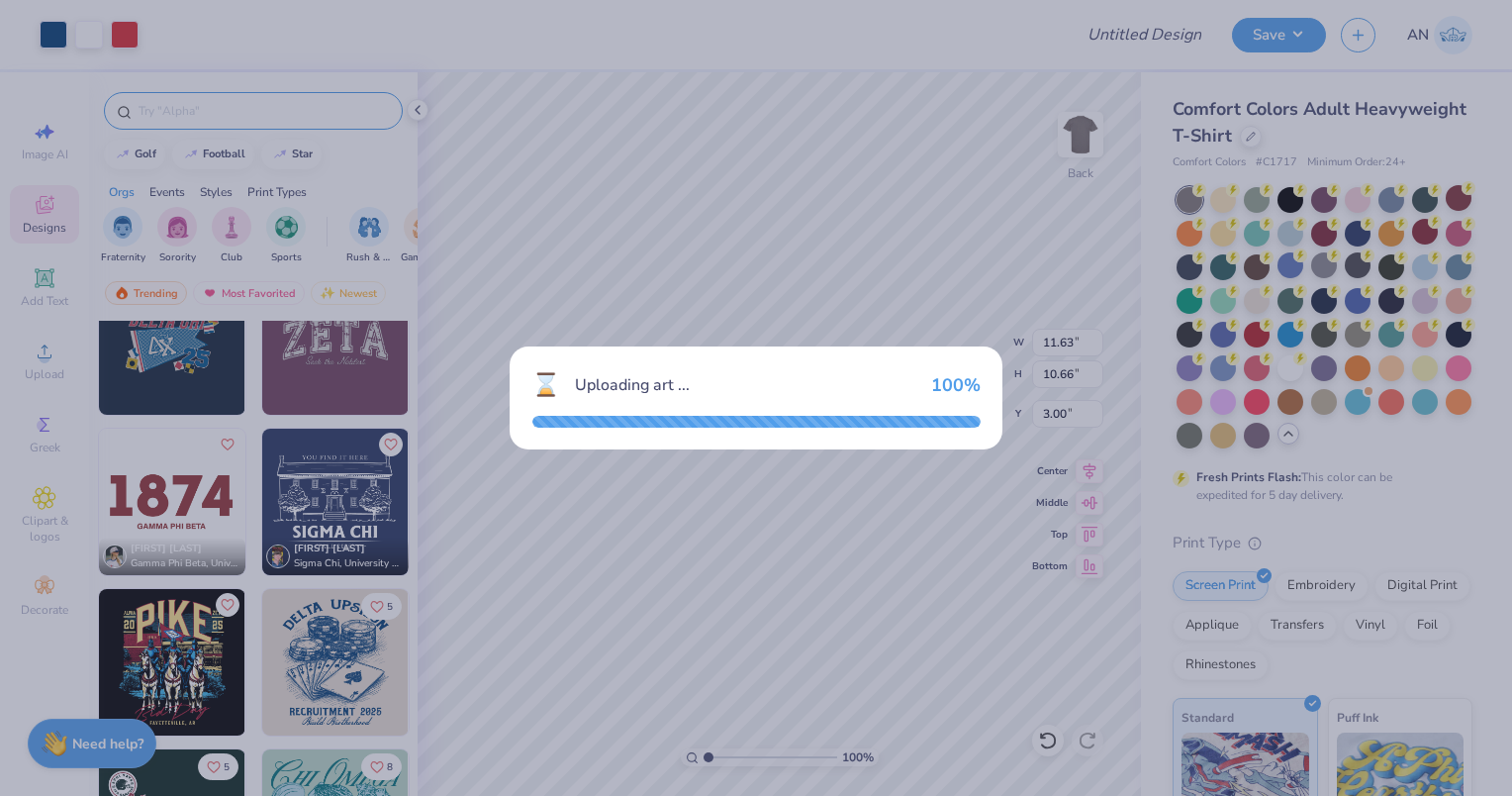 type on "3.53" 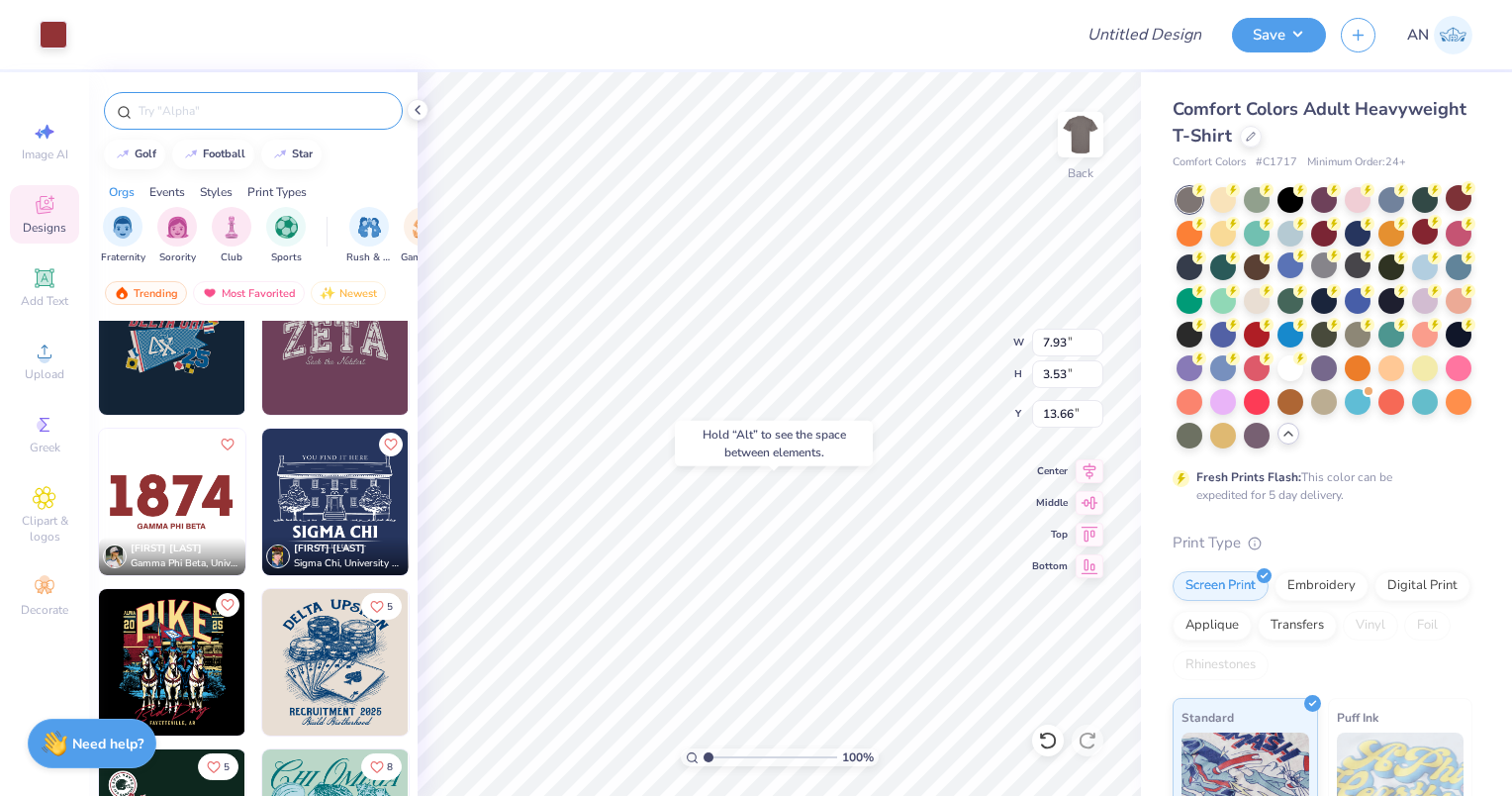 type on "13.66" 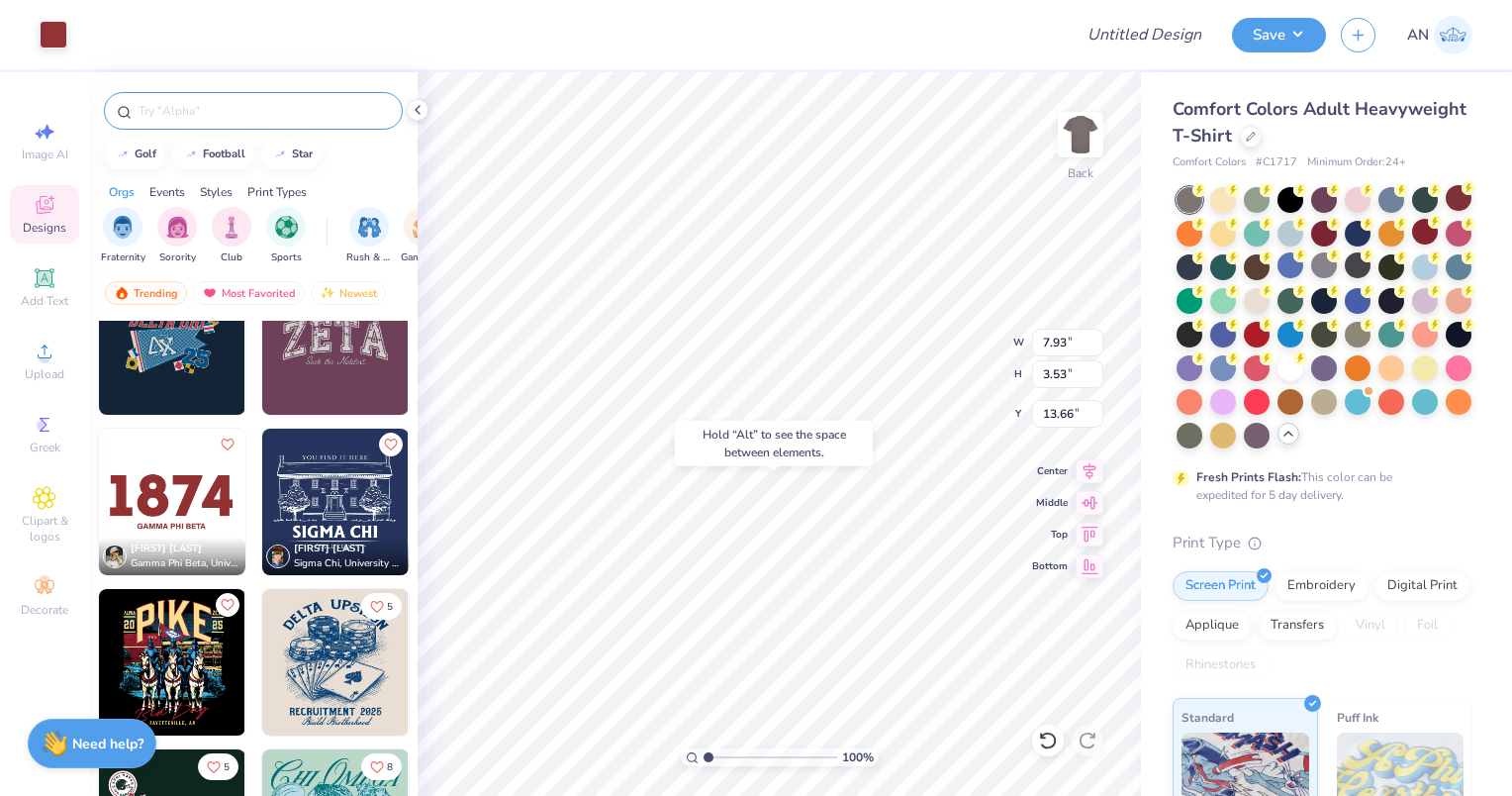type on "11.63" 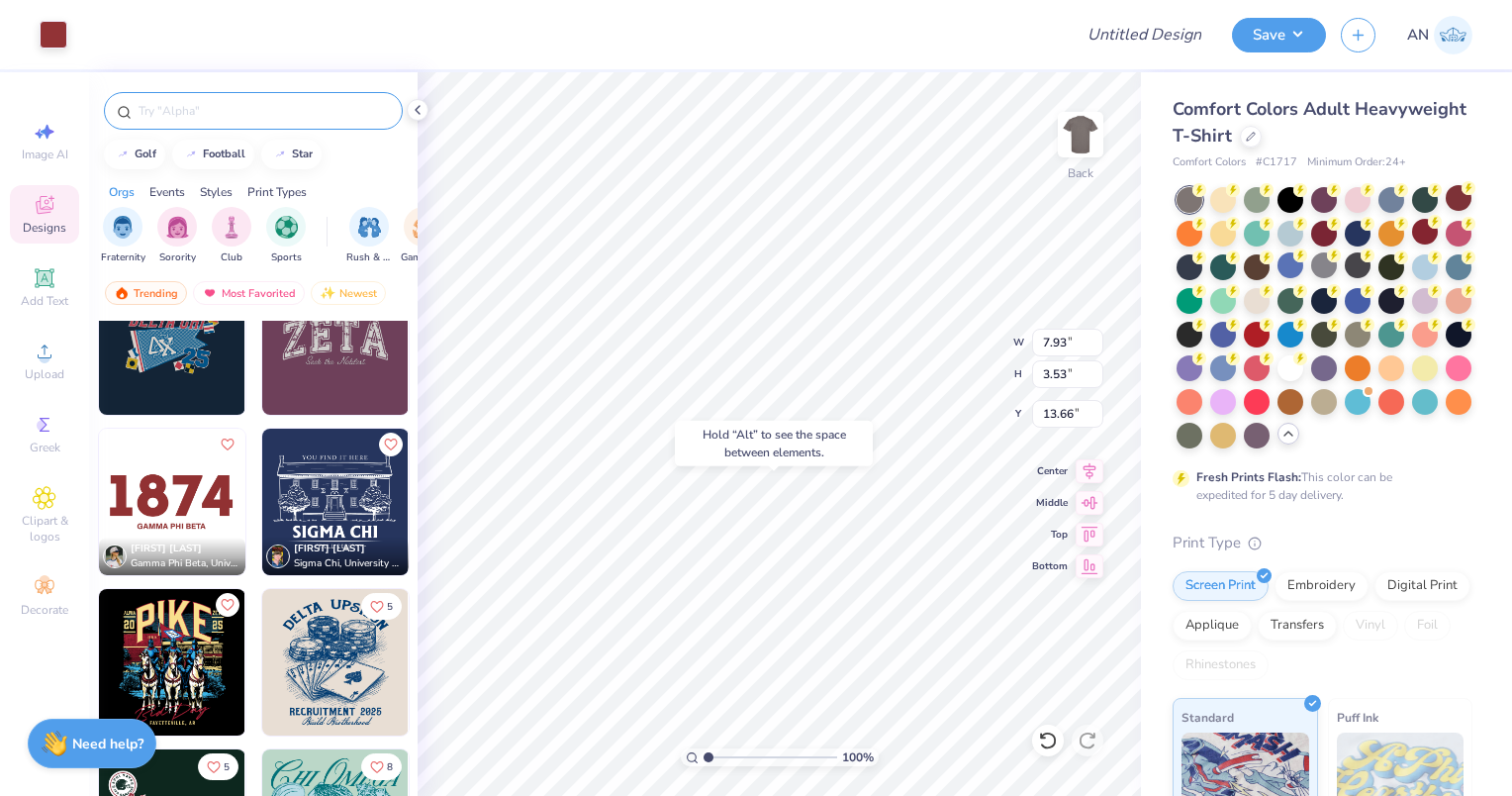 type on "10.66" 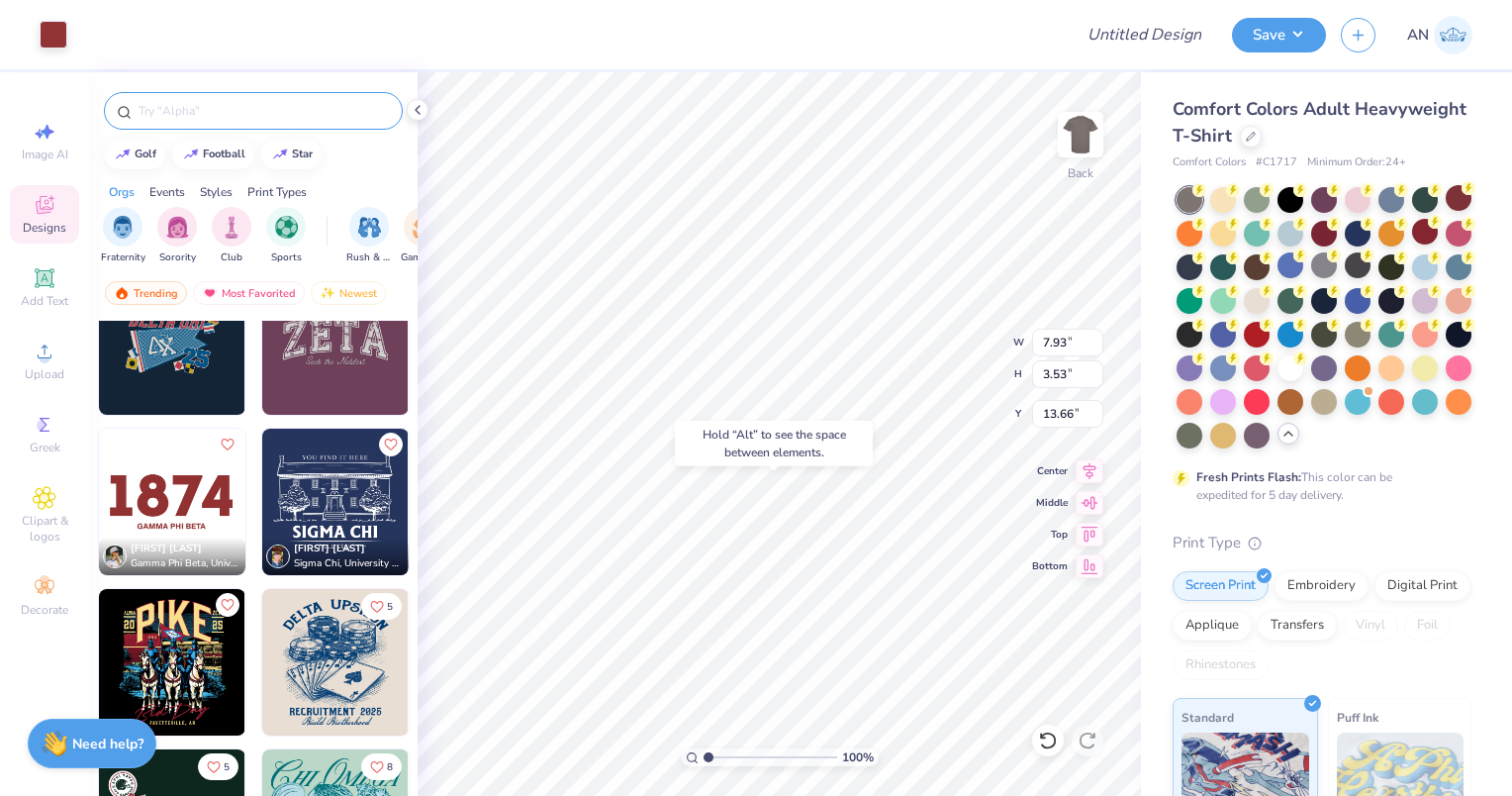 type on "3.00" 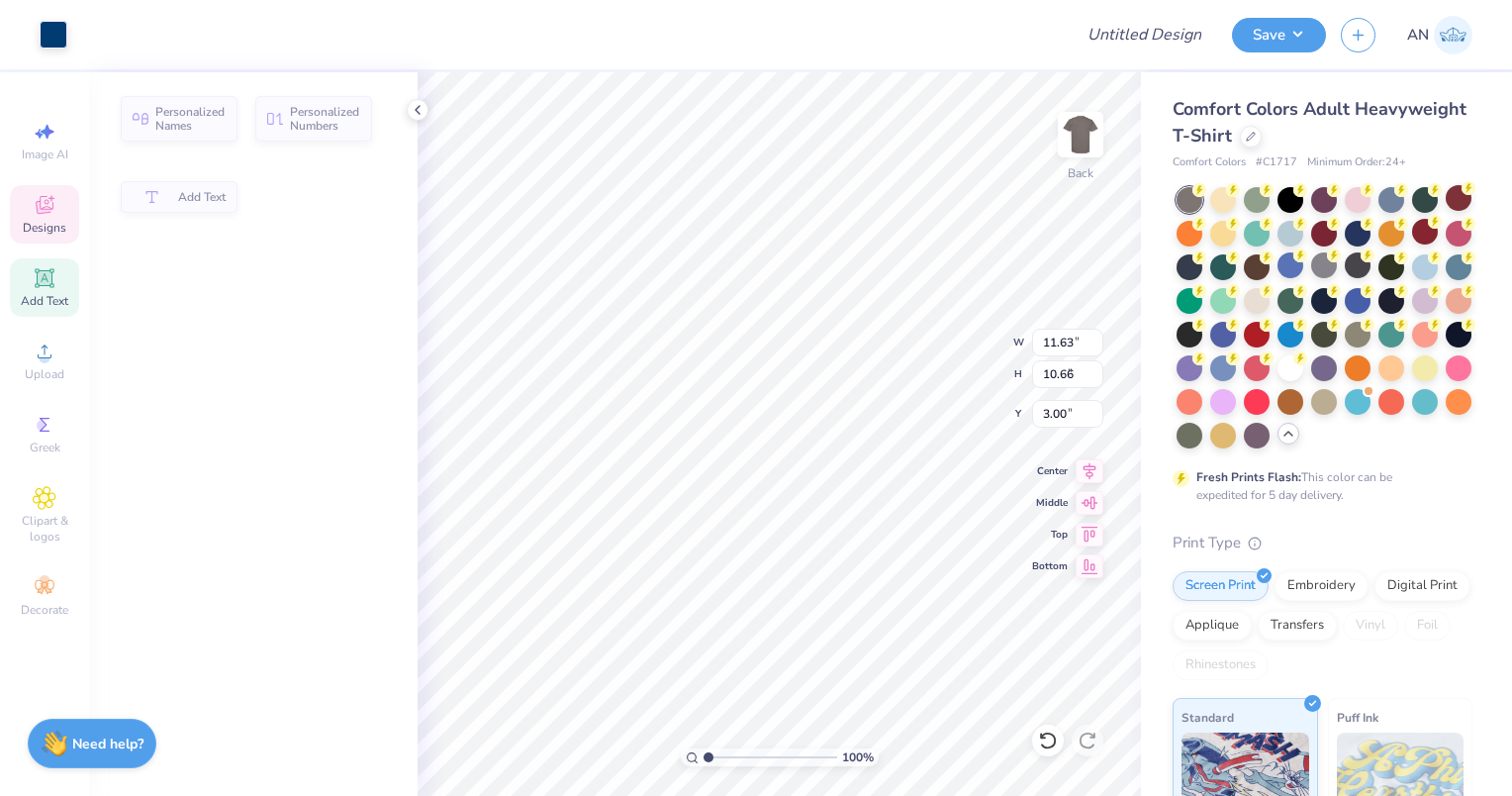 type on "5.93" 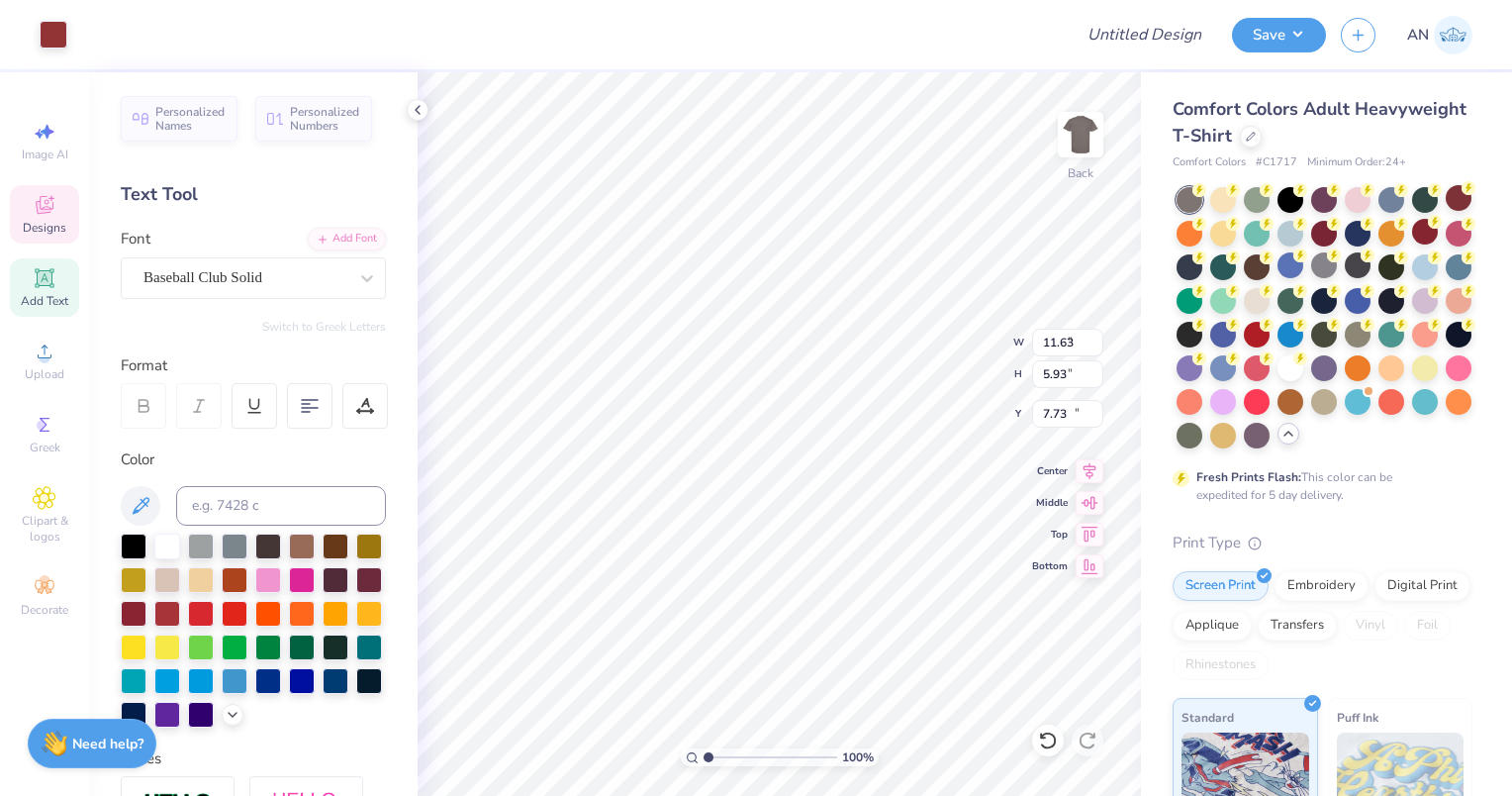 type on "7.93" 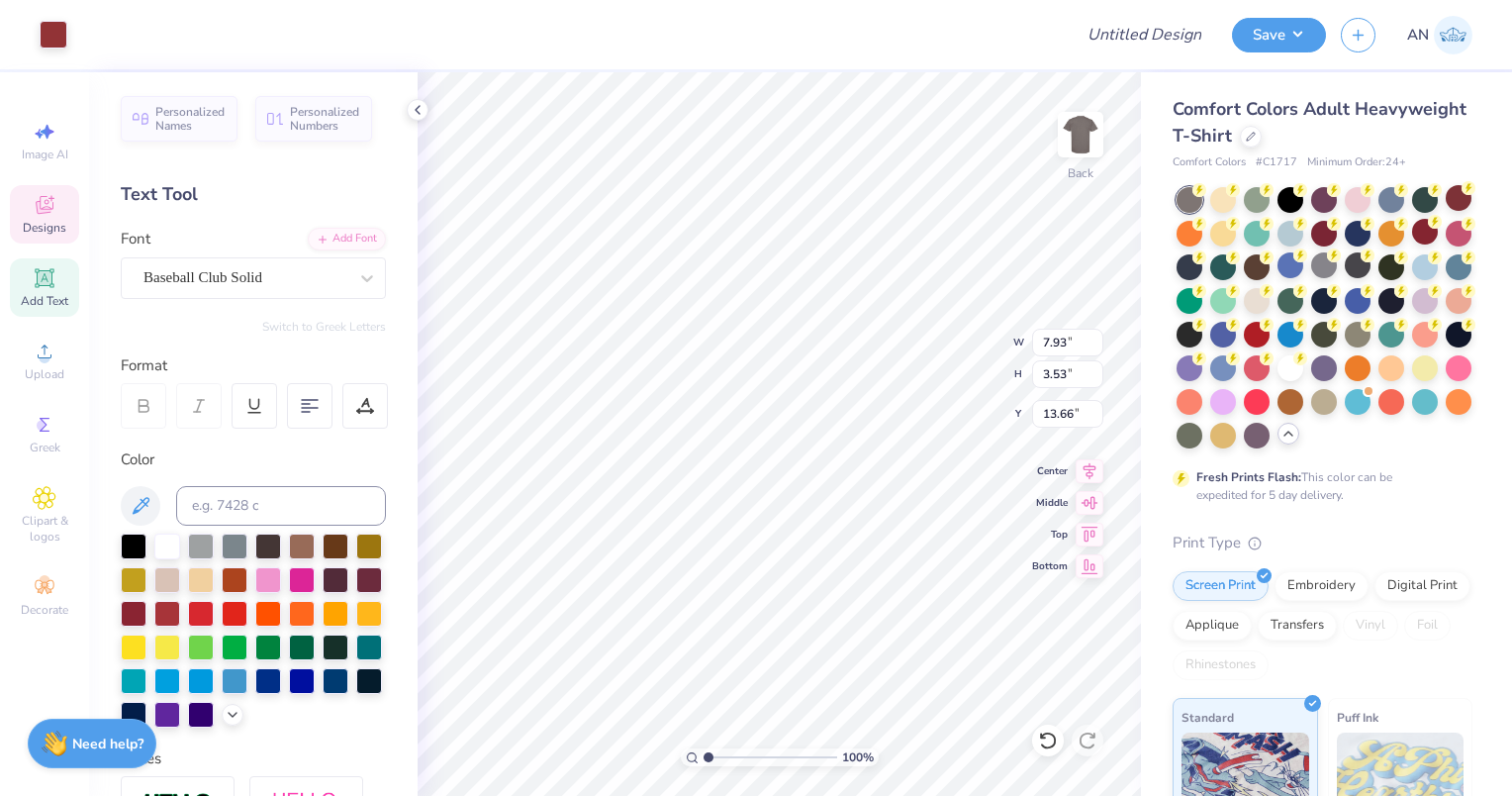 type on "11.63" 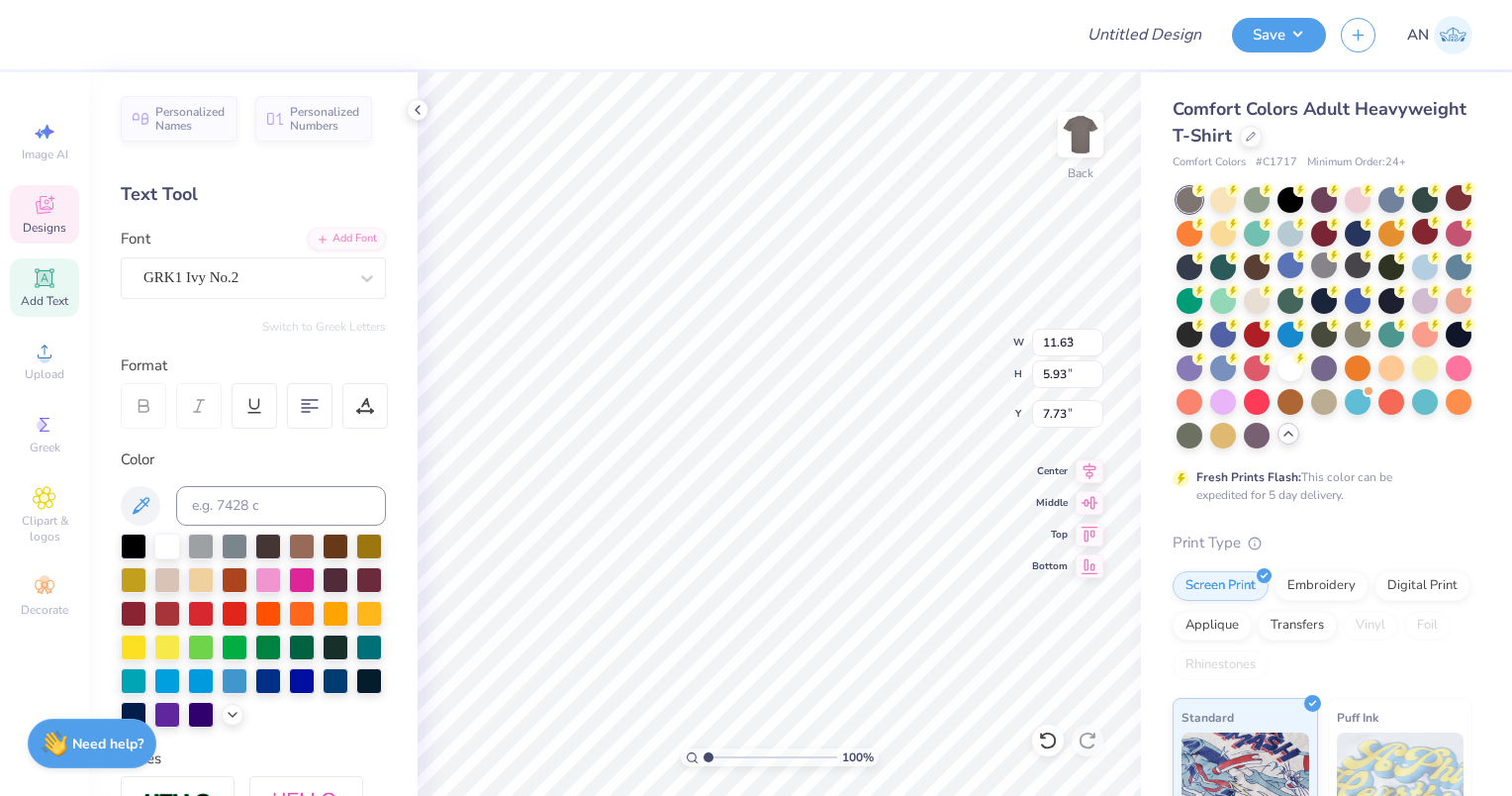 type on "3.26" 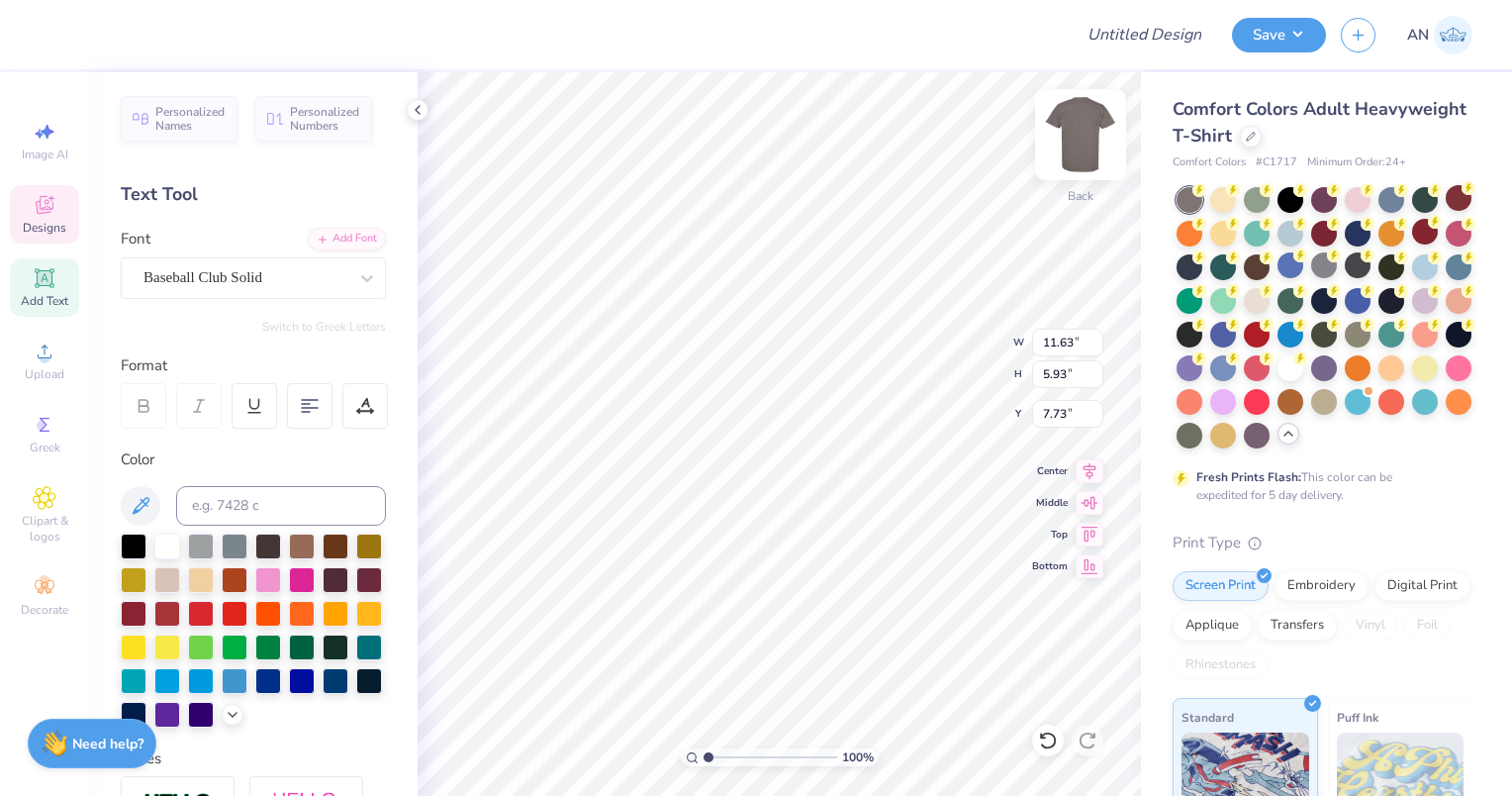 type on "2.79" 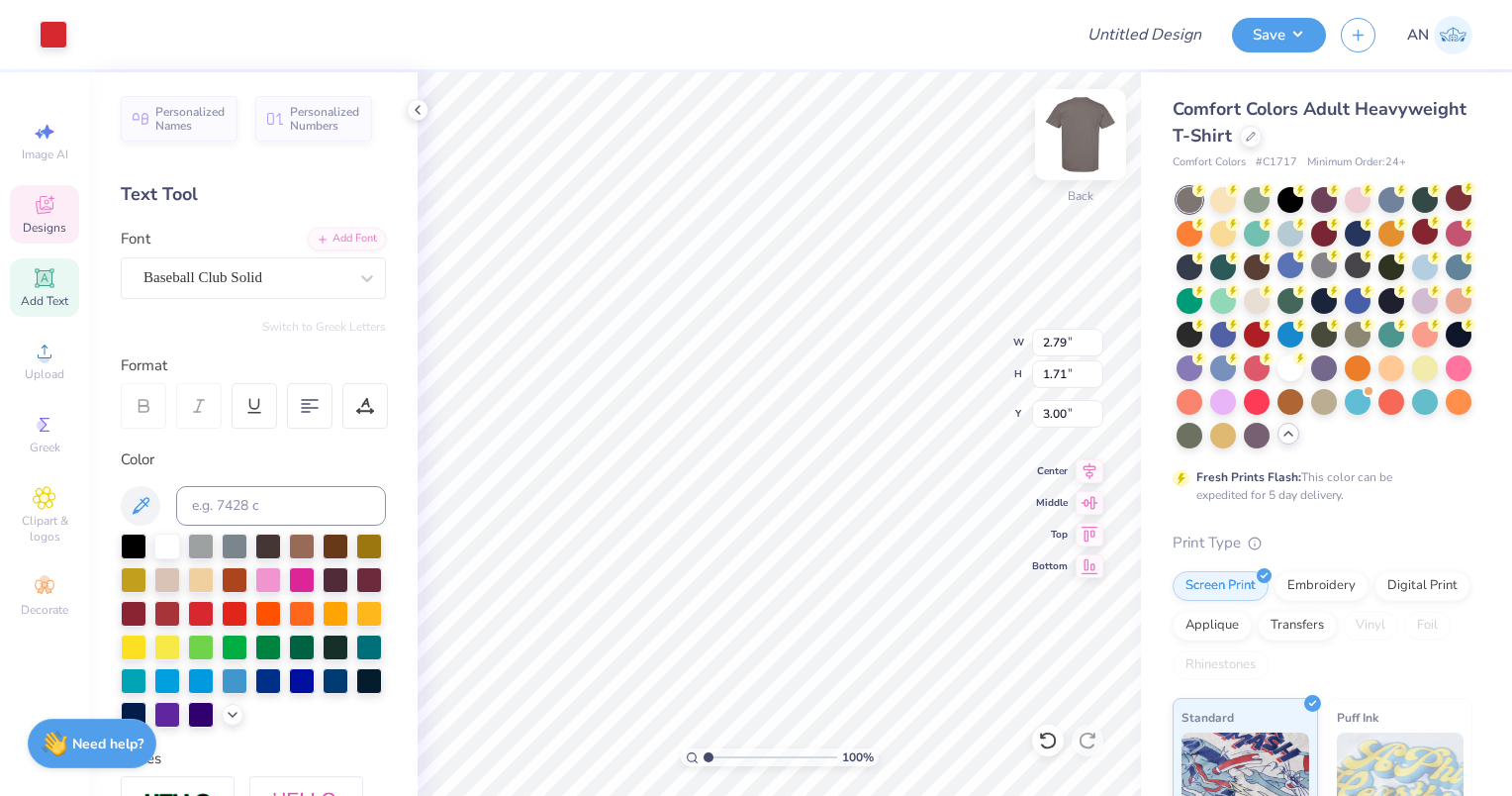 type on "3.26" 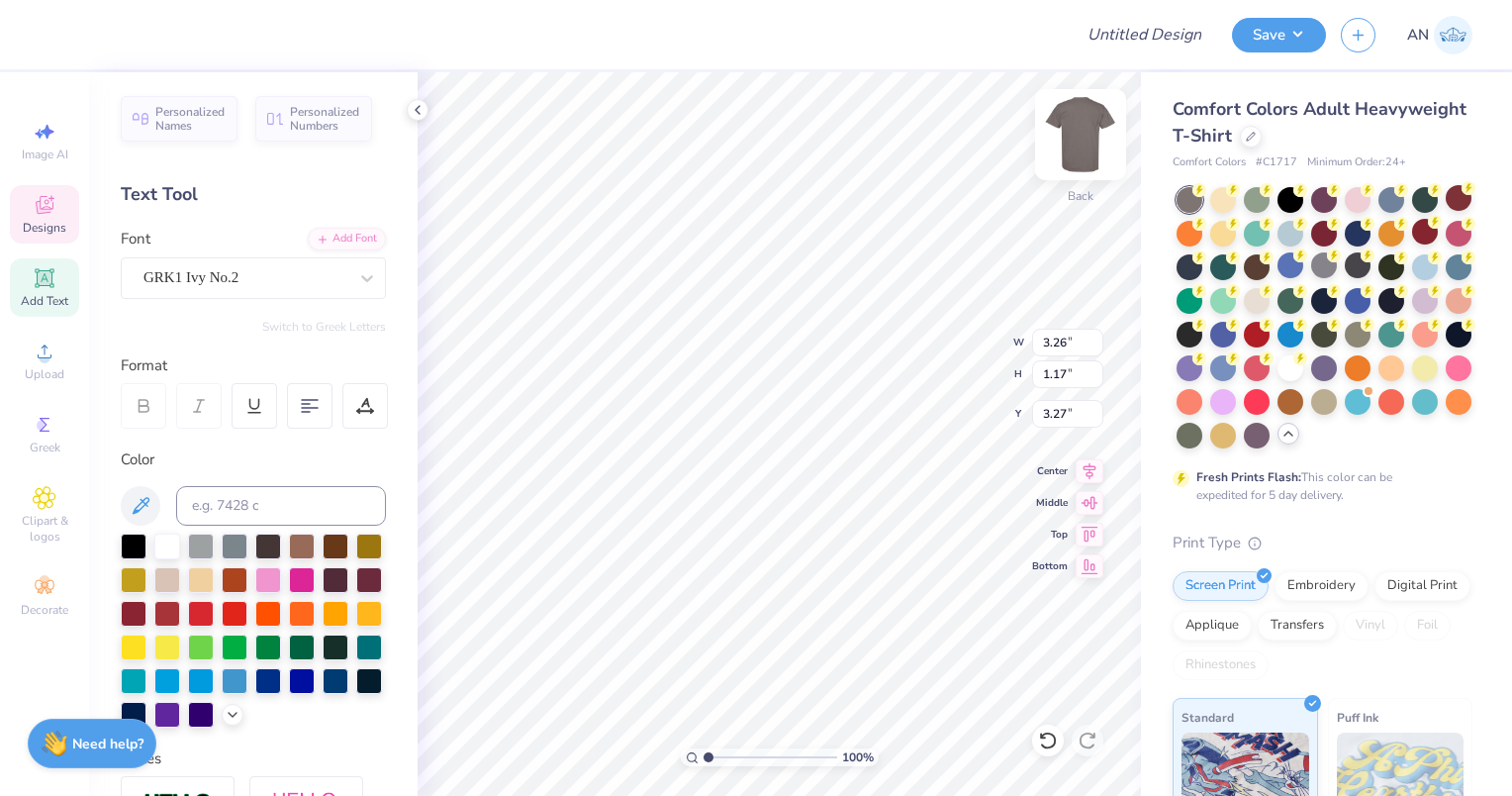 type on "11.63" 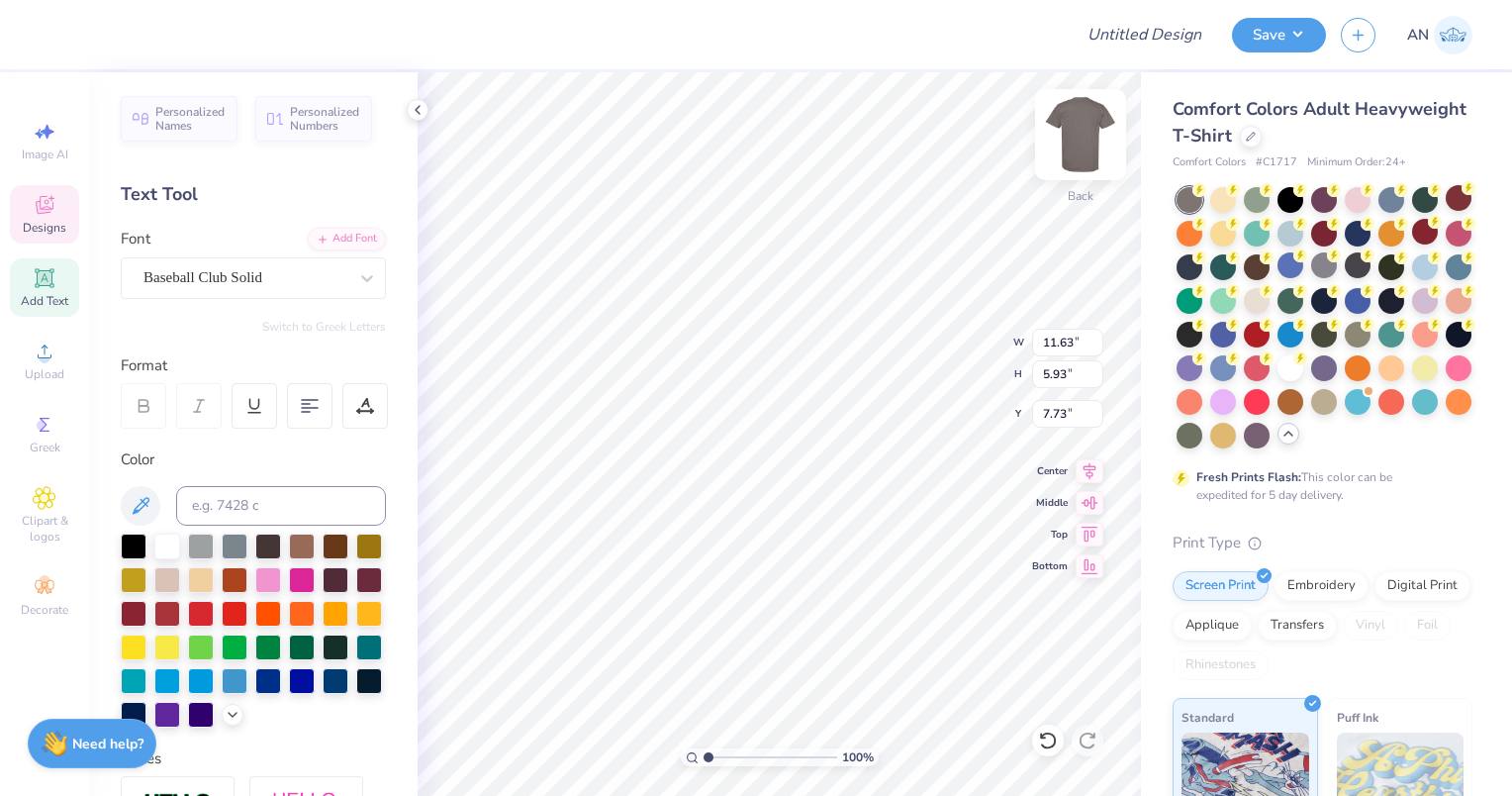 type on "3.26" 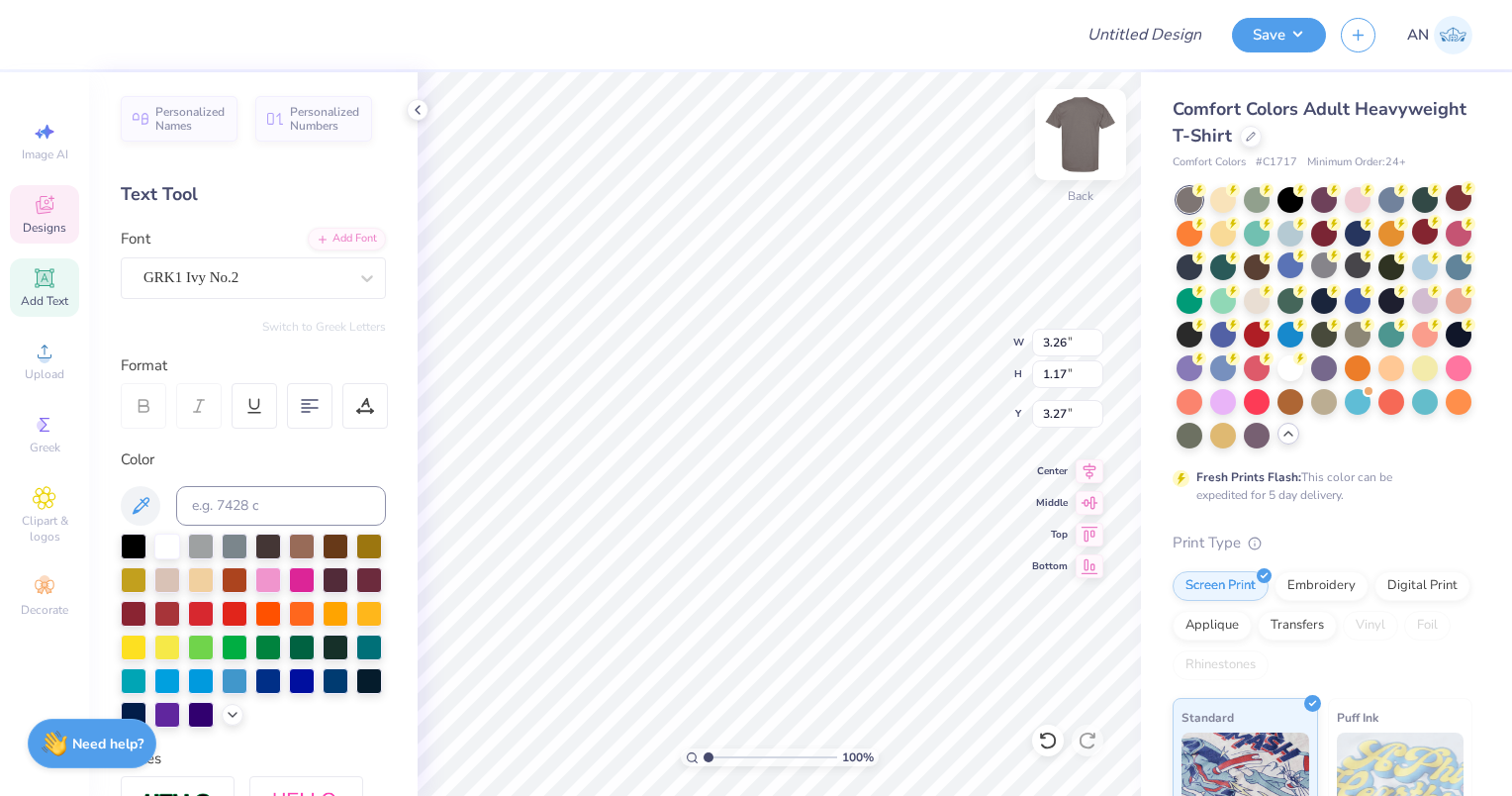 type on "11.63" 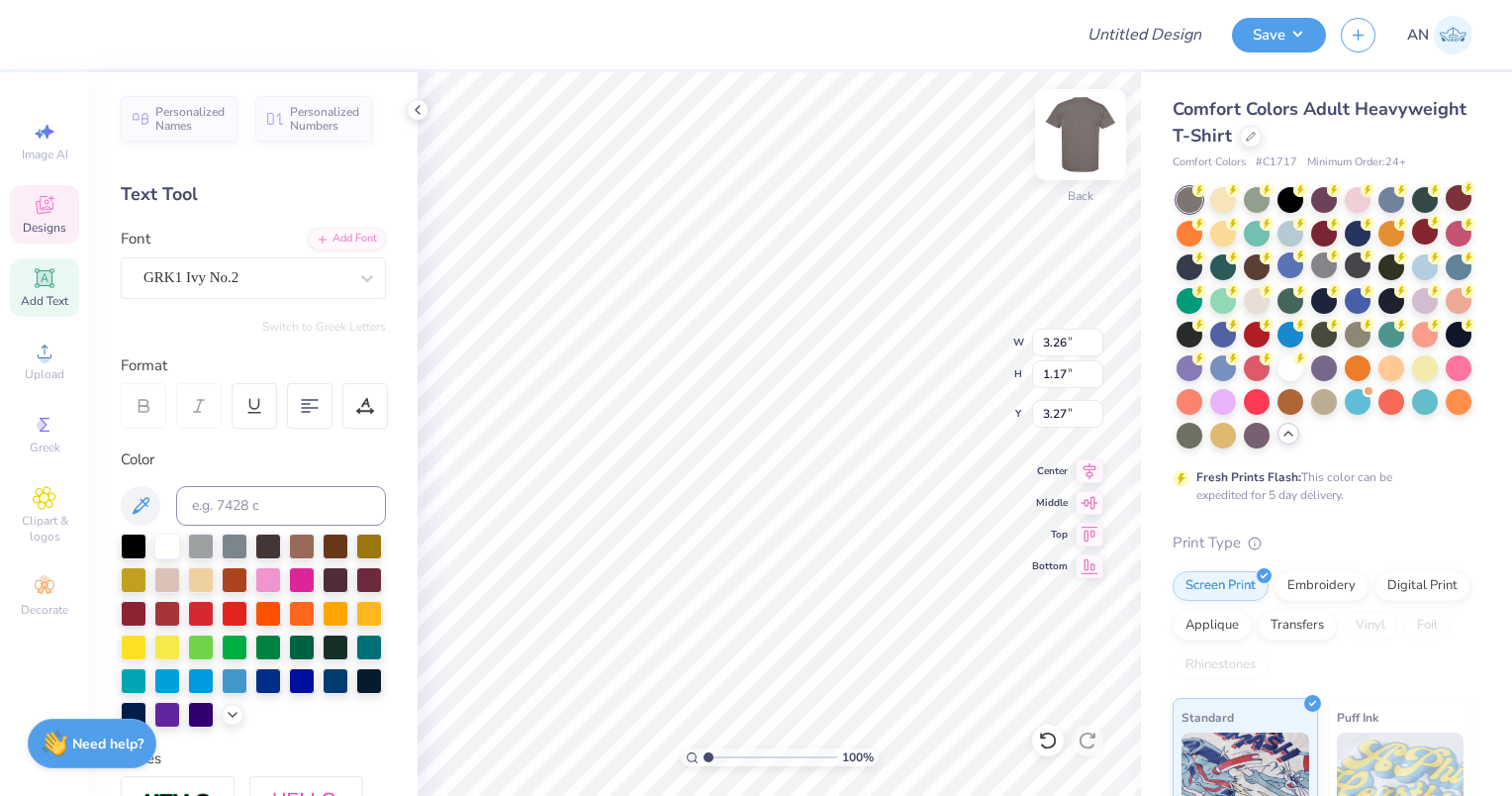 type on "7.73" 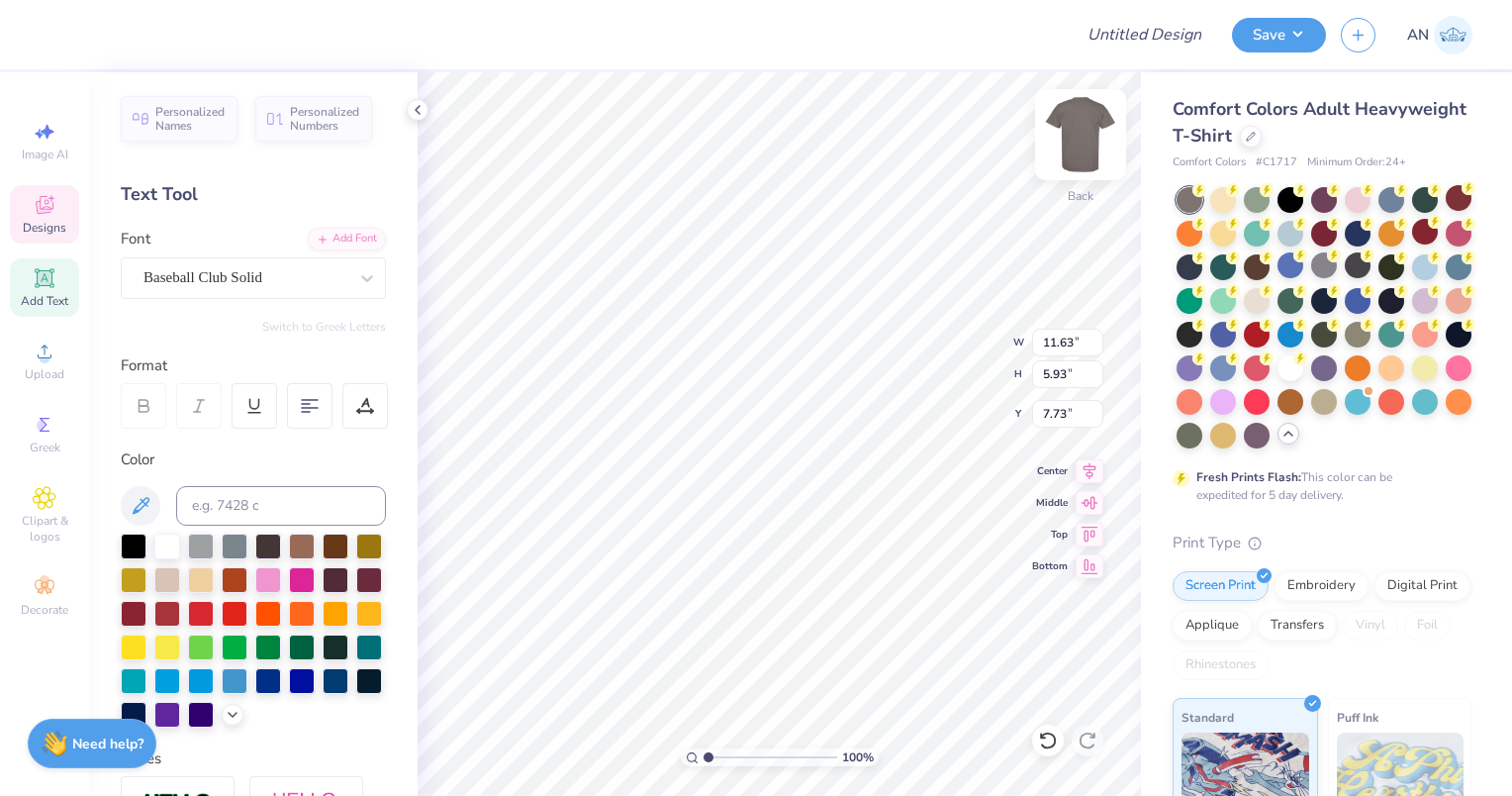 click at bounding box center (1081, 135) 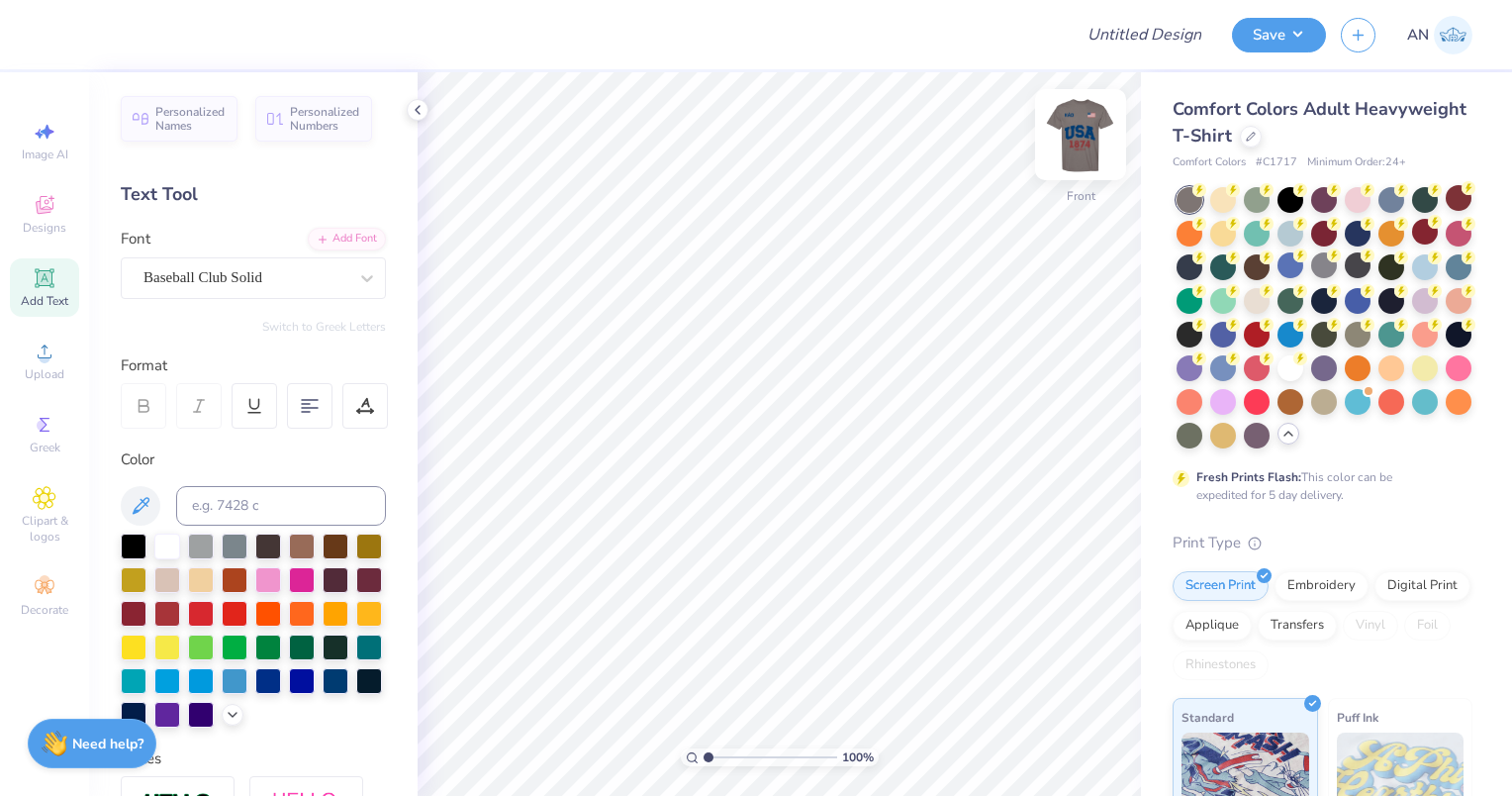 click at bounding box center (1081, 135) 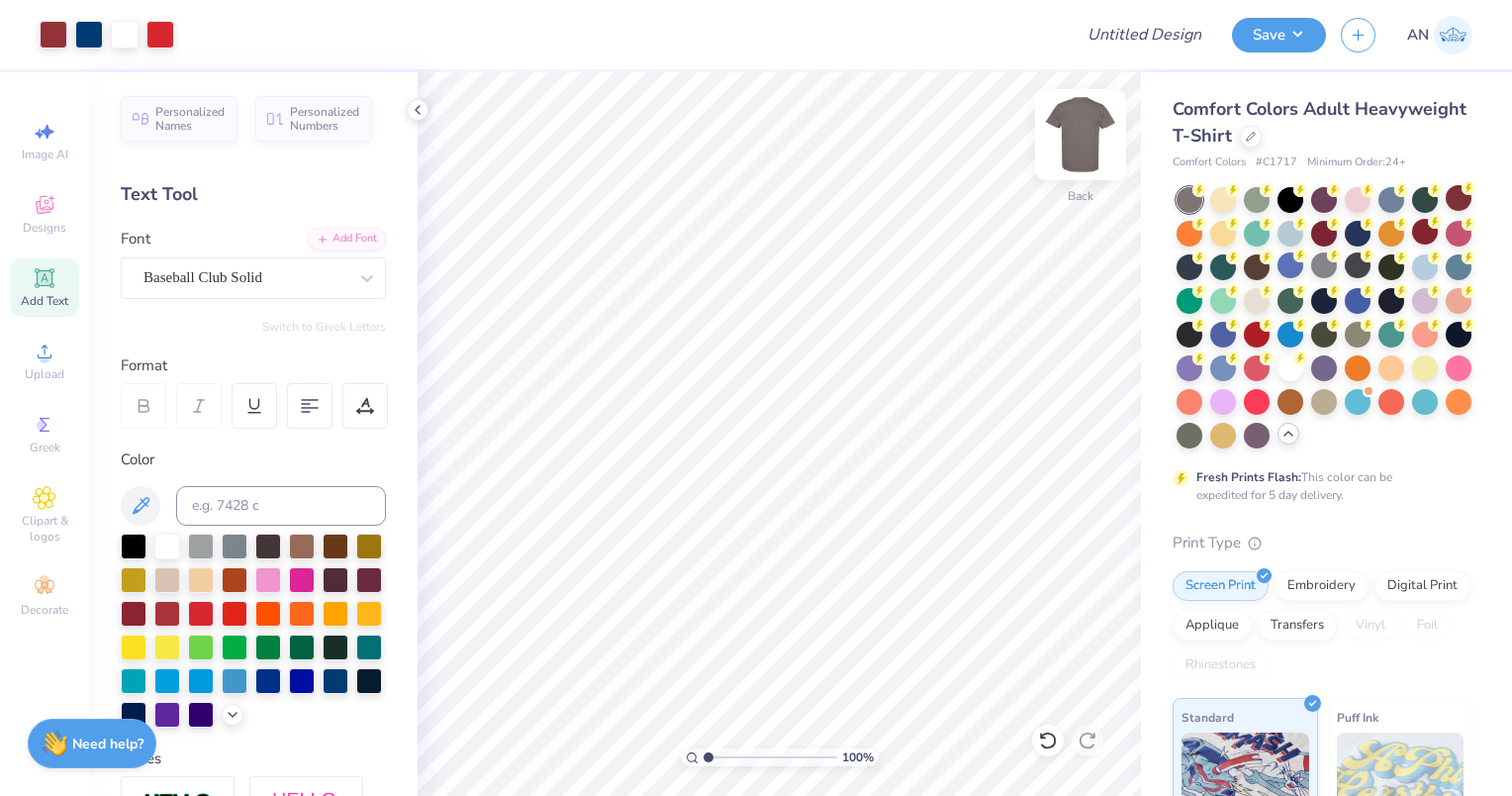 click at bounding box center [1081, 135] 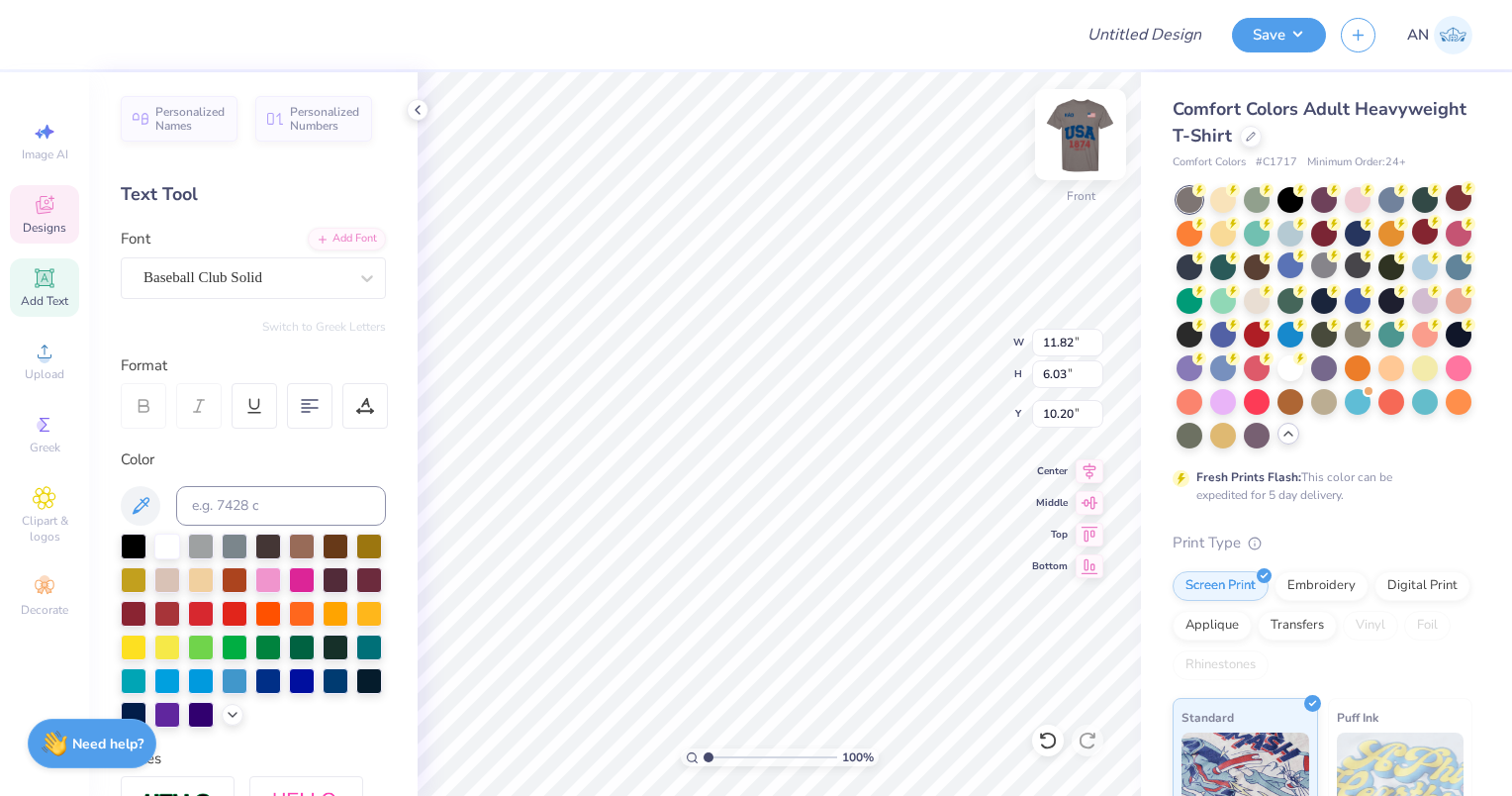 click at bounding box center [1081, 135] 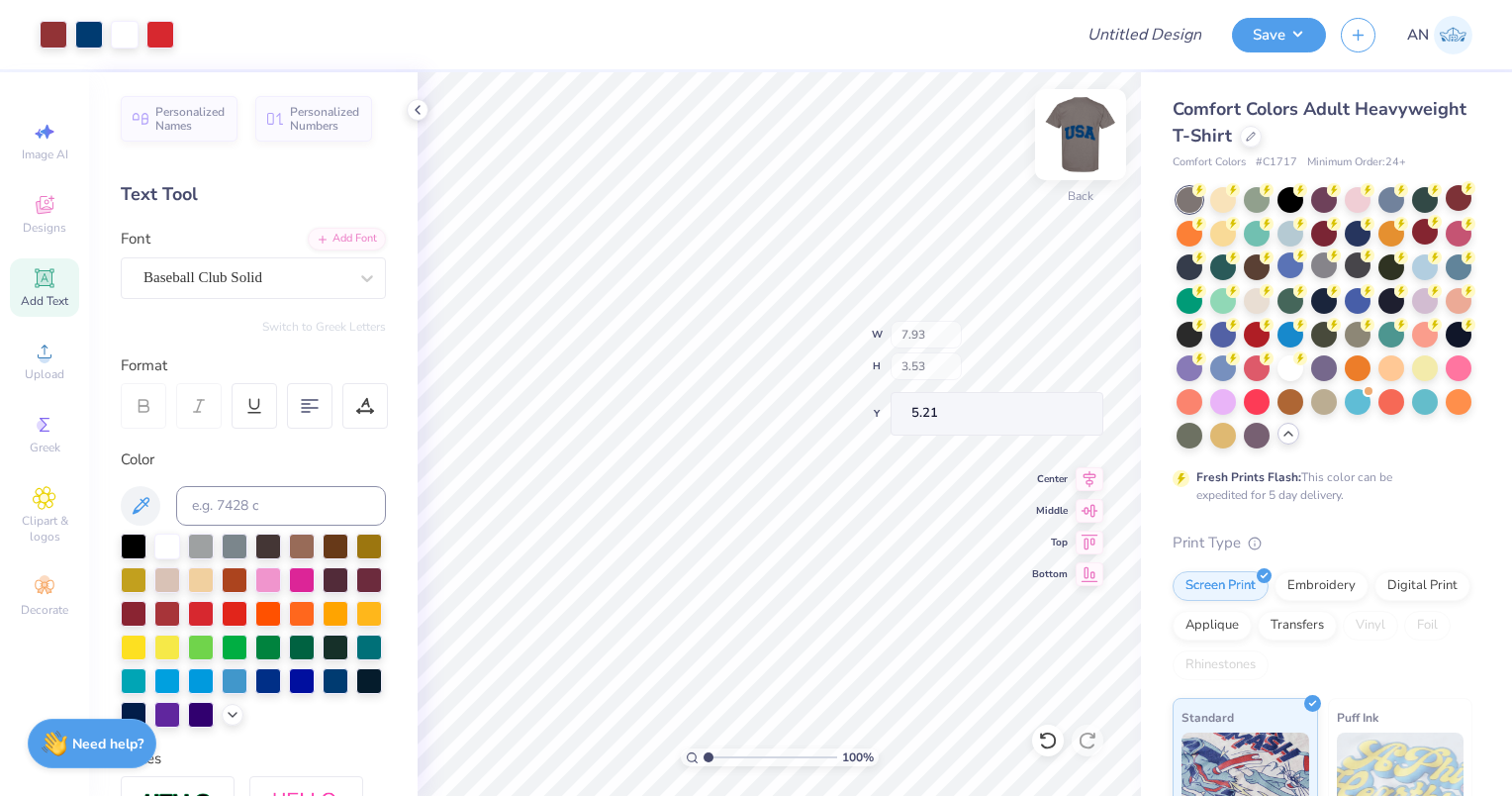 type on "5.21" 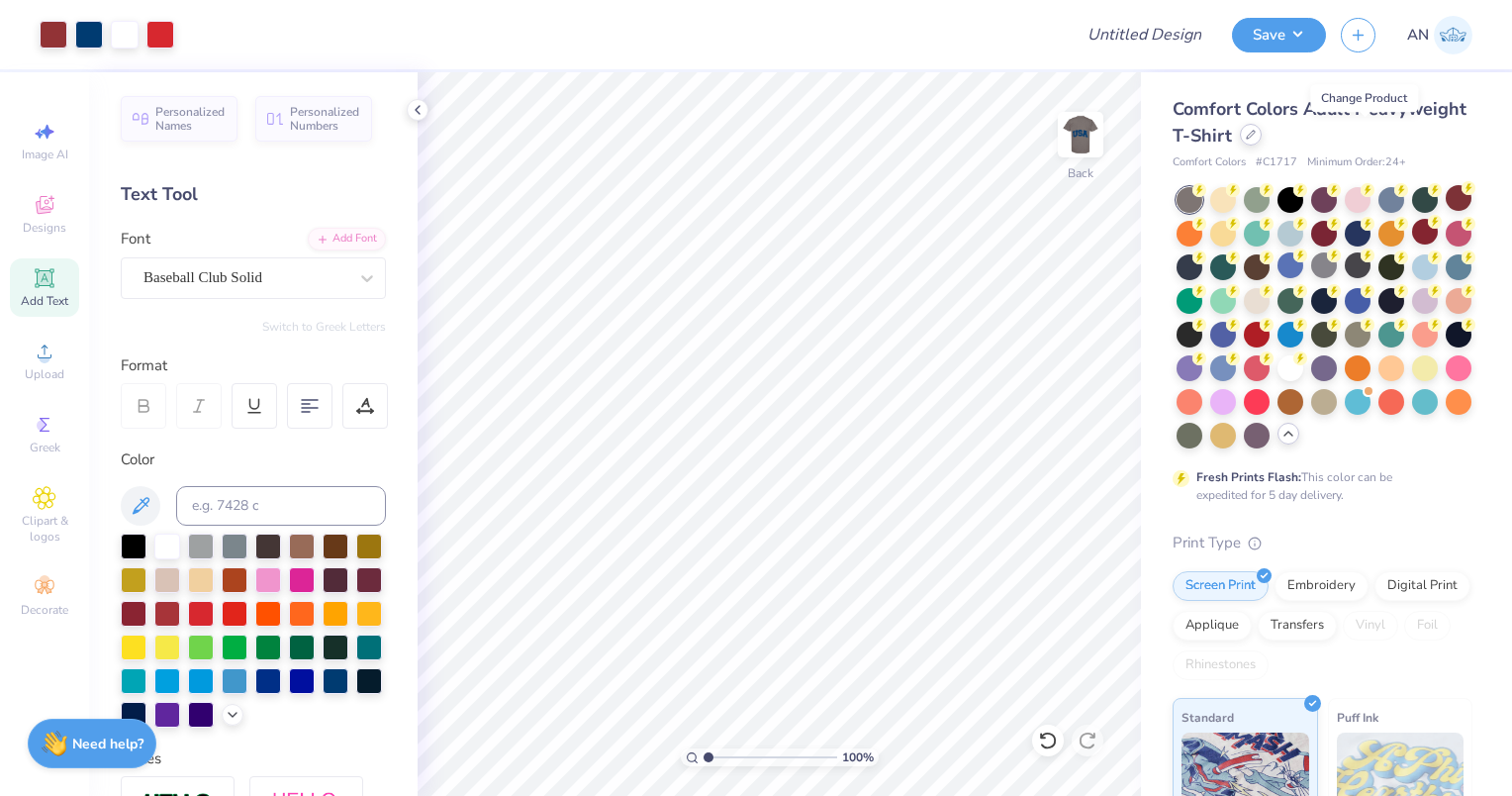 click at bounding box center [1251, 135] 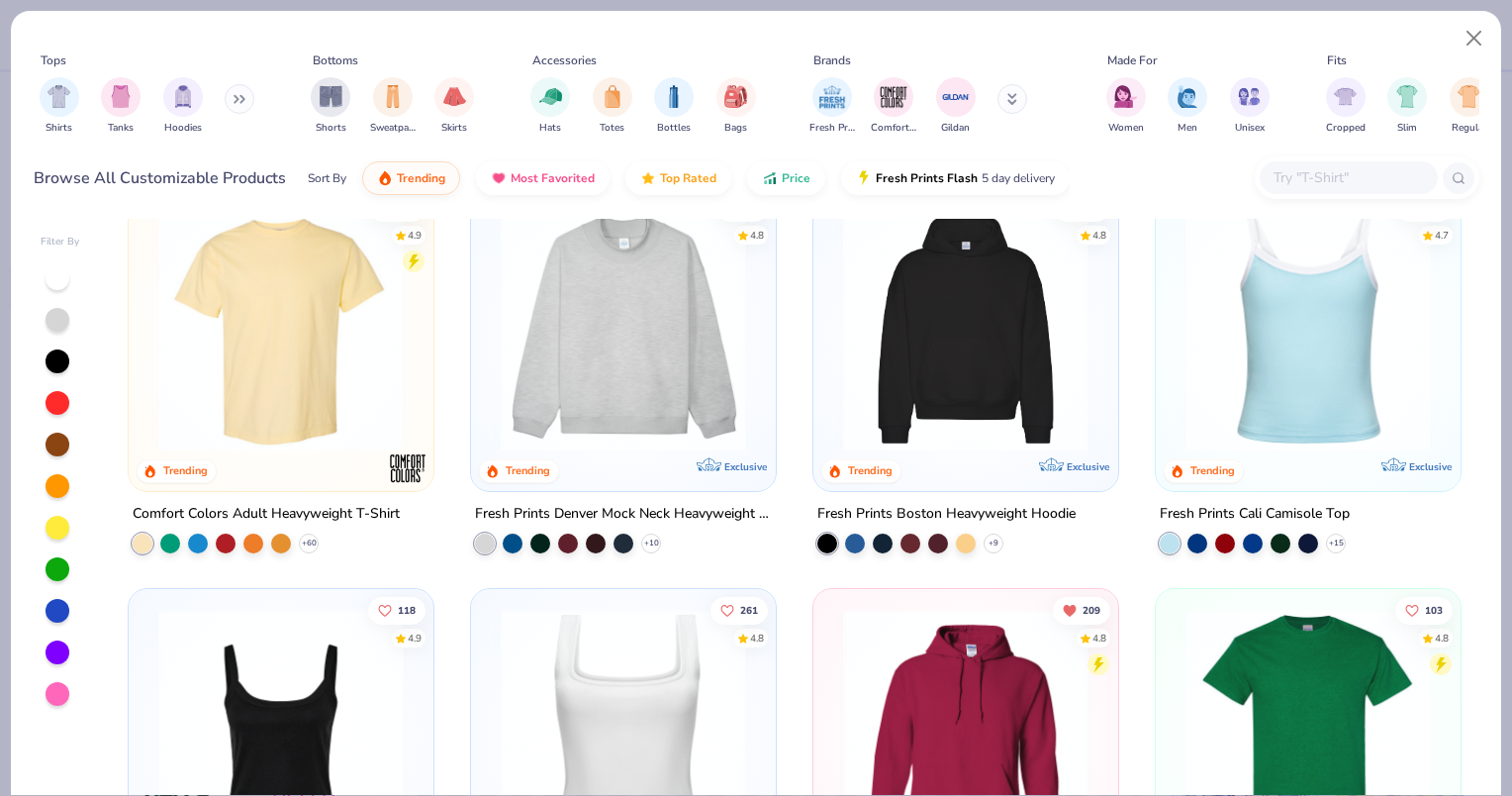 scroll, scrollTop: 40, scrollLeft: 0, axis: vertical 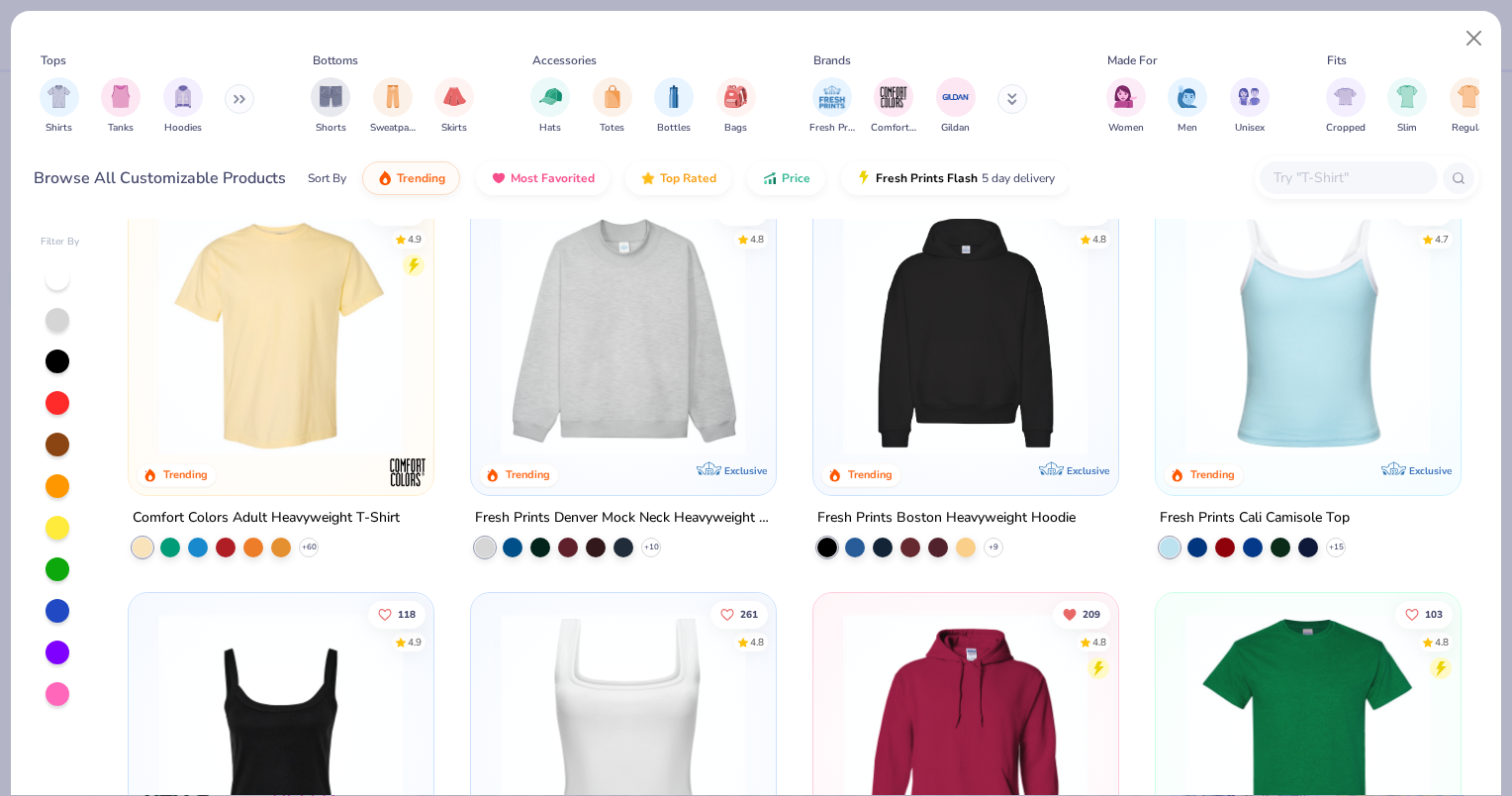click at bounding box center [1348, 177] 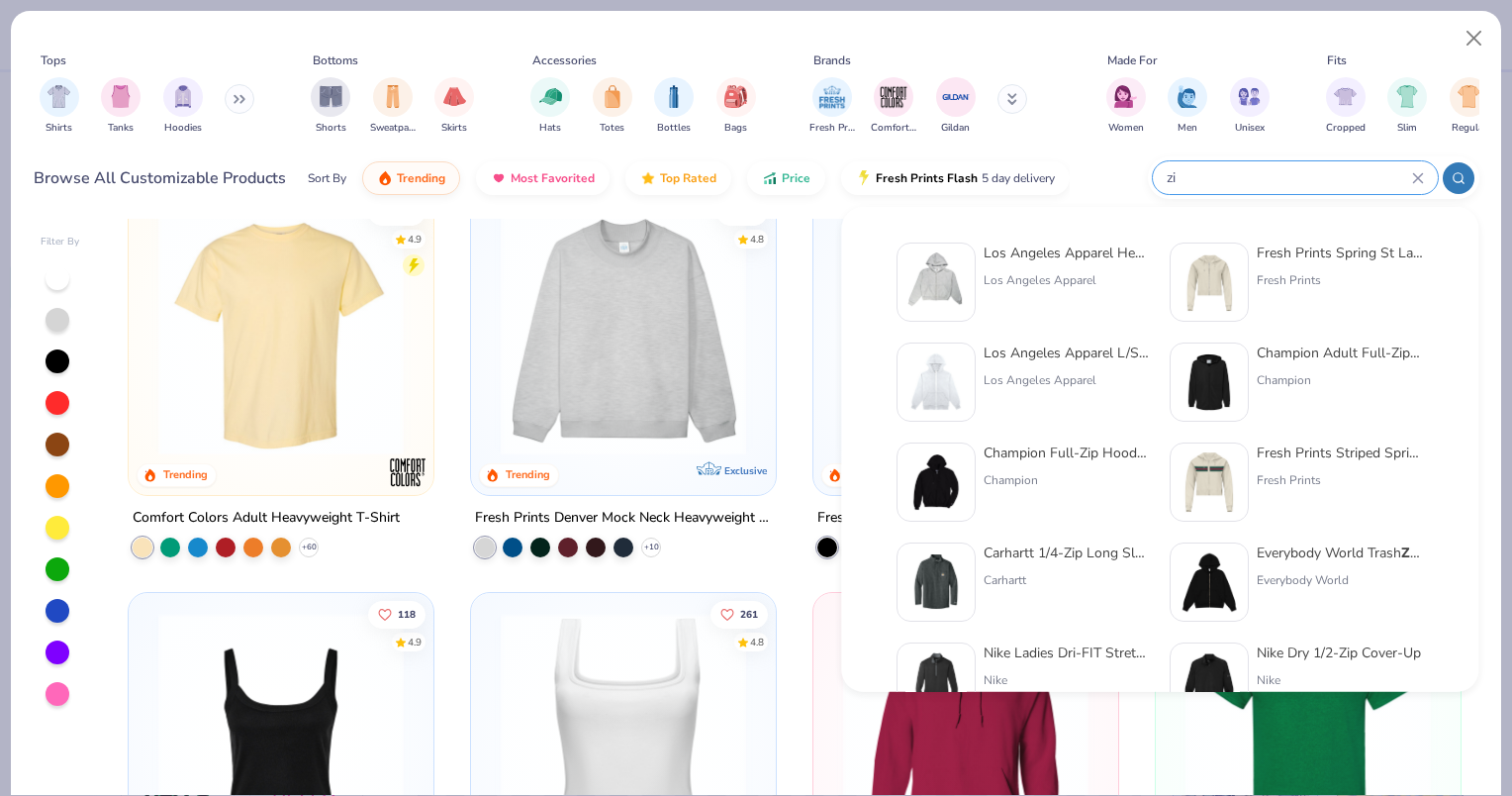 type on "z" 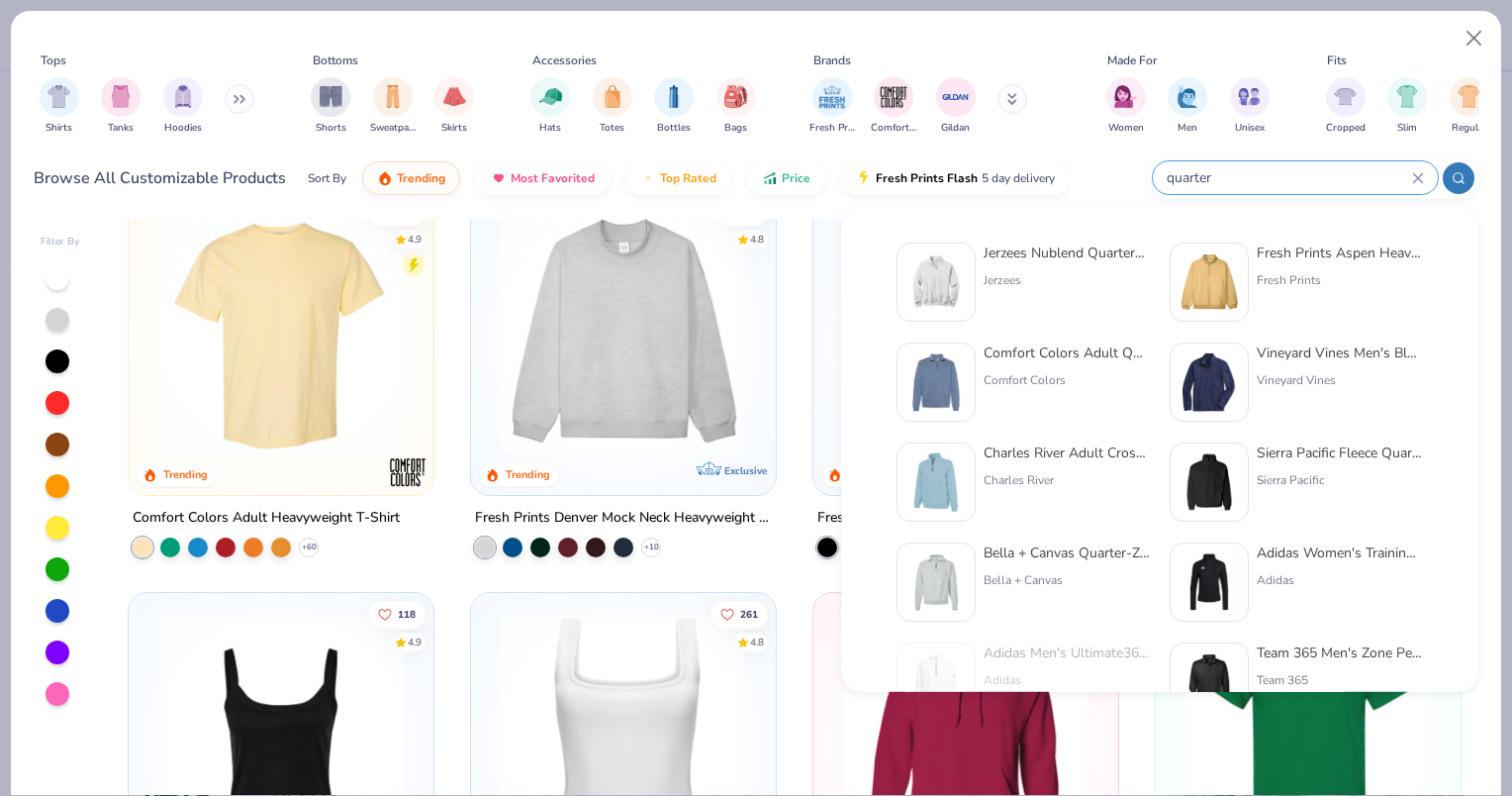 type on "quater" 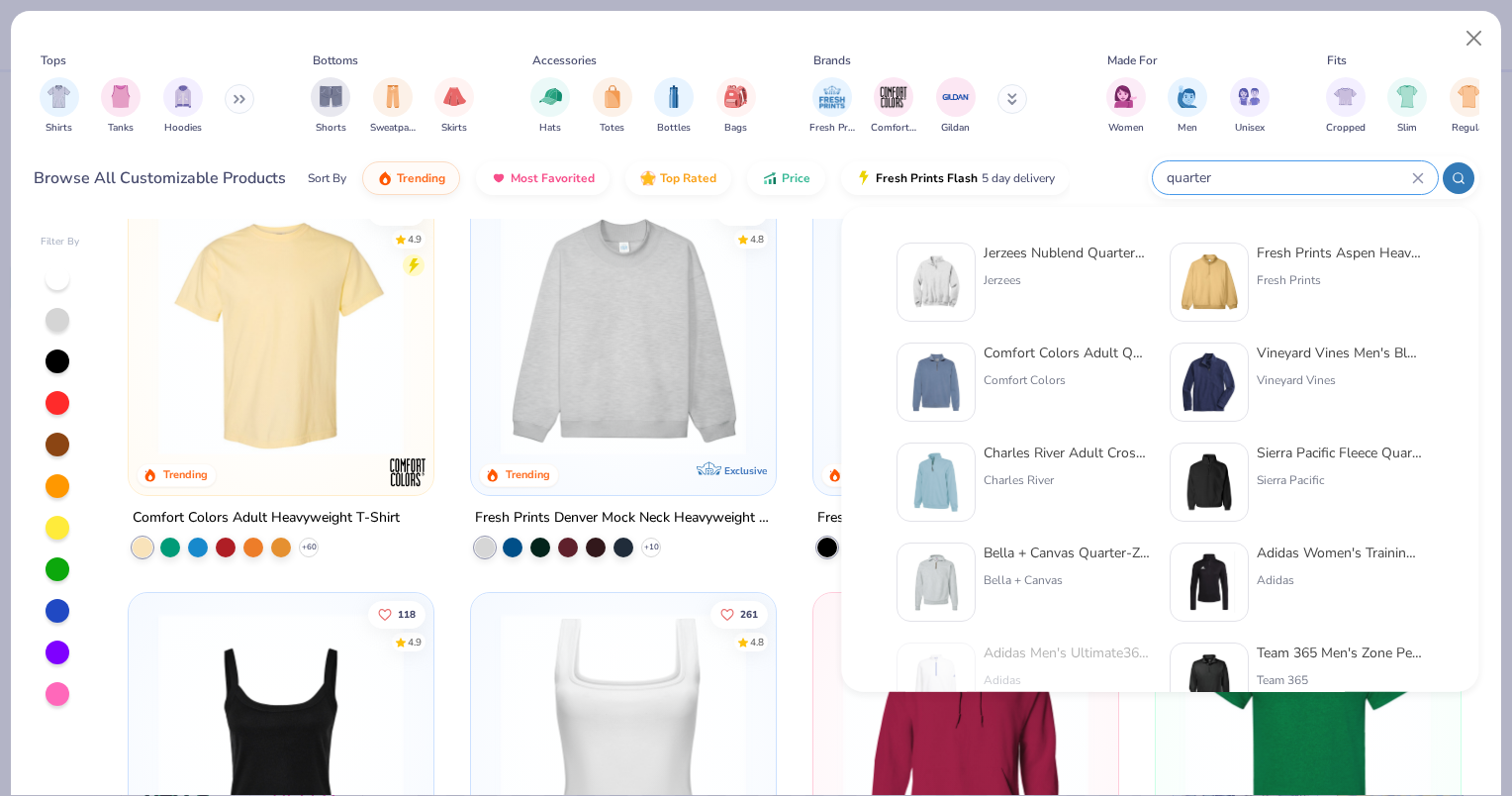 click on "Comfort Colors Adult Quarter-Zip Sweatshirt" at bounding box center (1067, 352) 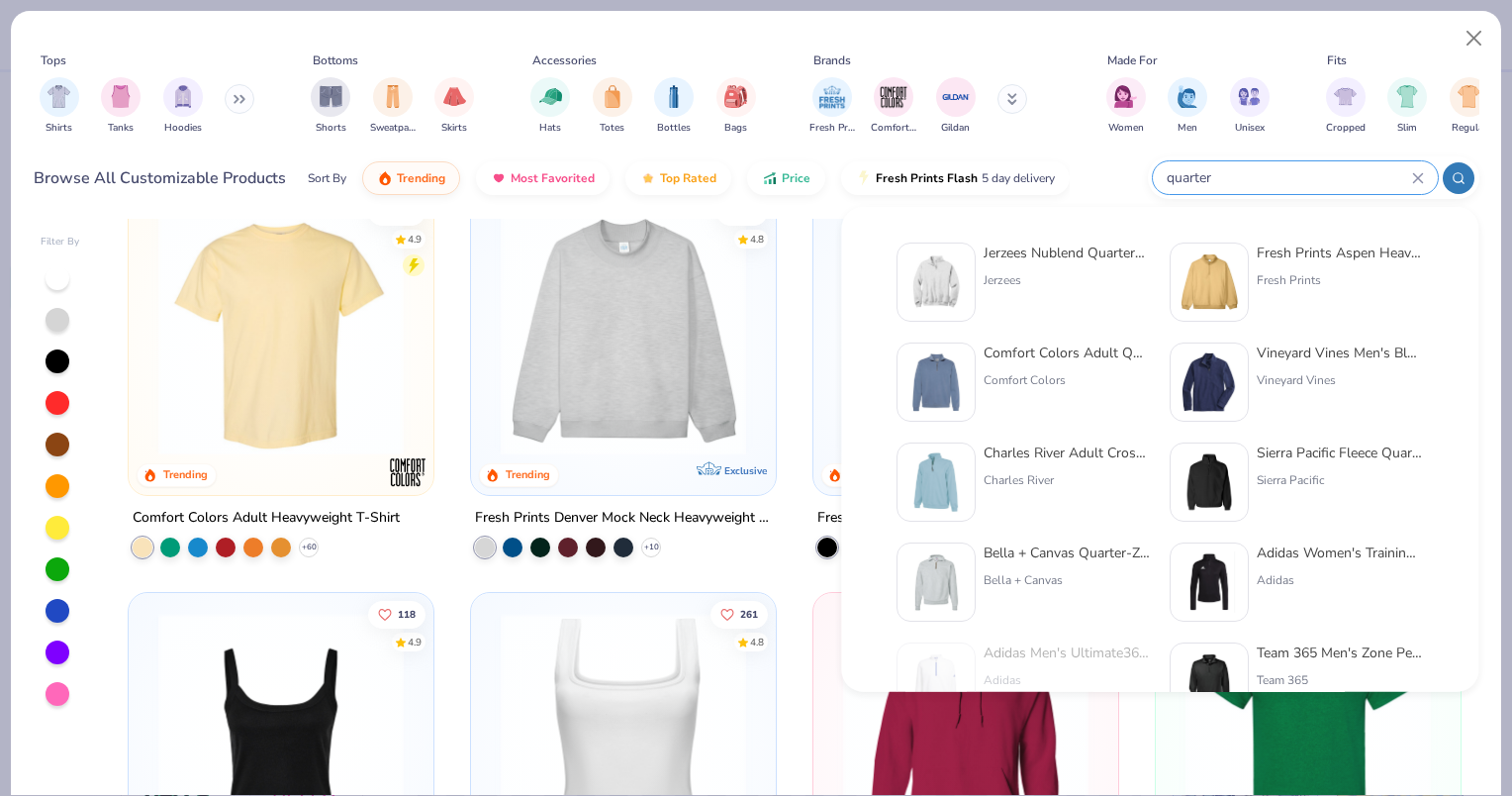 type 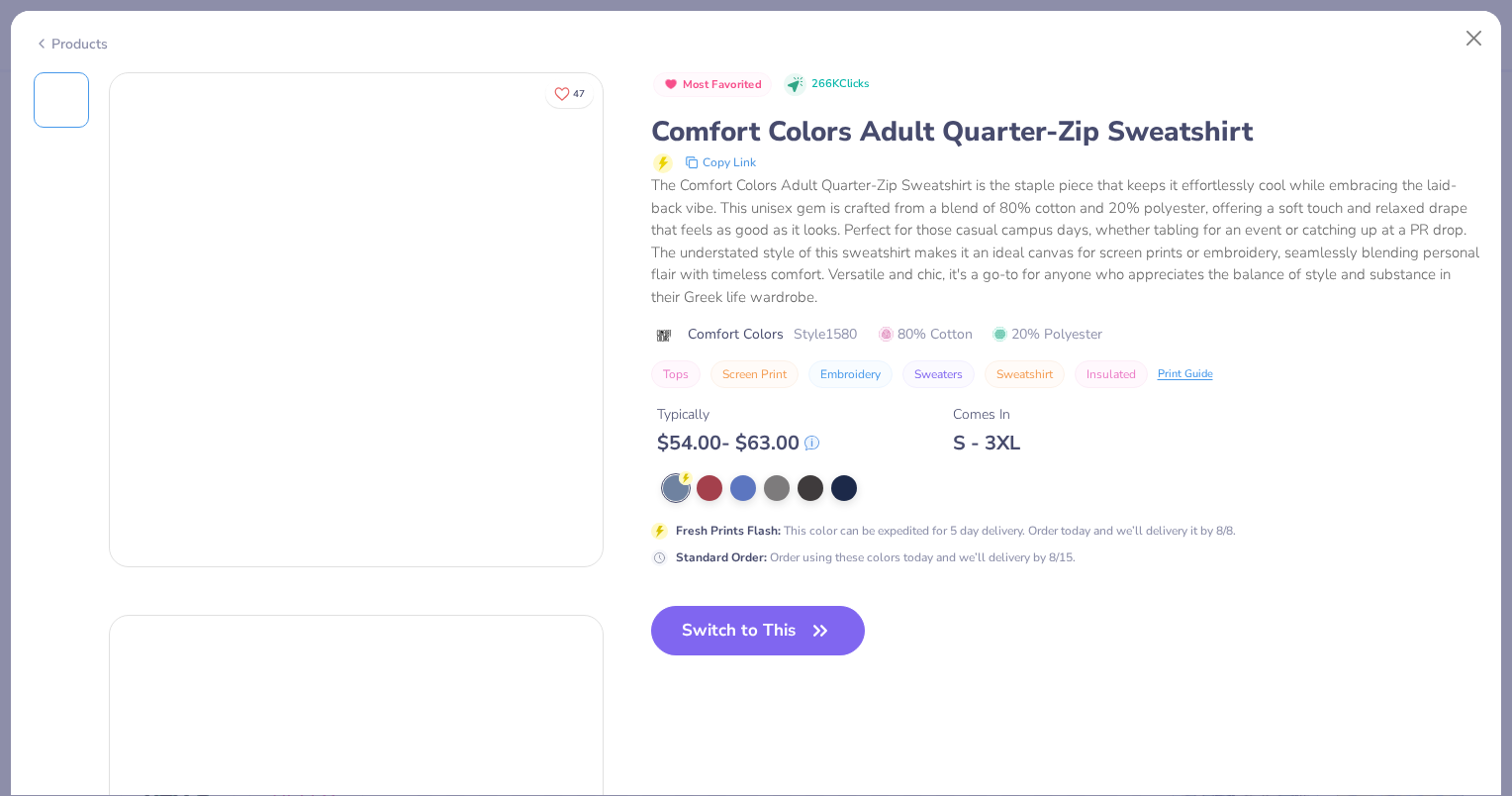 click on "Comfort Colors Adult Quarter-Zip Sweatshirt" at bounding box center [1067, 352] 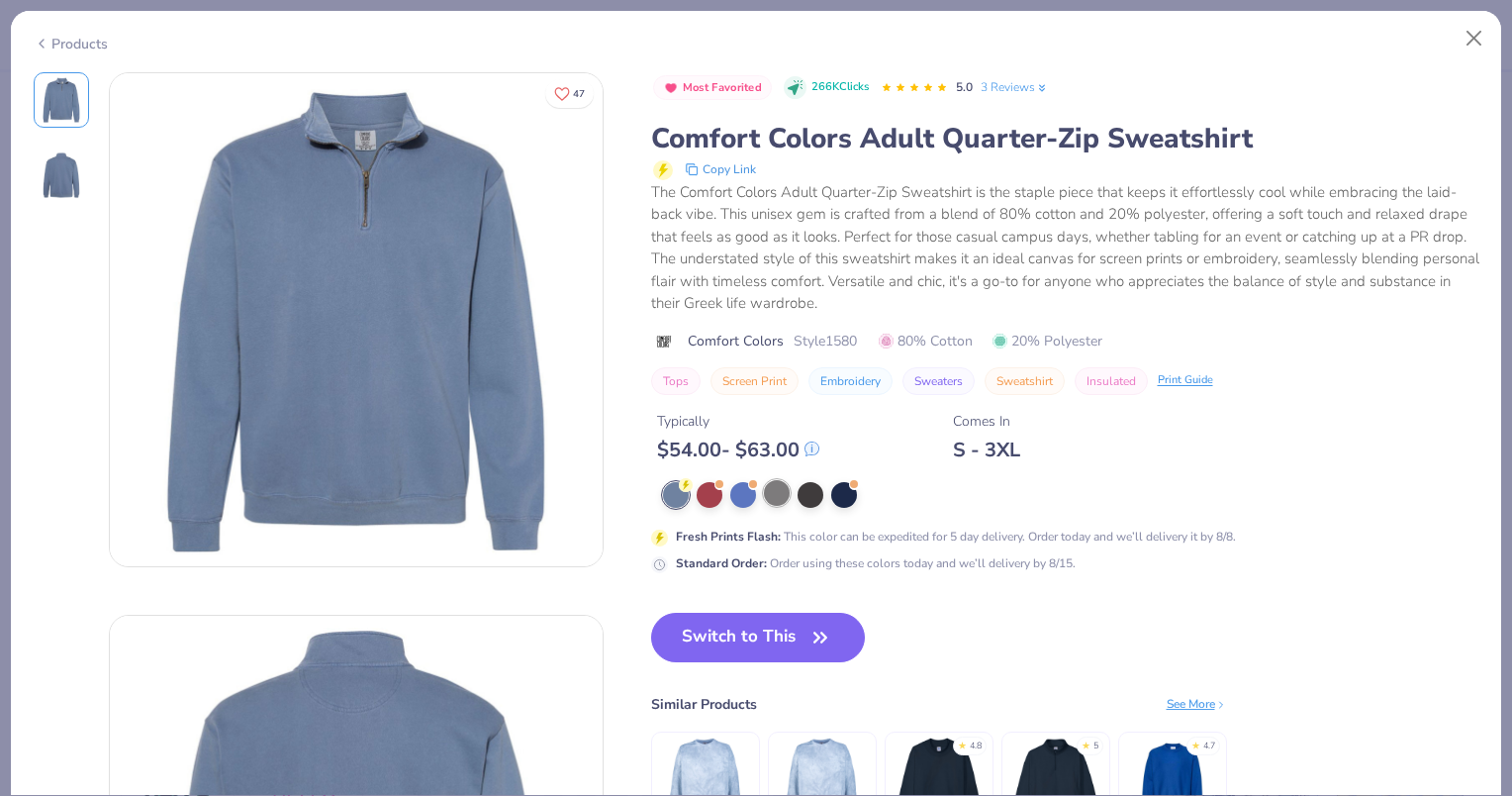 click at bounding box center [777, 493] 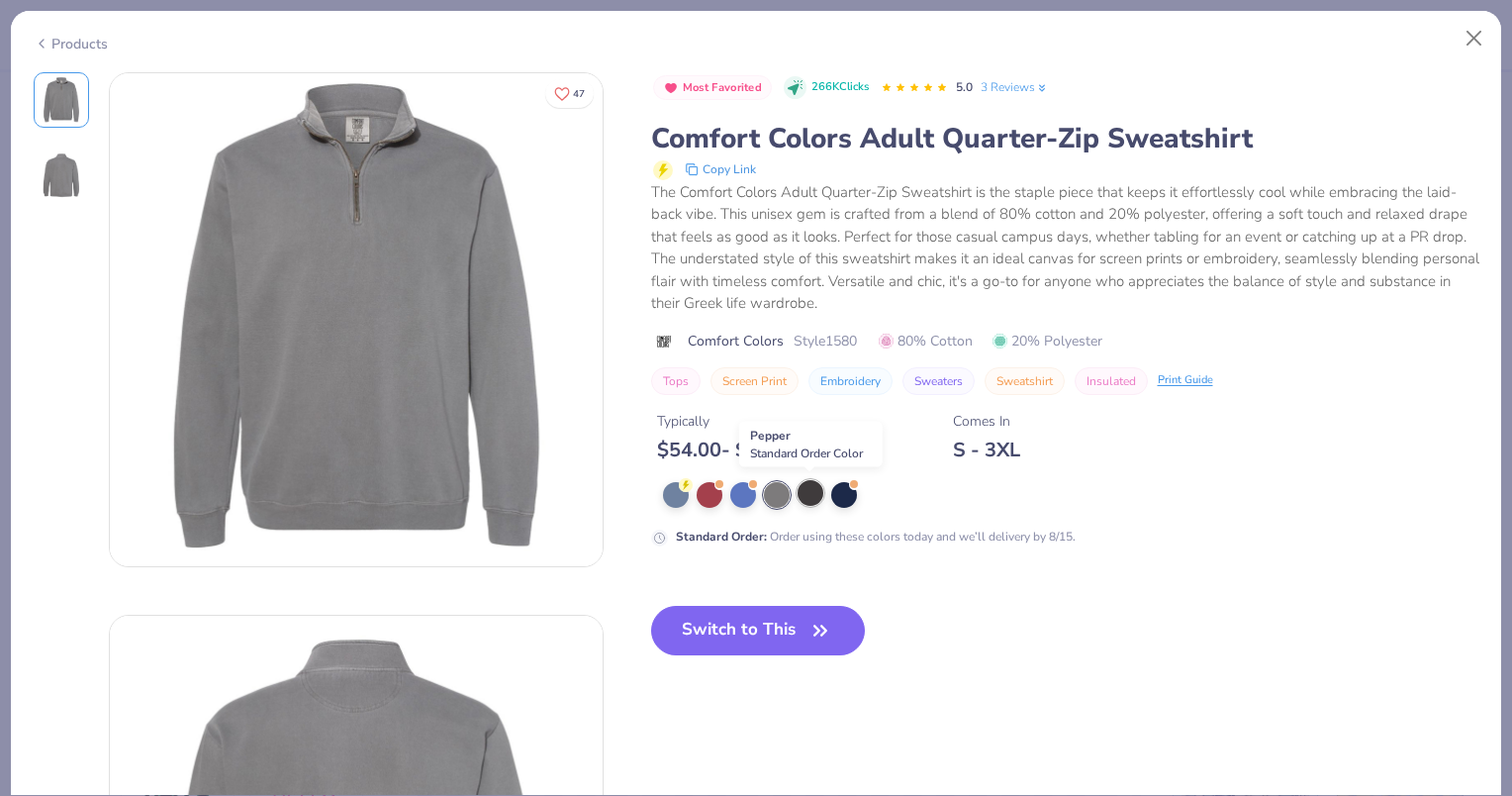 click at bounding box center (810, 493) 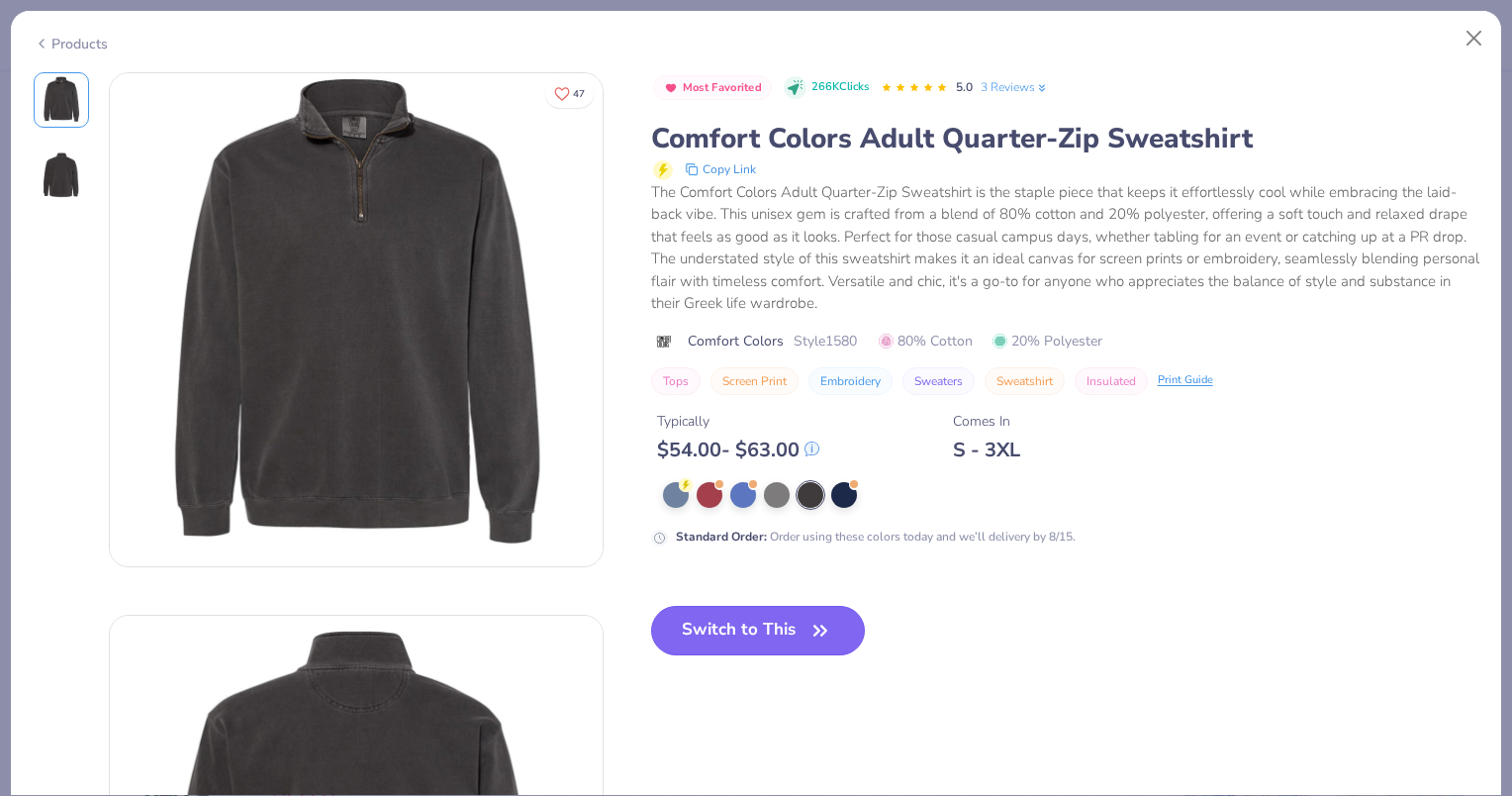 click on "Switch to This" at bounding box center (758, 631) 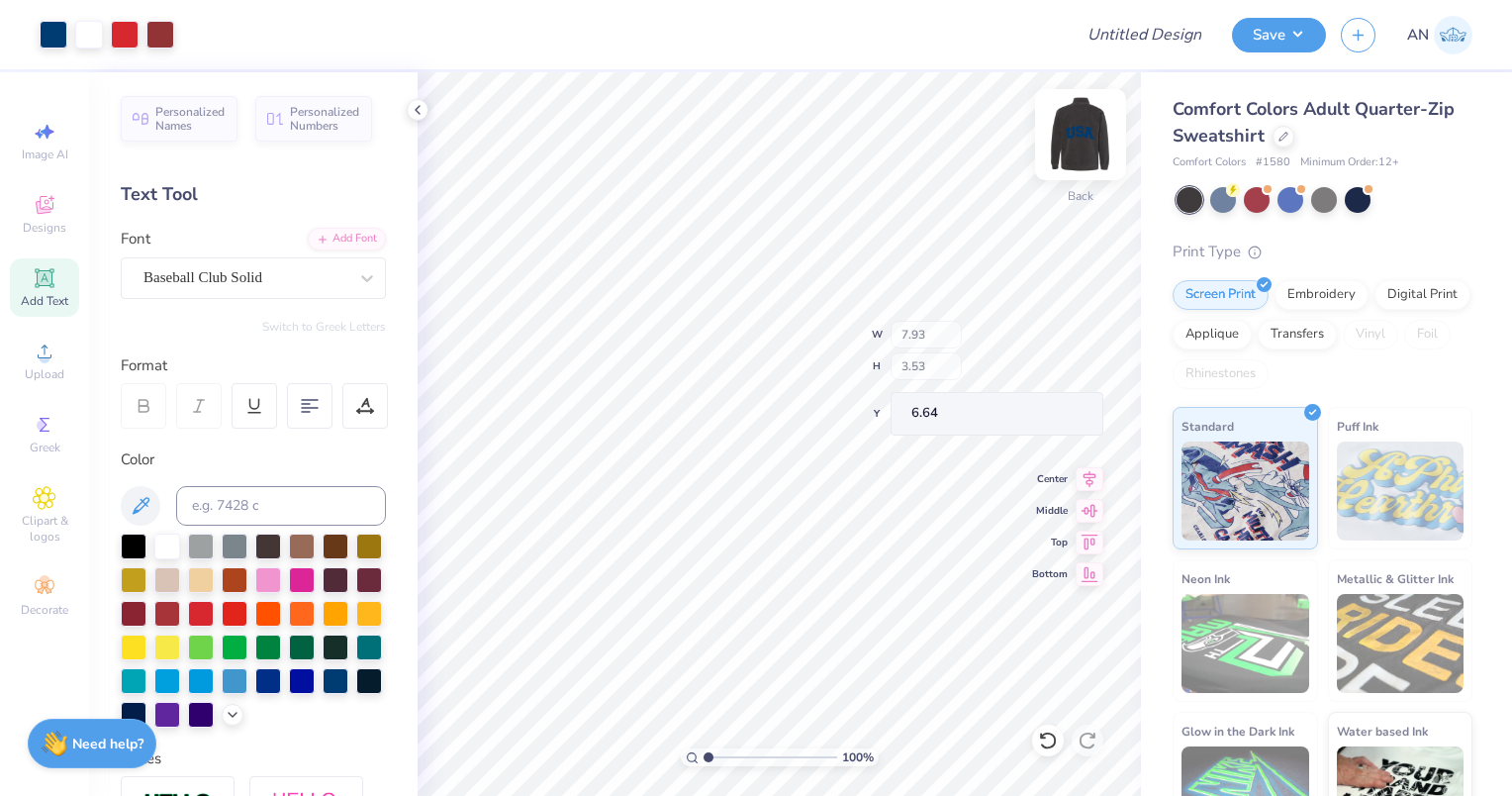 type on "6.64" 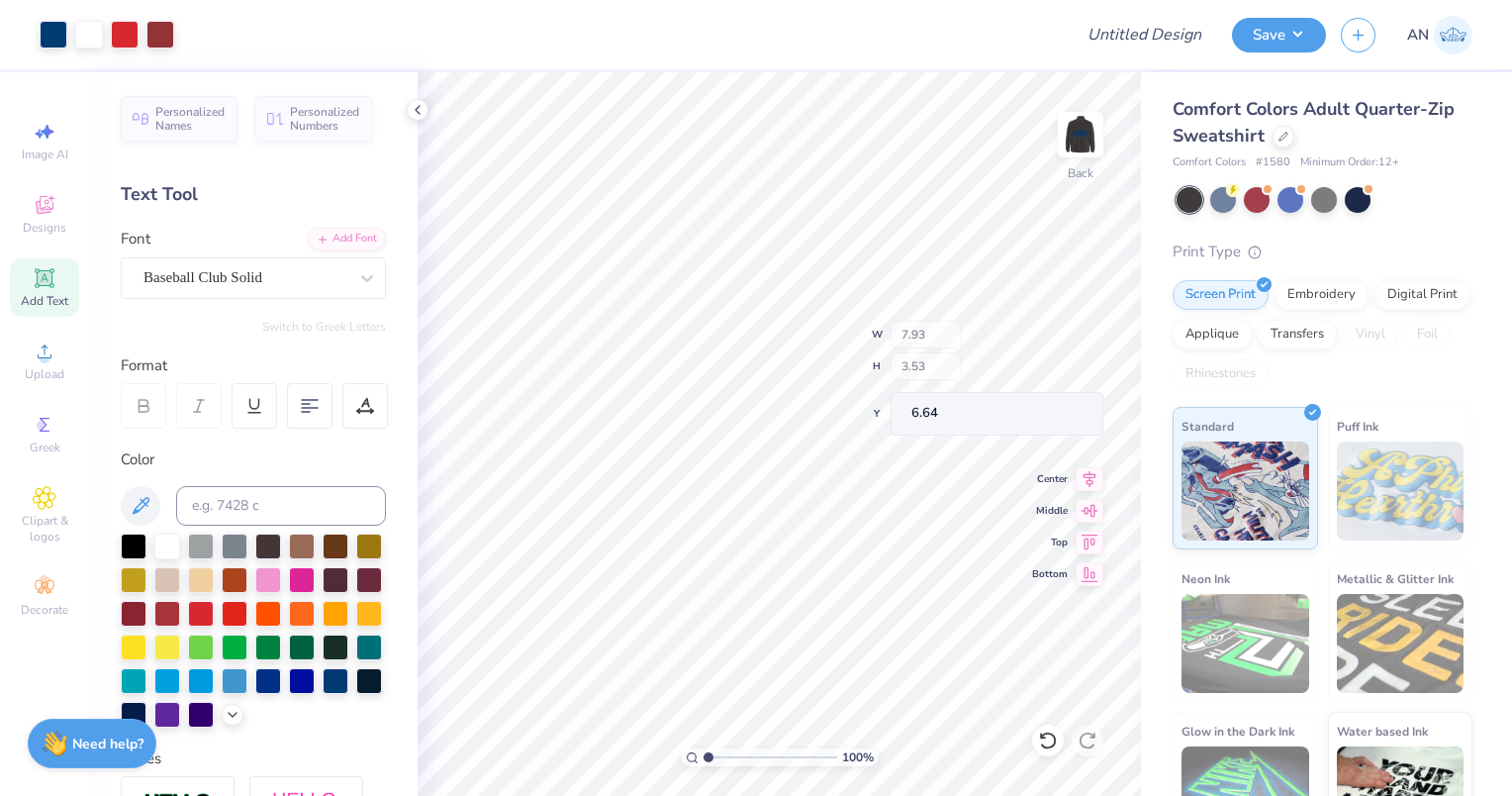 click at bounding box center [1081, 135] 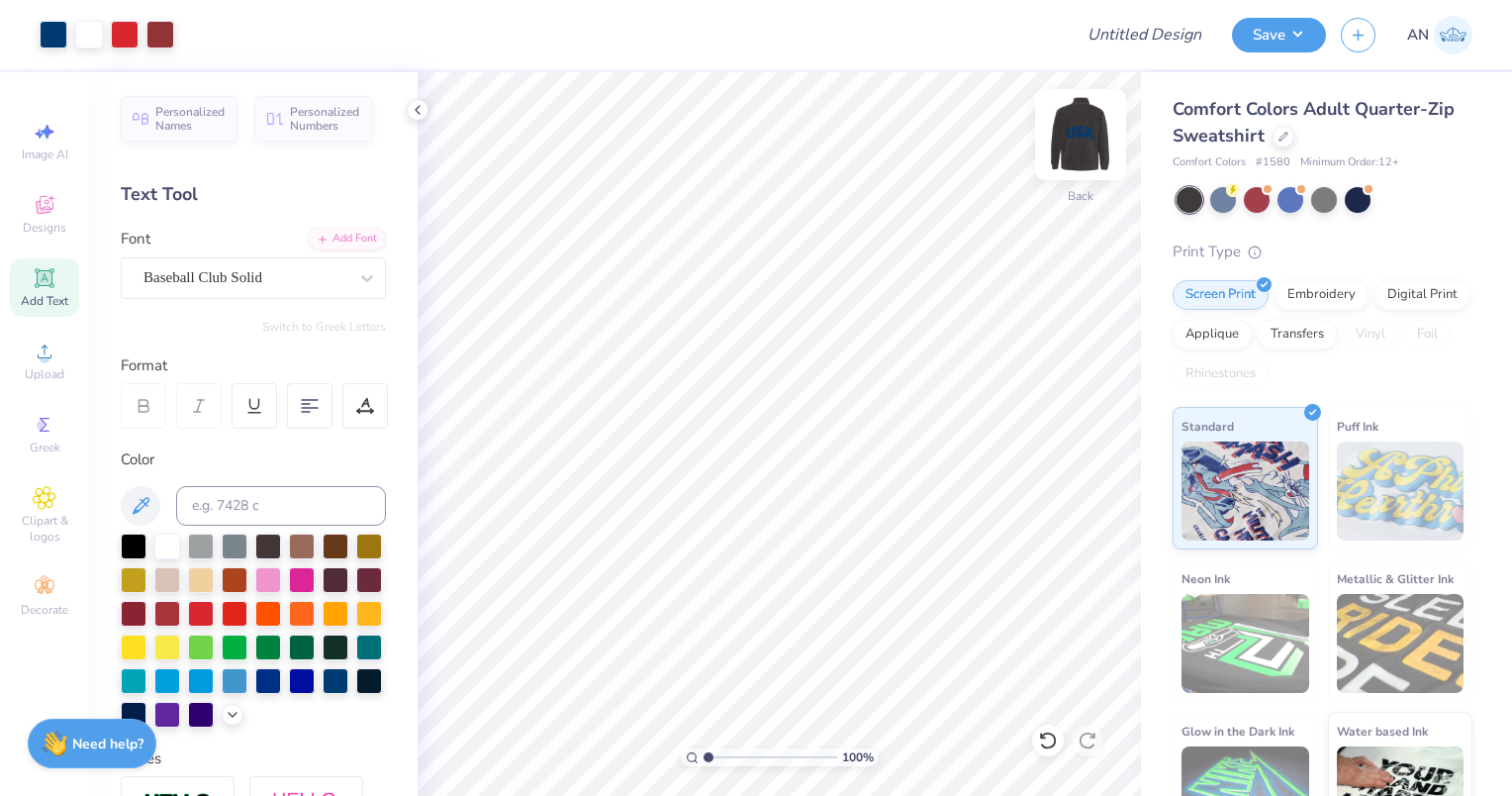 click at bounding box center [1081, 135] 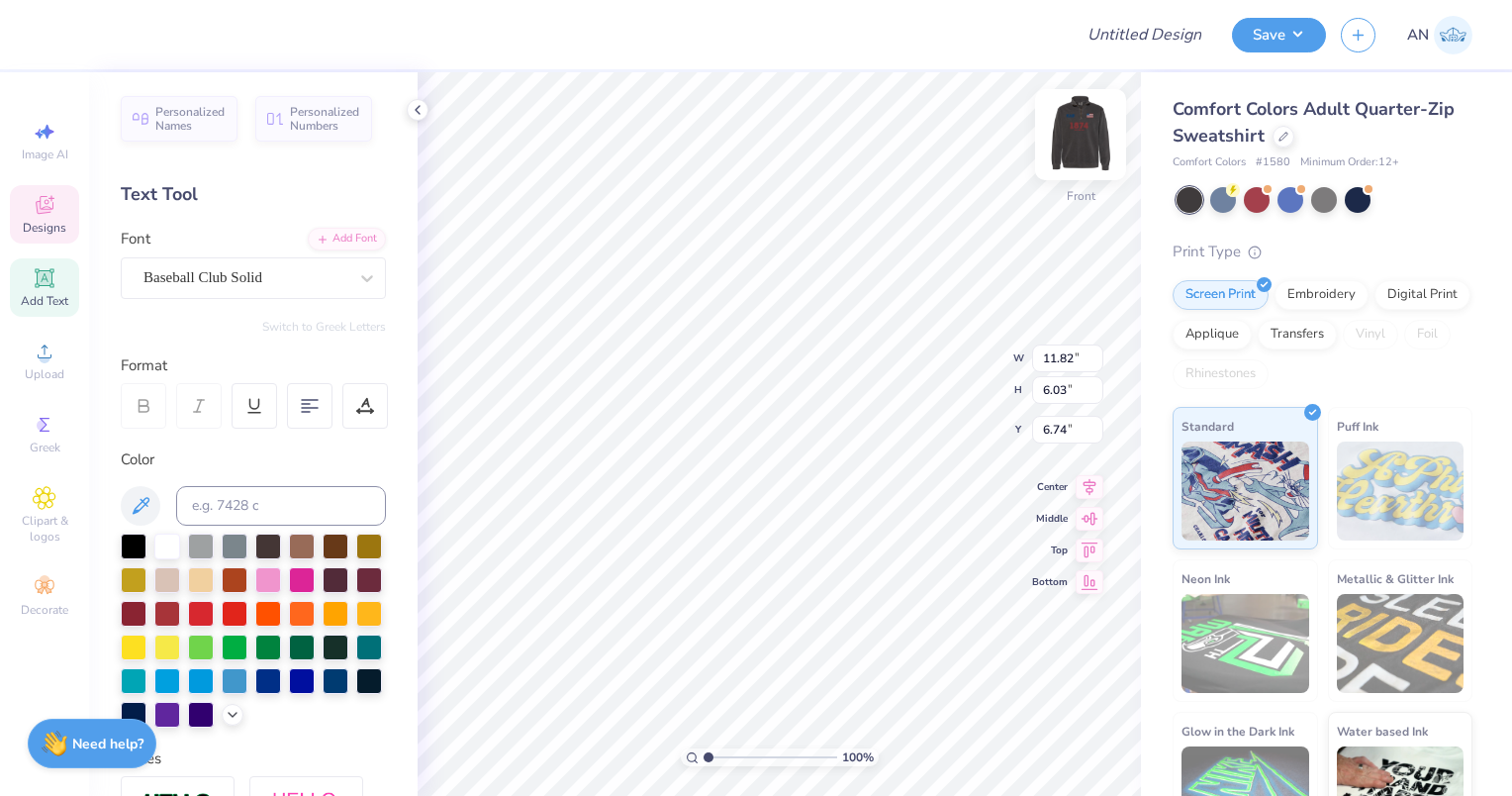 scroll, scrollTop: 16, scrollLeft: 2, axis: both 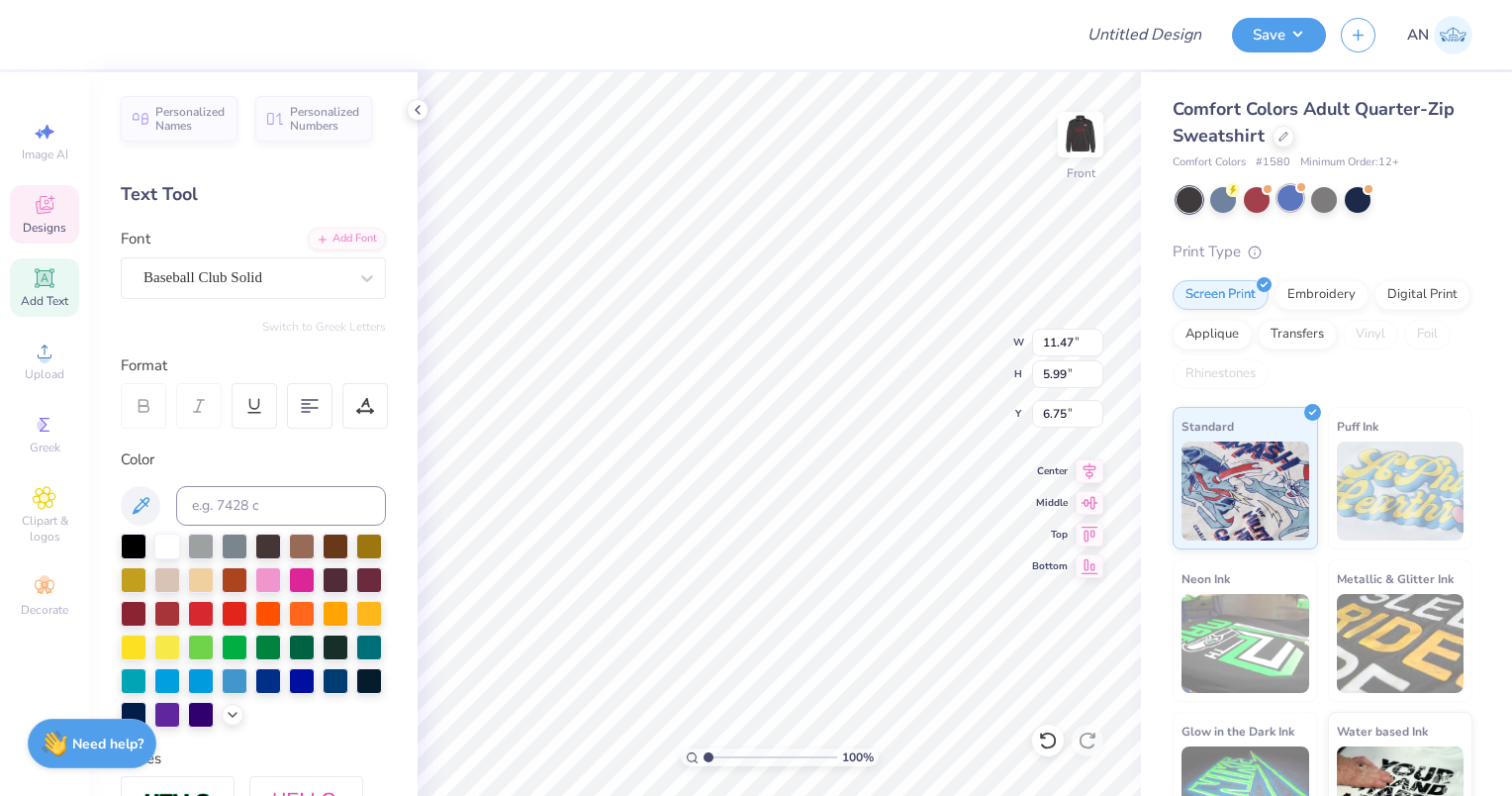 click at bounding box center [1290, 198] 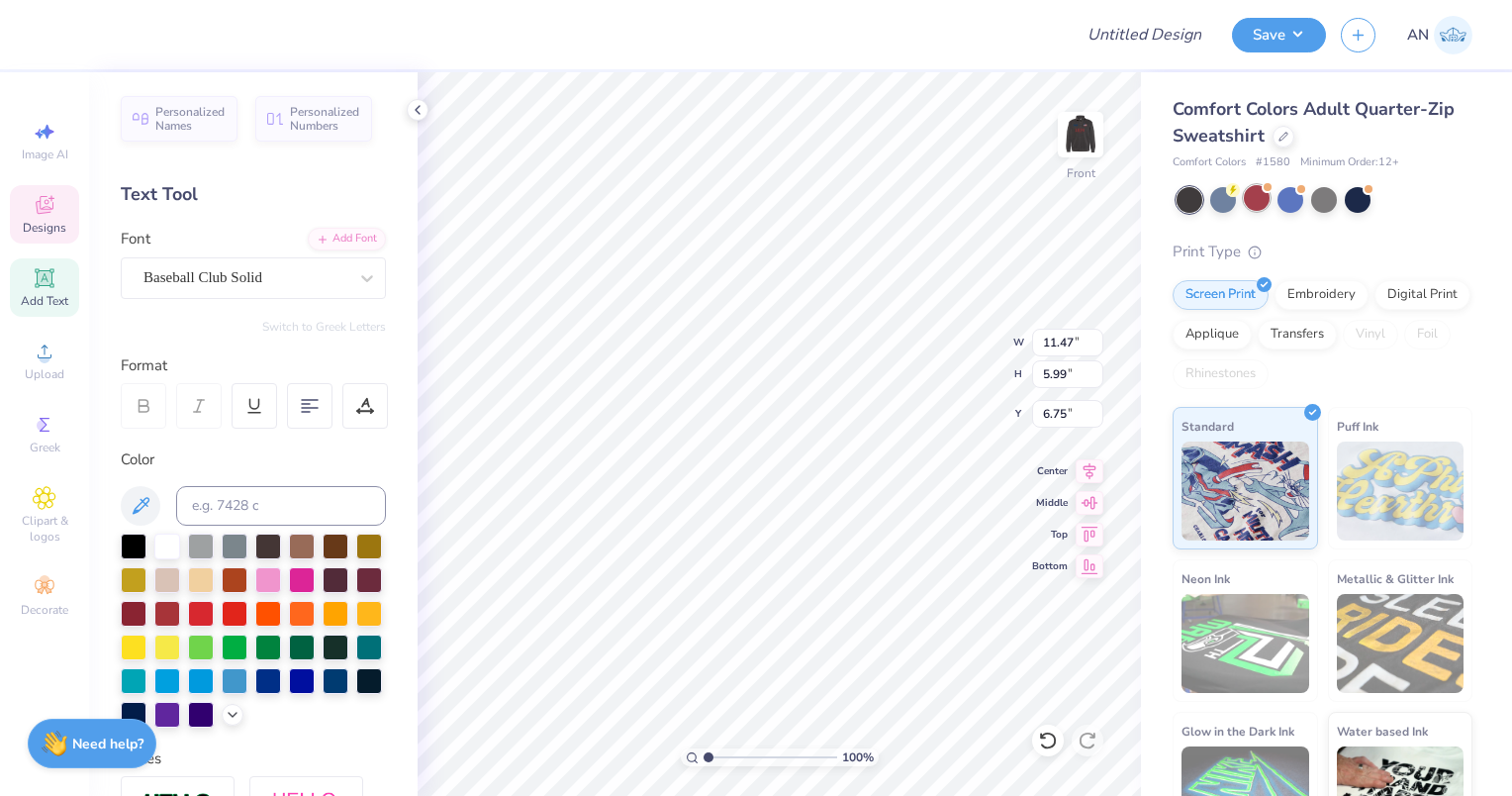 click at bounding box center (1257, 198) 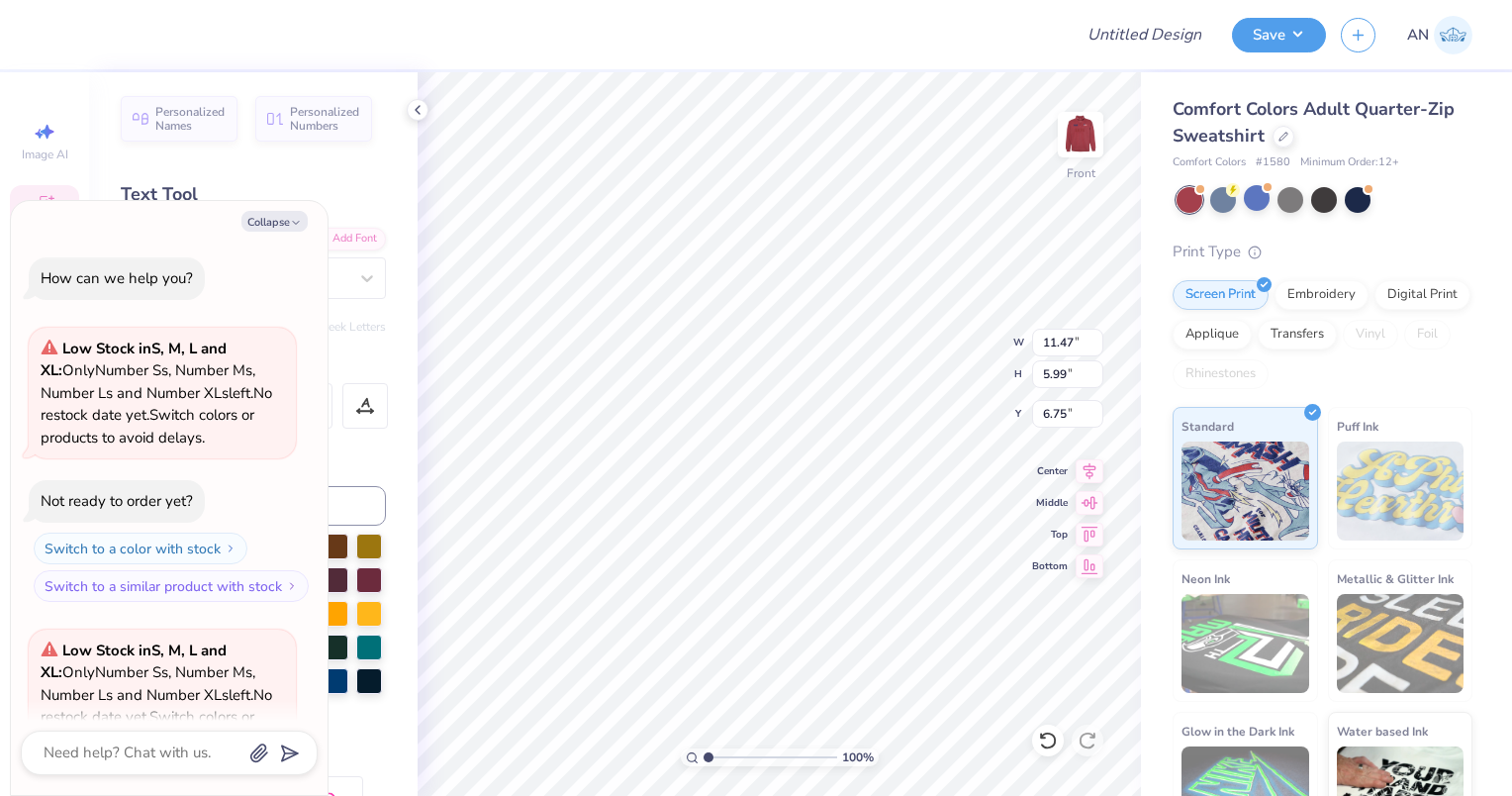 scroll, scrollTop: 455, scrollLeft: 0, axis: vertical 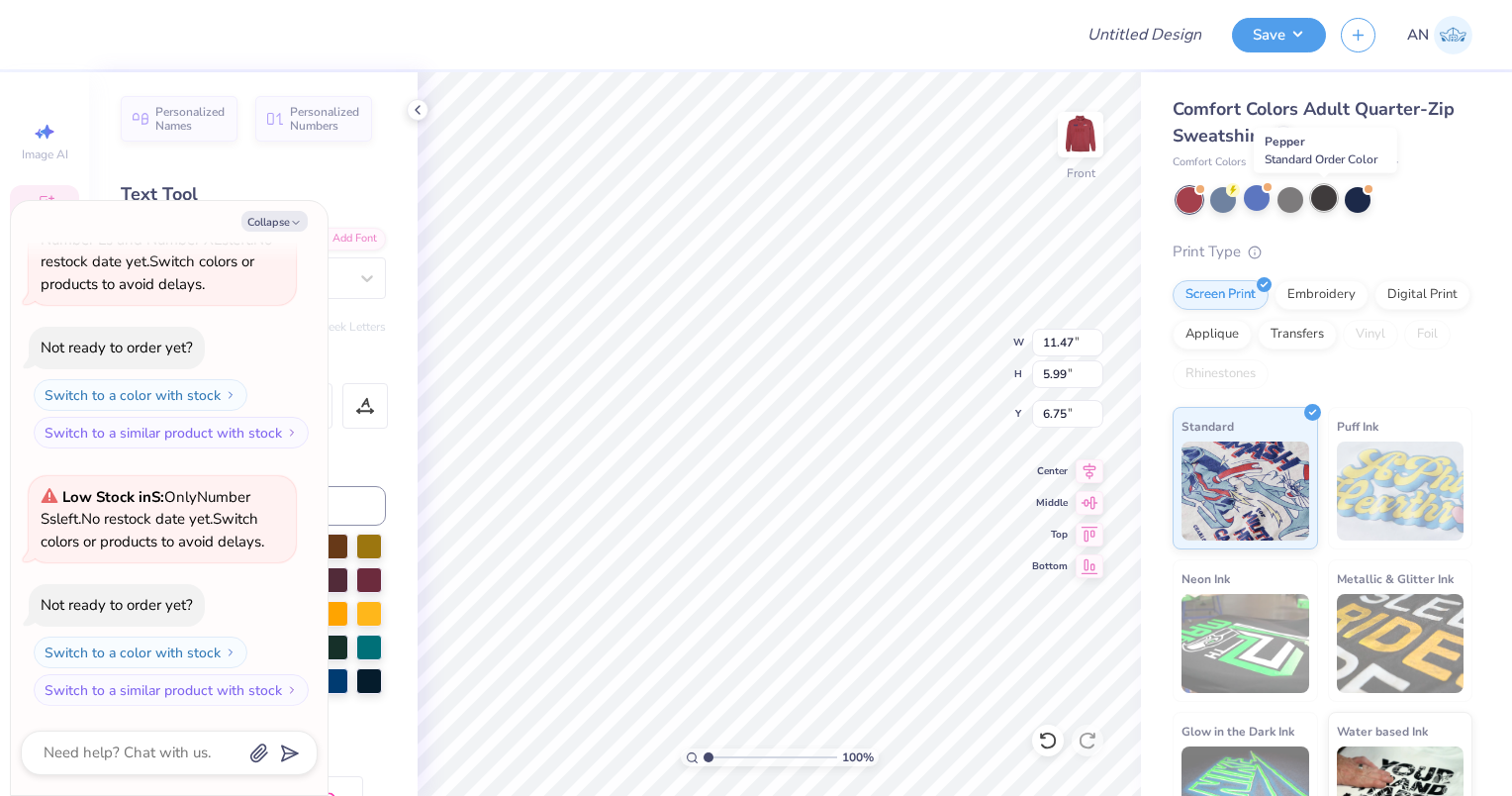 click at bounding box center (1324, 198) 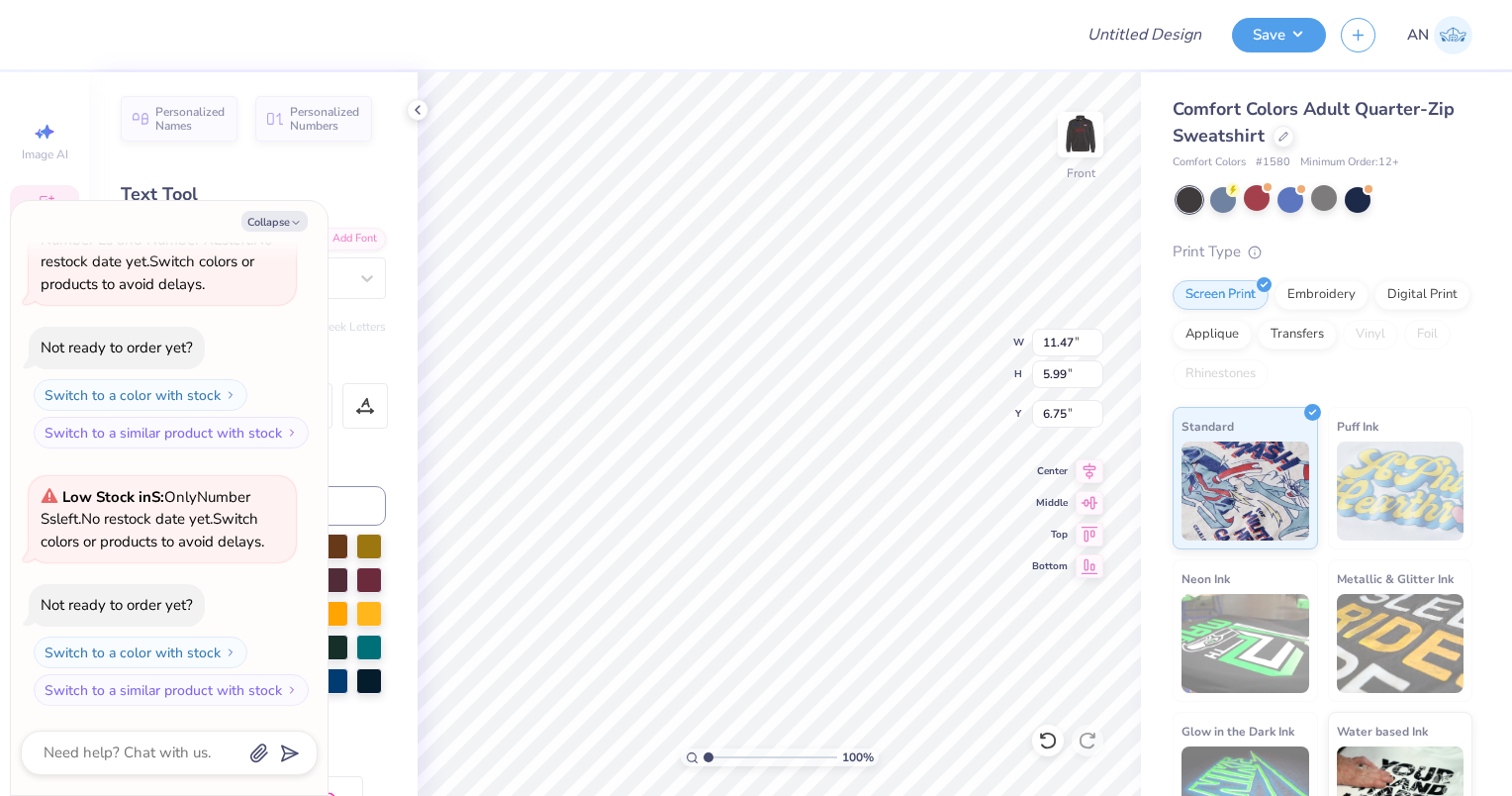click on "Personalized Names Personalized Numbers Text Tool  Add Font Font Baseball Club Solid Switch to Greek Letters Format Color Styles Text Shape" at bounding box center (253, 434) 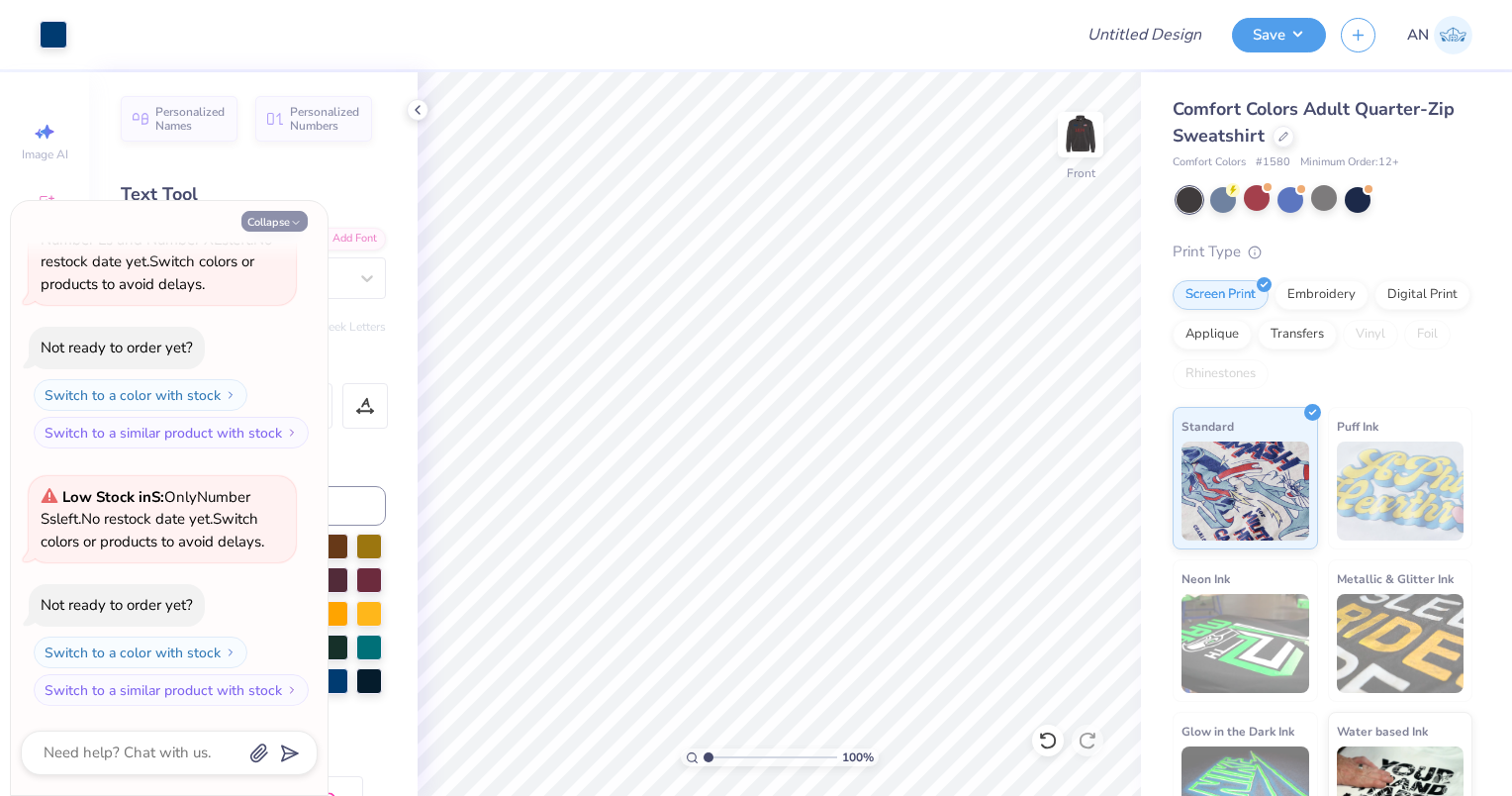 click on "Collapse" at bounding box center [274, 221] 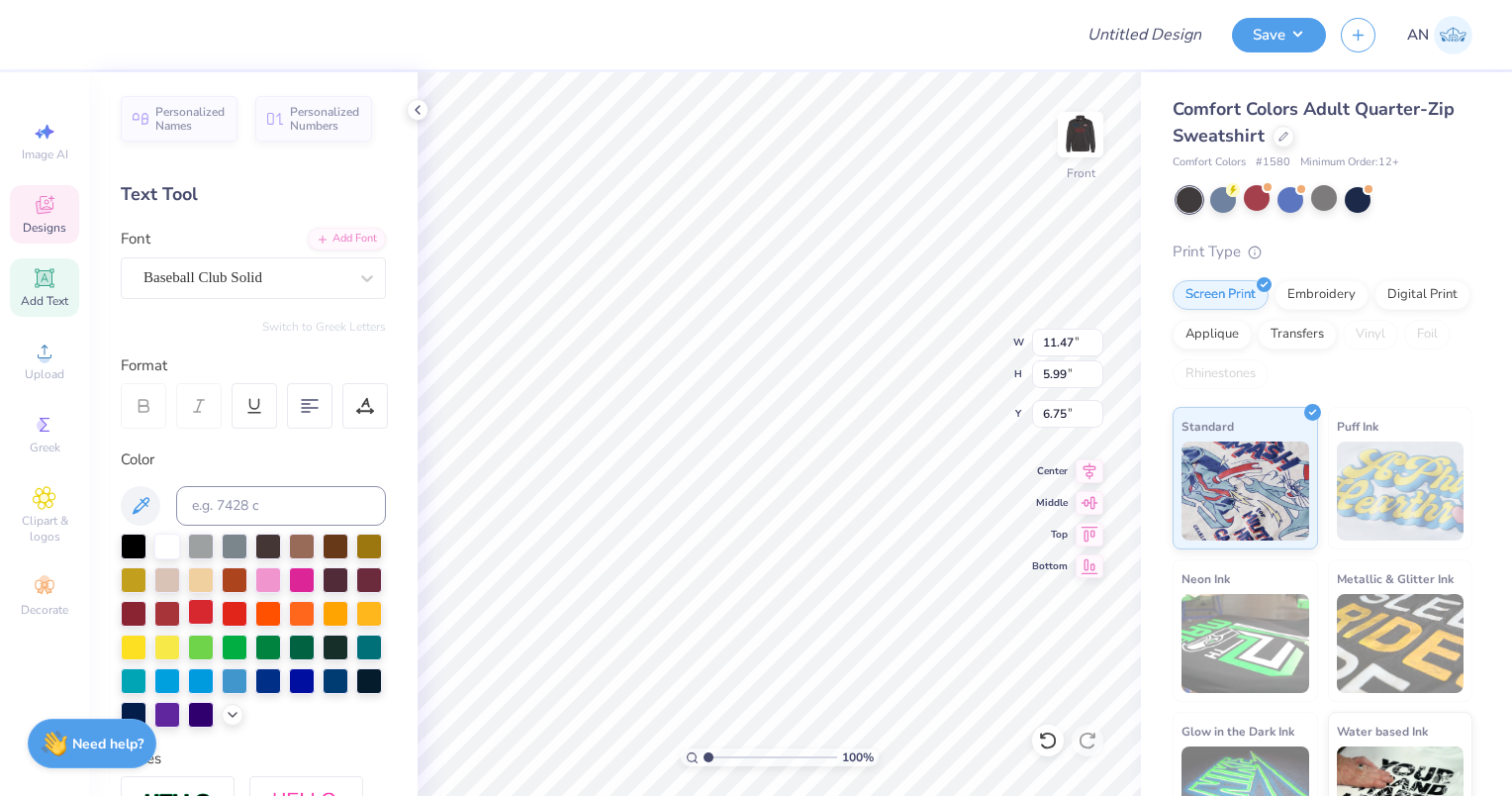 click at bounding box center [235, 614] 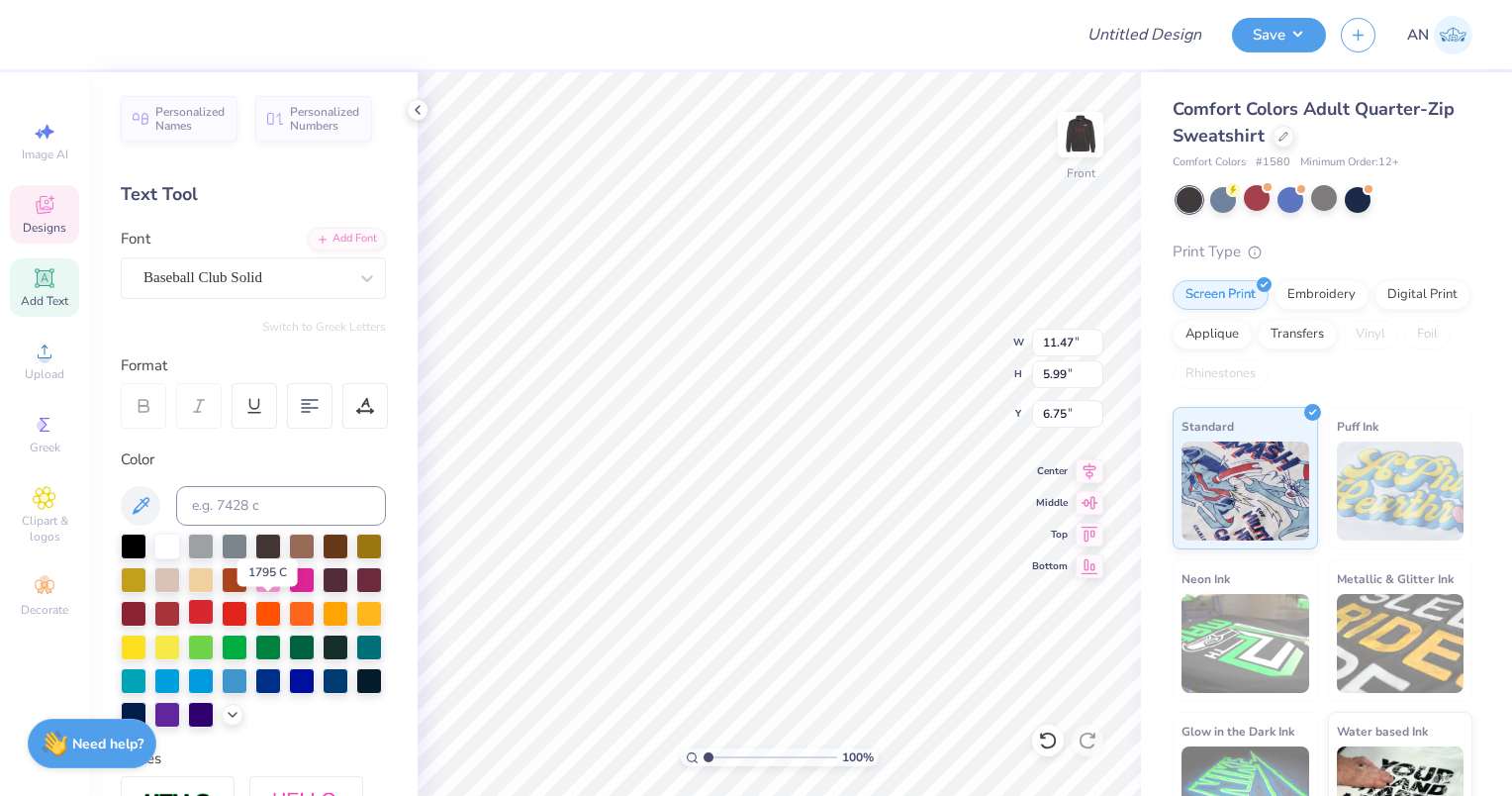 click at bounding box center (201, 612) 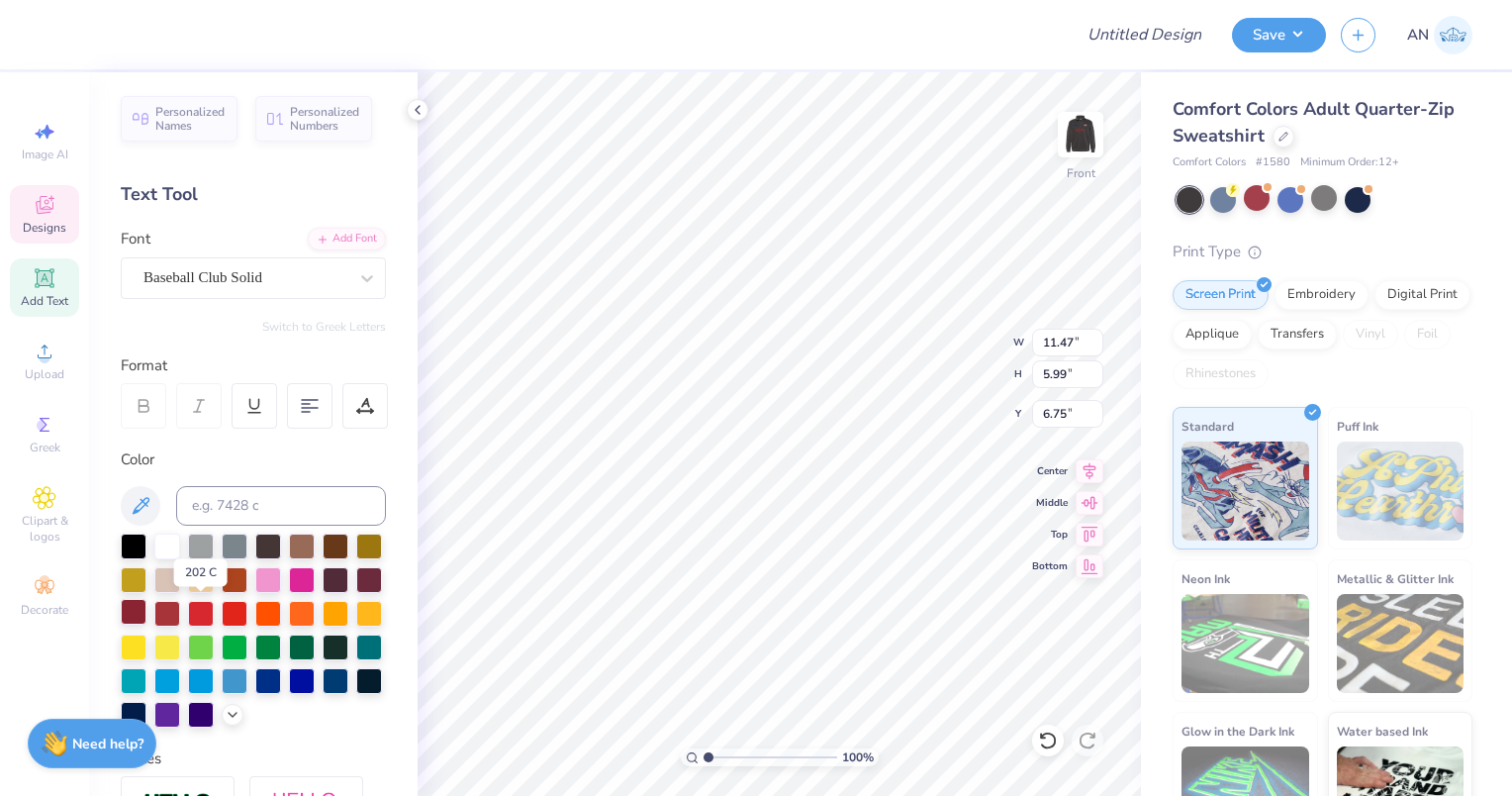click at bounding box center [134, 612] 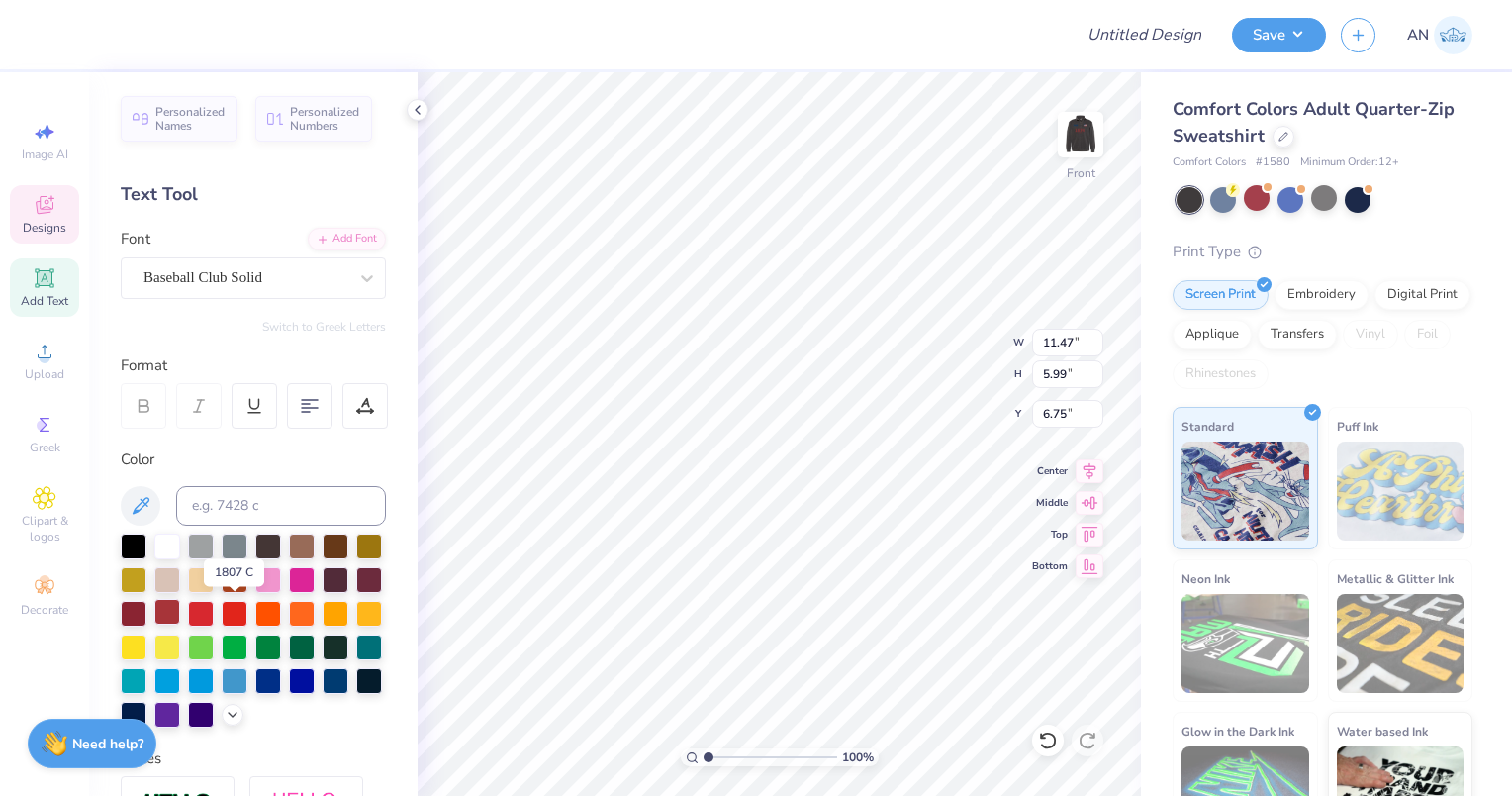 click at bounding box center (167, 612) 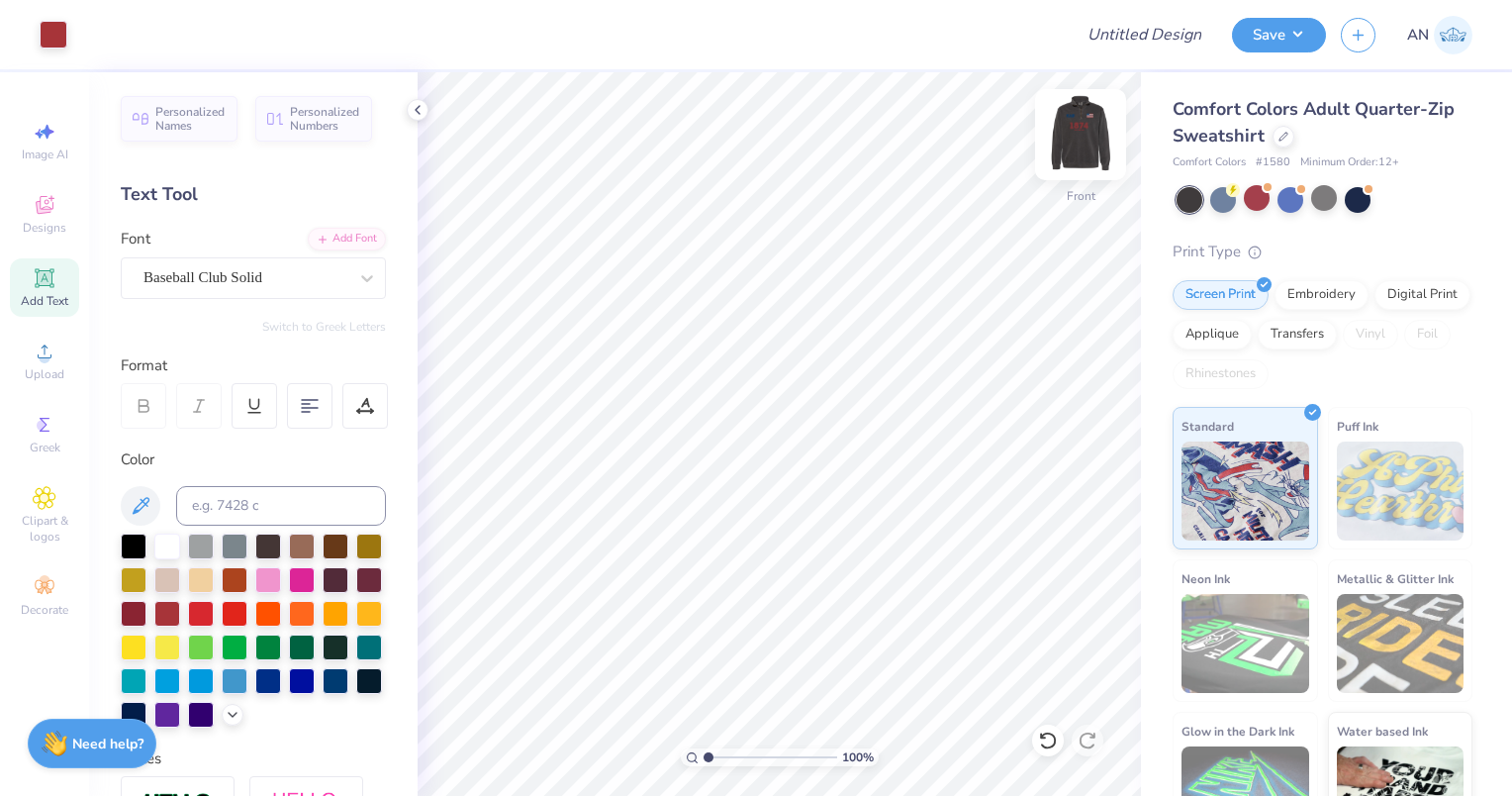 click at bounding box center (1081, 135) 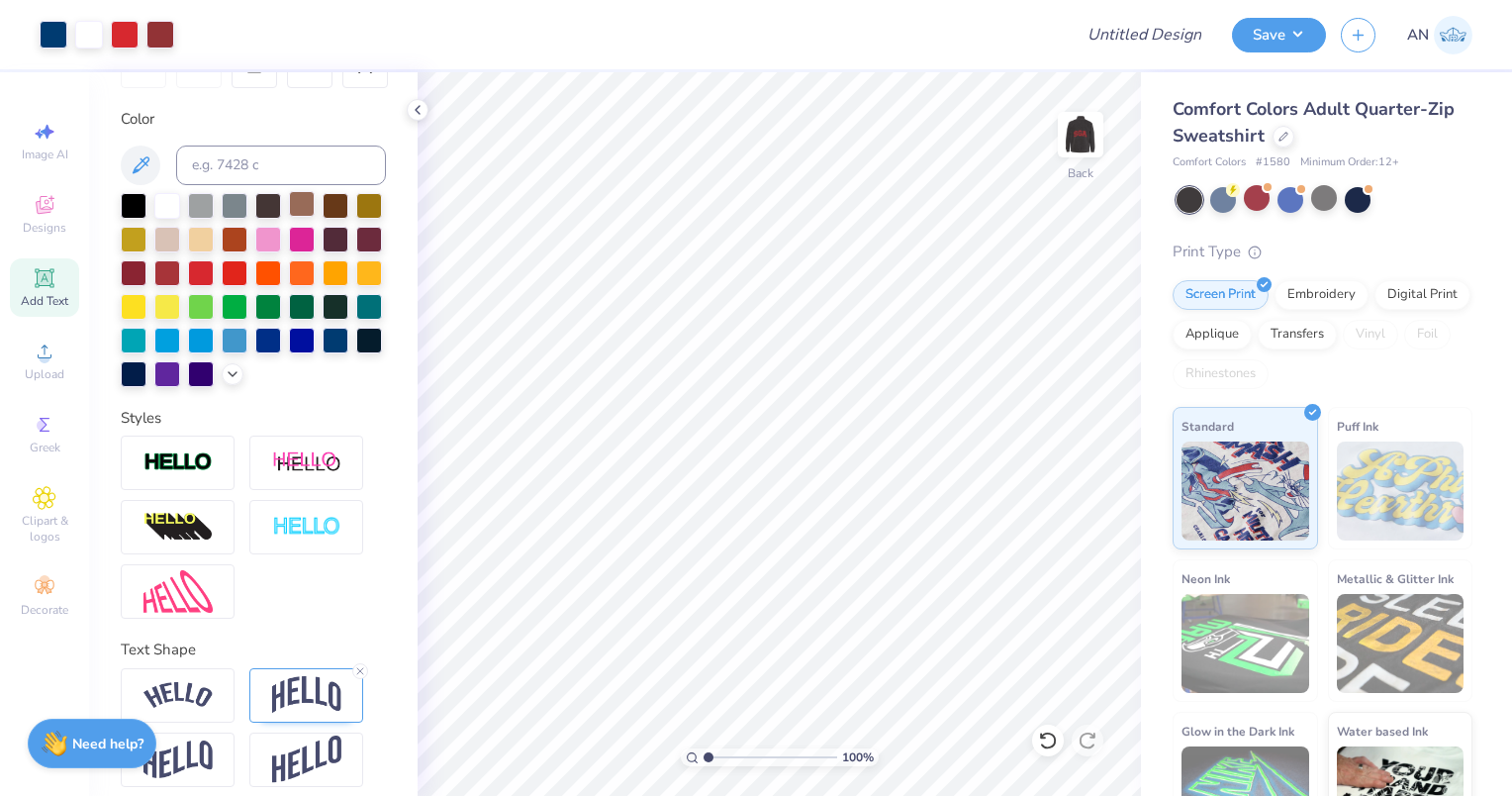 scroll, scrollTop: 343, scrollLeft: 0, axis: vertical 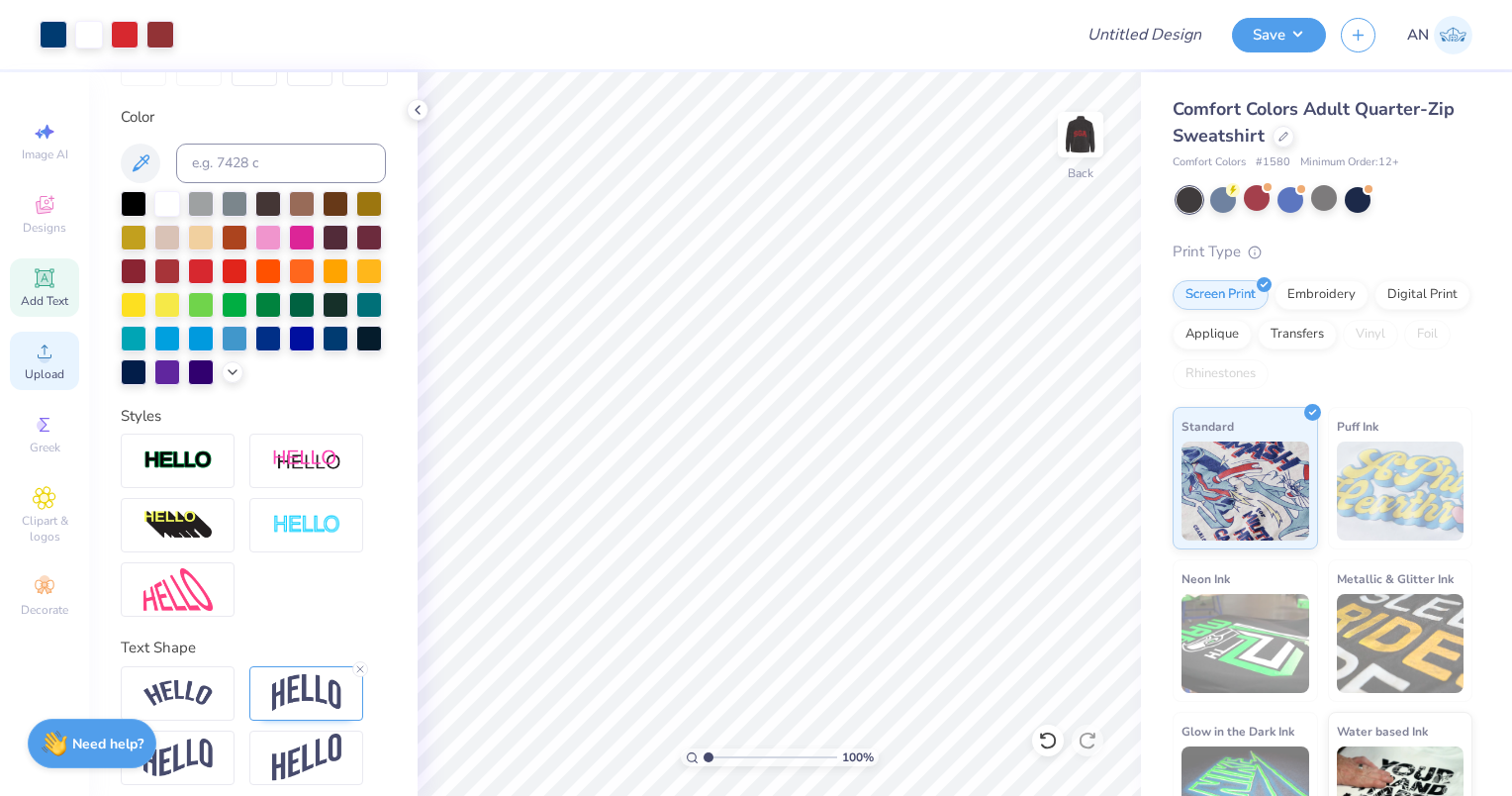 click 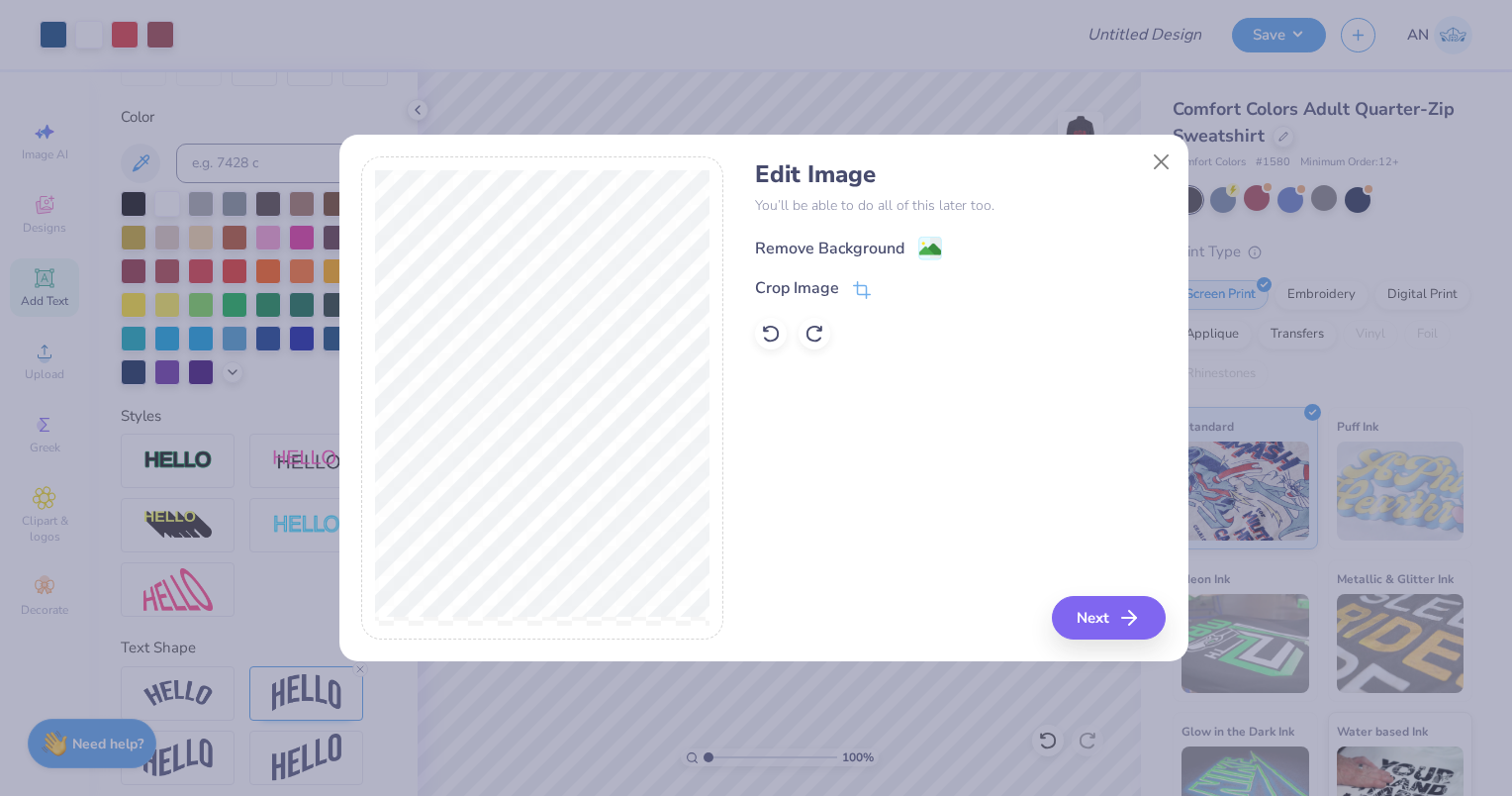 click on "Remove Background" at bounding box center [829, 249] 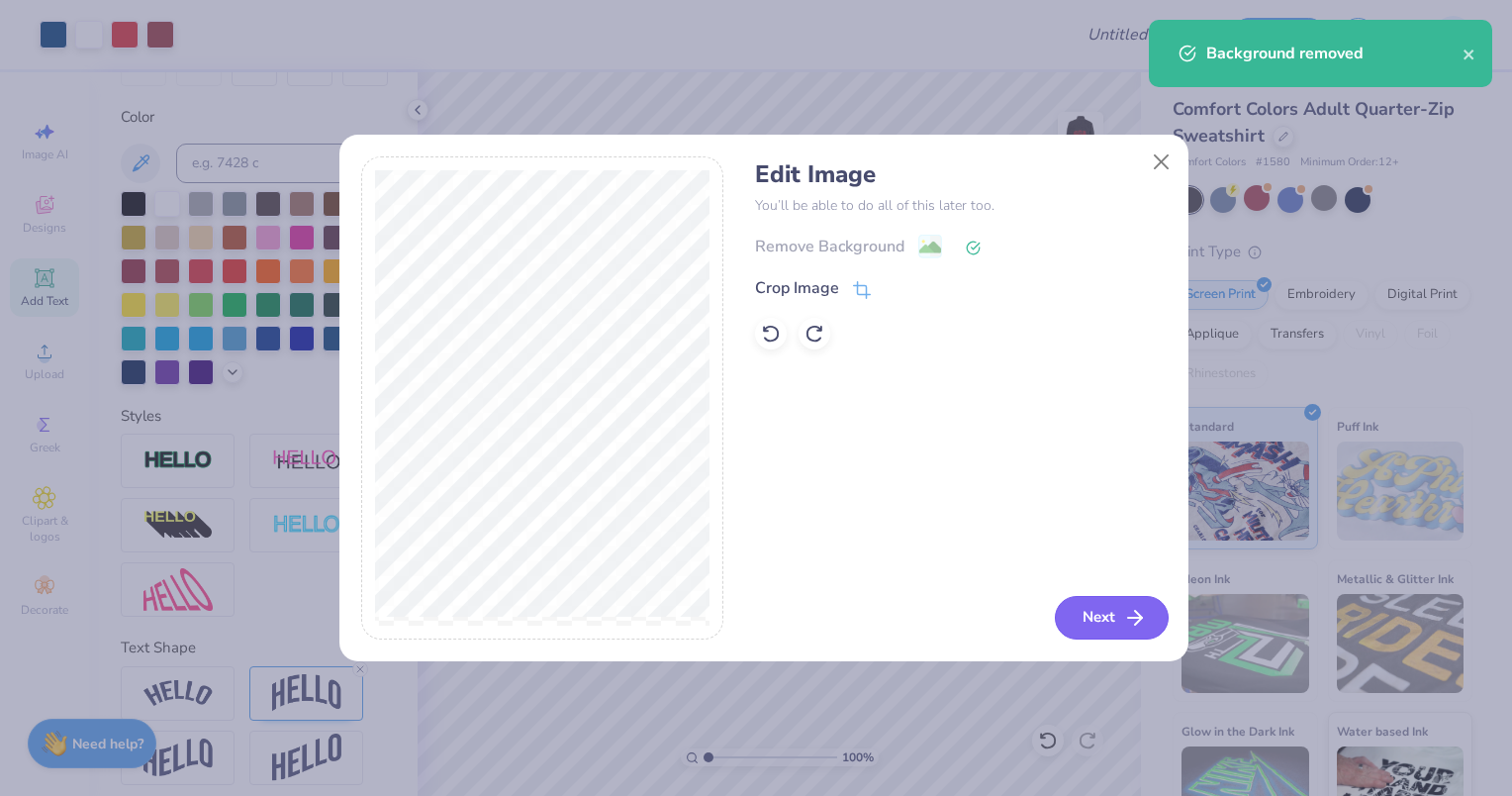 click on "Next" at bounding box center (1111, 618) 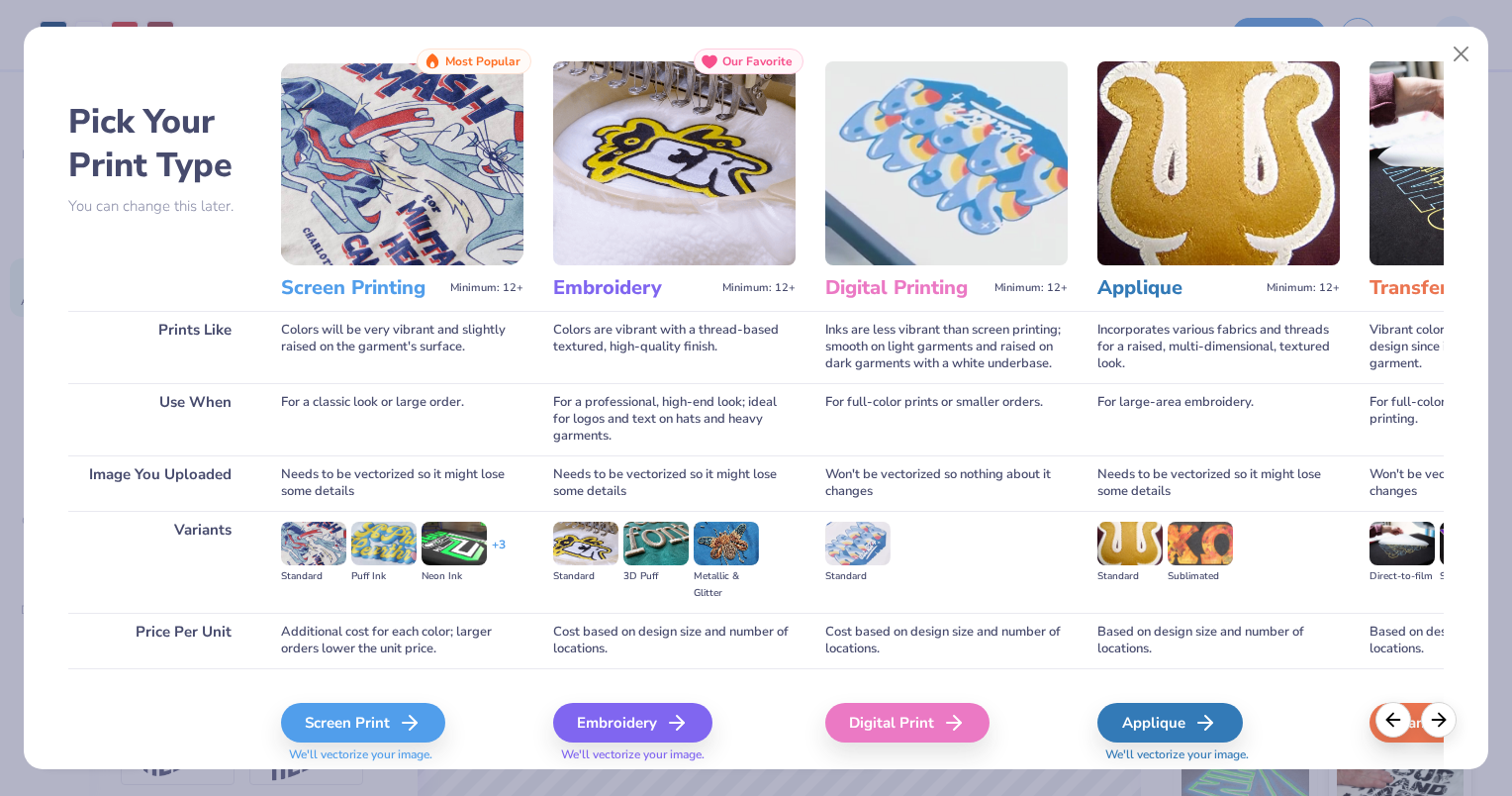 scroll, scrollTop: 91, scrollLeft: 0, axis: vertical 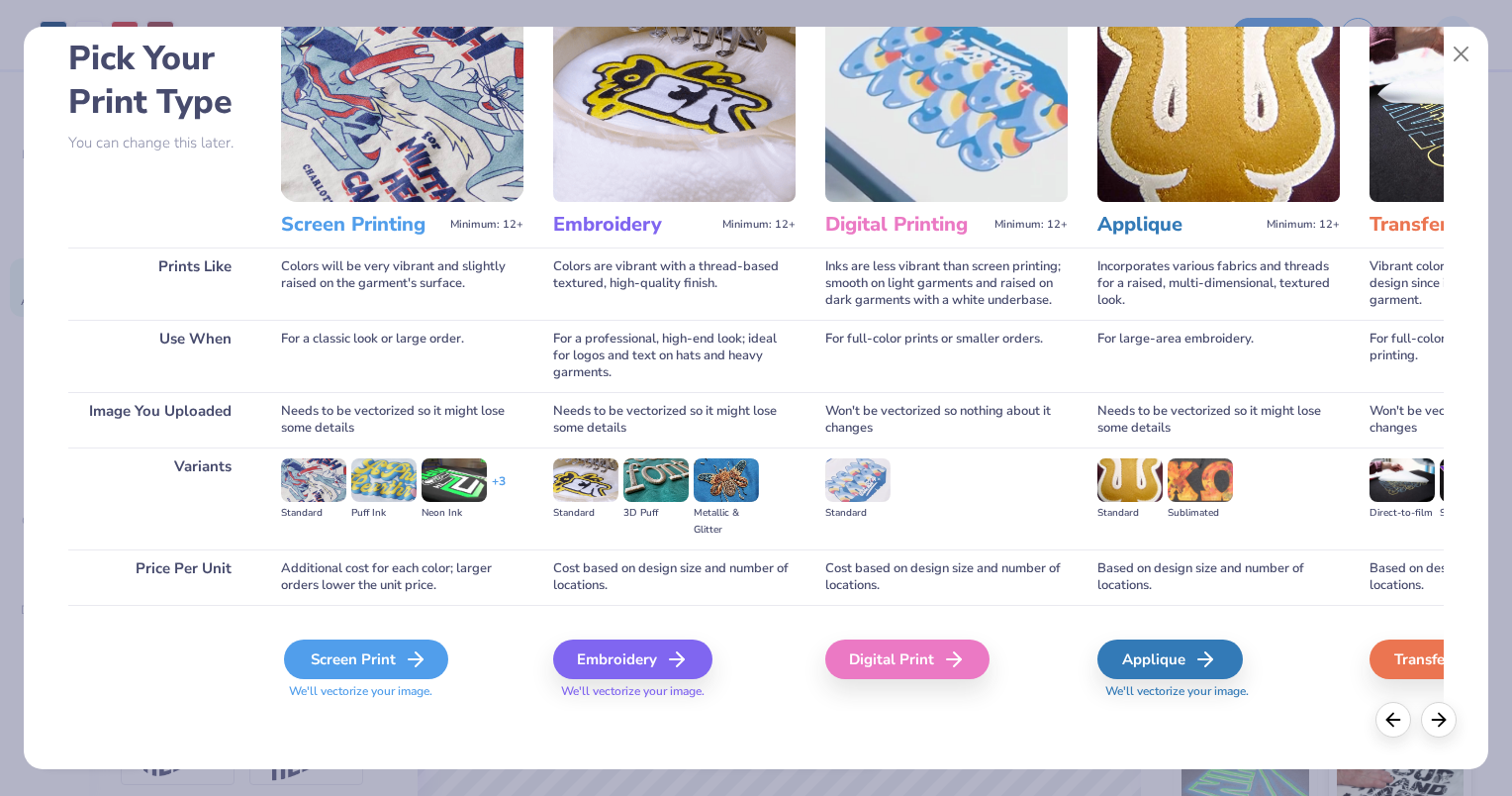 click on "Screen Print" at bounding box center [366, 659] 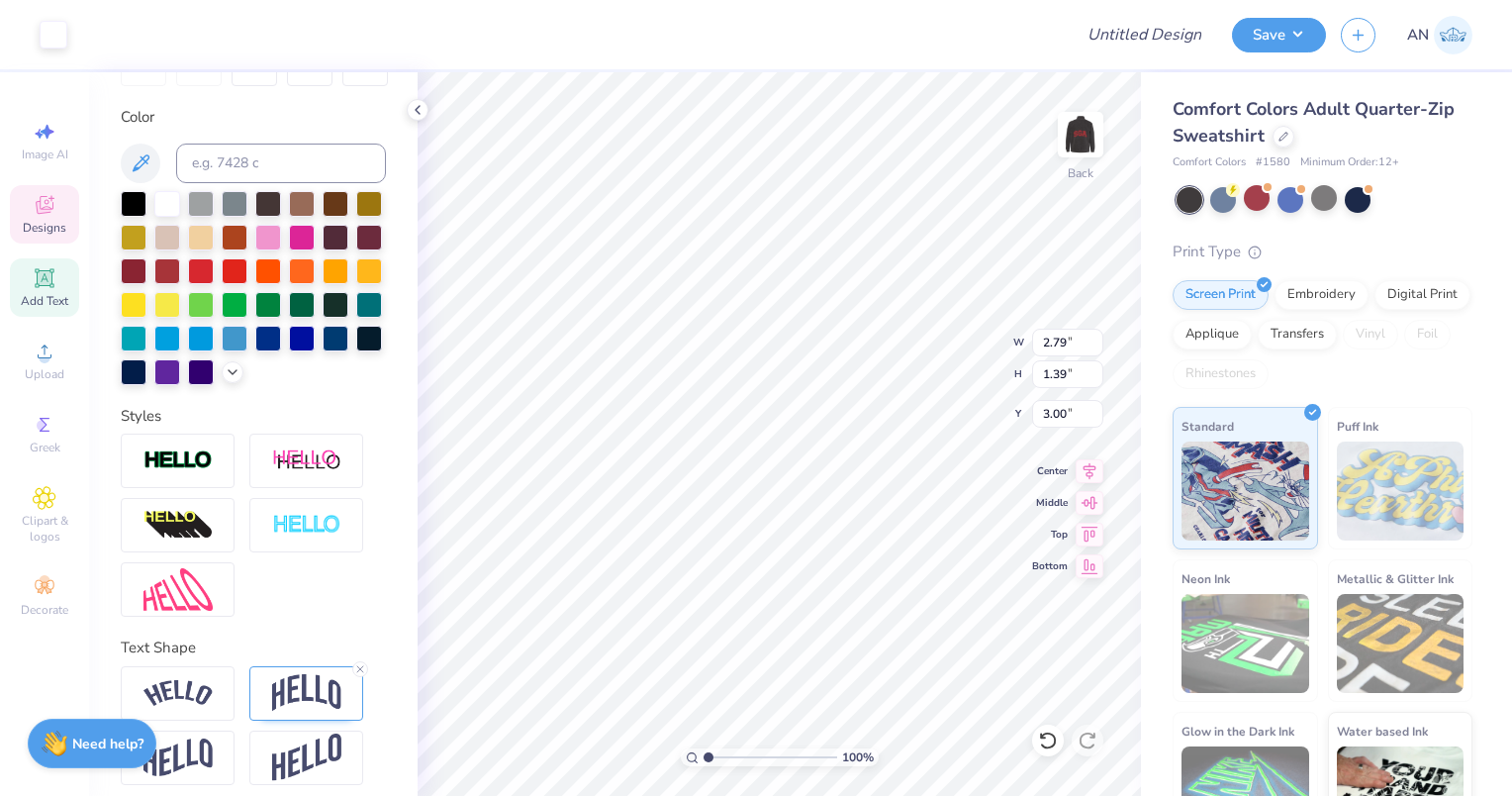 type on "10.95" 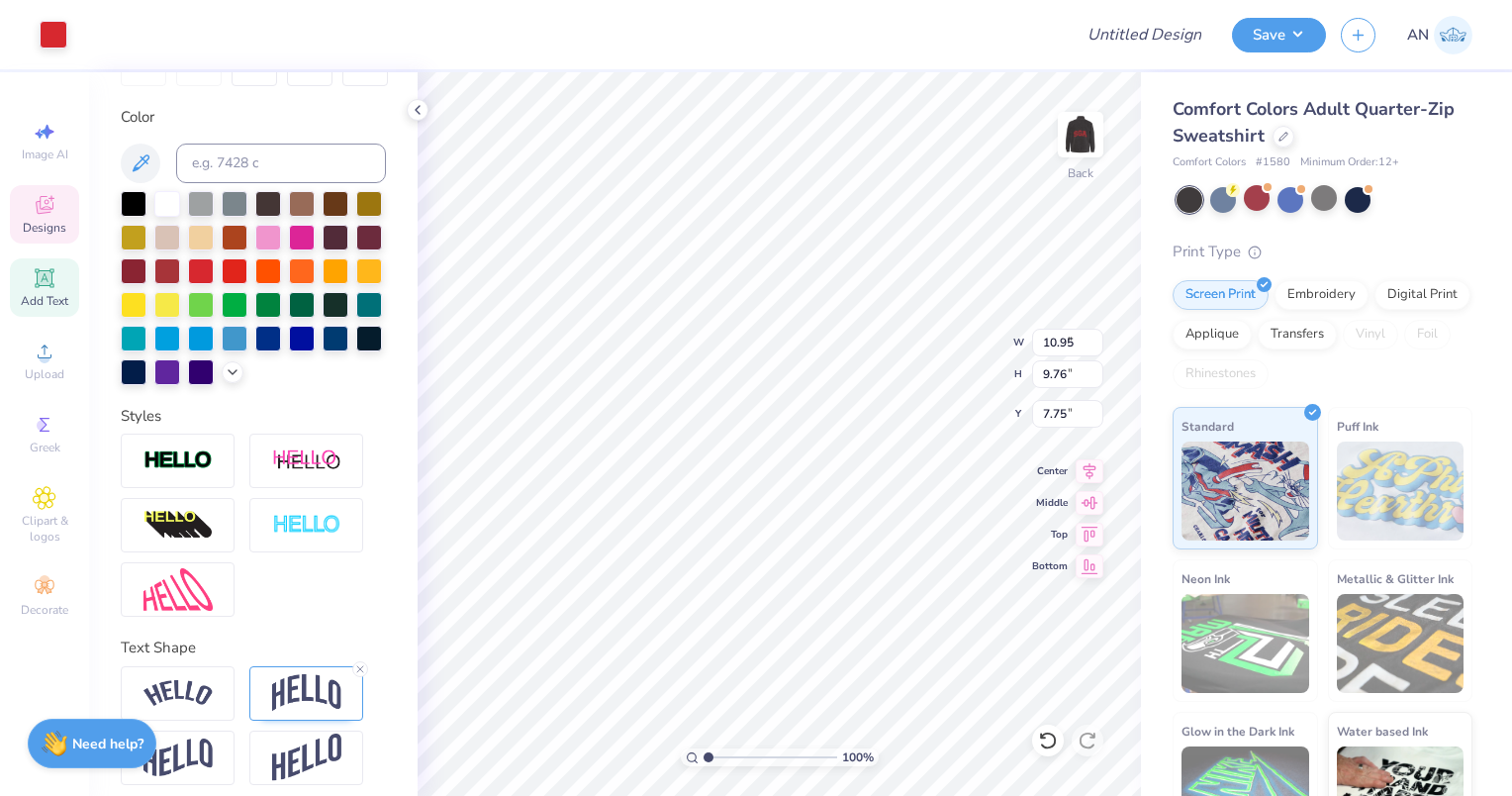 type on "2.79" 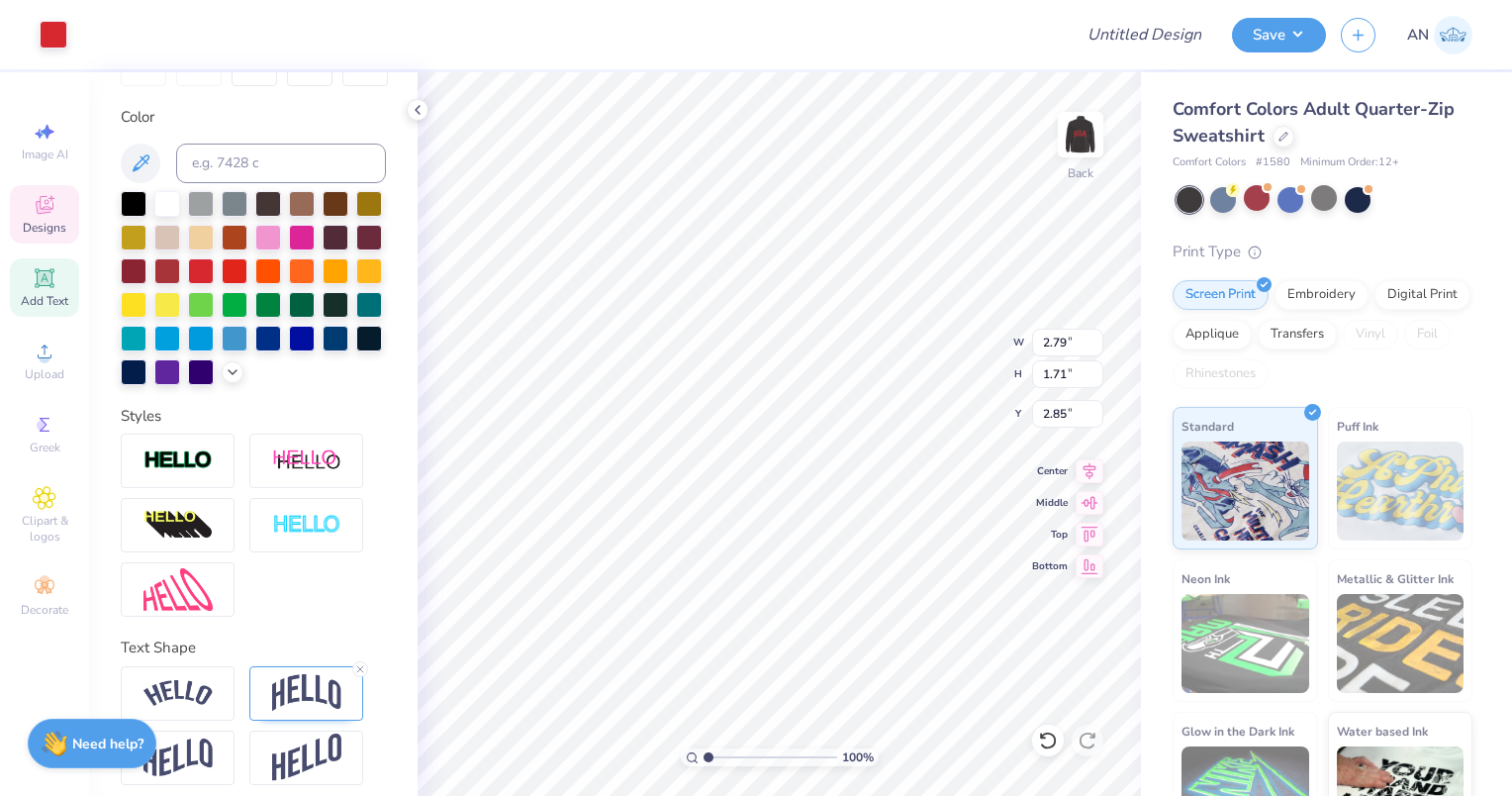 type on "10.95" 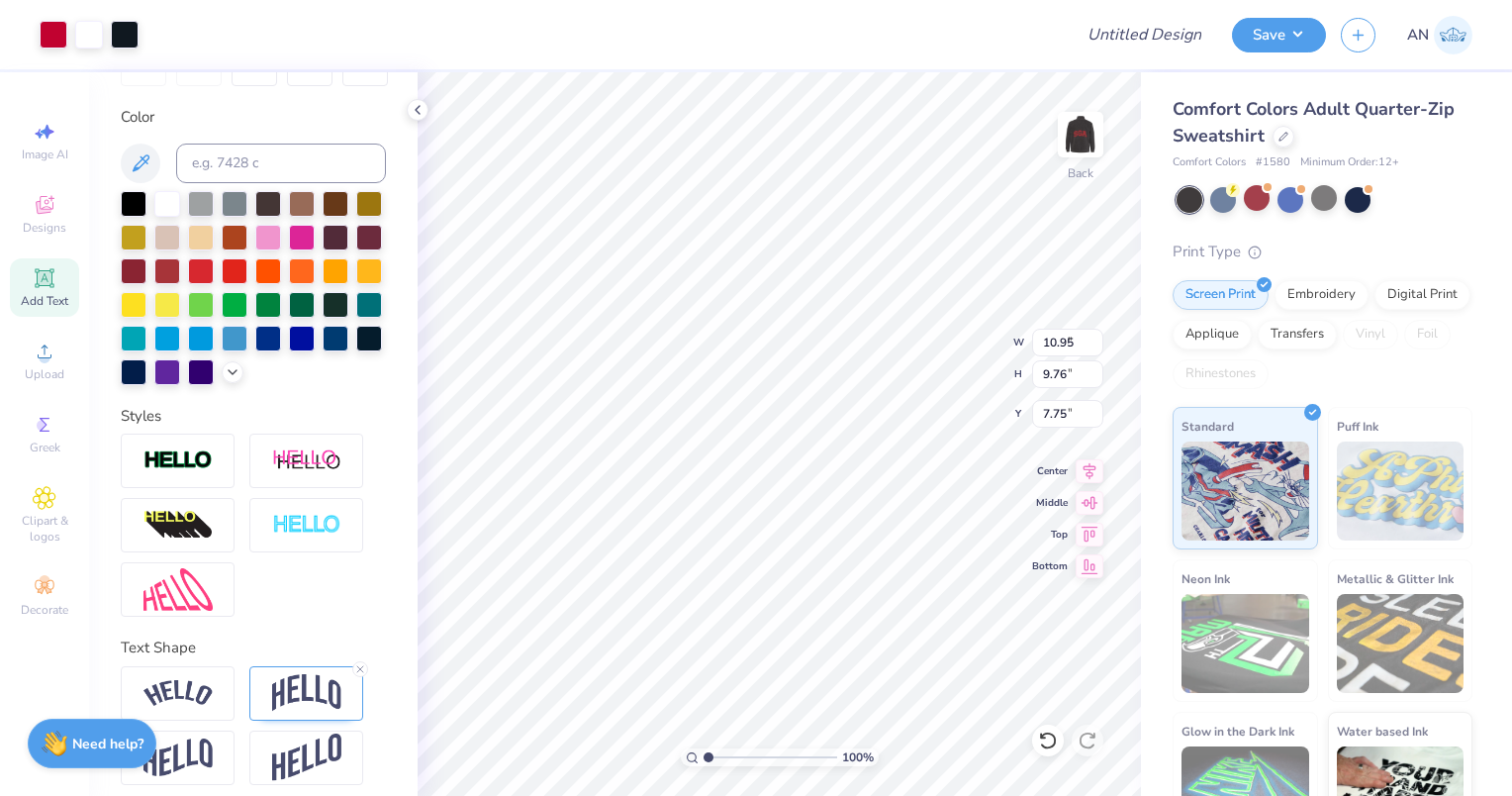 type on "3.60" 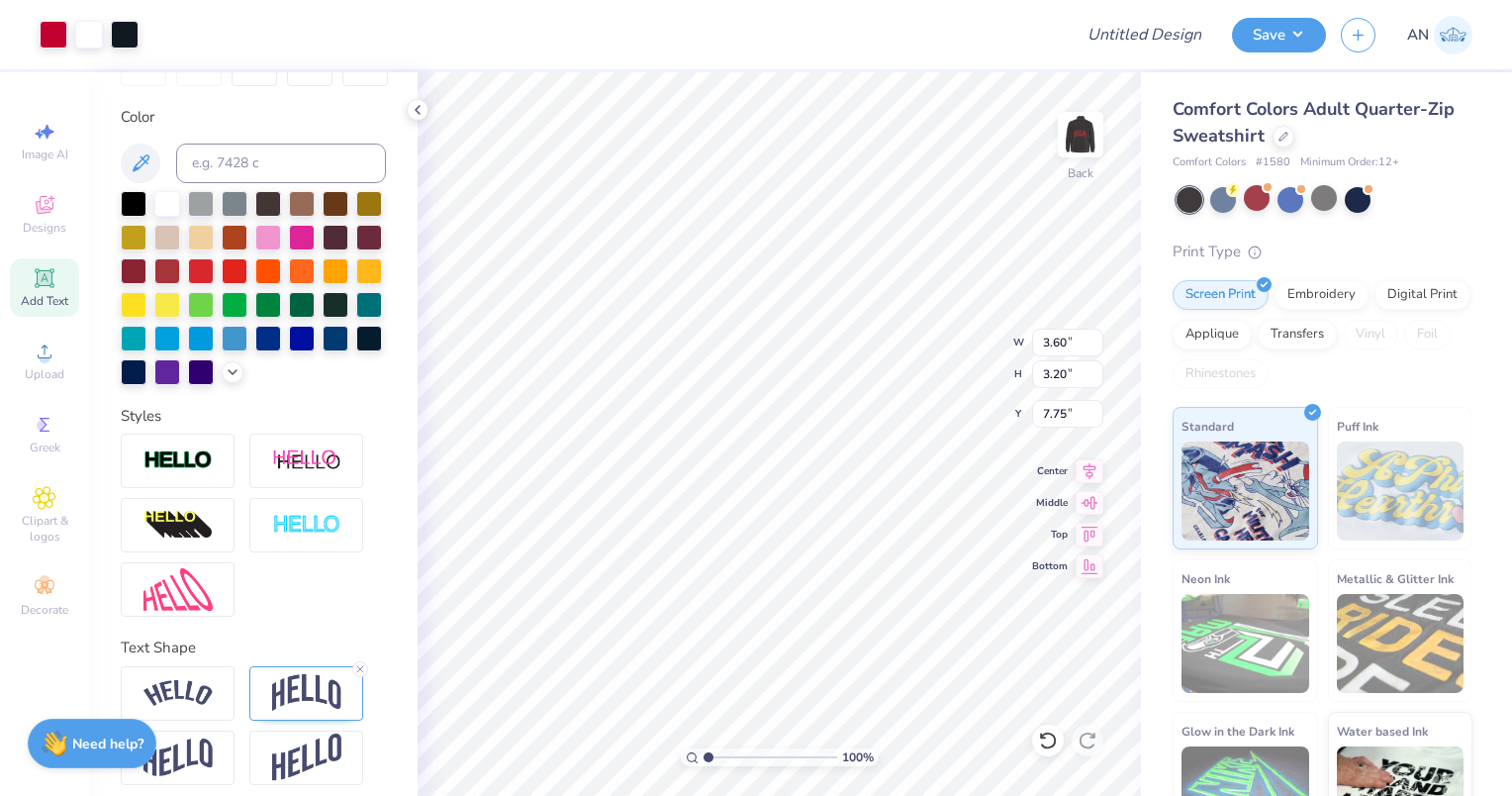 type on "1.64" 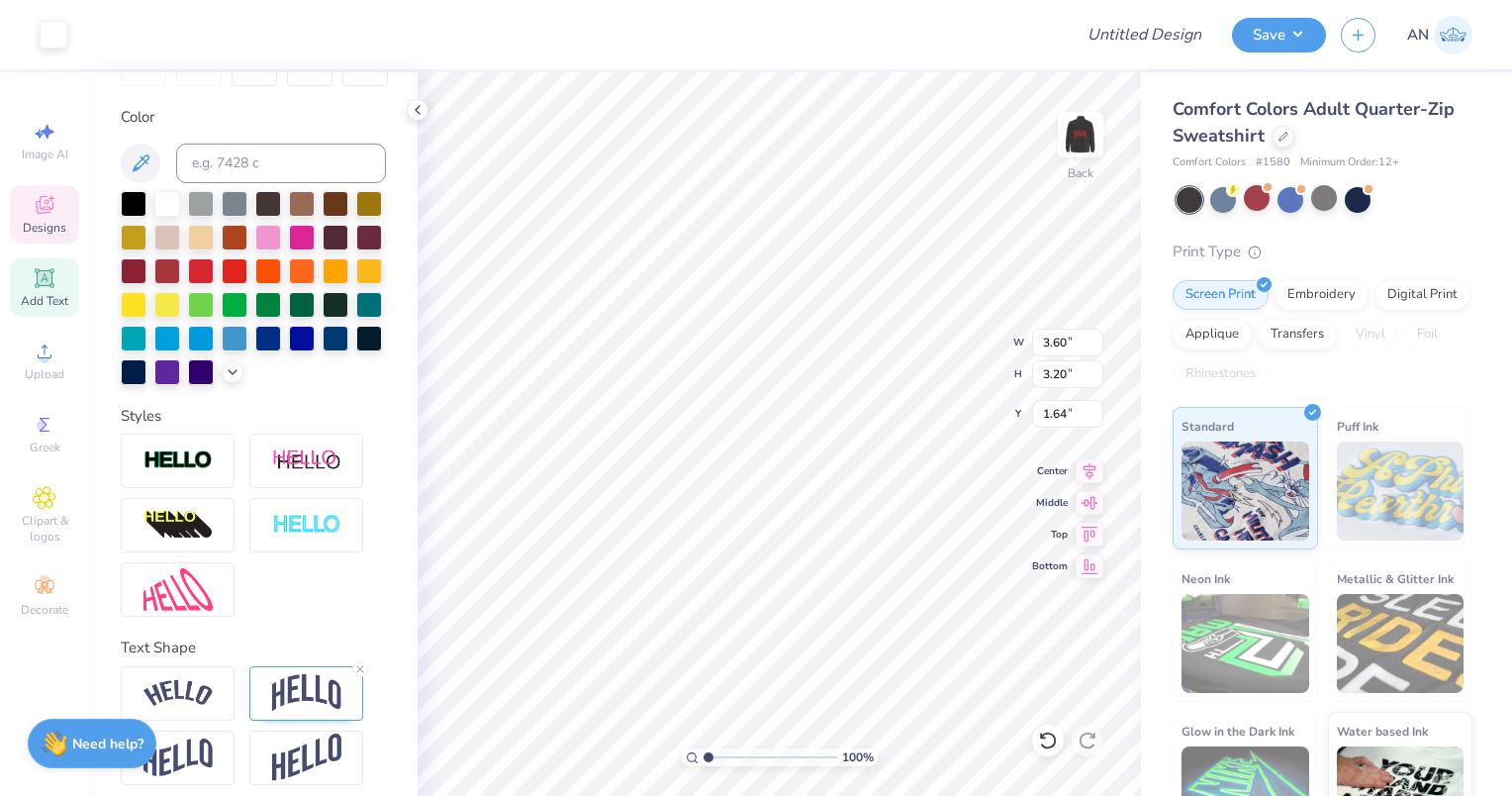 type on "1.10" 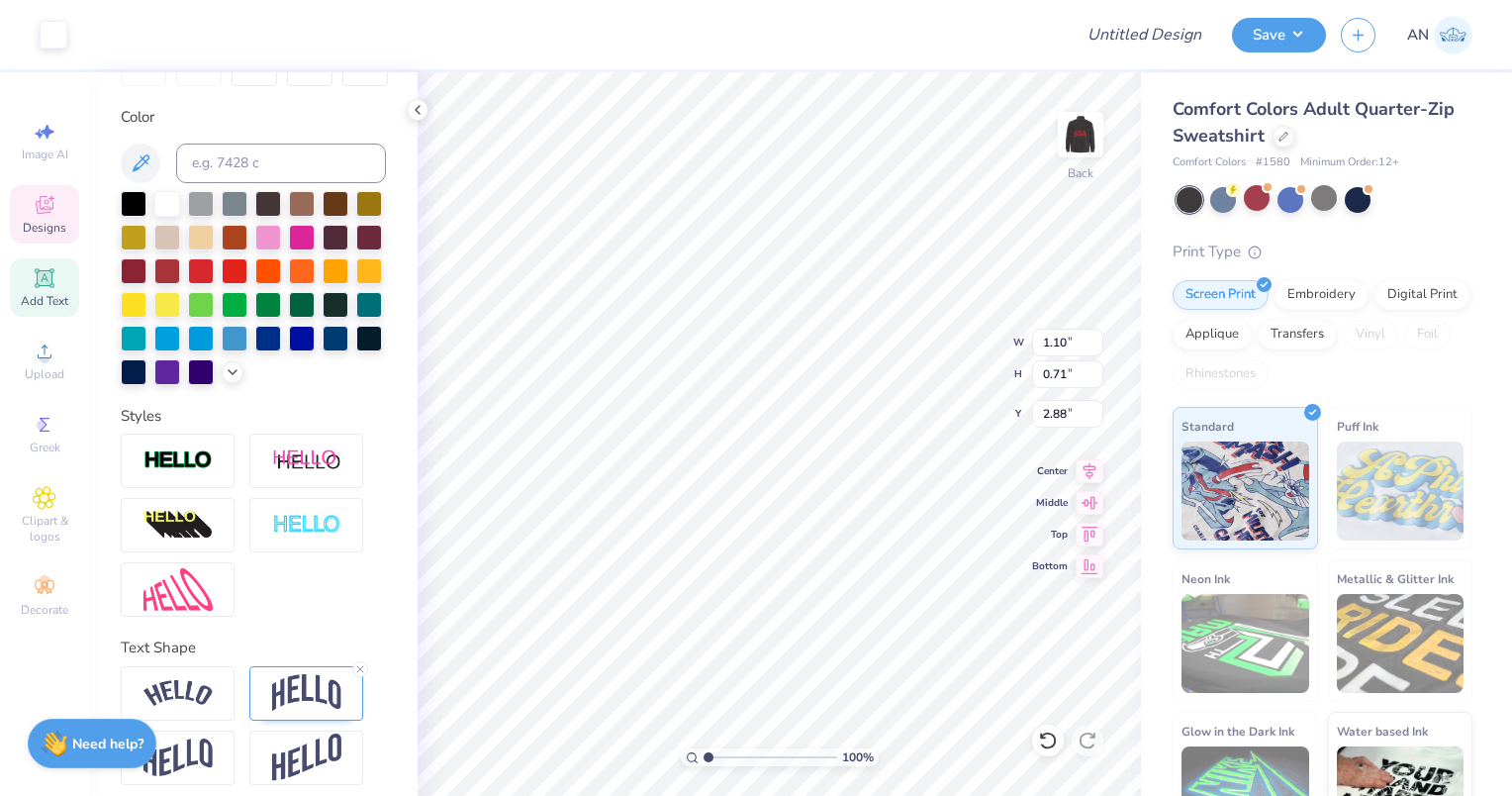 click on "100  % Back W 1.10 1.10 " H 0.71 0.71 " Y 2.88 2.88 " Center Middle Top Bottom" at bounding box center (779, 434) 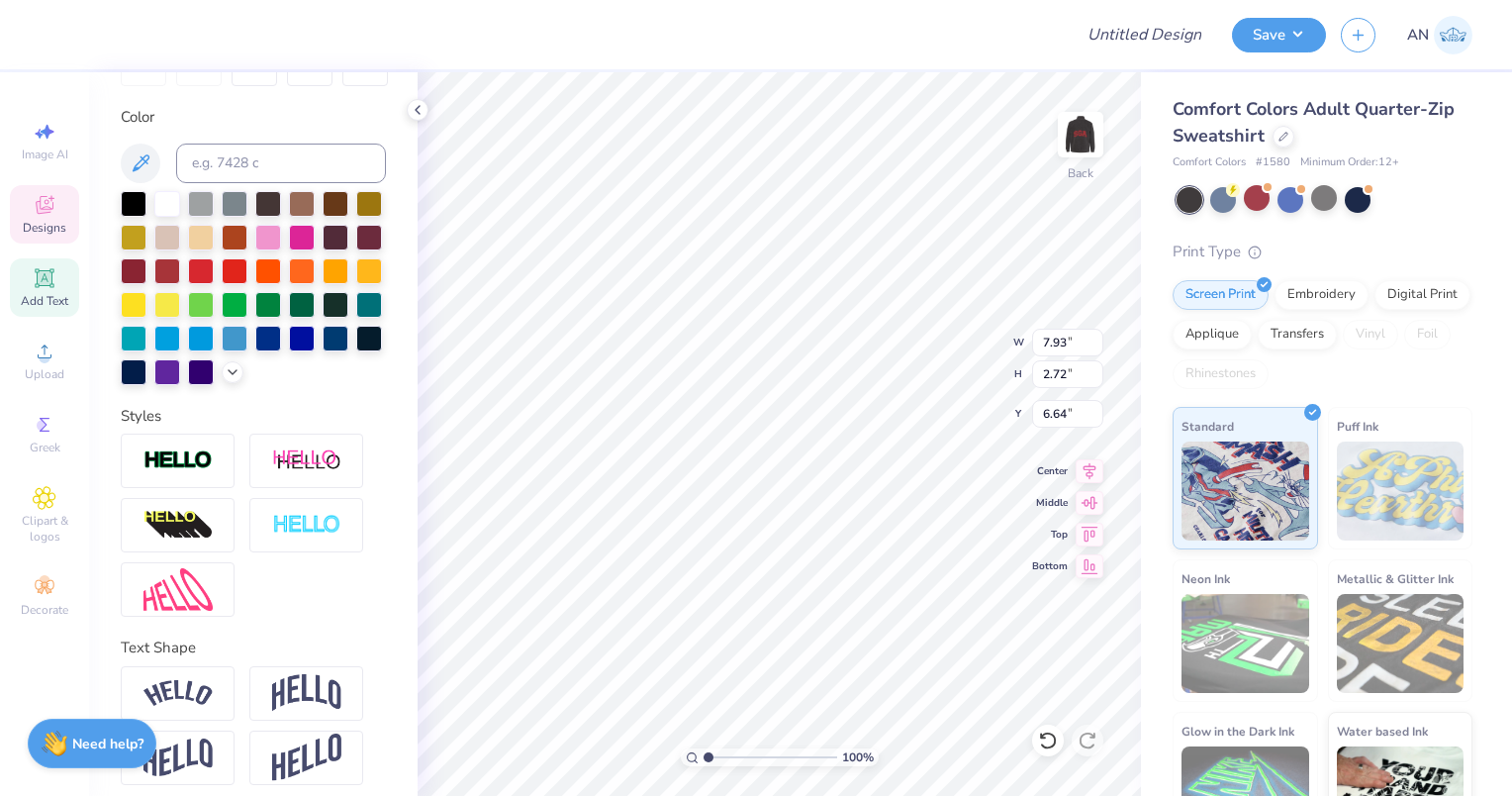 type on "3.60" 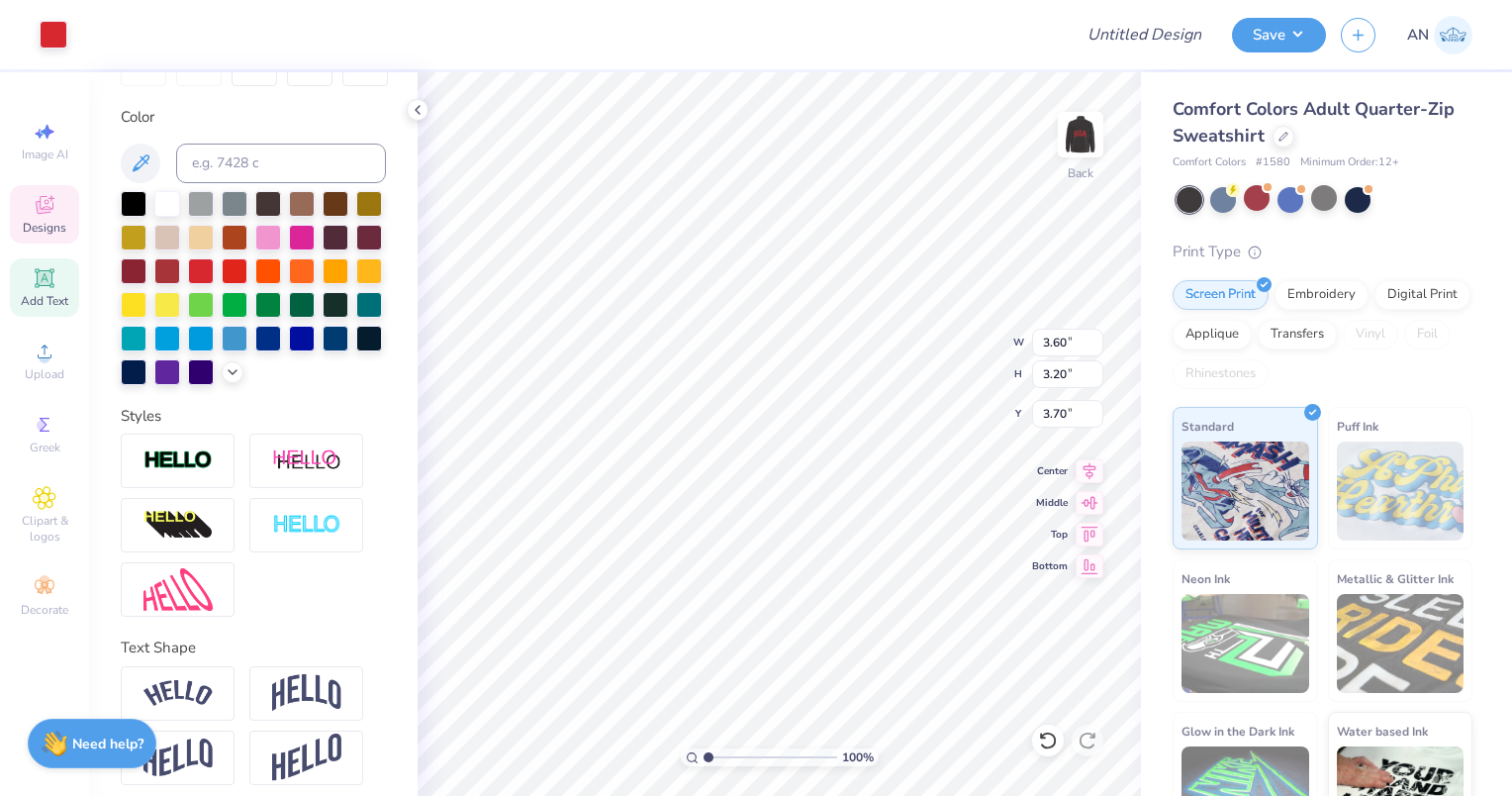 type on "2.79" 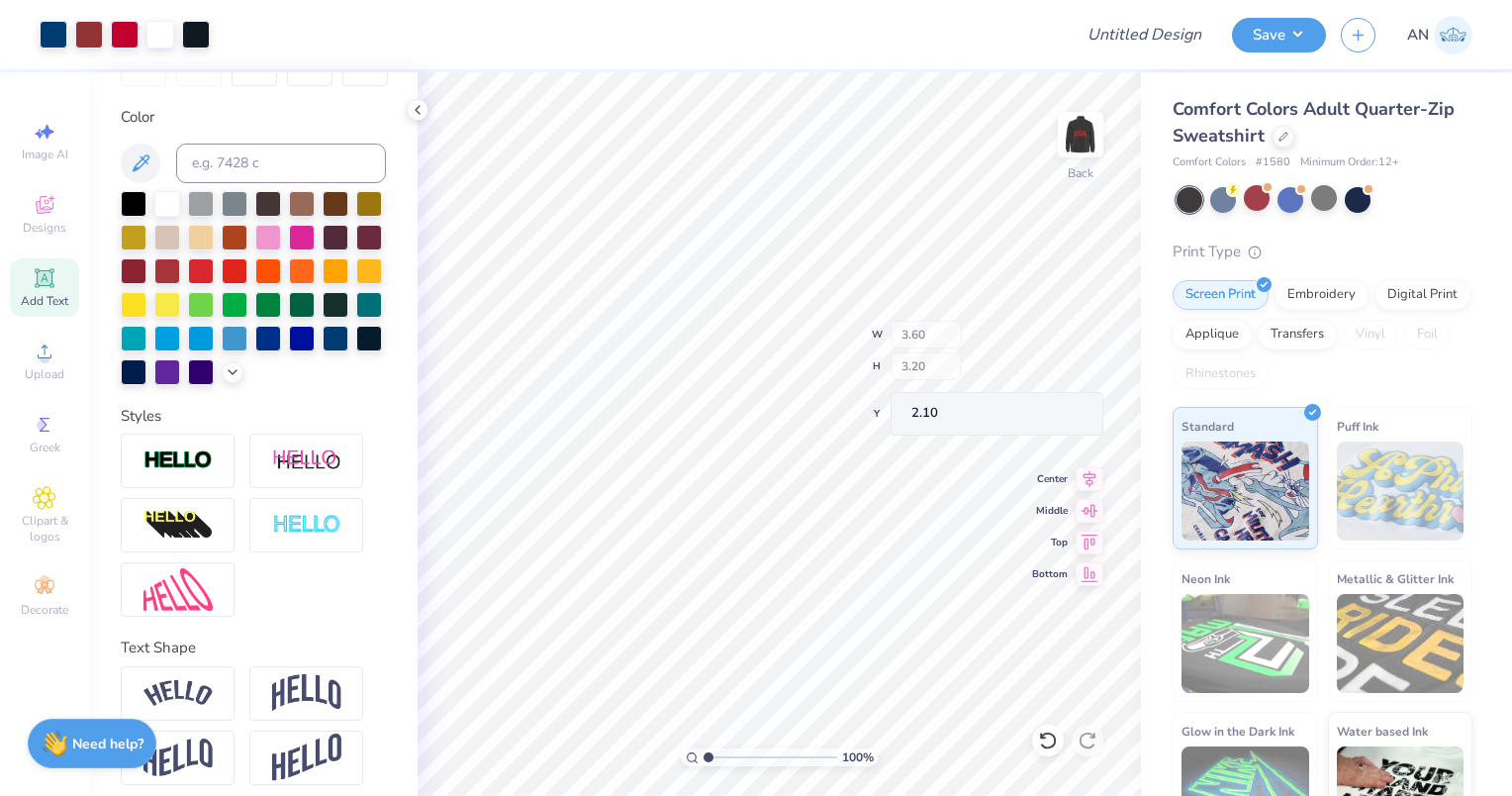 type on "2.10" 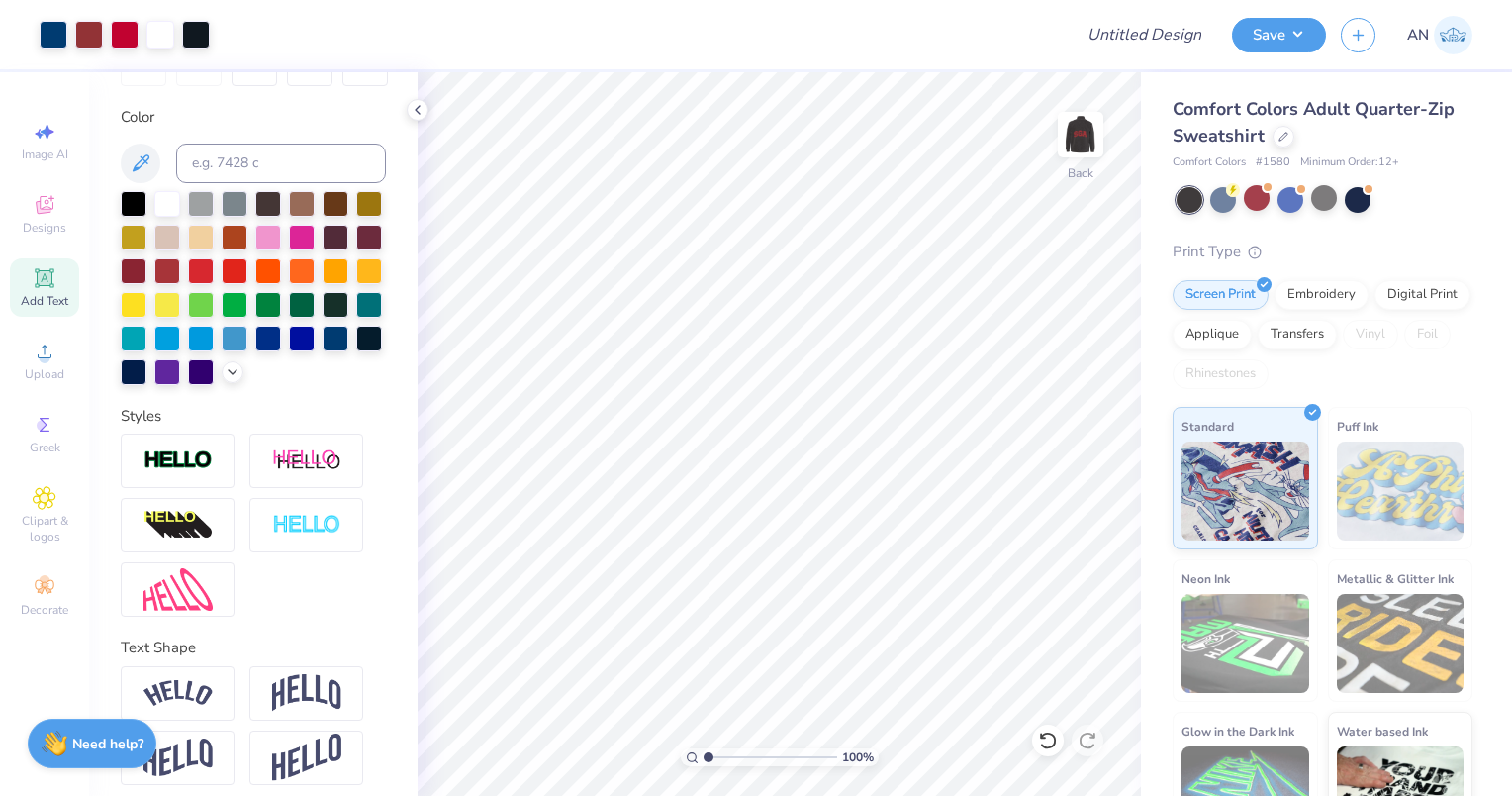 type on "1.02453676812326" 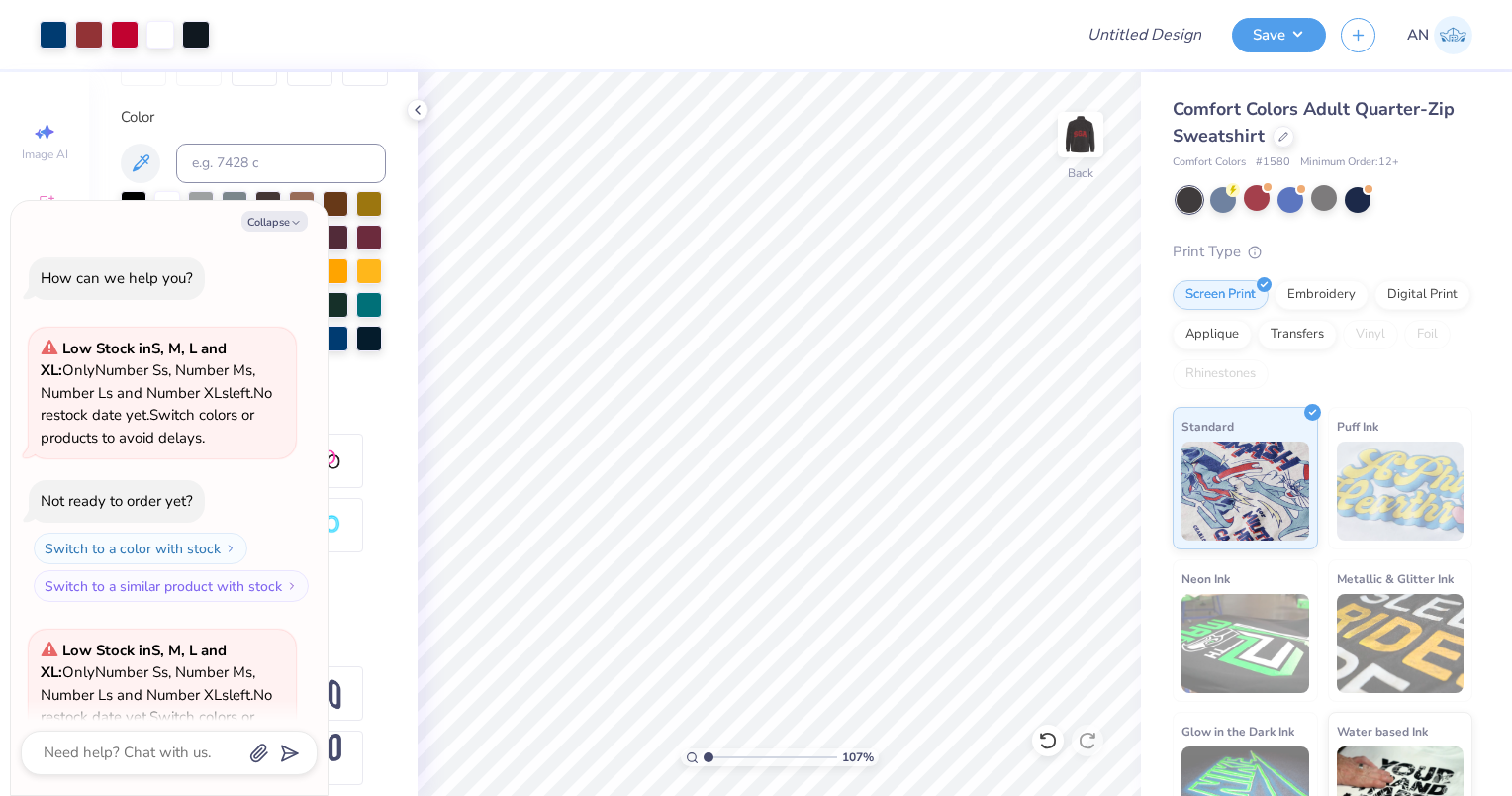 type on "1.07341019698266" 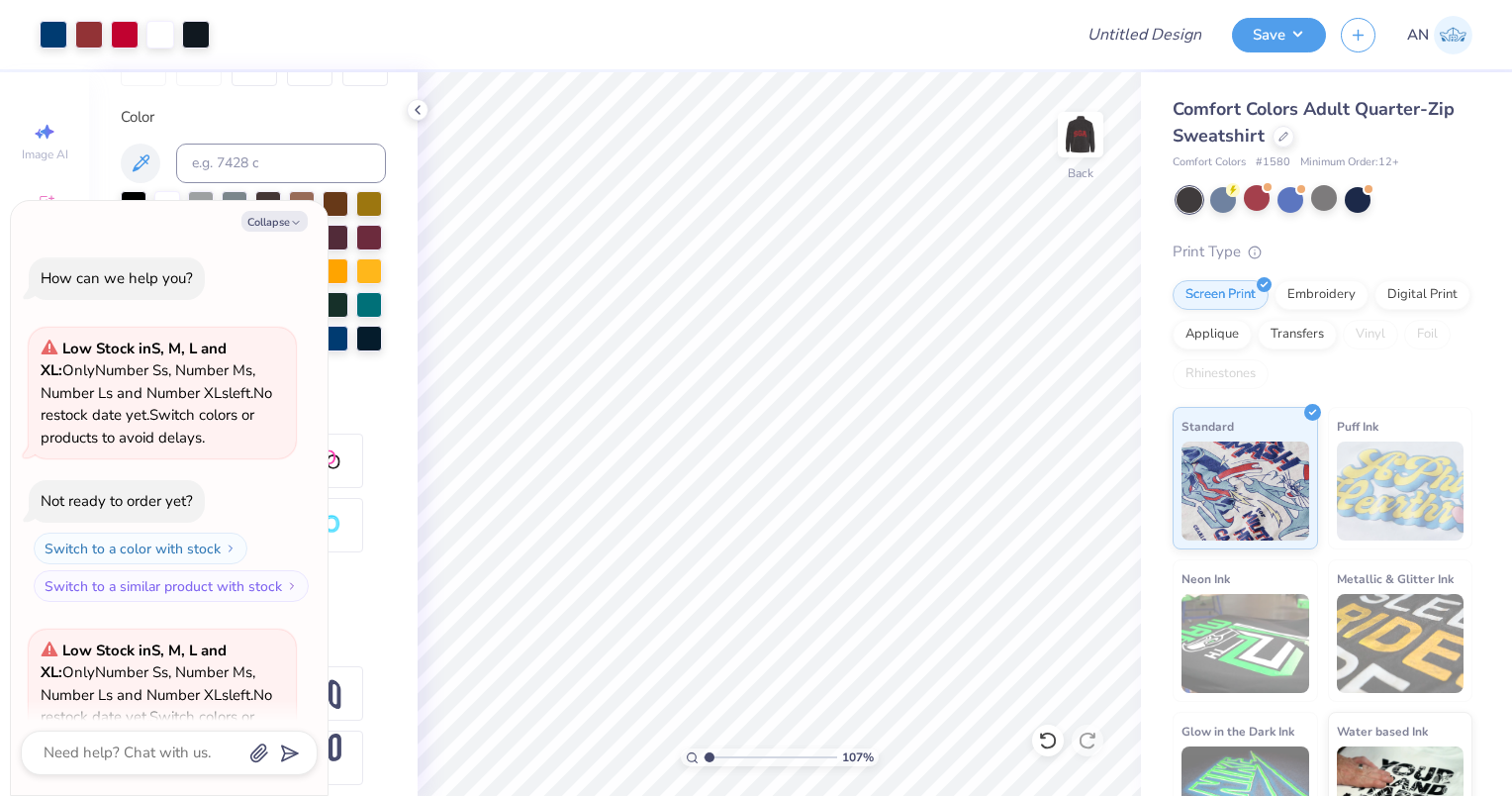 type on "x" 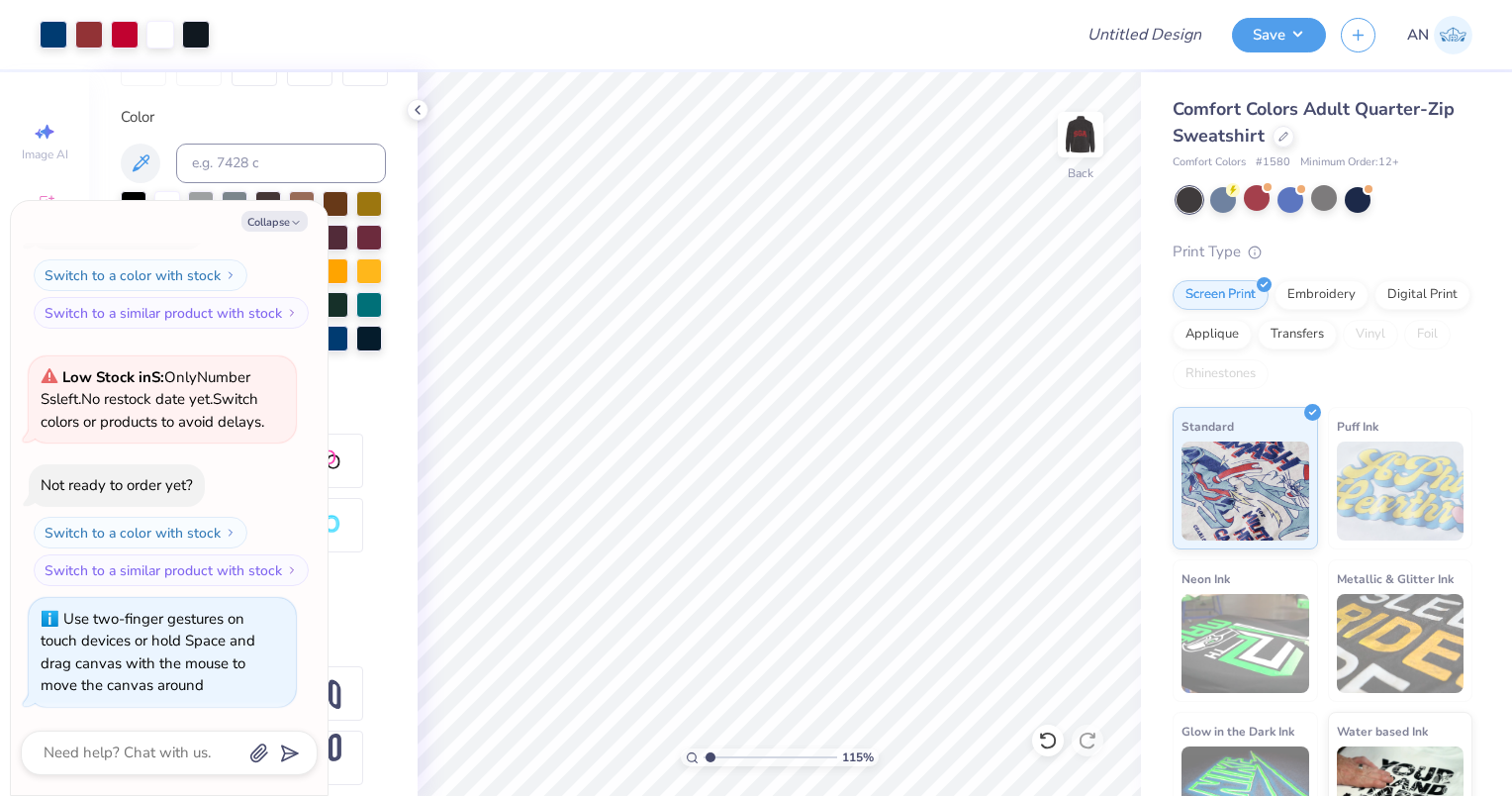 type on "1.14775362876536" 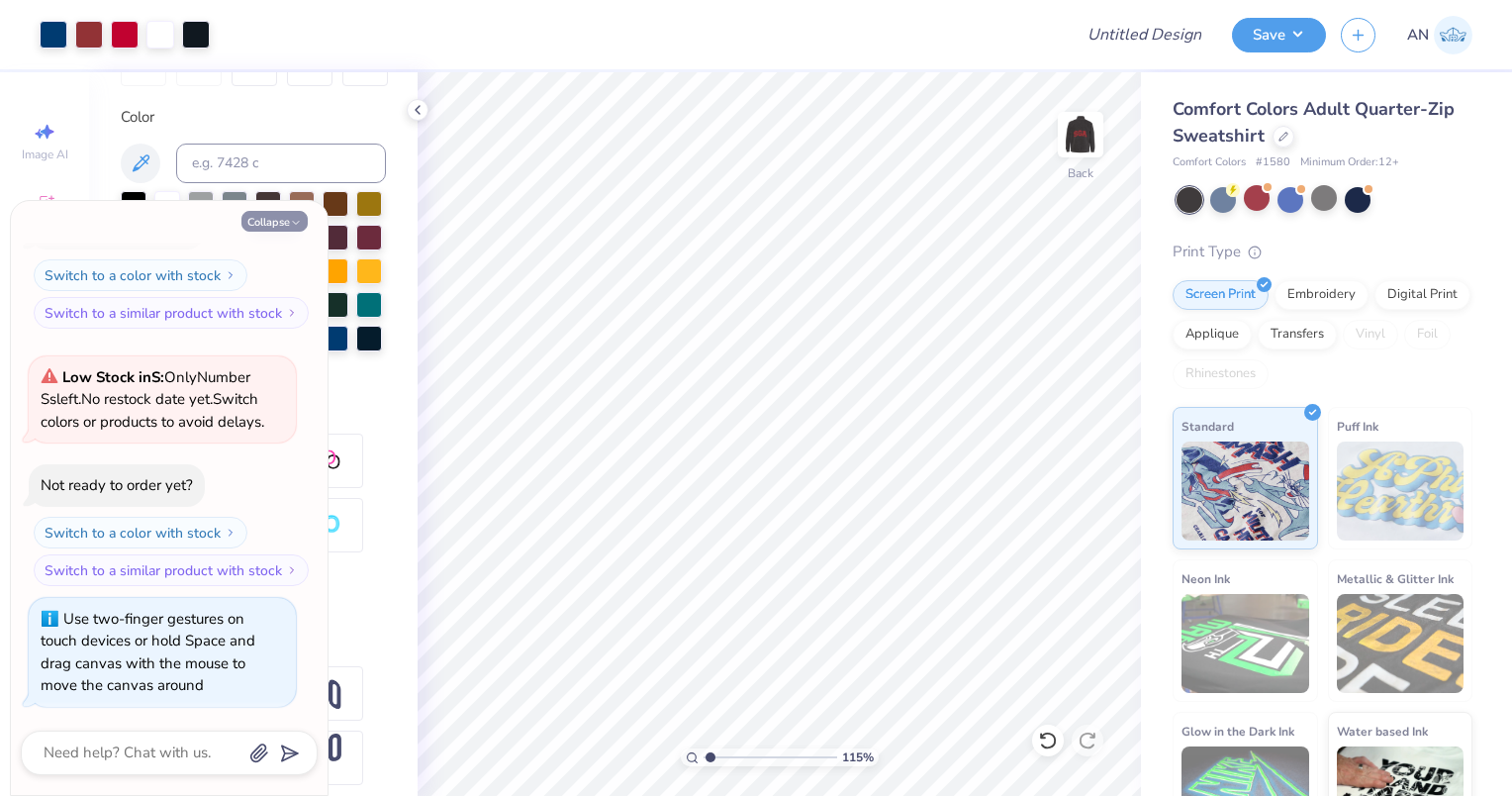 click 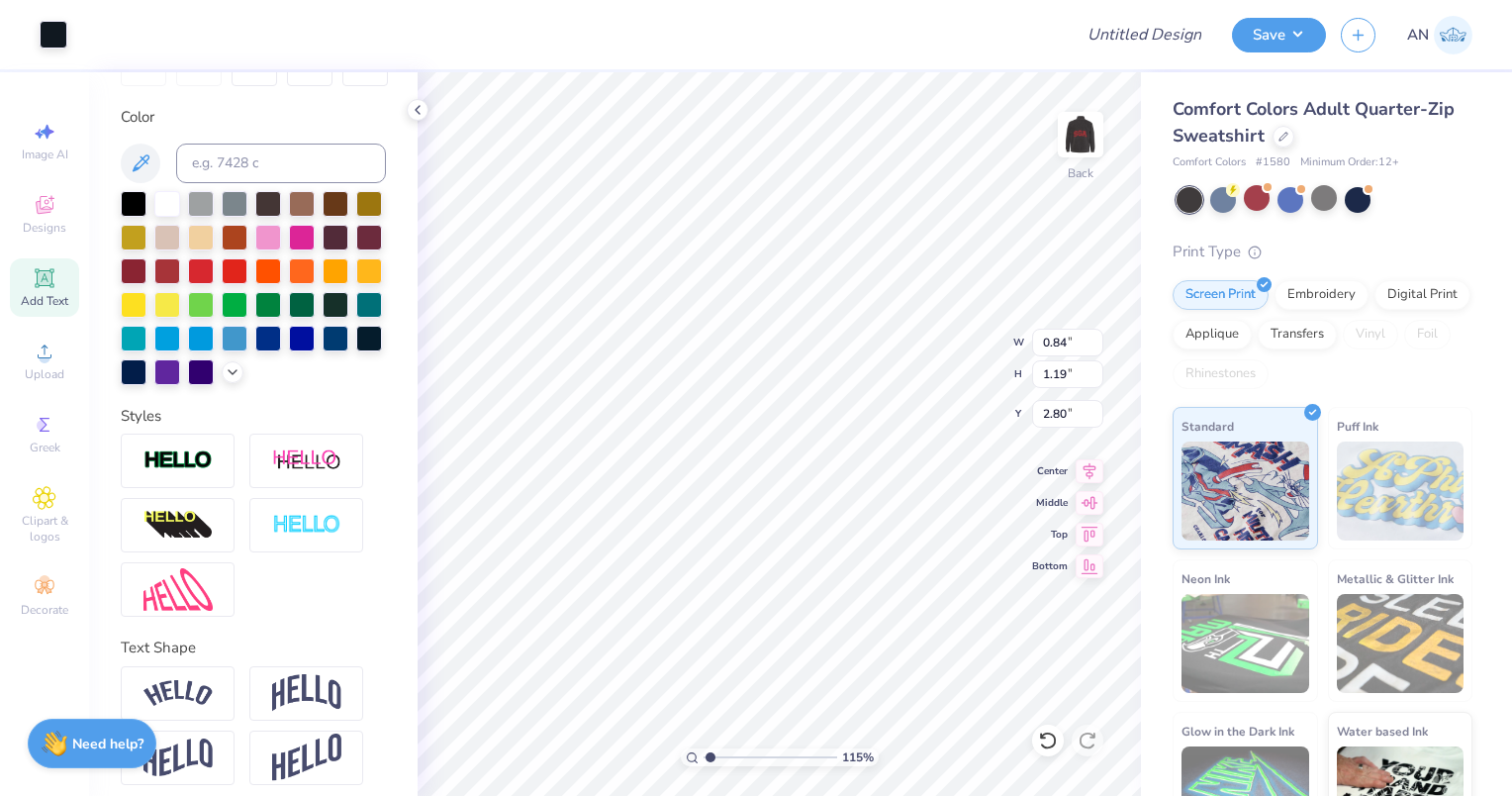 type on "1.14775362876536" 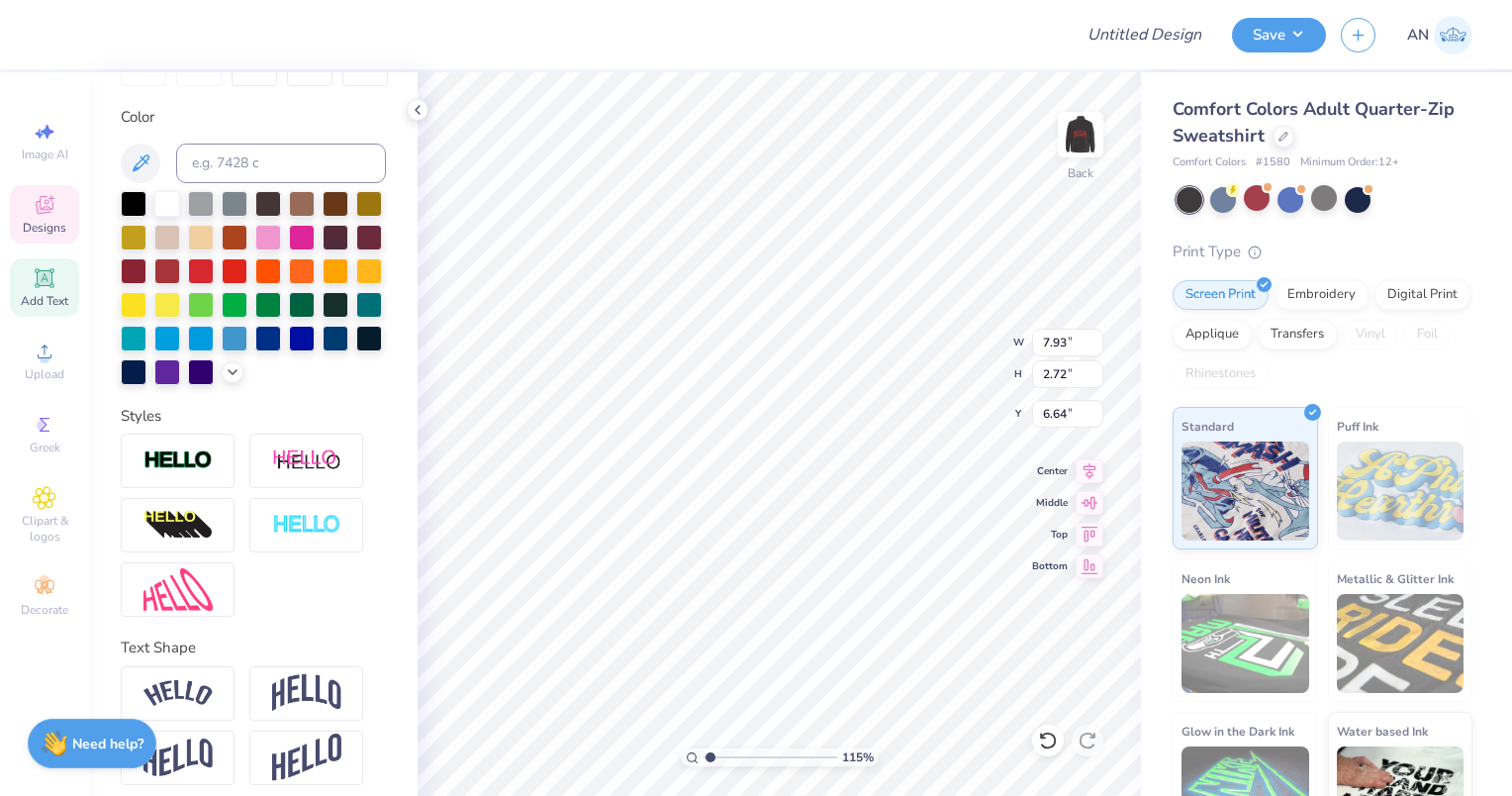 type on "1.14775362876536" 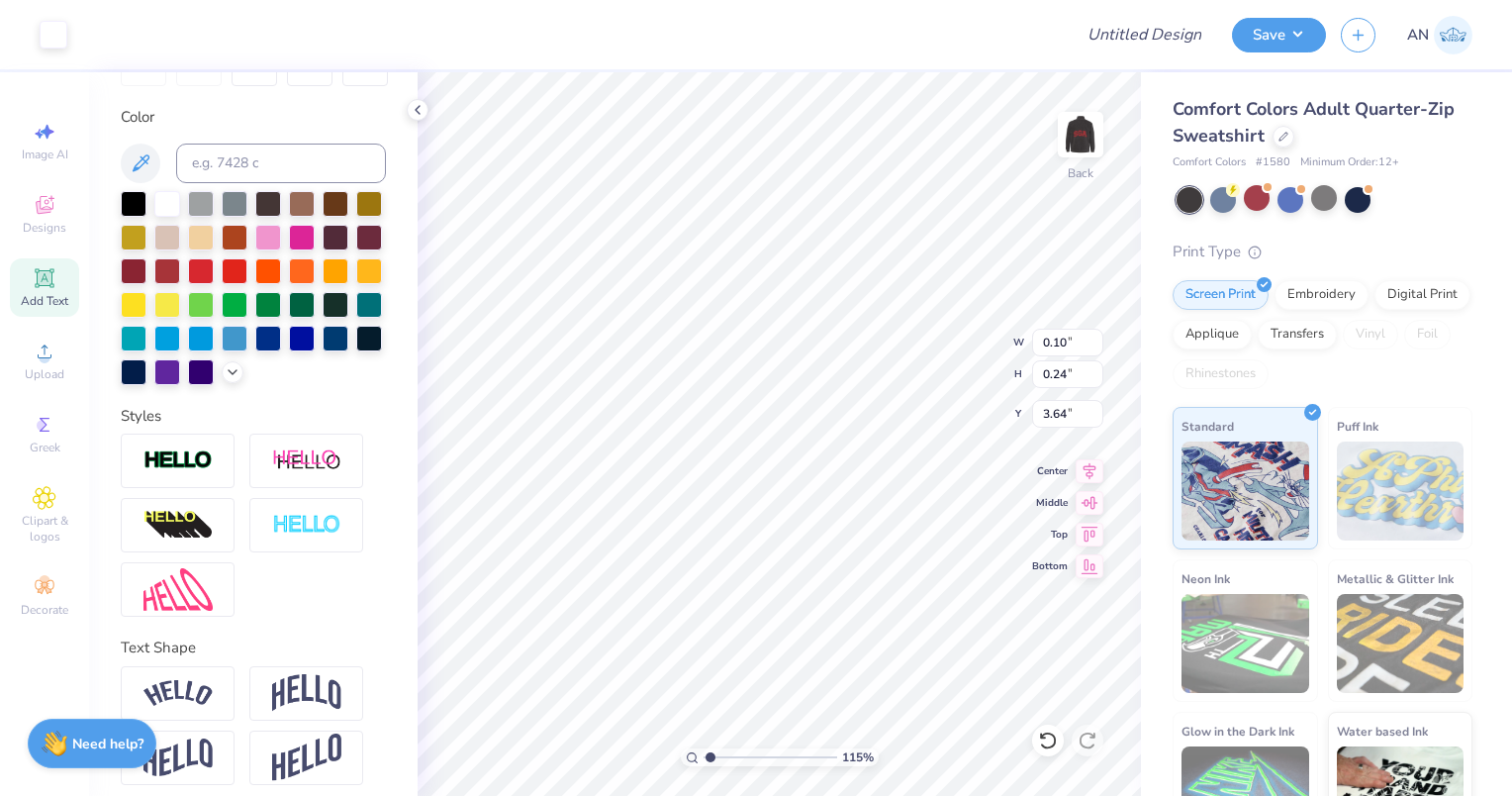 type on "1.14775362876536" 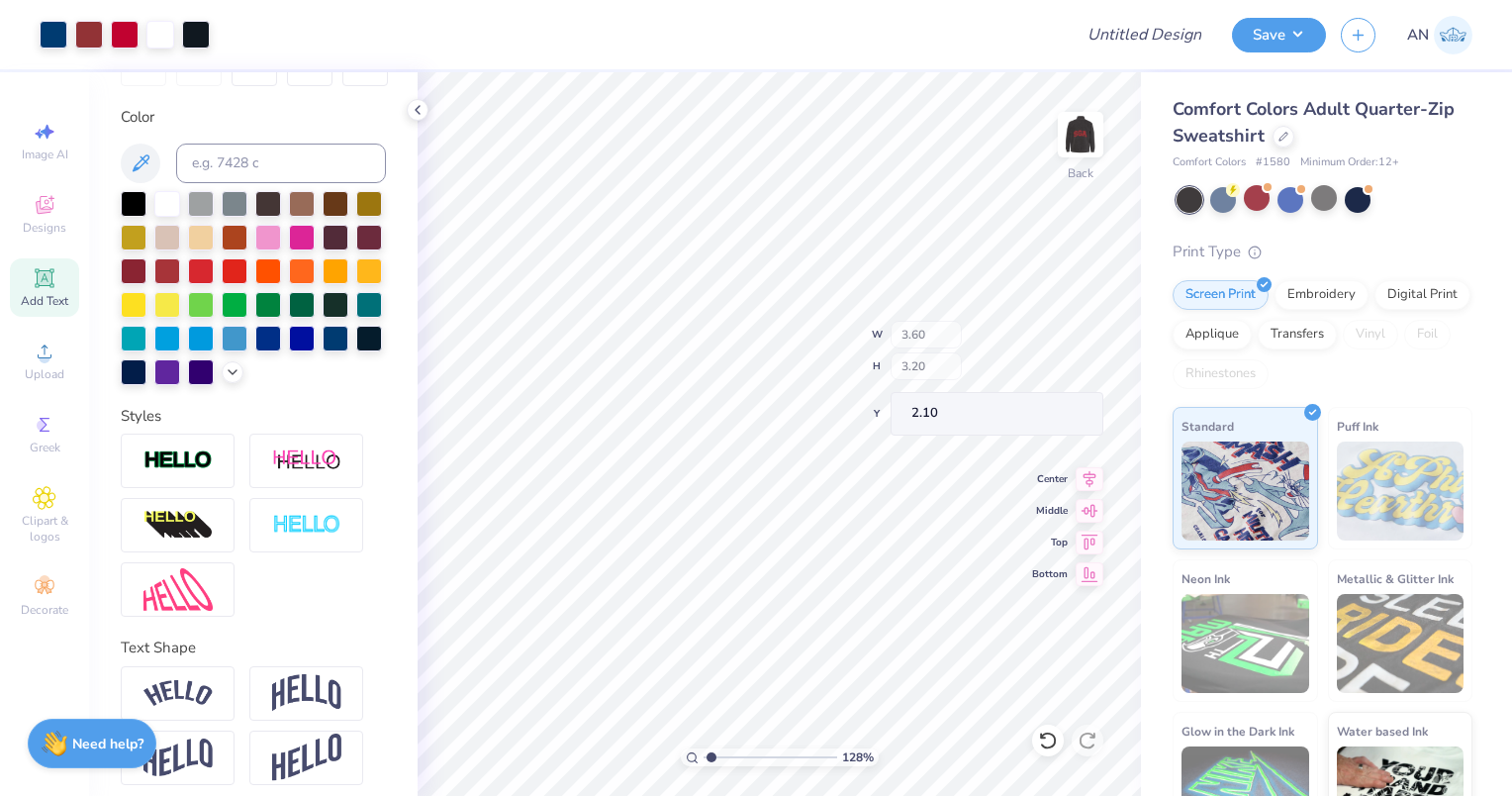 type on "1.27808318382788" 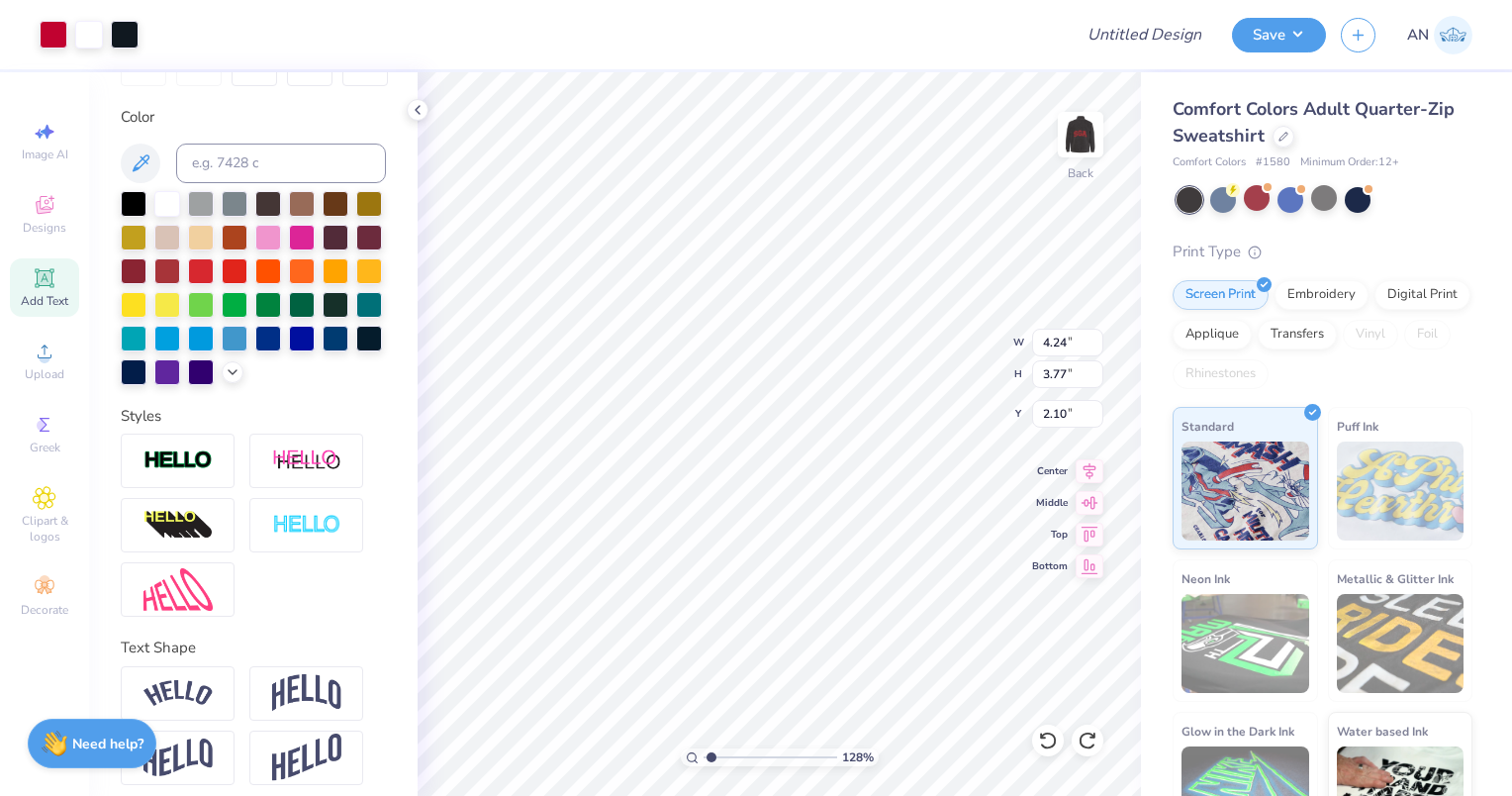 click on "128  % Back W 4.24 4.24 " H 3.77 3.77 " Y 2.10 2.10 " Center Middle Top Bottom" at bounding box center [779, 434] 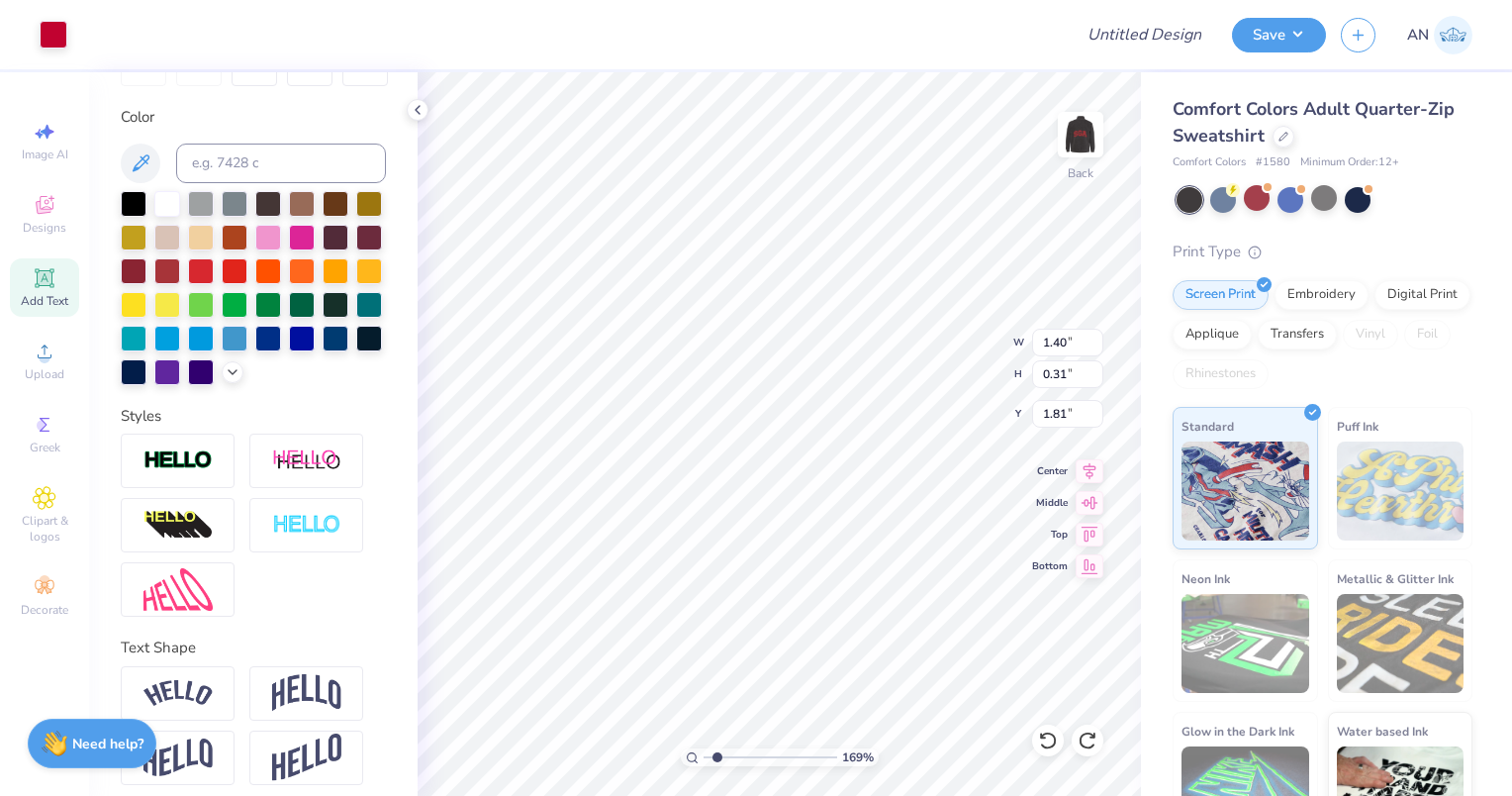 type on "1.68903516476055" 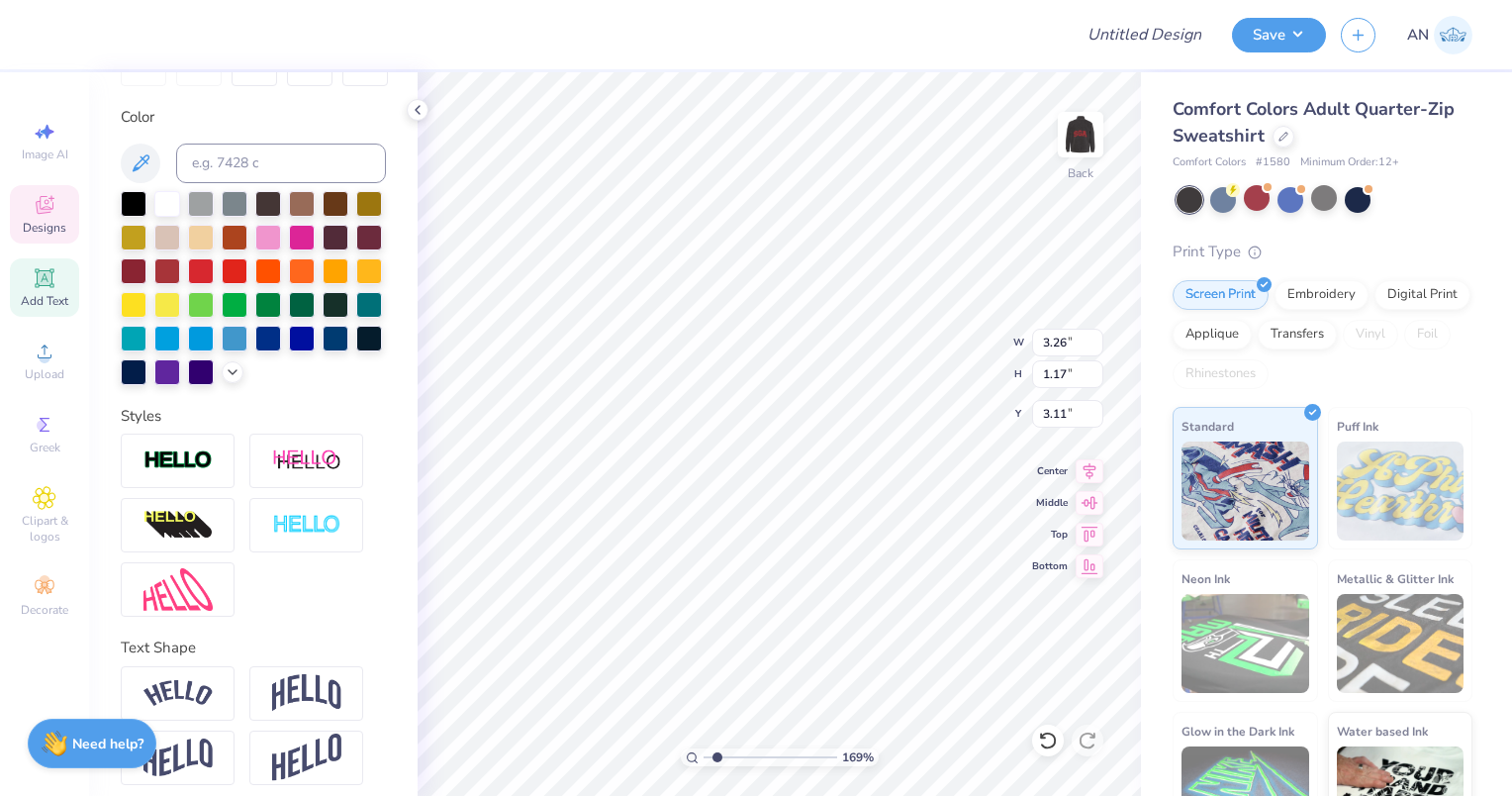 type on "1.68903516476055" 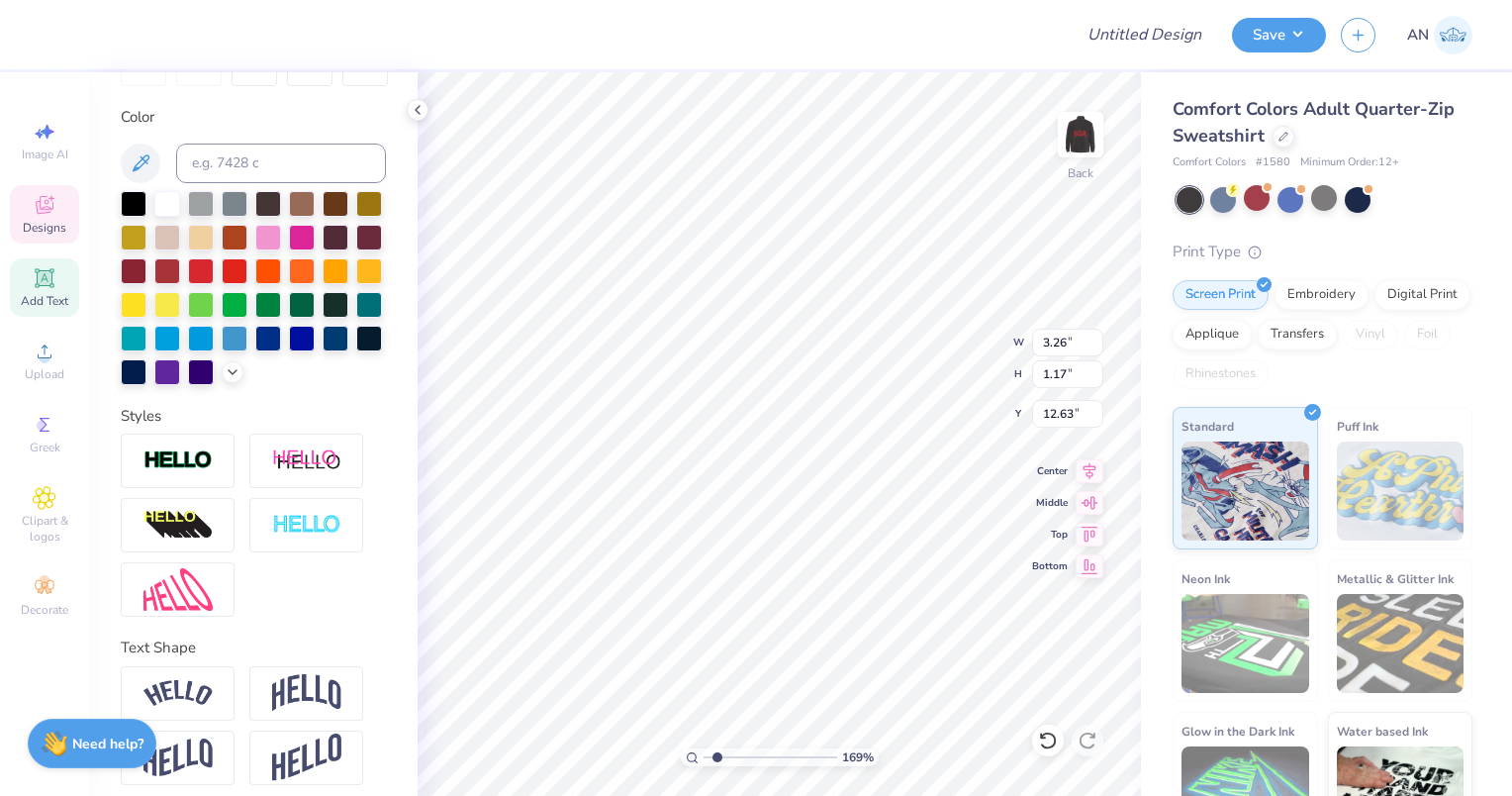 scroll, scrollTop: 16, scrollLeft: 2, axis: both 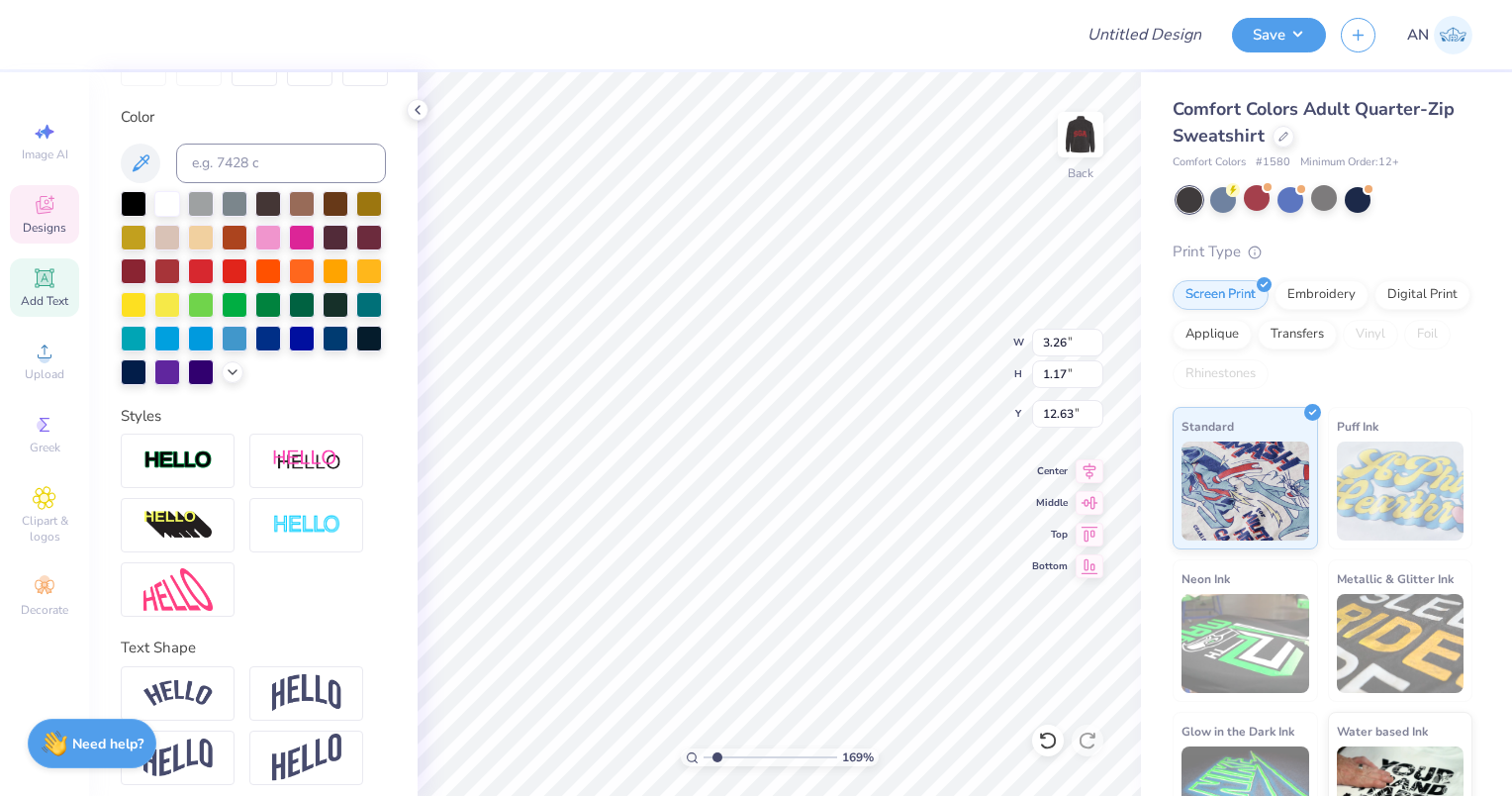 type on "1.68903516476055" 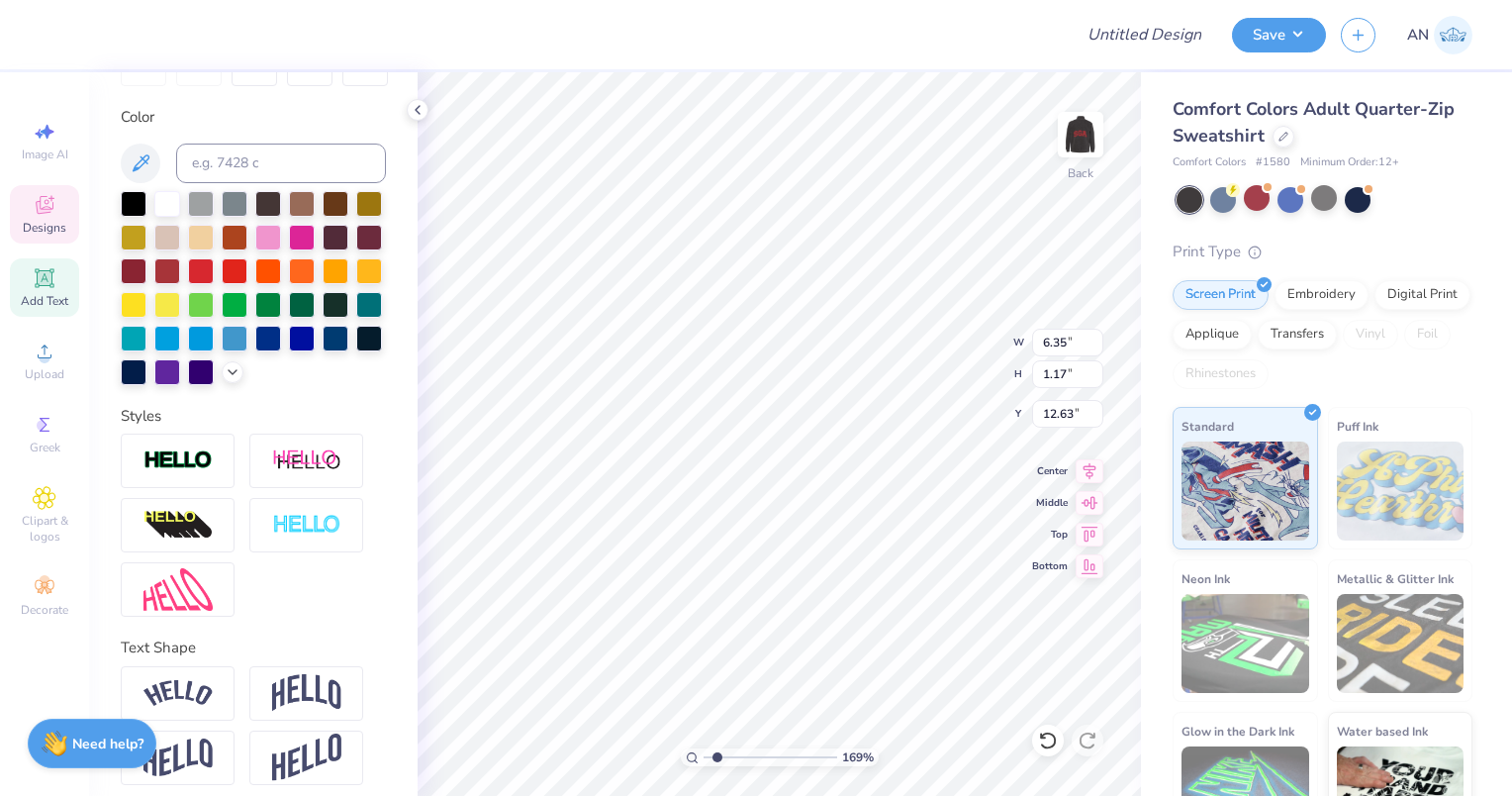 type on "1.68903516476055" 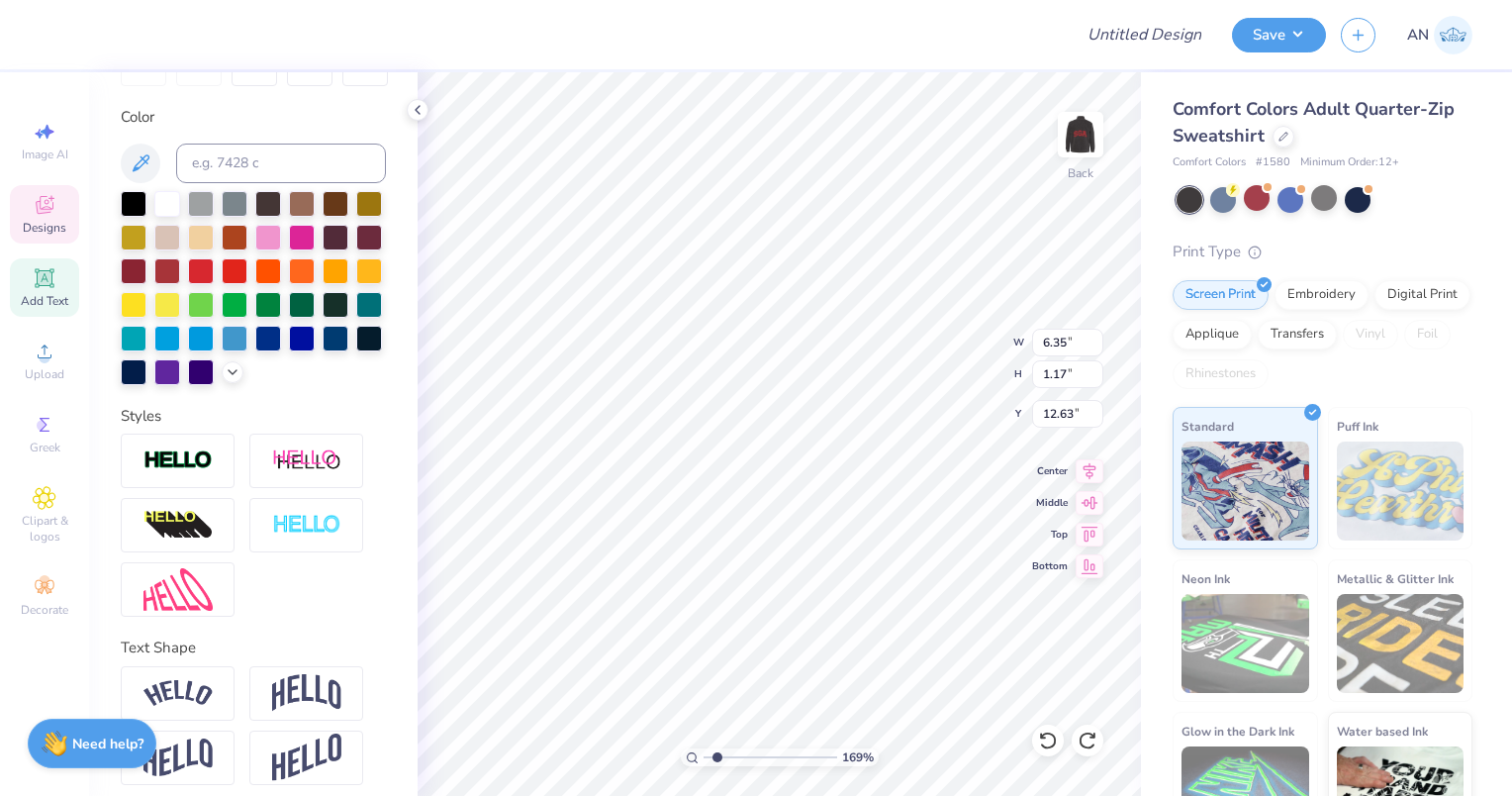 type on "1.68903516476055" 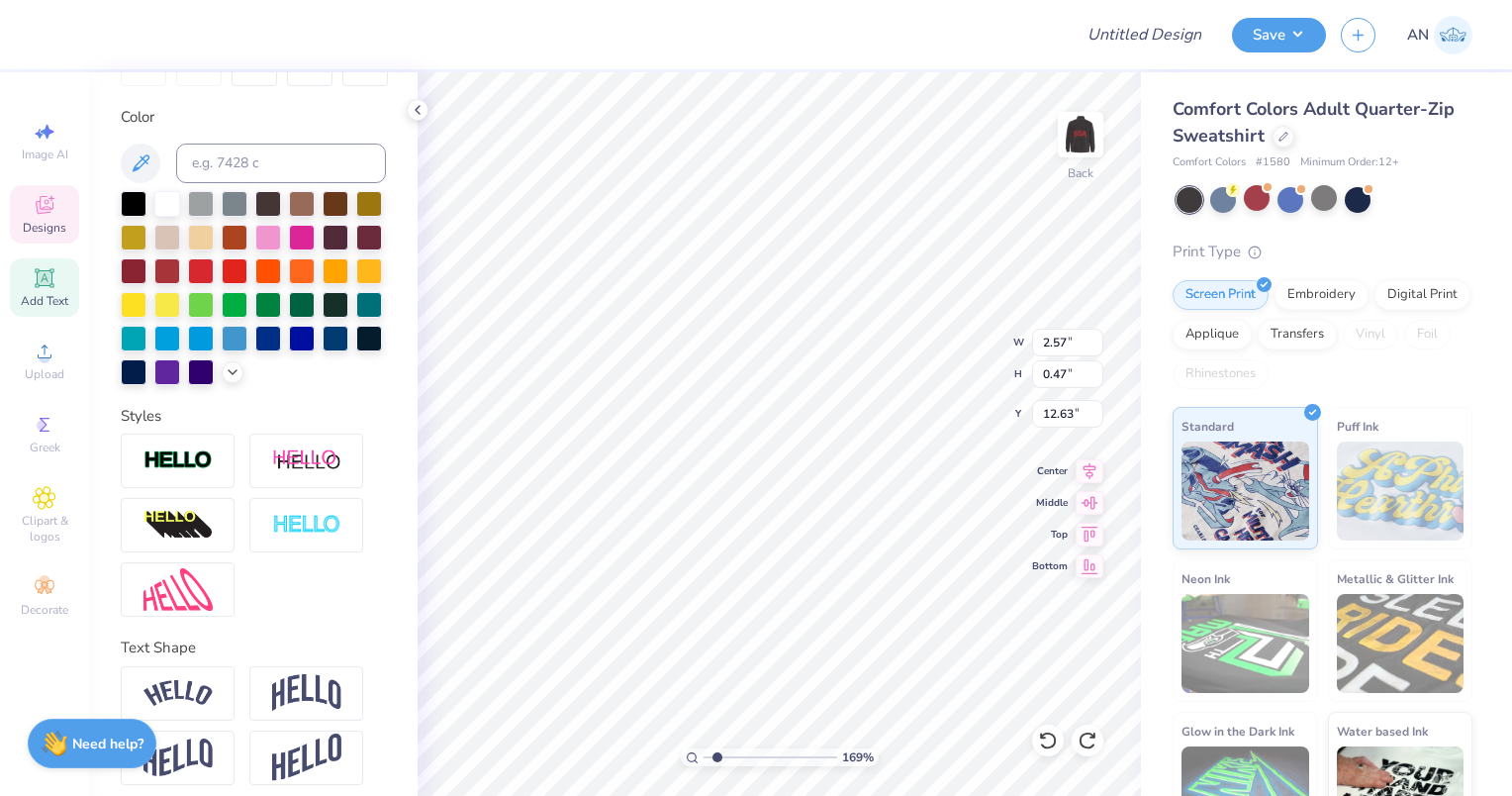 type on "1.68903516476055" 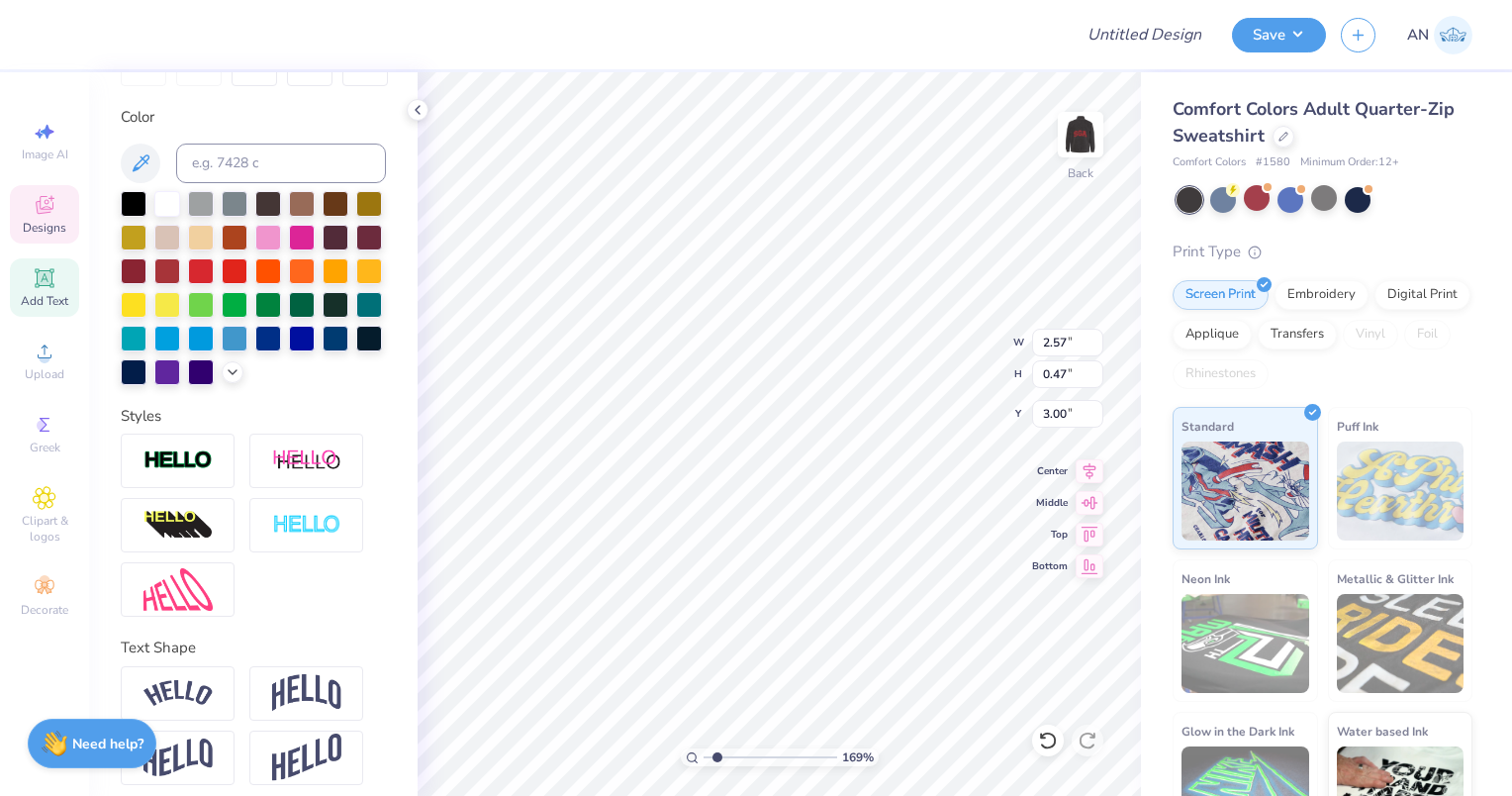 click on "169  % Back W 2.57 2.57 " H 0.47 0.47 " Y 3.00 3.00 " Center Middle Top Bottom" at bounding box center (779, 434) 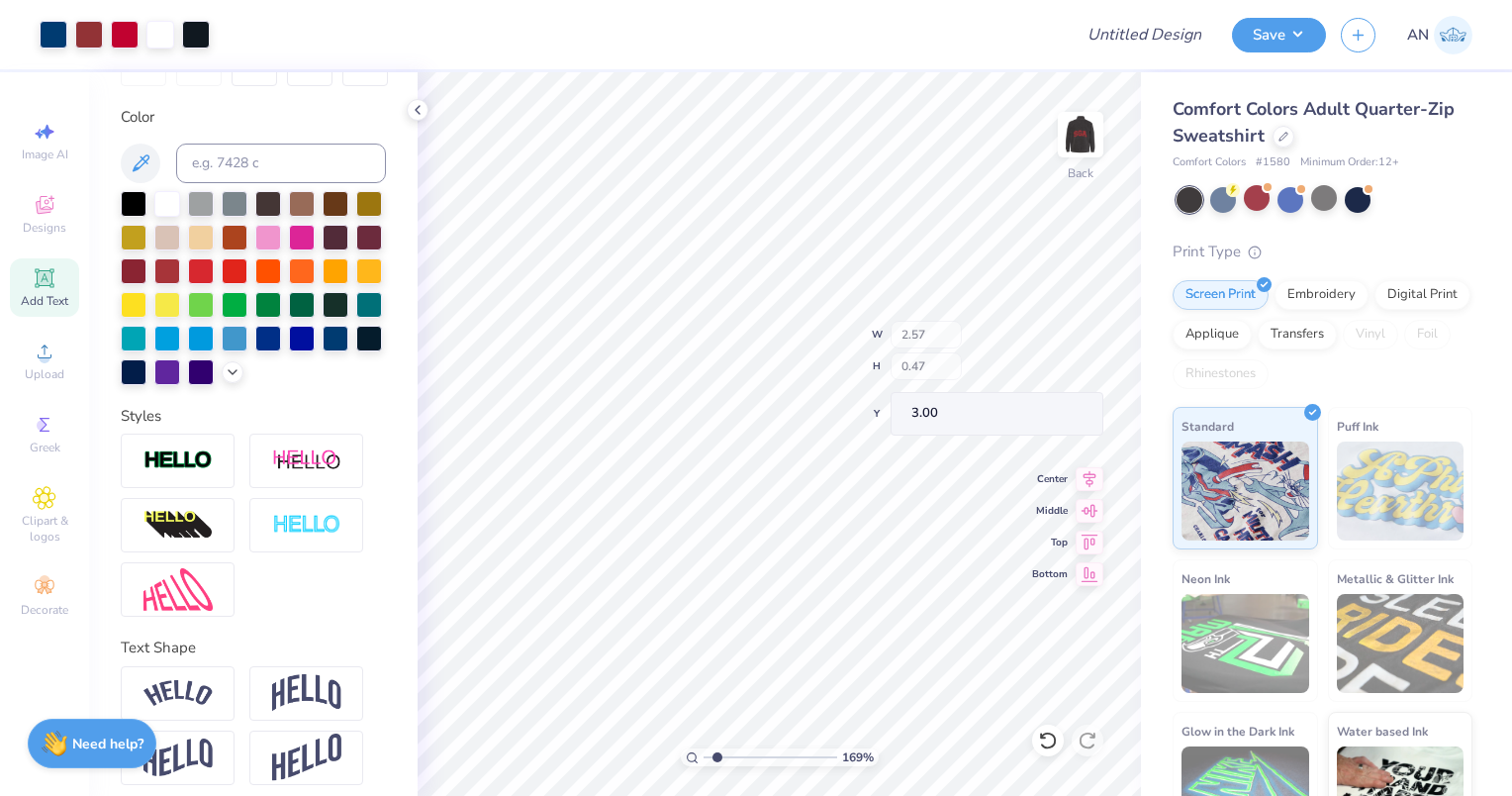 type on "1.68903516476055" 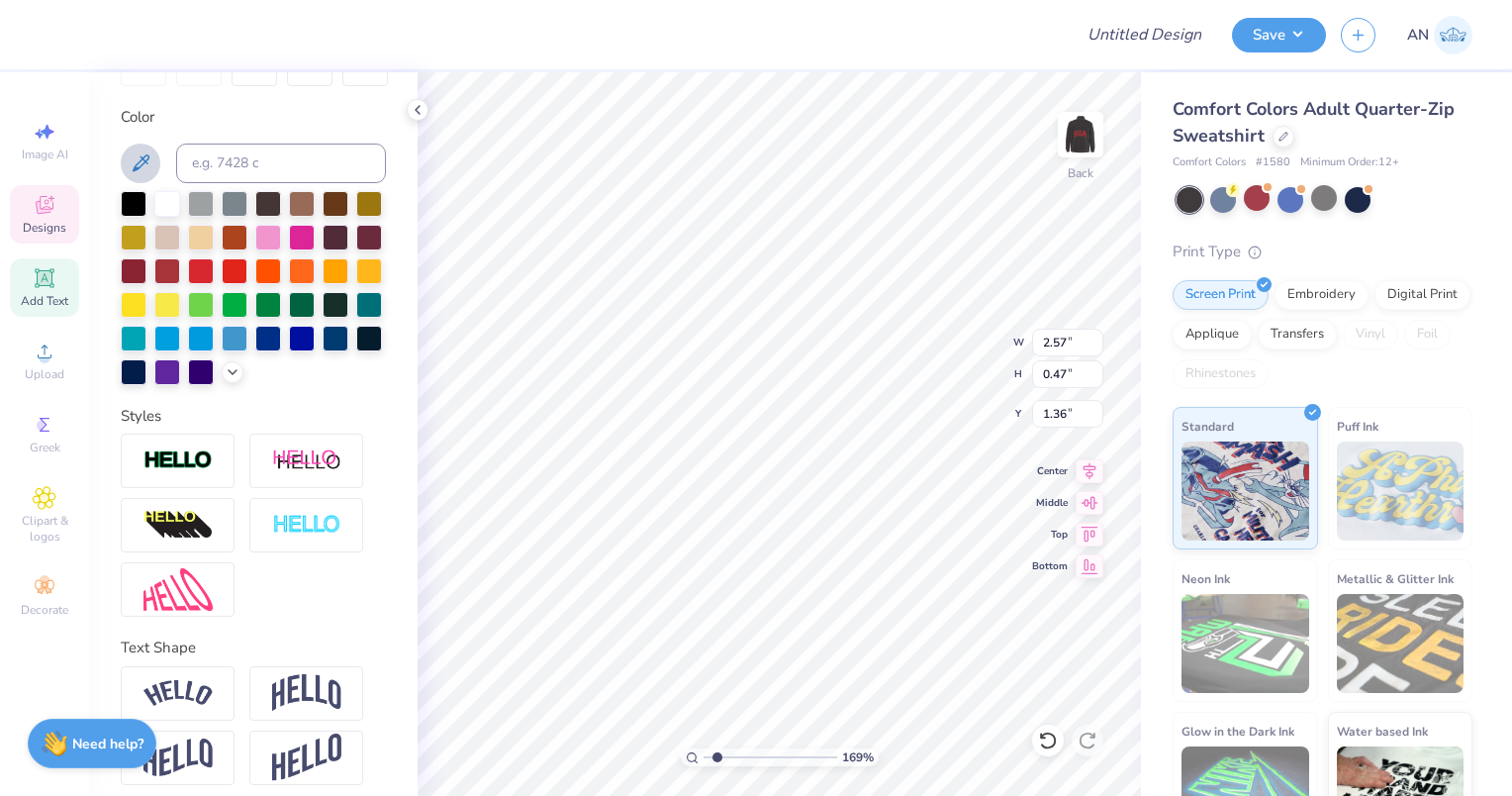 click 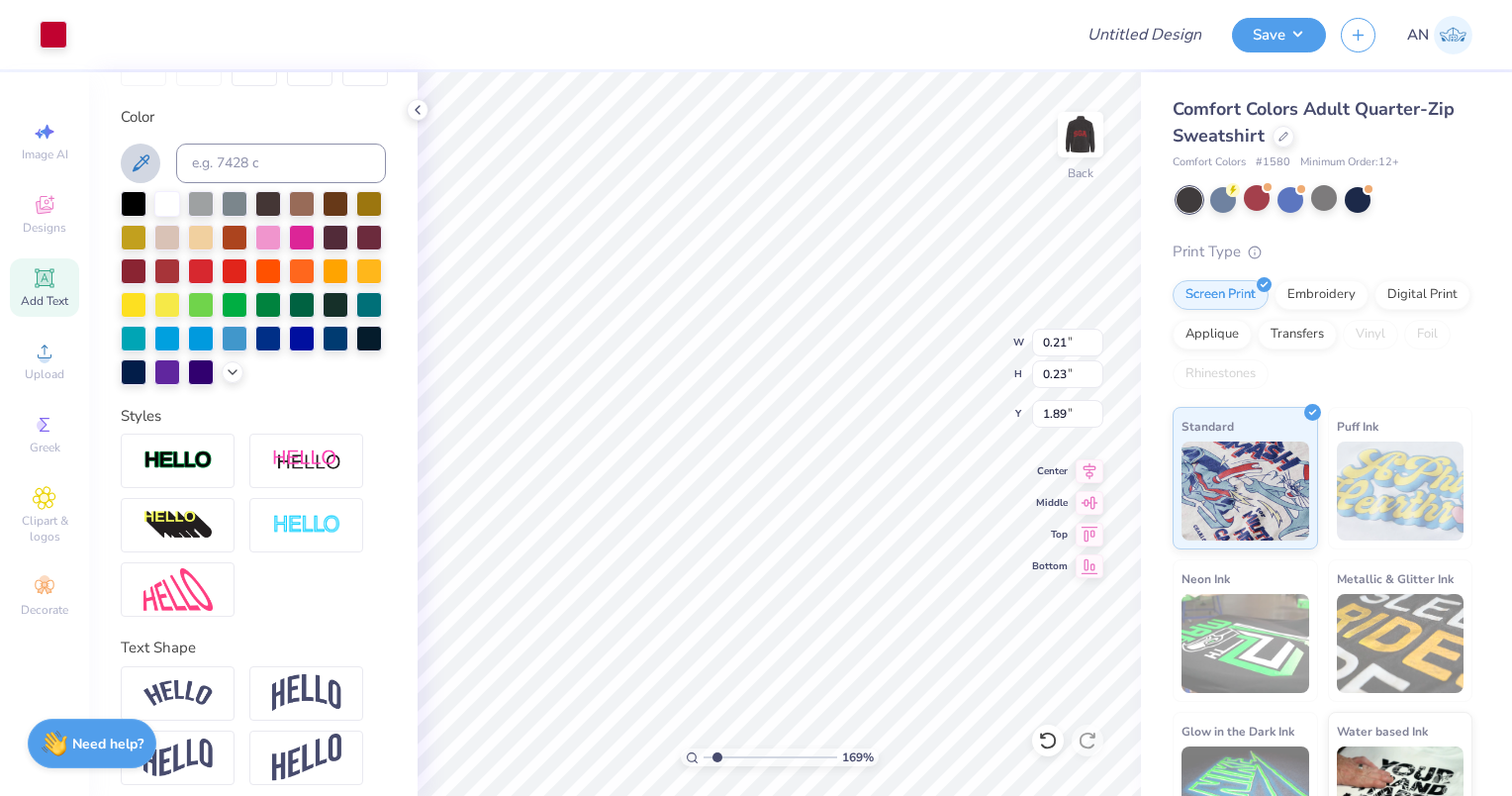 type on "1.68903516476055" 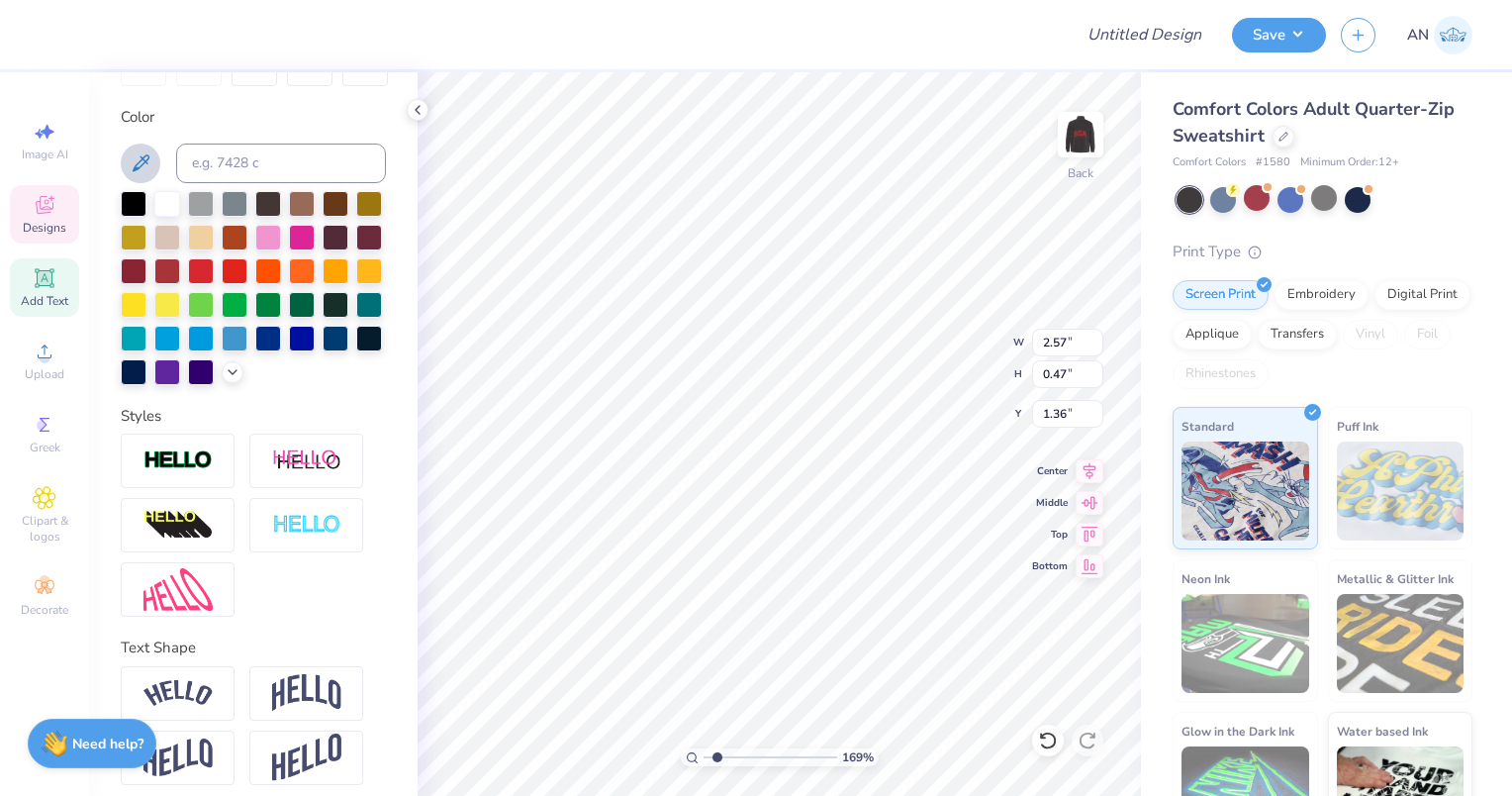 type on "1.68903516476055" 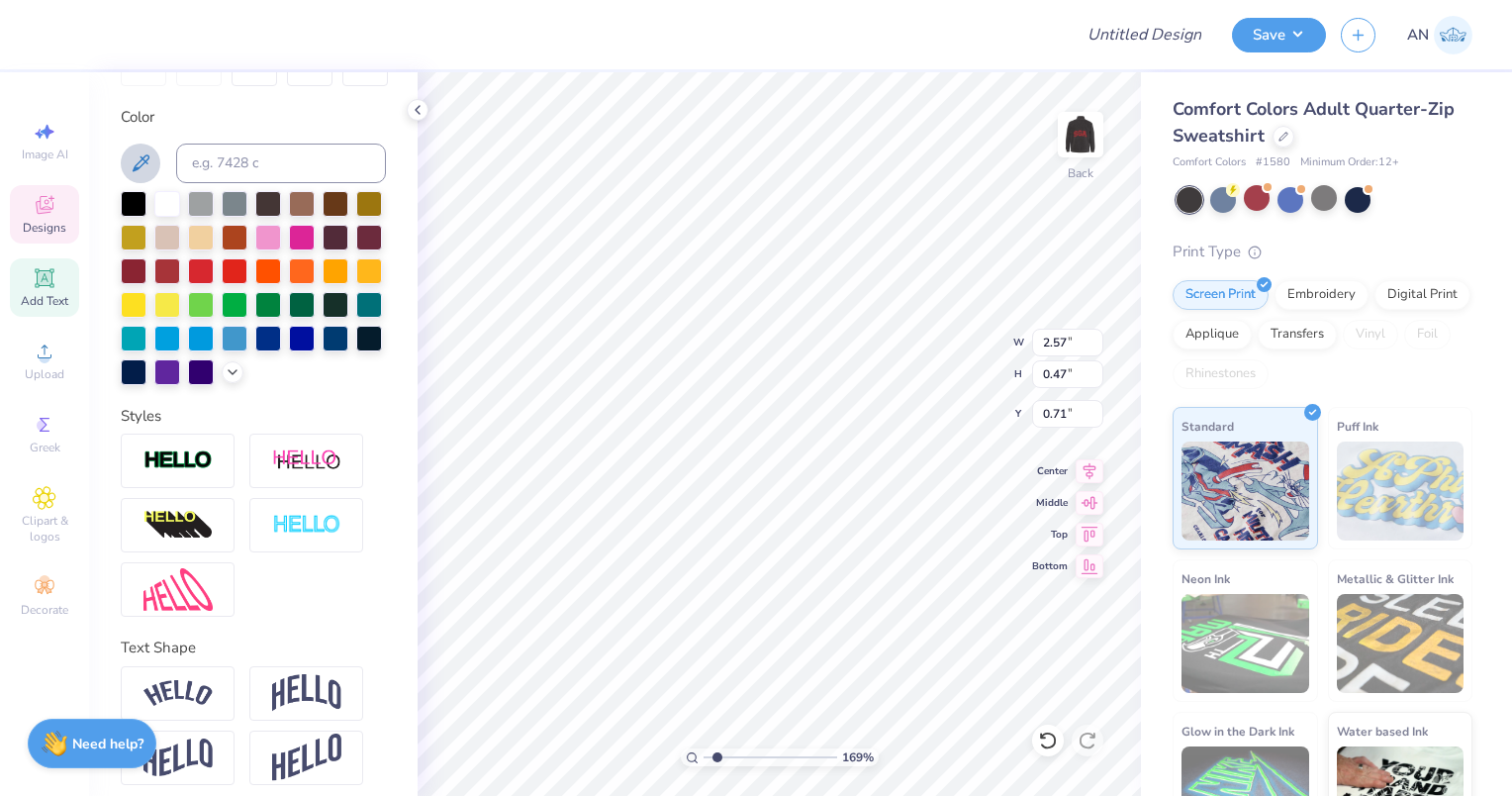 type on "1.68903516476055" 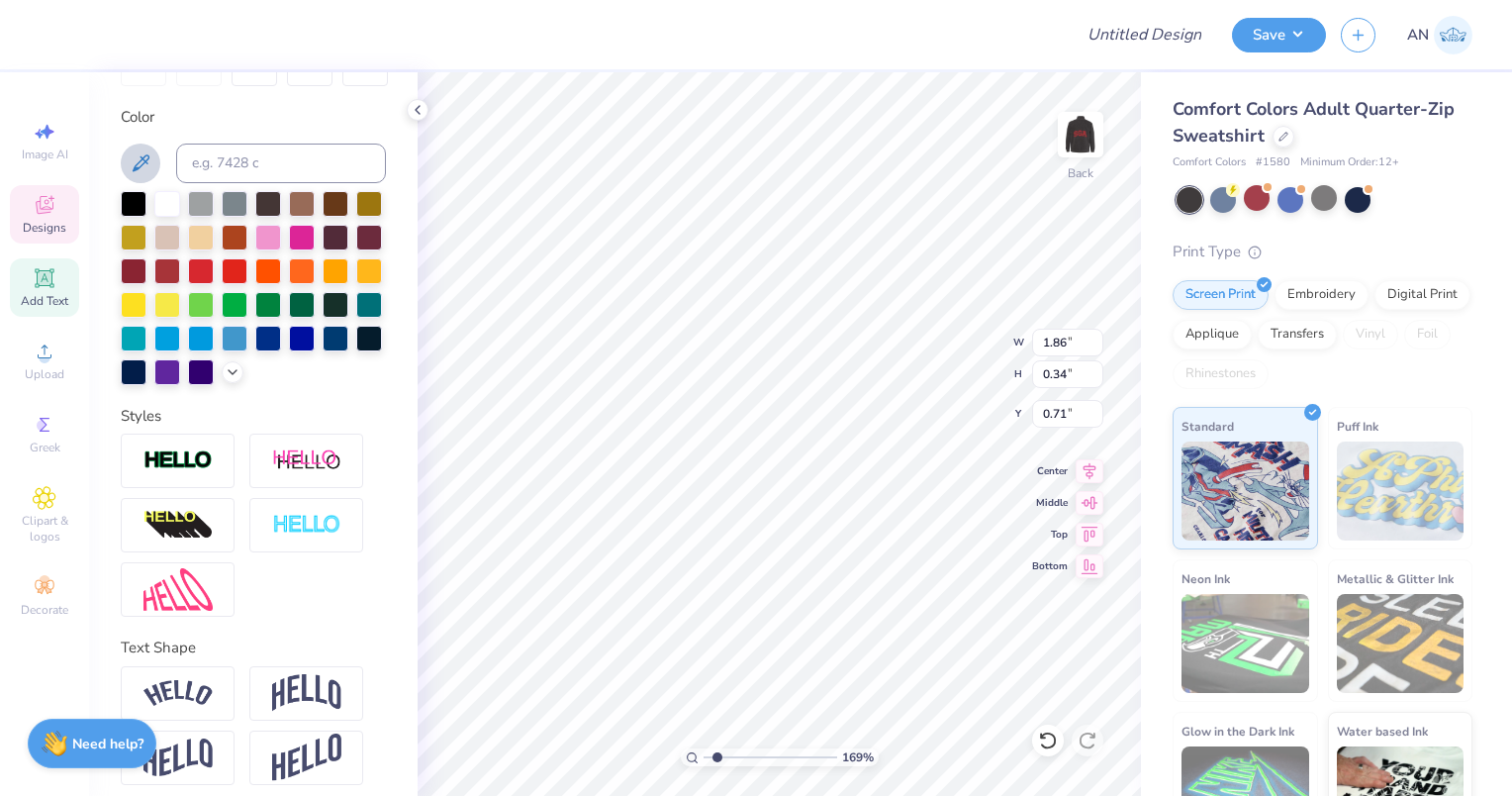 type on "1.68903516476055" 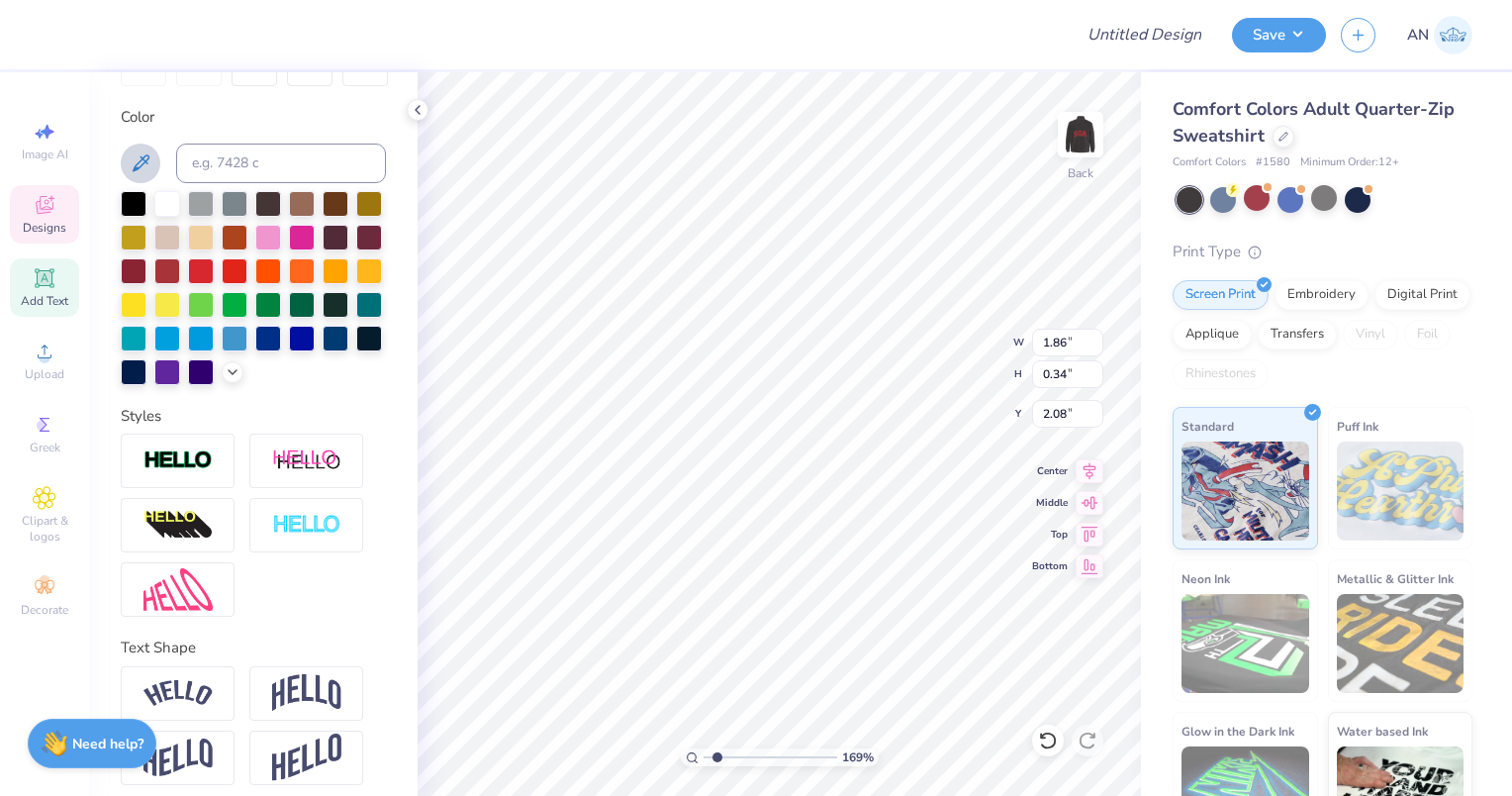 type on "1.68903516476055" 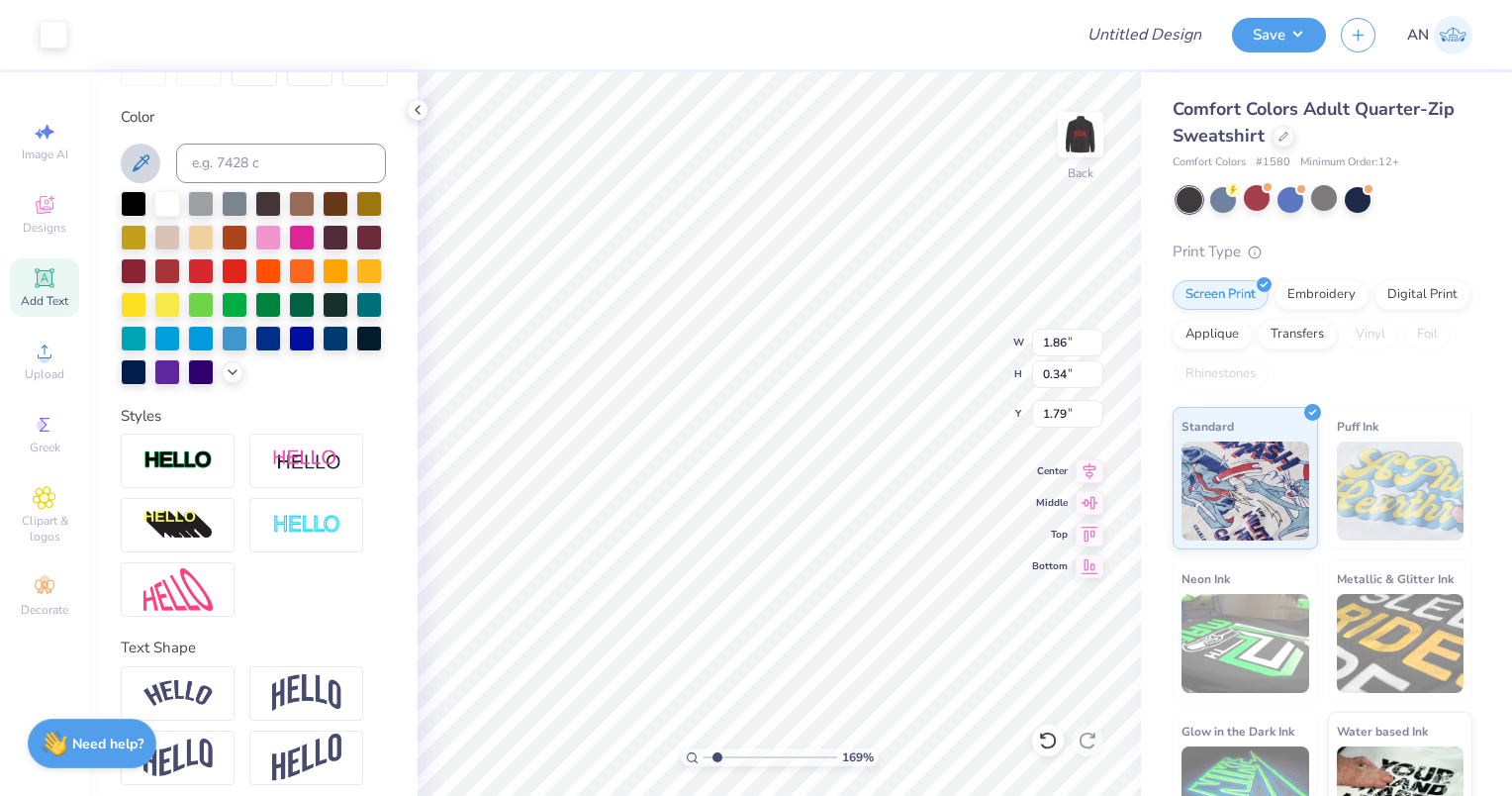 type on "1.68903516476055" 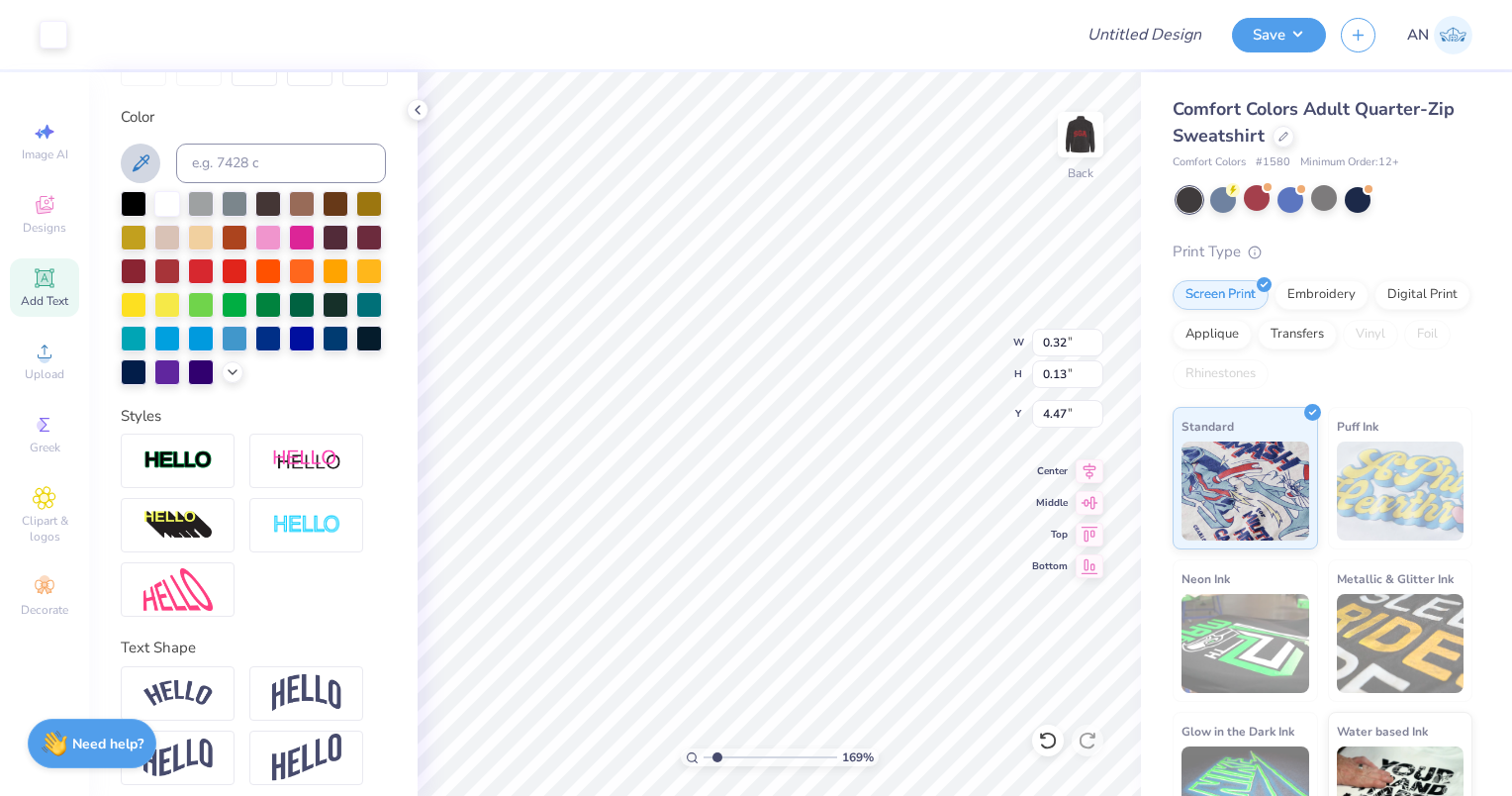 type on "1.68903516476055" 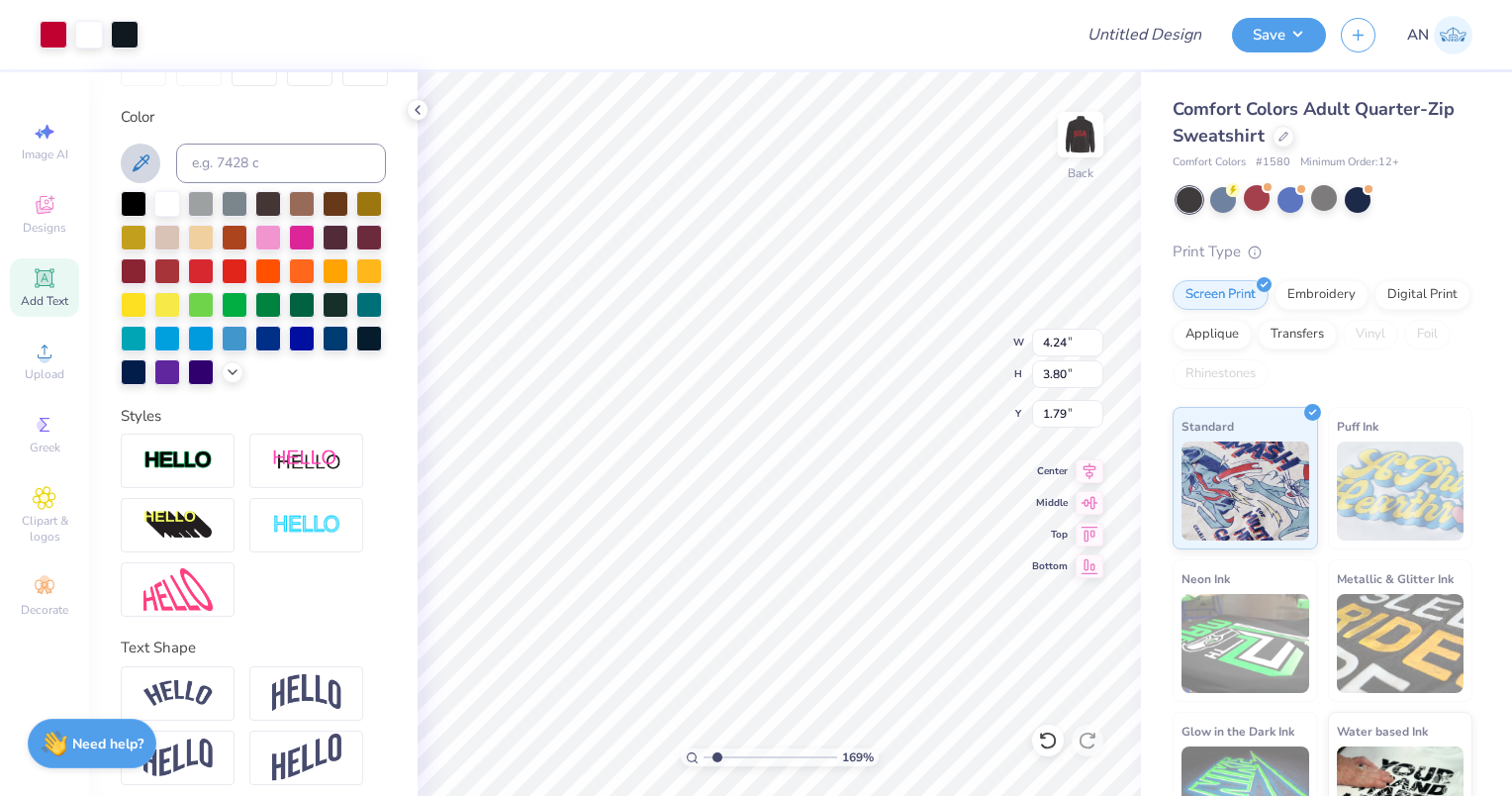 type on "1.68903516476055" 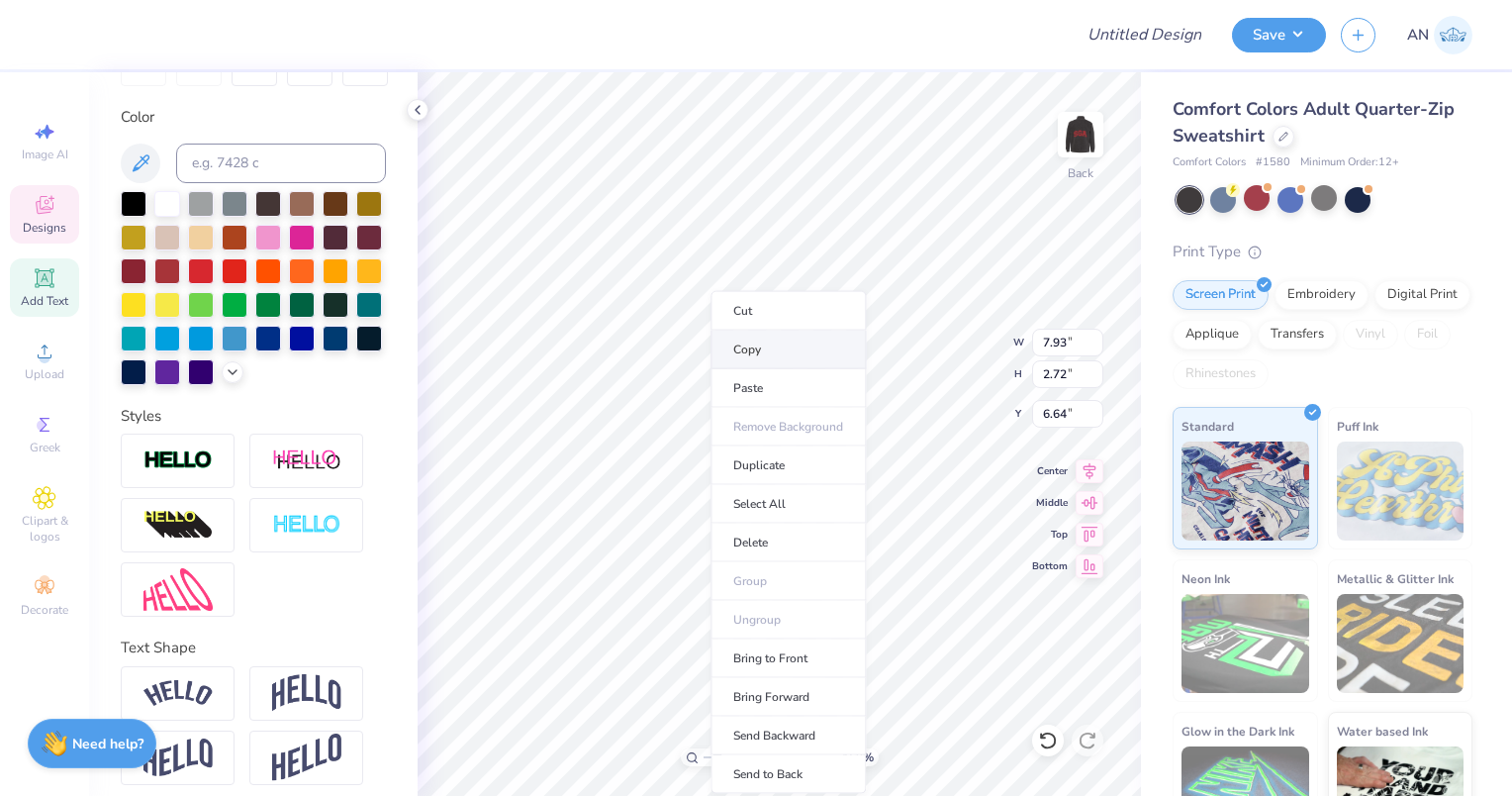type on "1.68903516476055" 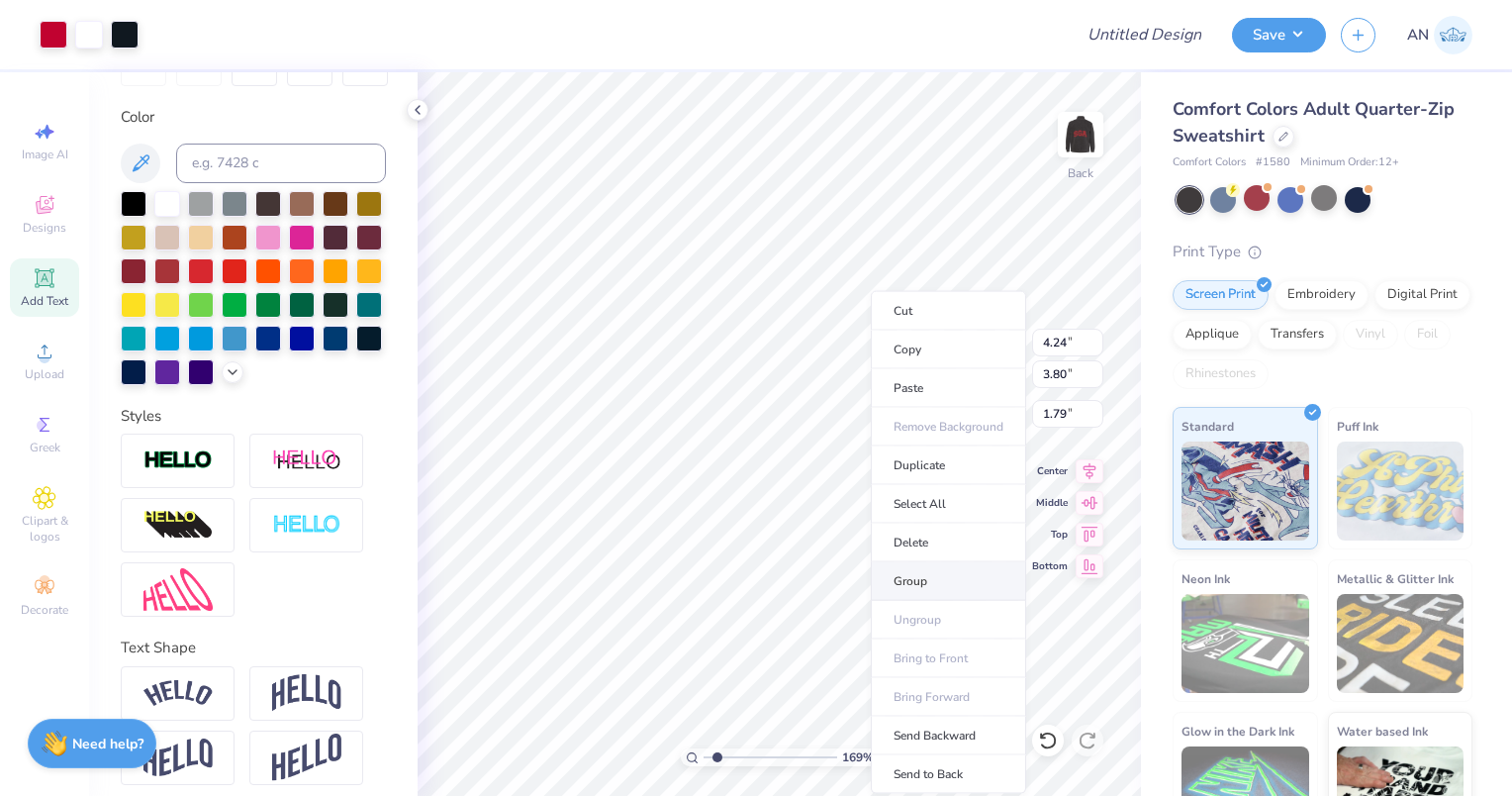 click on "Group" at bounding box center (948, 581) 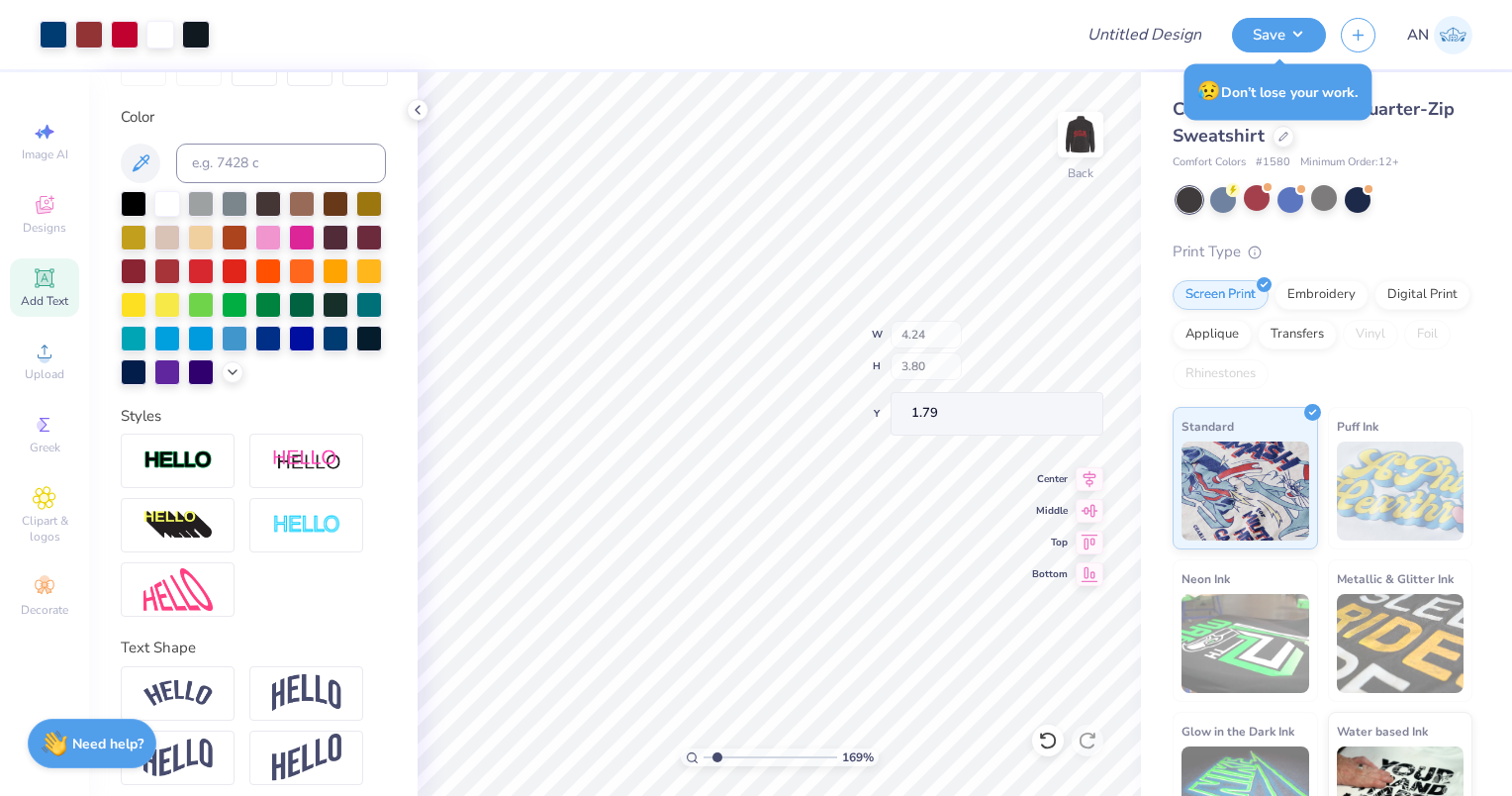 type on "1.68903516476055" 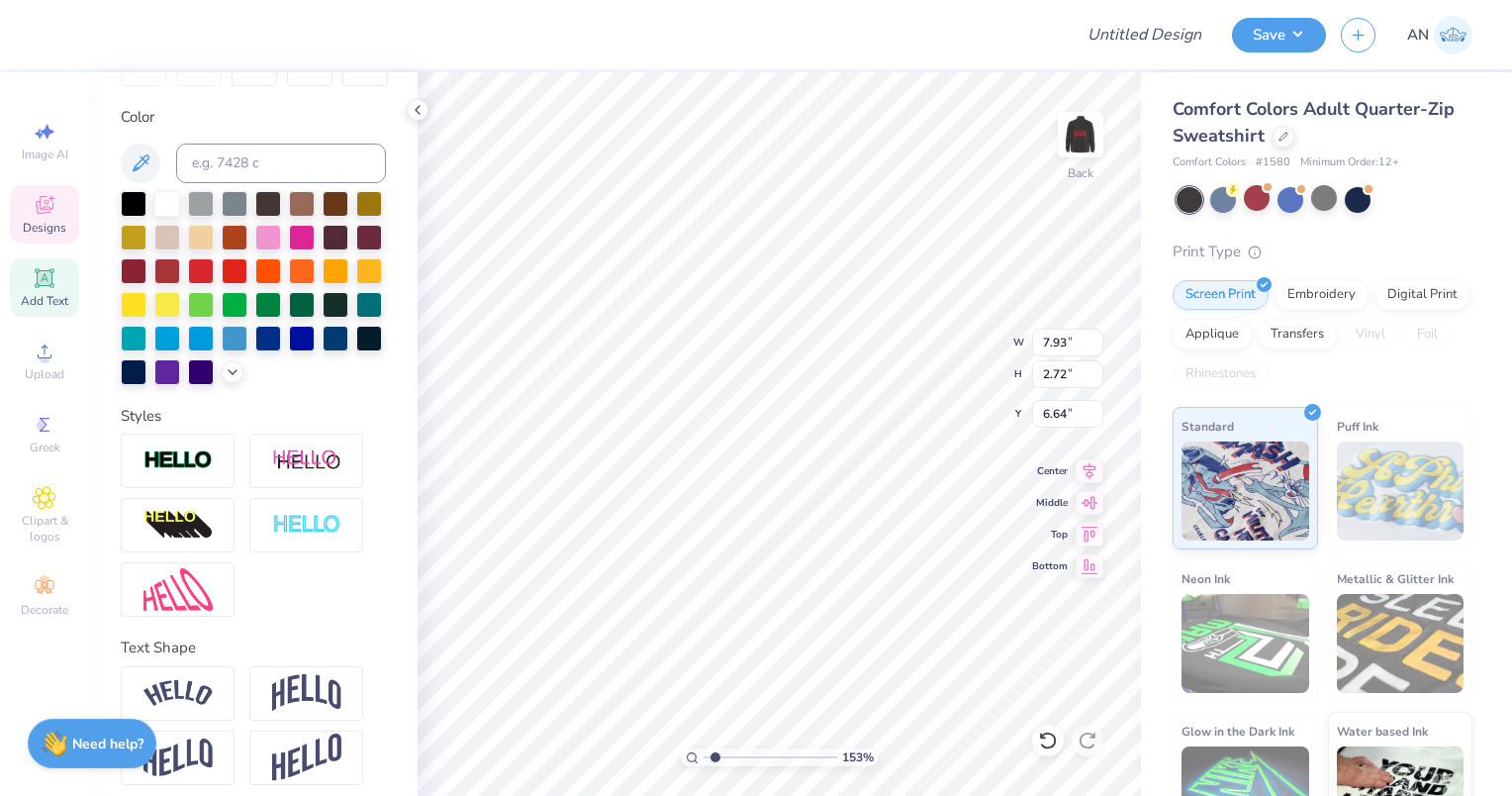 type on "1.53038009042766" 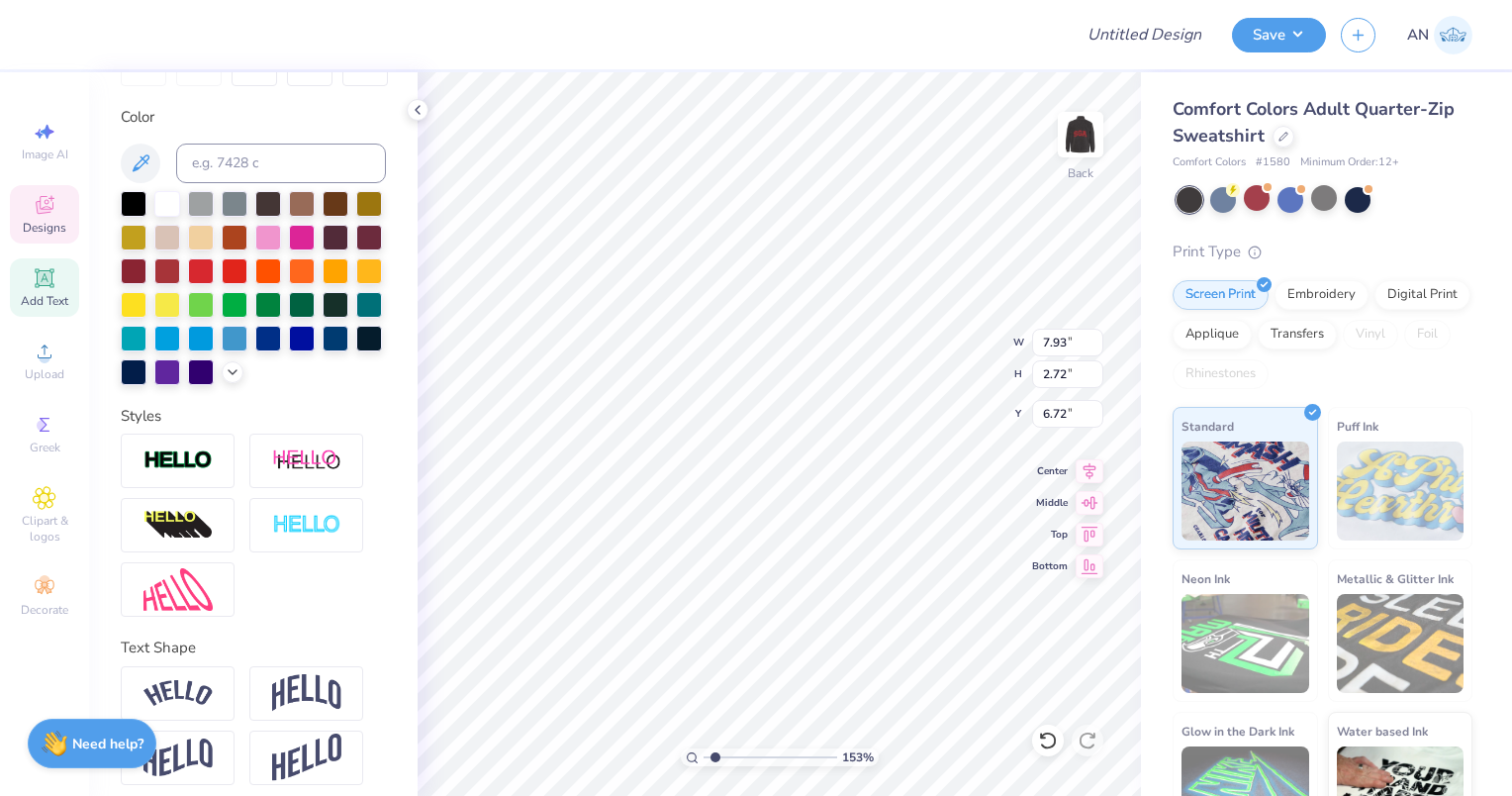 scroll, scrollTop: 16, scrollLeft: 2, axis: both 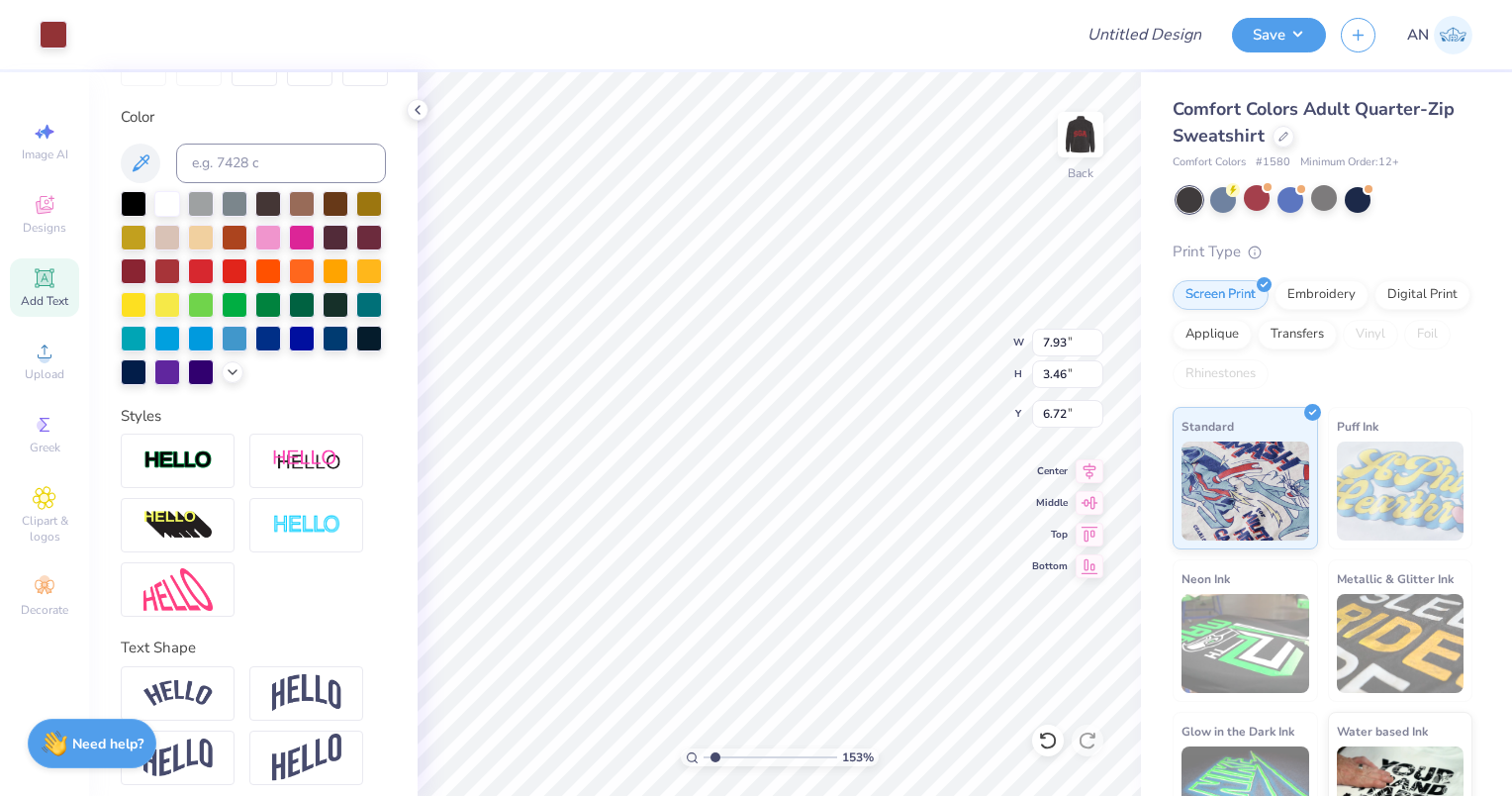 type on "1.53038009042766" 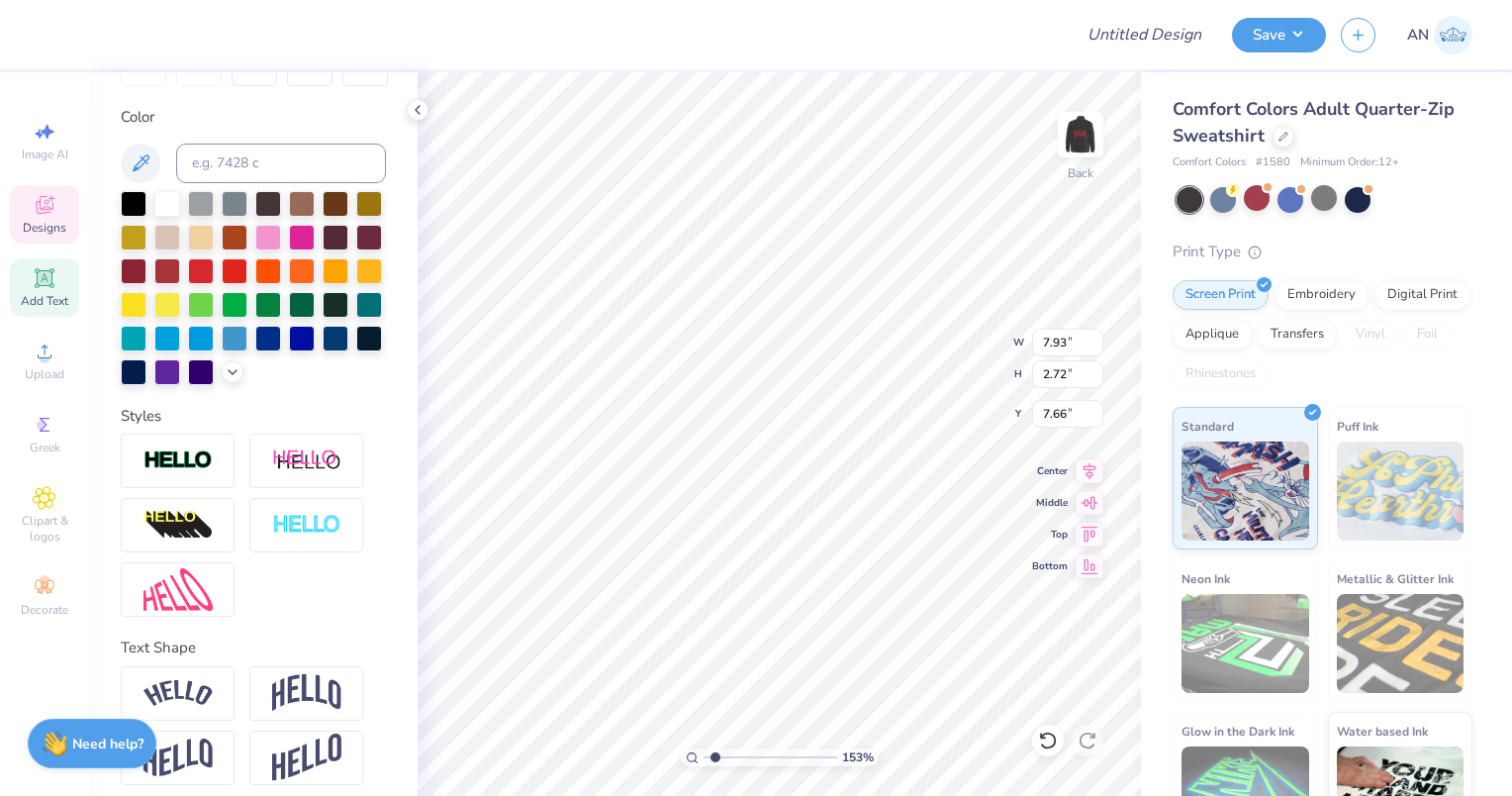 scroll, scrollTop: 16, scrollLeft: 2, axis: both 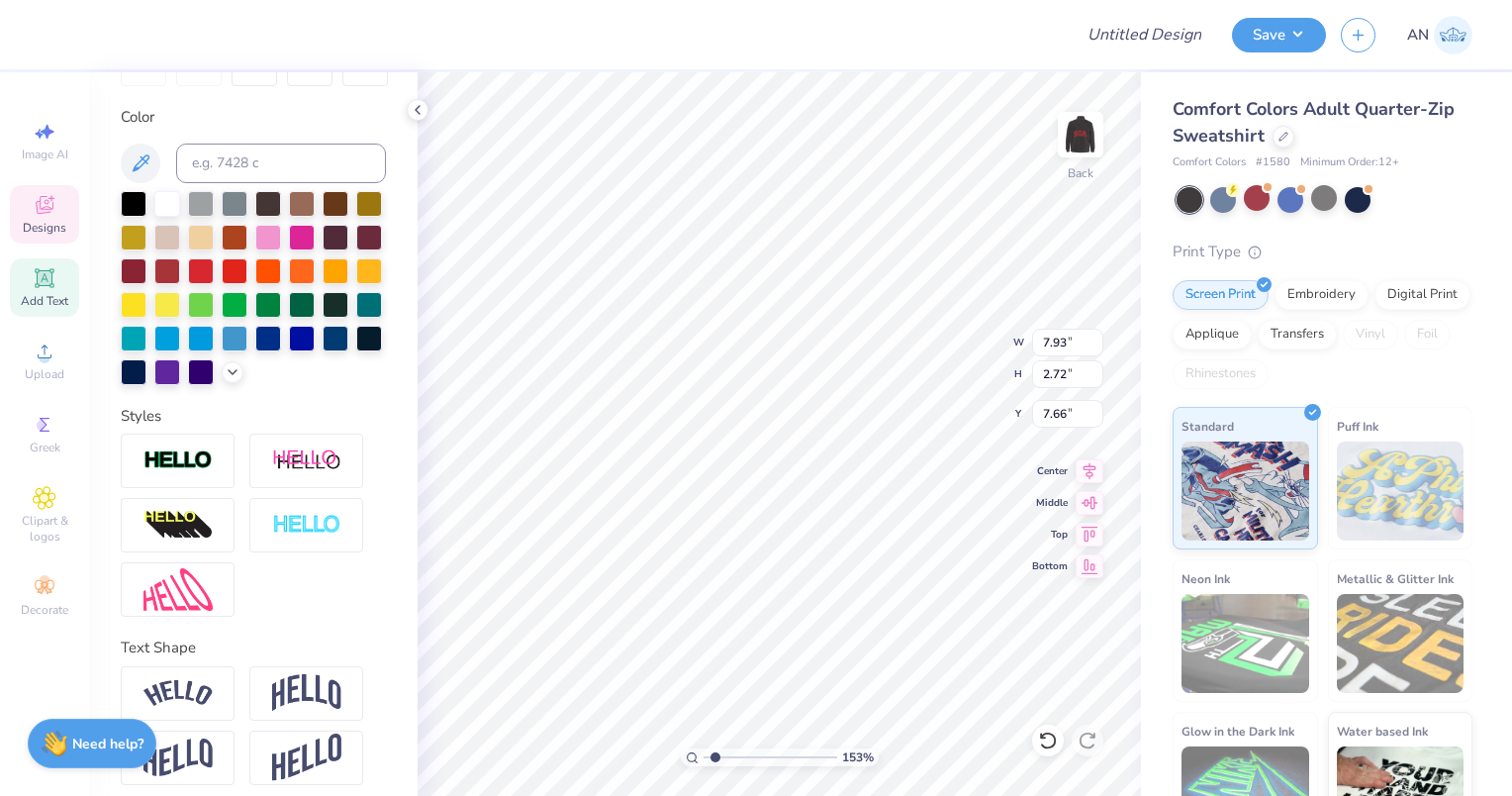 type on "1.53038009042766" 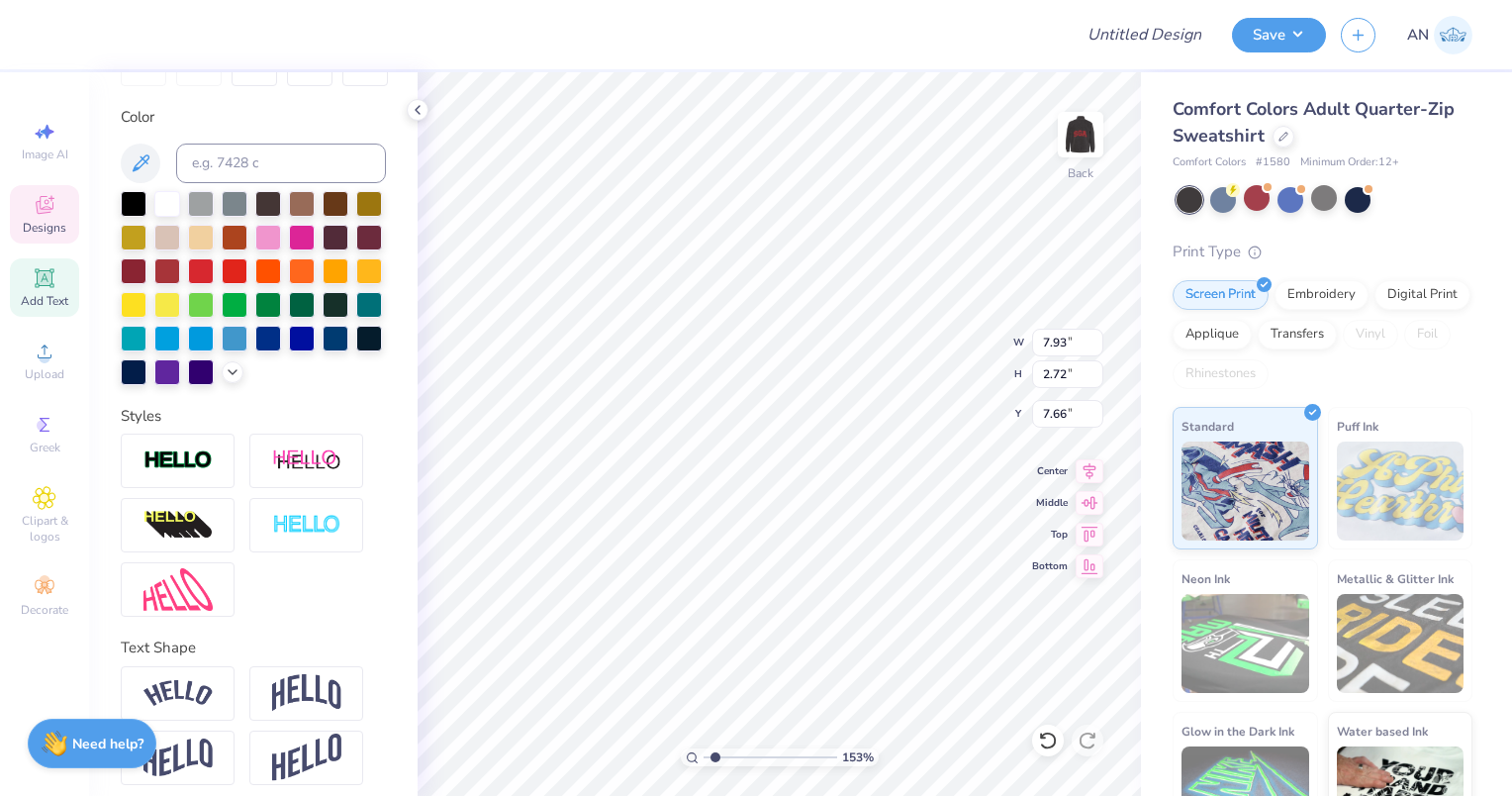 type on "1.53038009042766" 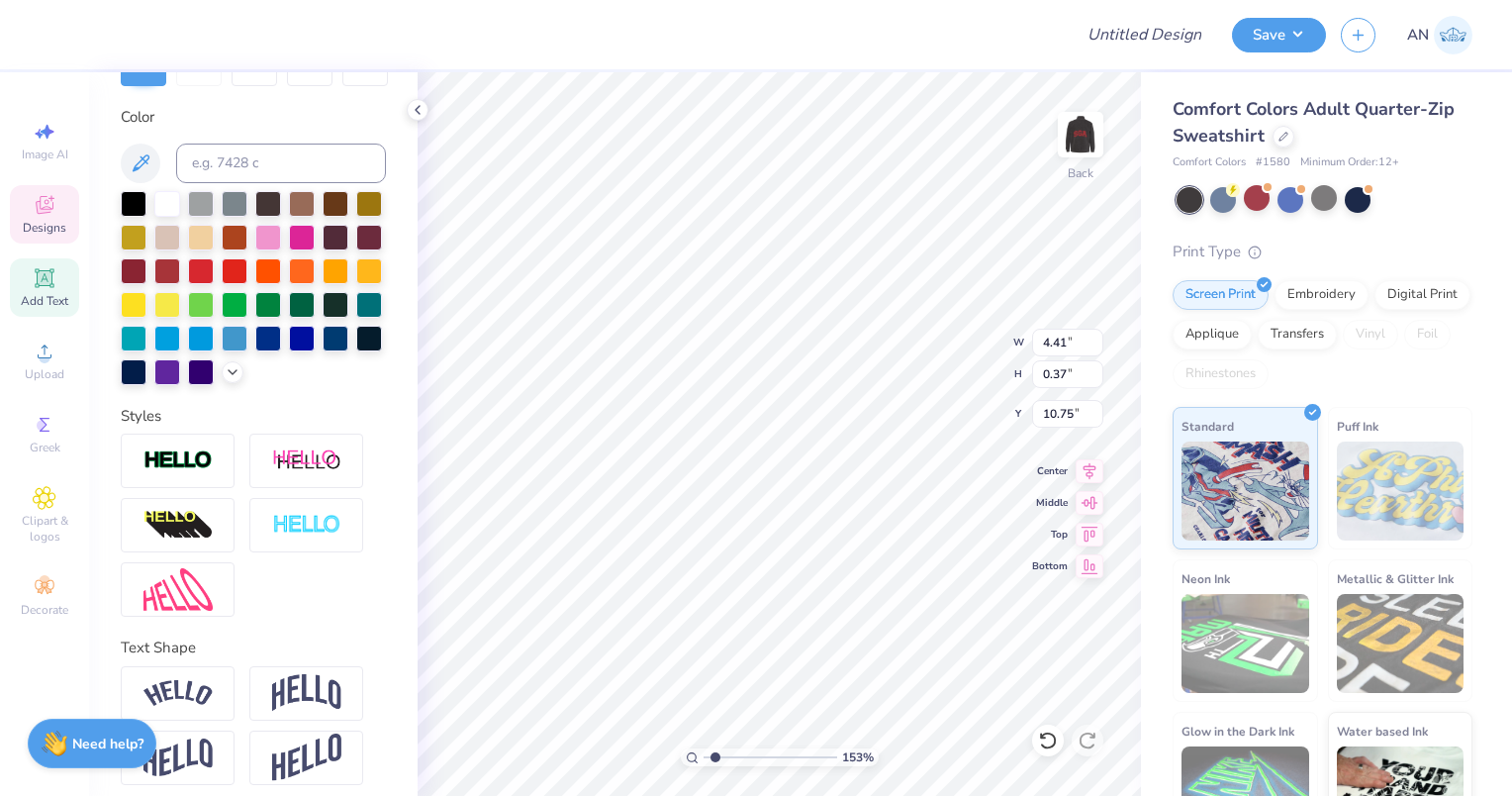 scroll, scrollTop: 16, scrollLeft: 7, axis: both 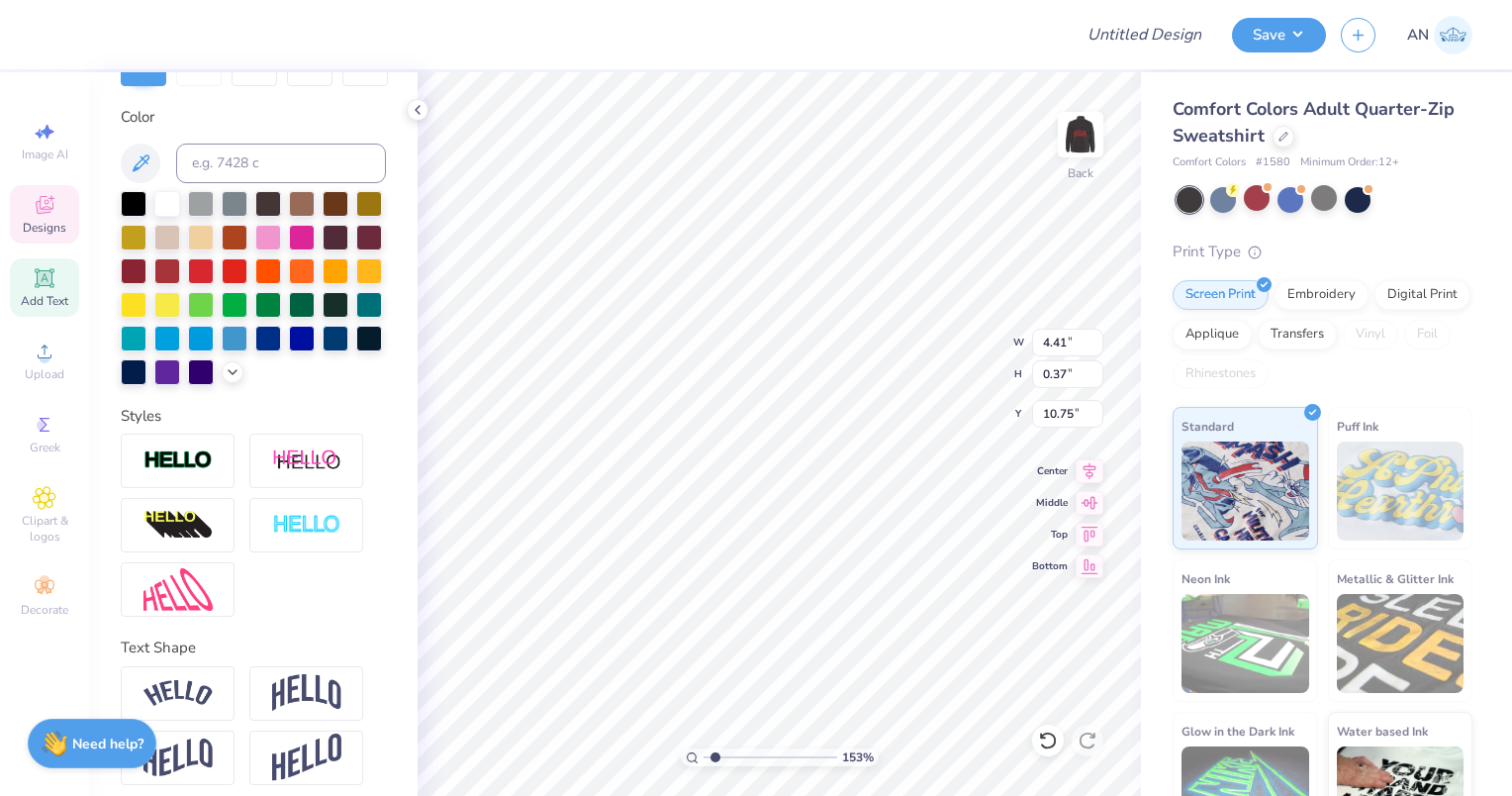 type on "1.53038009042766" 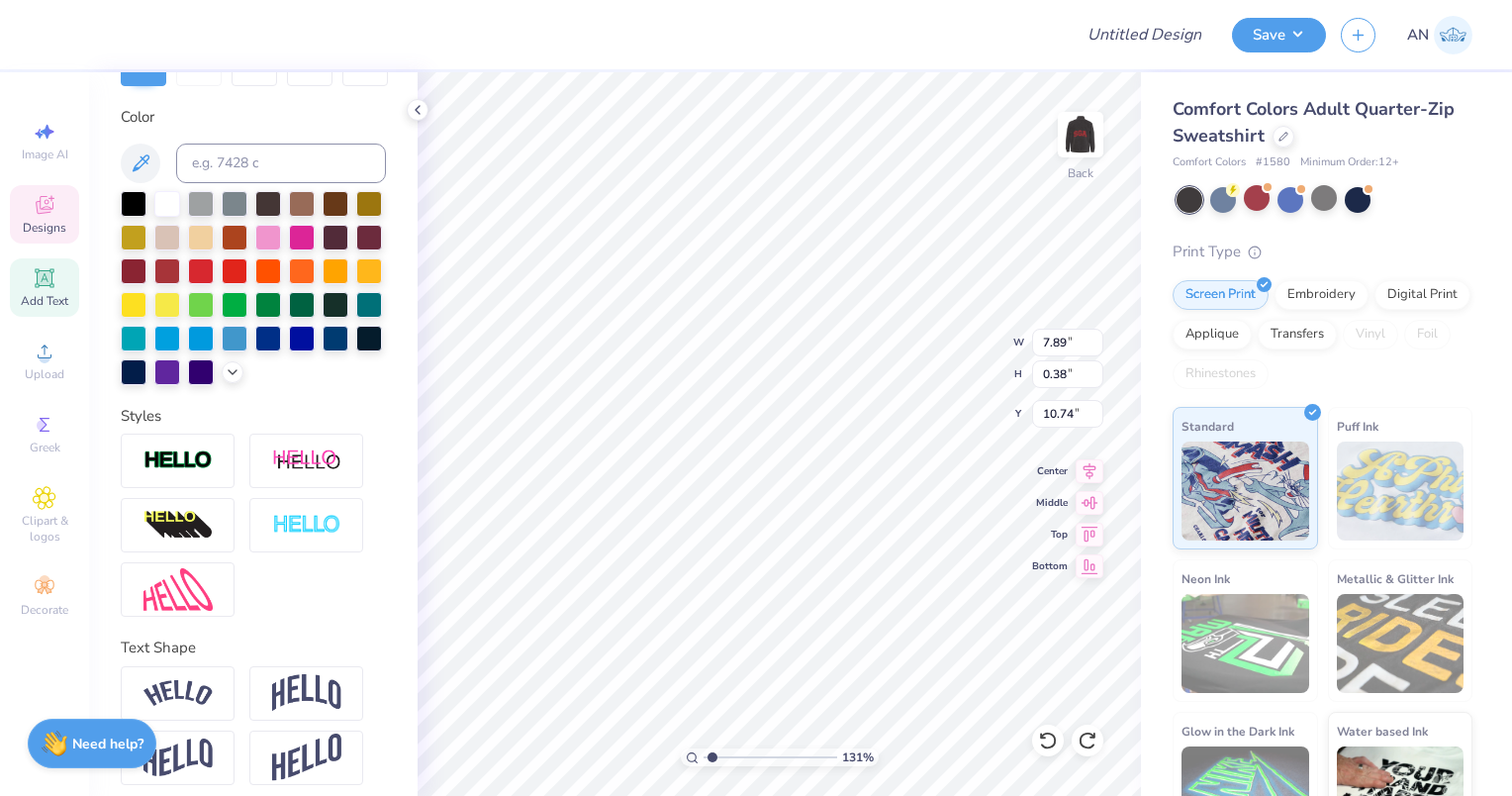 scroll, scrollTop: 16, scrollLeft: 2, axis: both 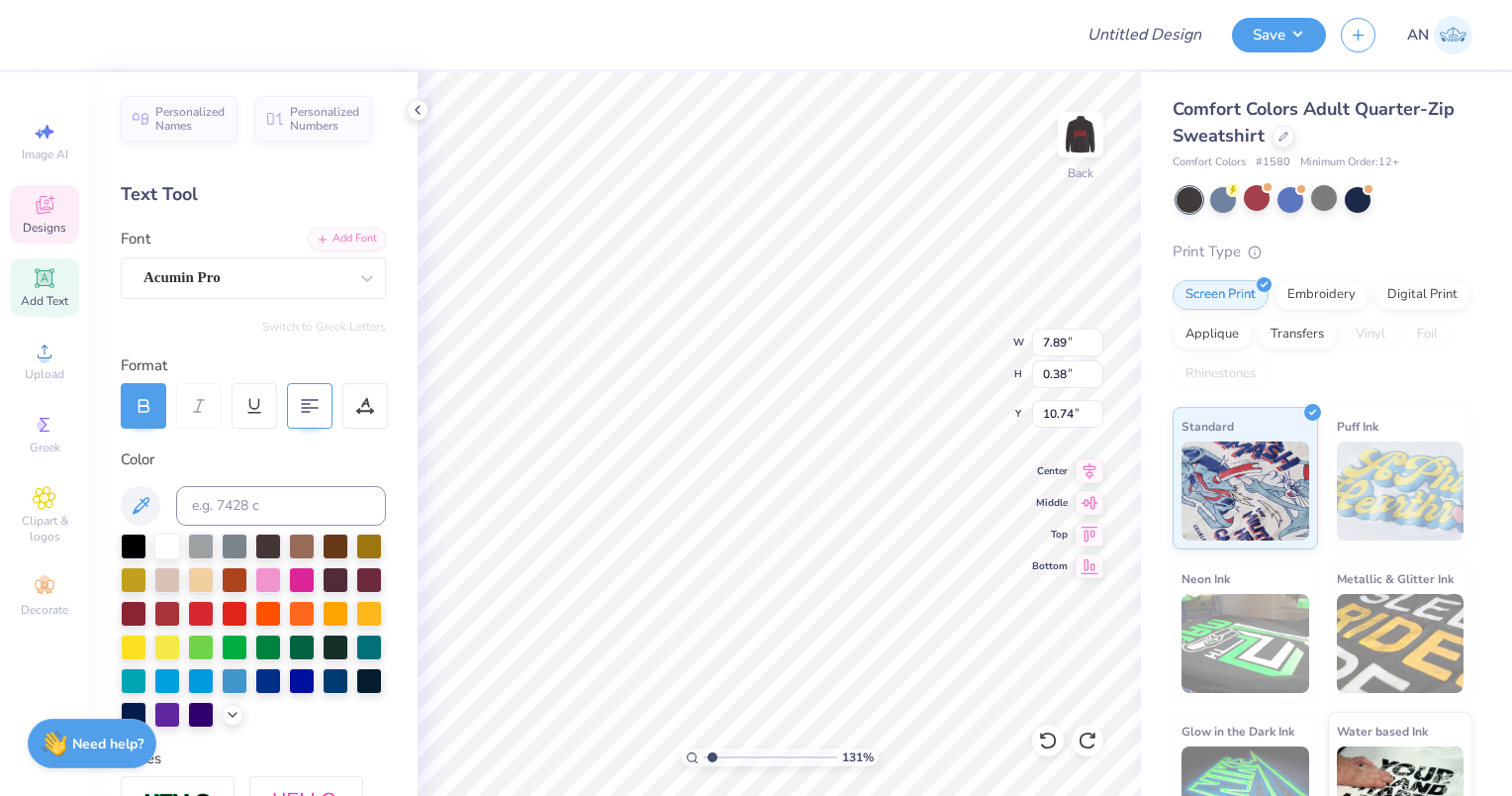 click at bounding box center [310, 406] 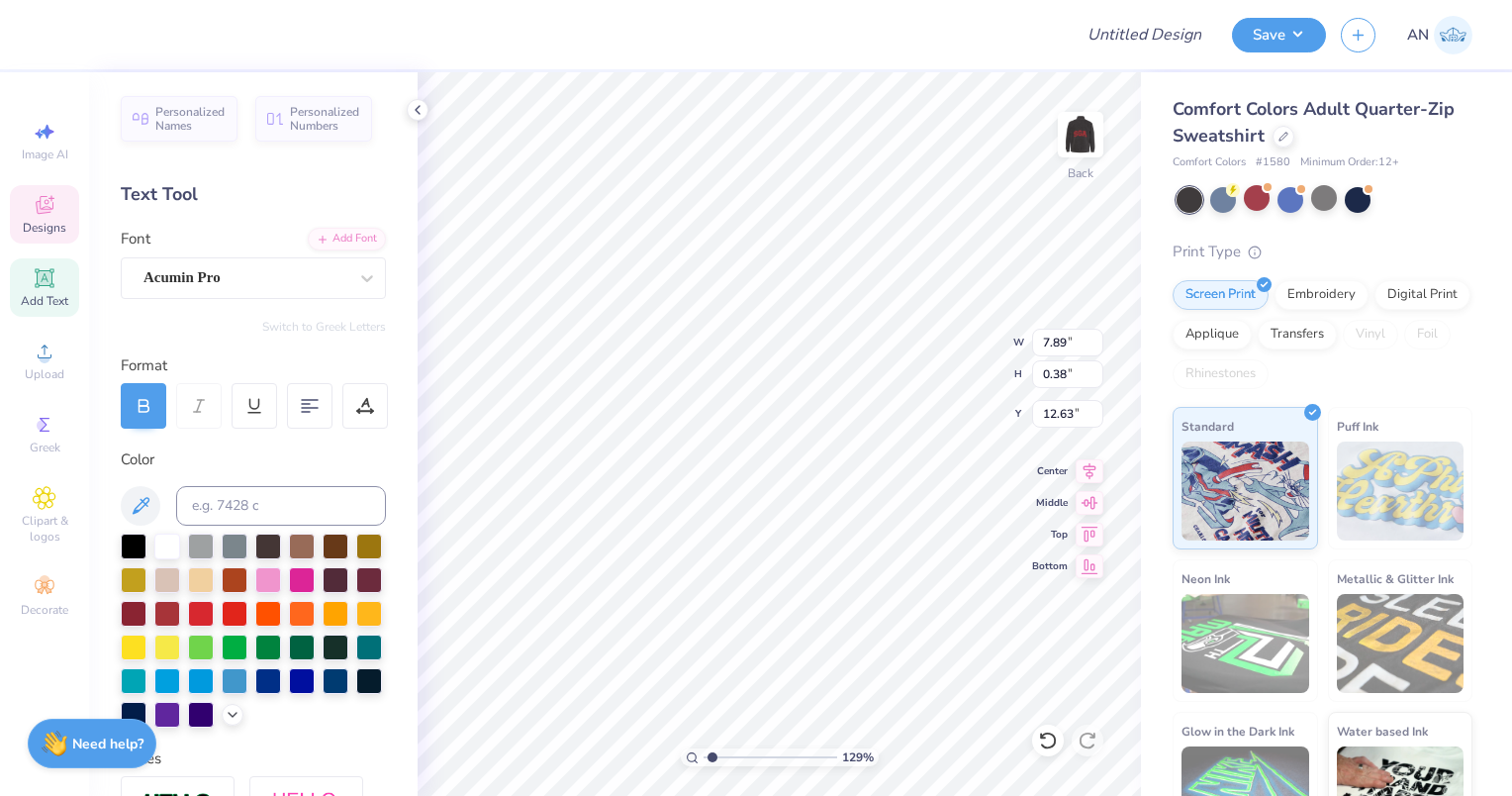 scroll, scrollTop: 16, scrollLeft: 10, axis: both 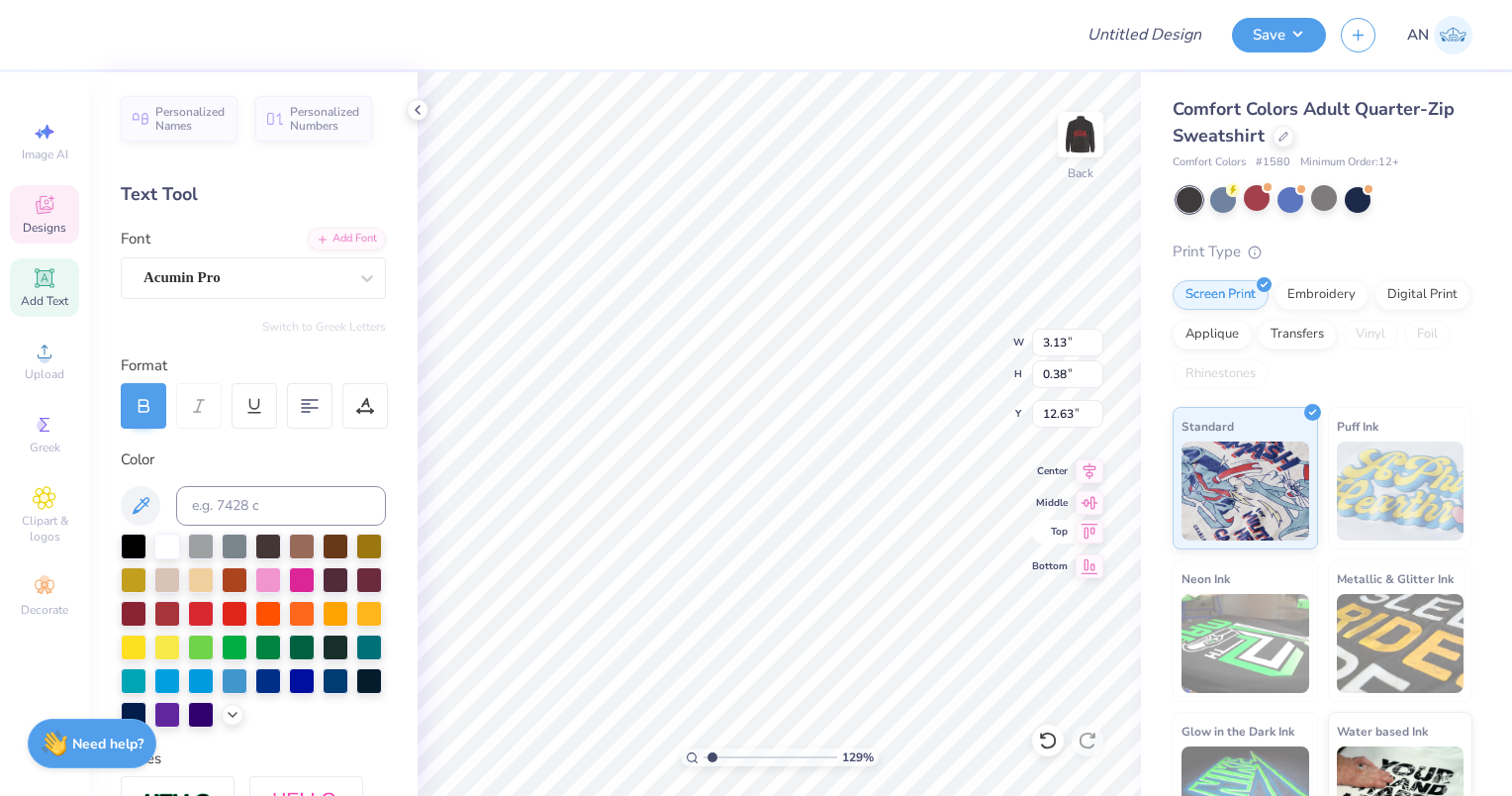 click on "Top" at bounding box center (1050, 532) 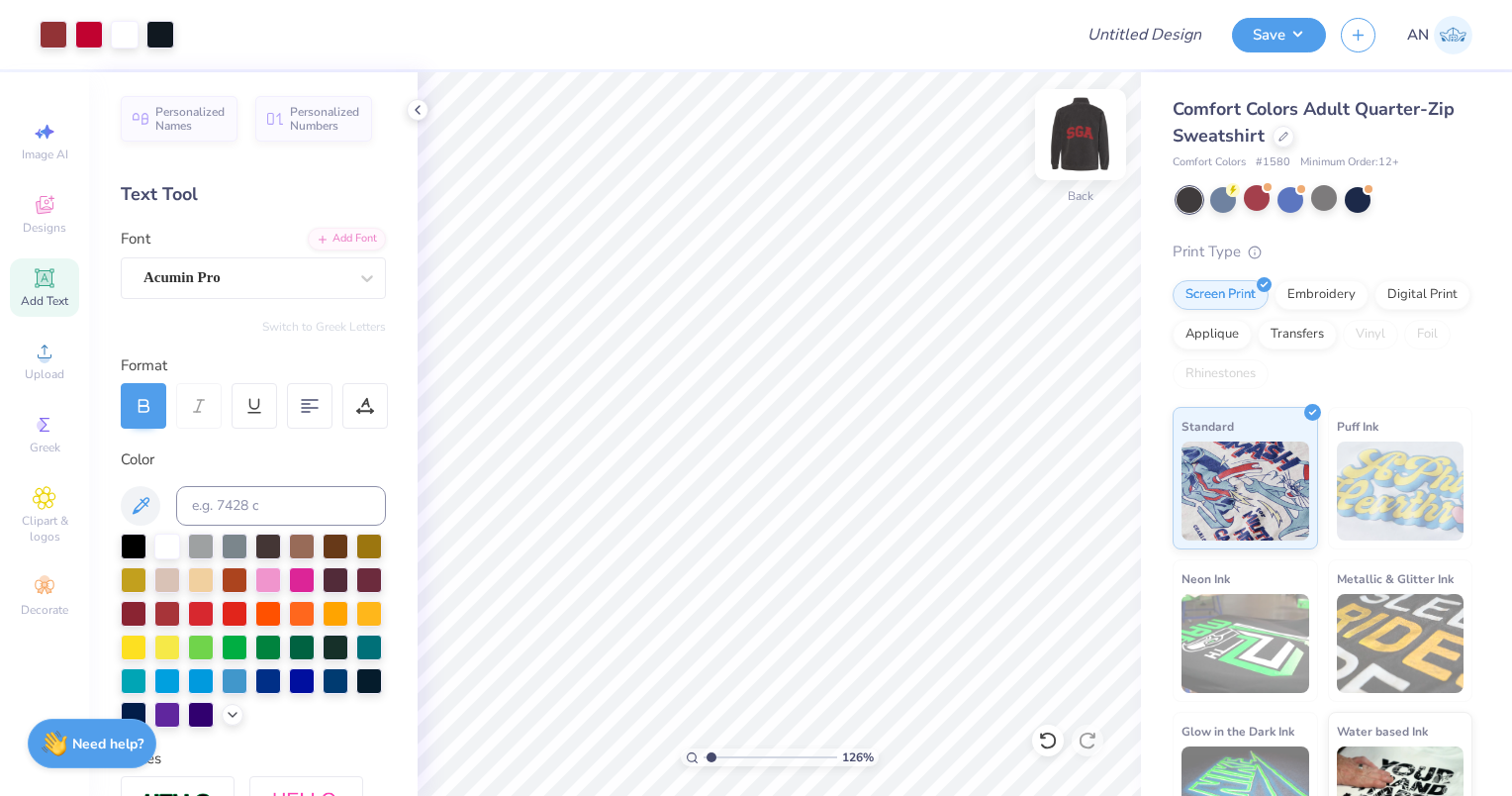 click at bounding box center (1081, 135) 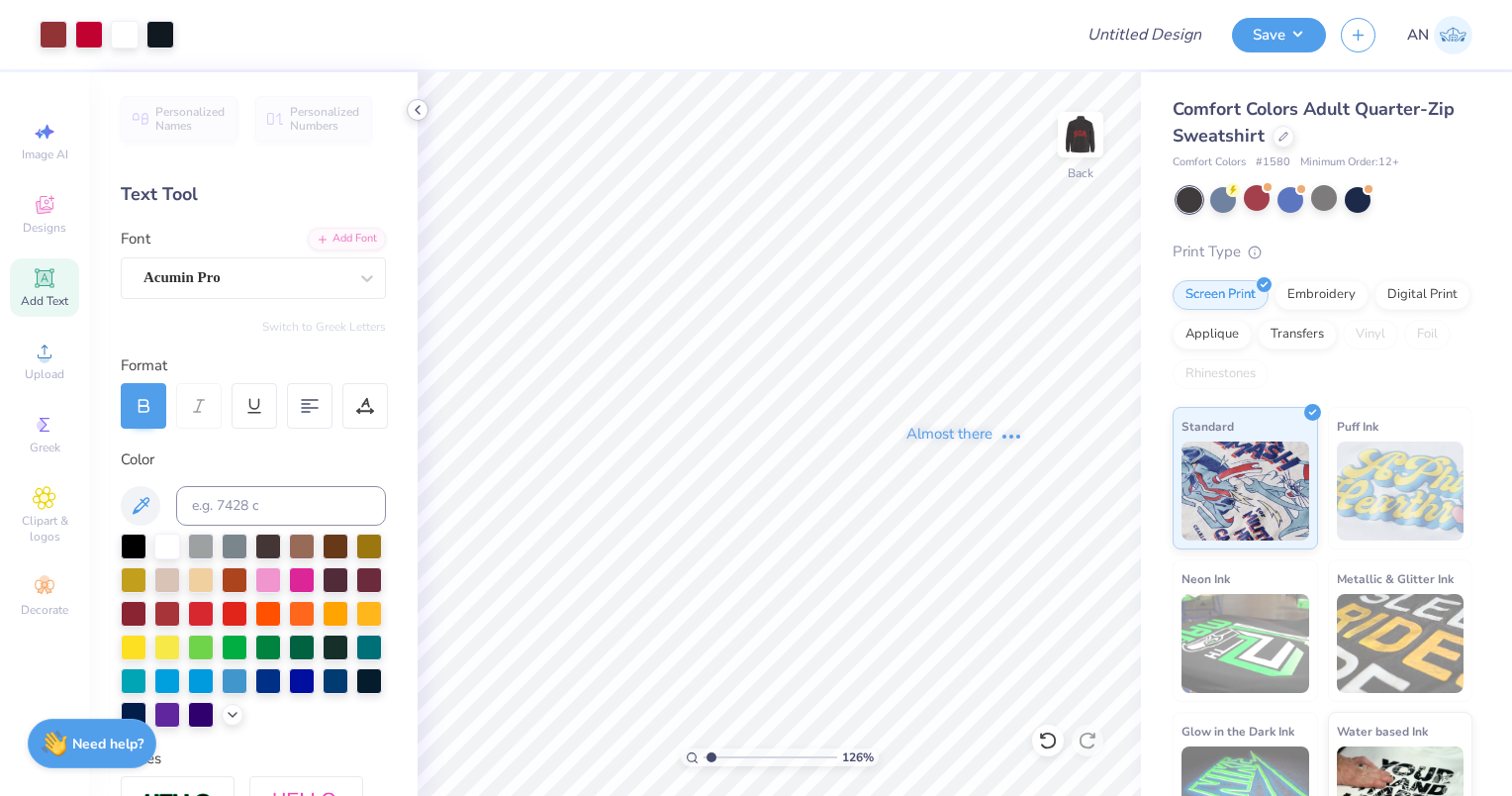 click 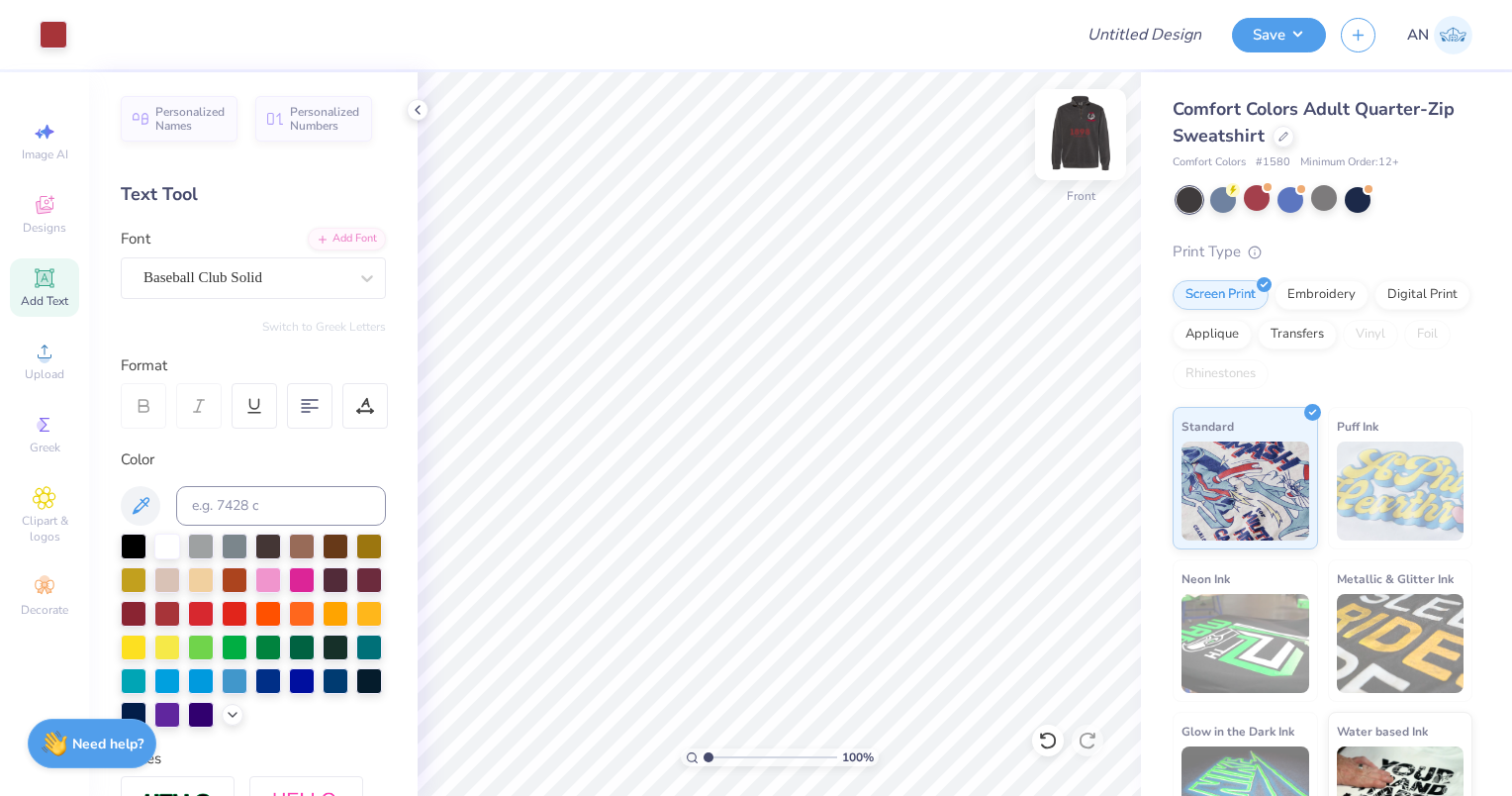 click at bounding box center [1081, 135] 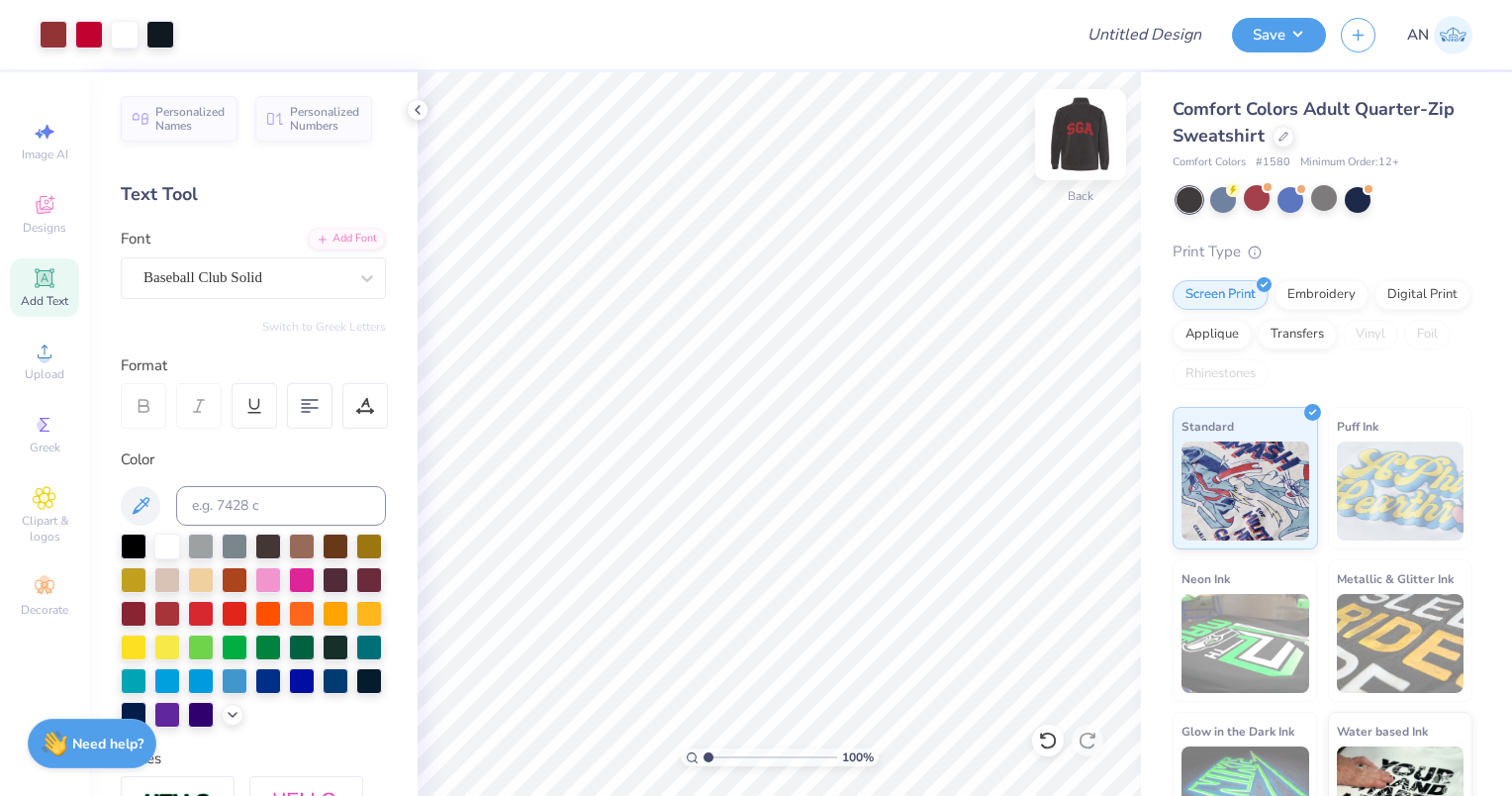 click at bounding box center [1081, 135] 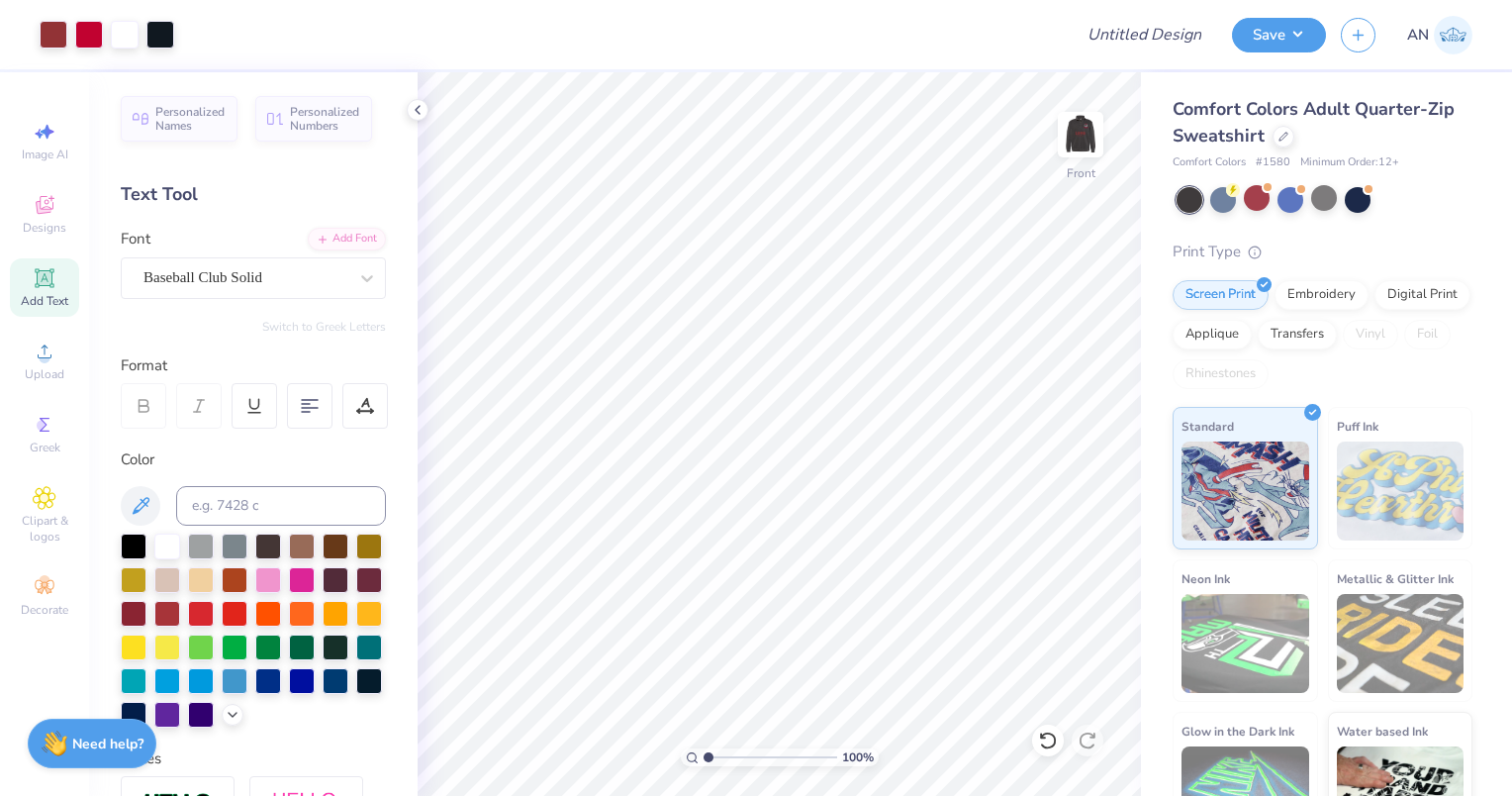 click at bounding box center (1081, 135) 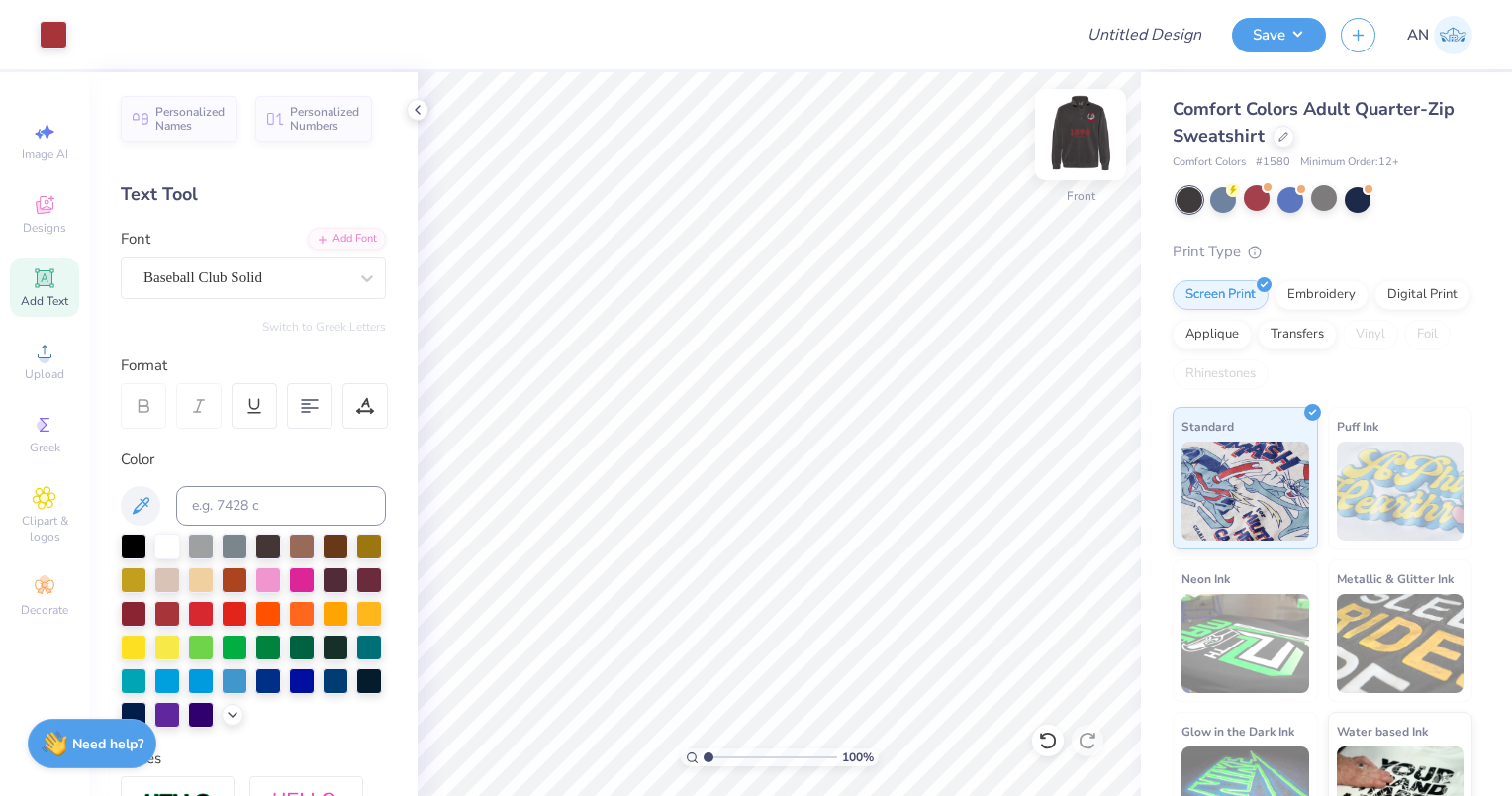 click at bounding box center [1081, 135] 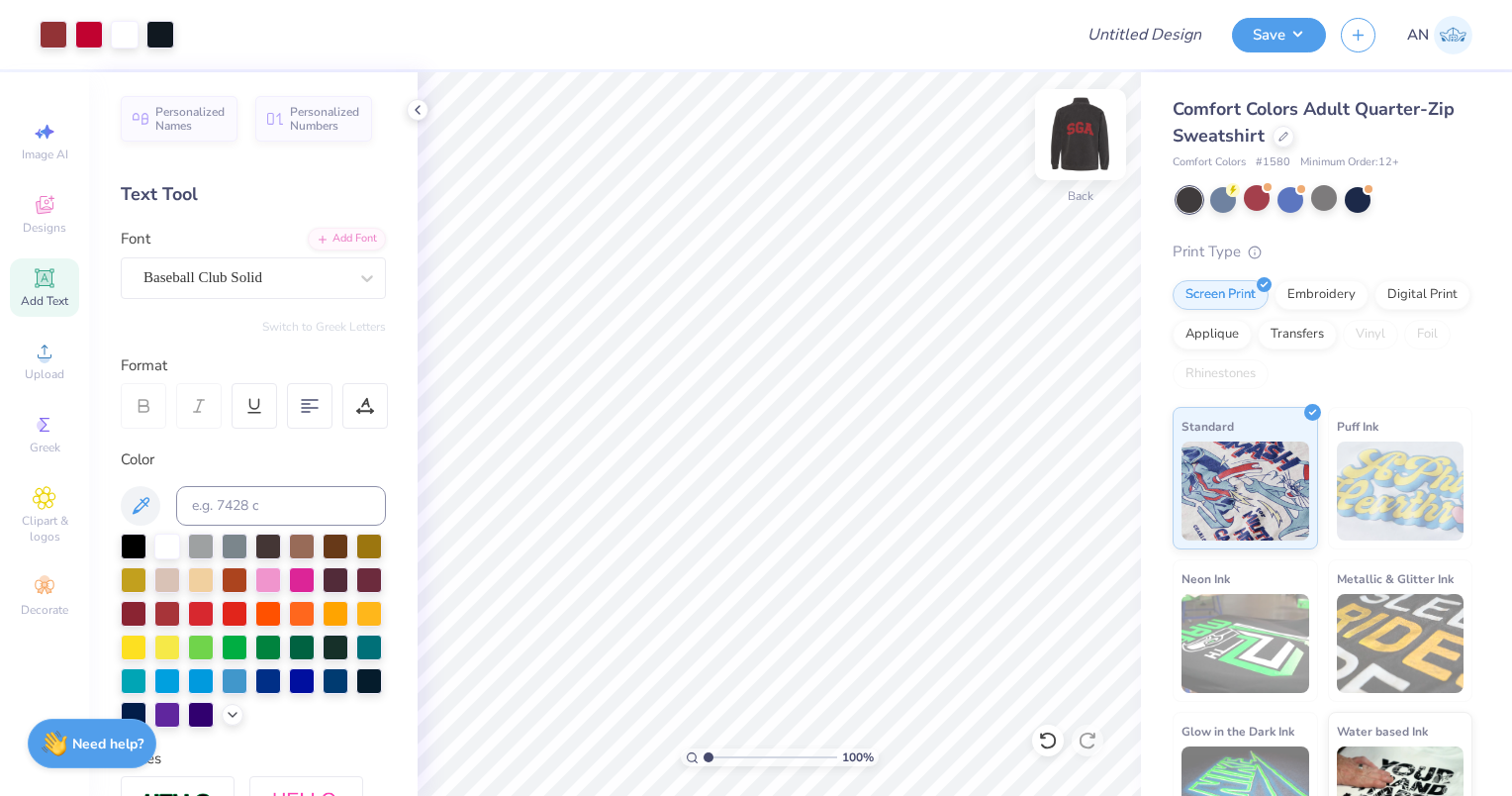 click at bounding box center [1081, 135] 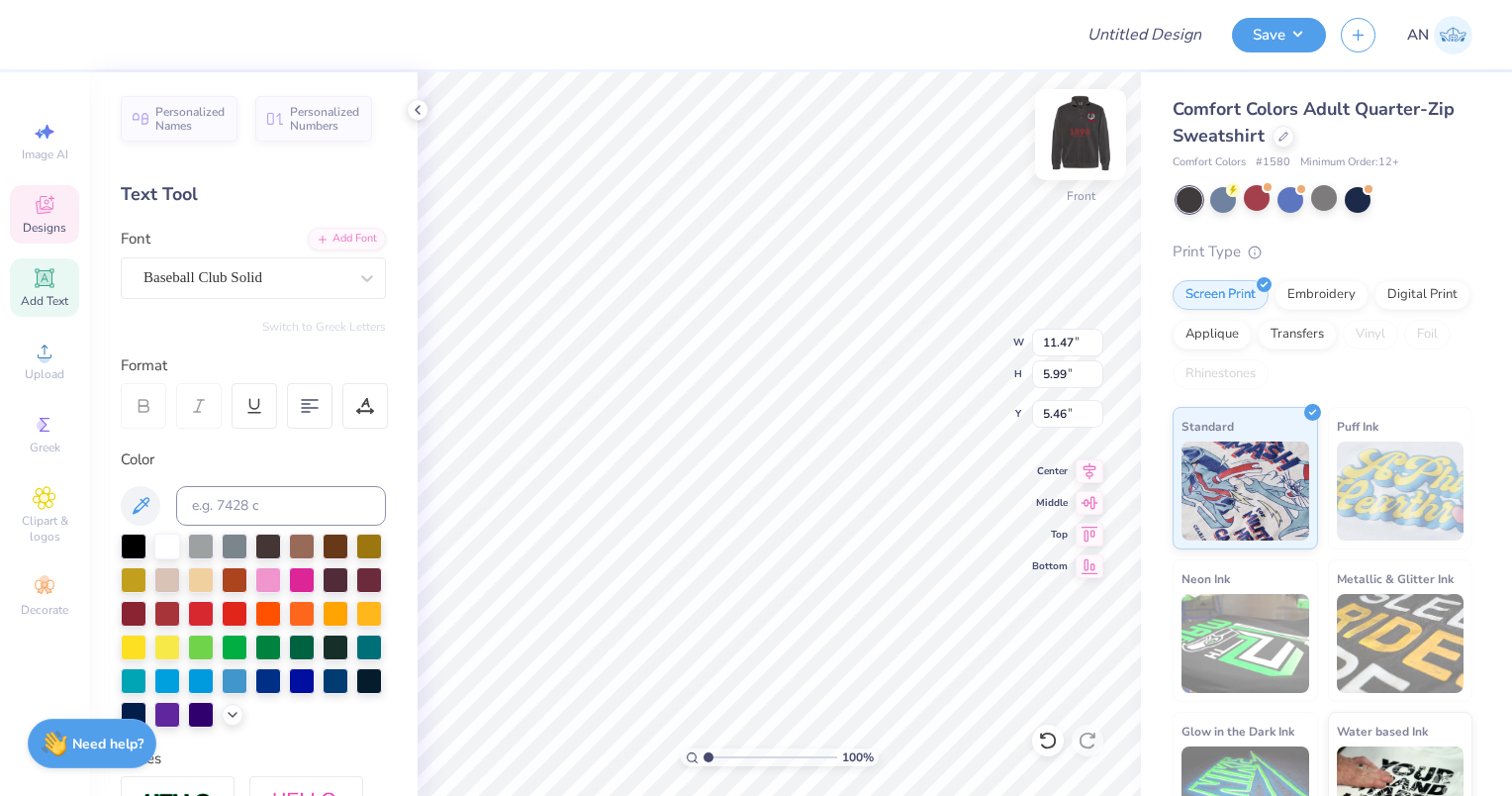 click on "Front" at bounding box center [1081, 147] 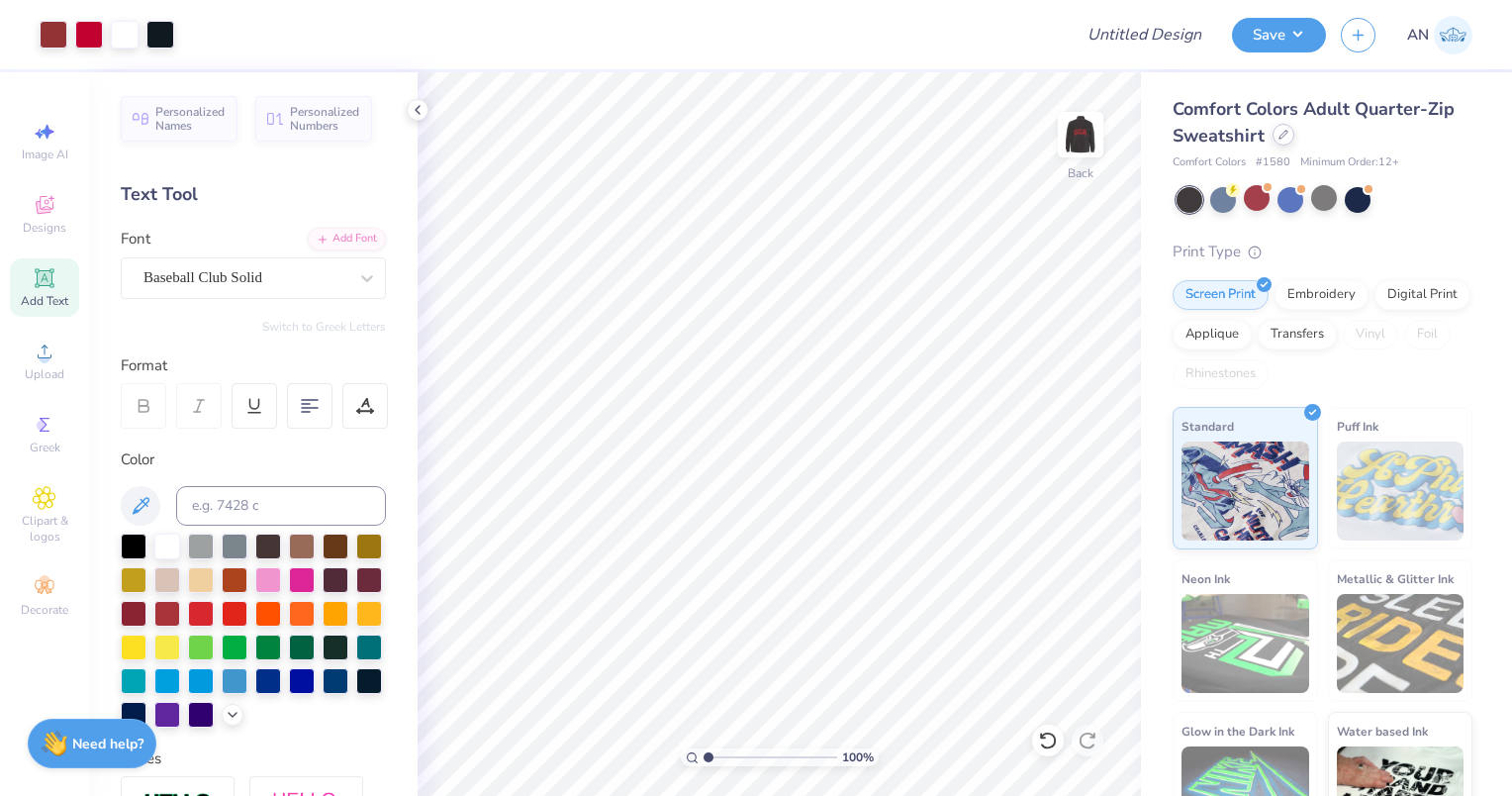 click 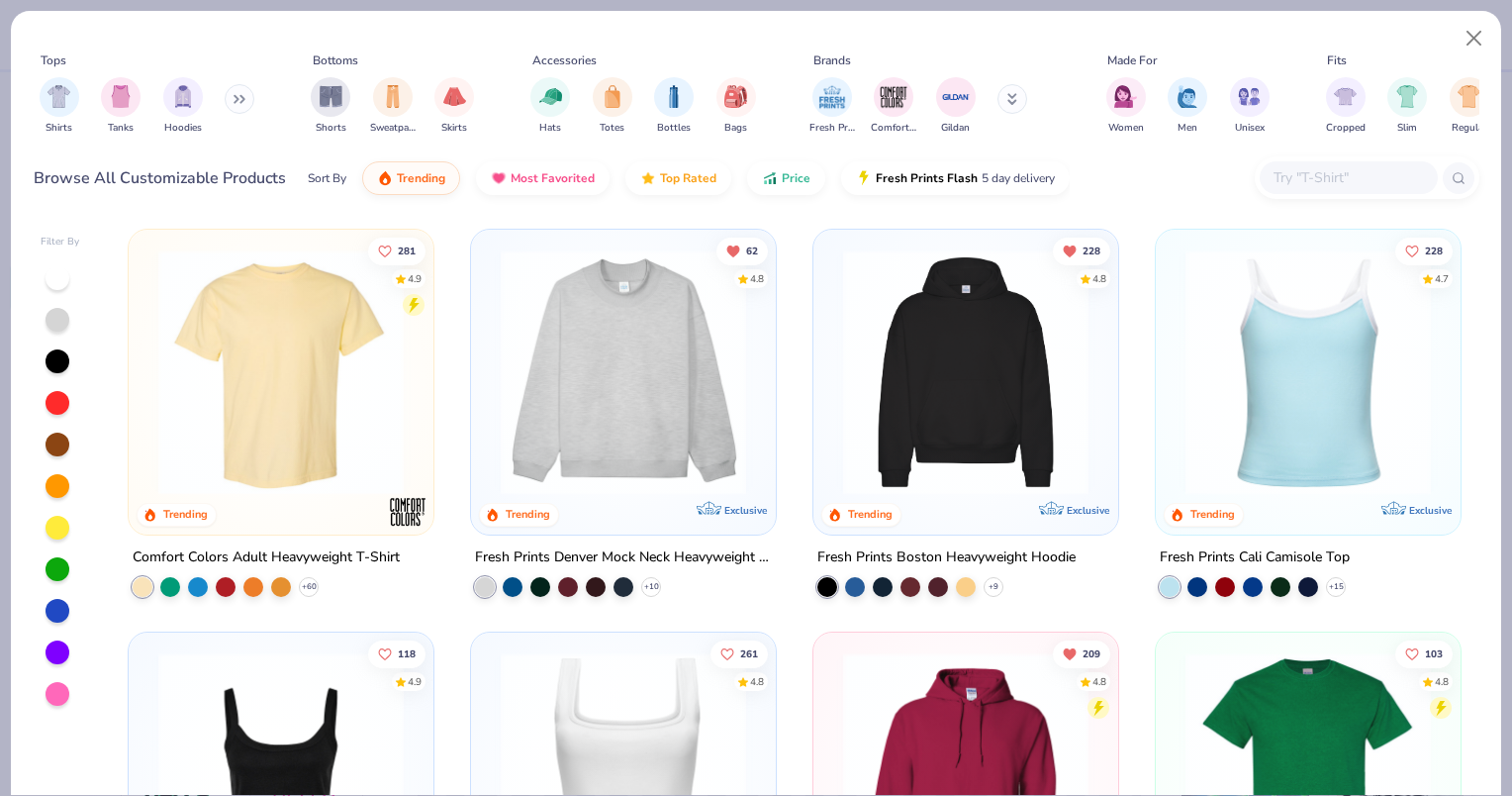 click at bounding box center (281, 372) 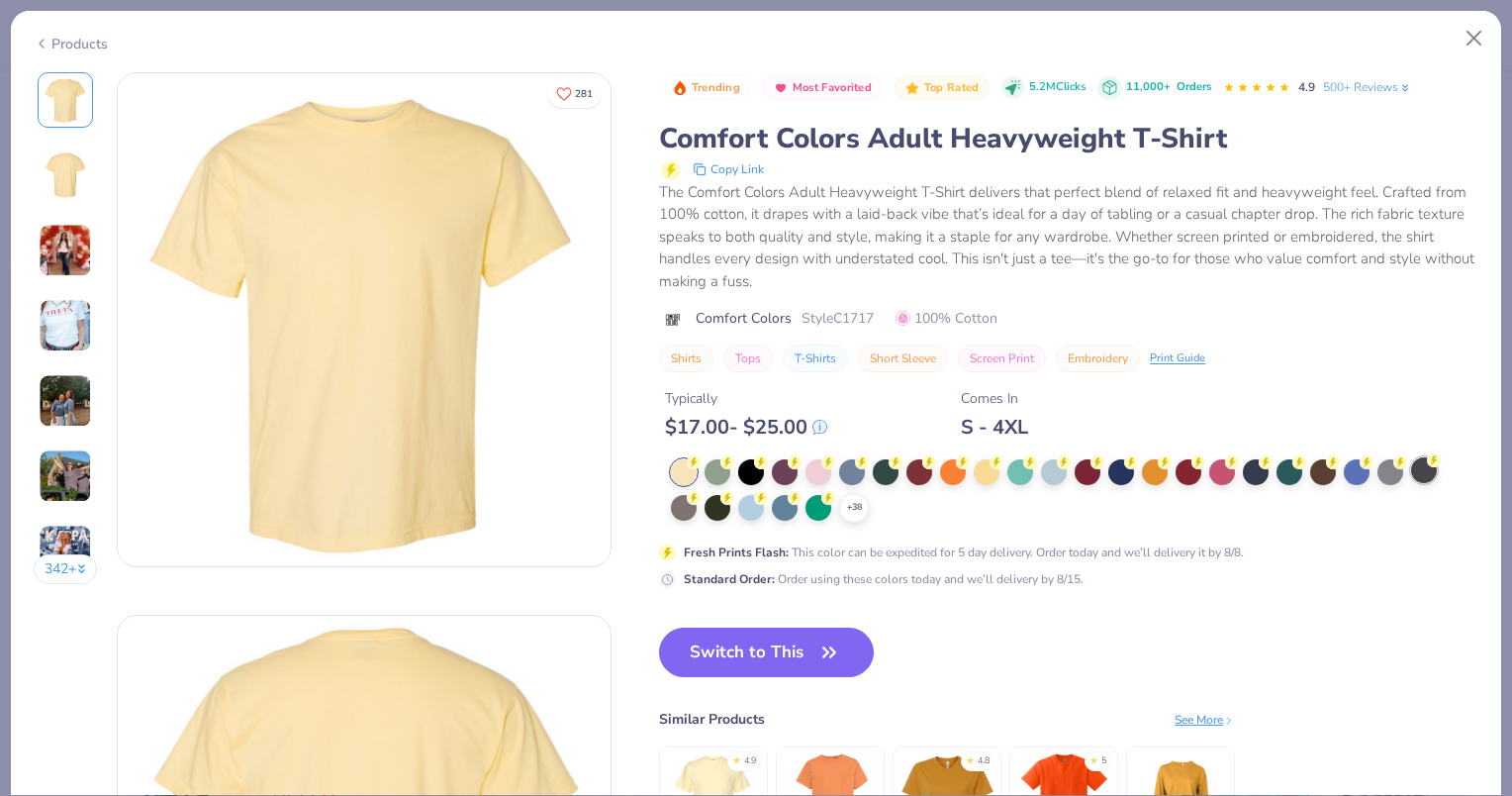 click at bounding box center (1424, 470) 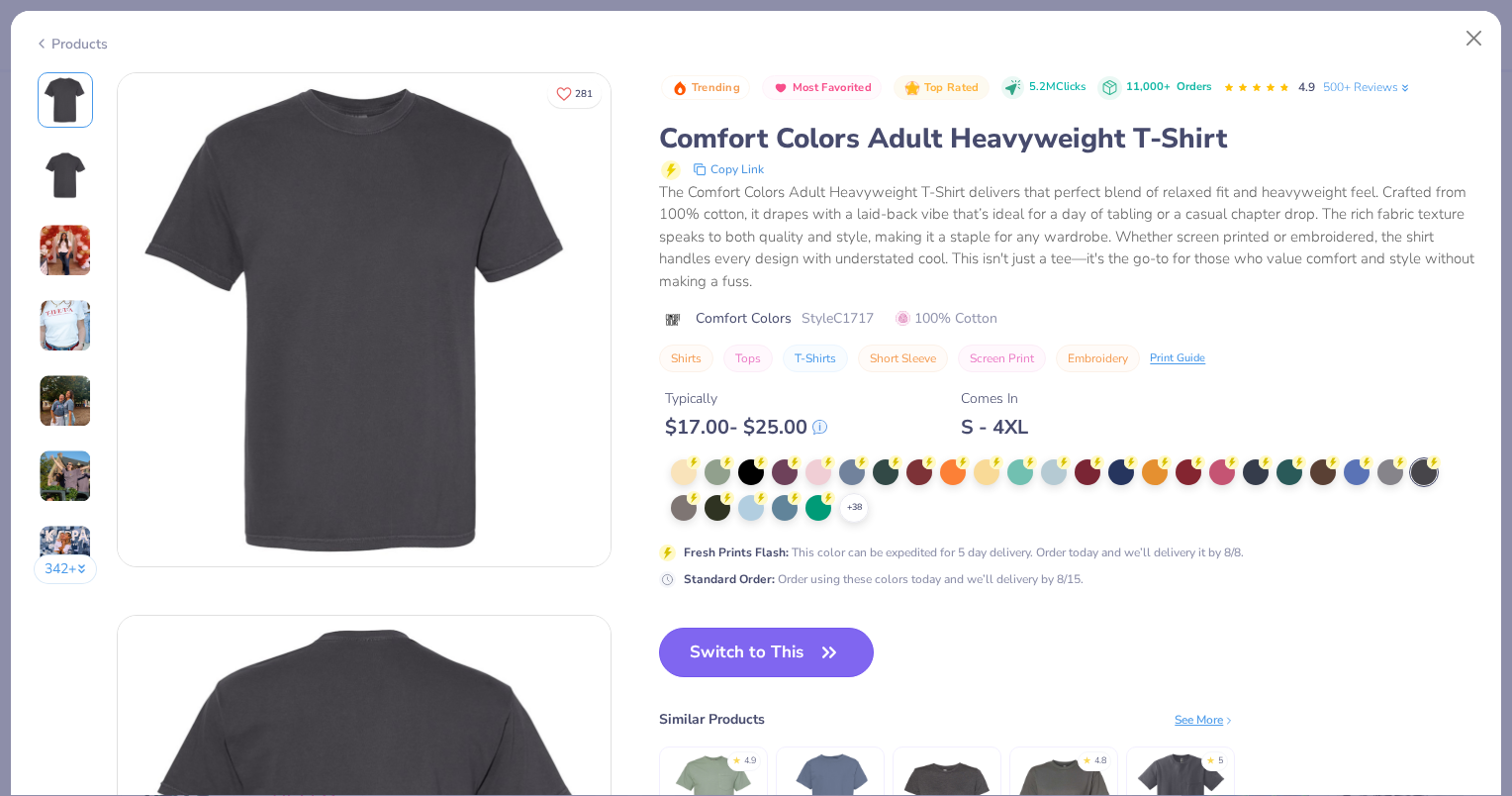 click on "Switch to This" at bounding box center (766, 652) 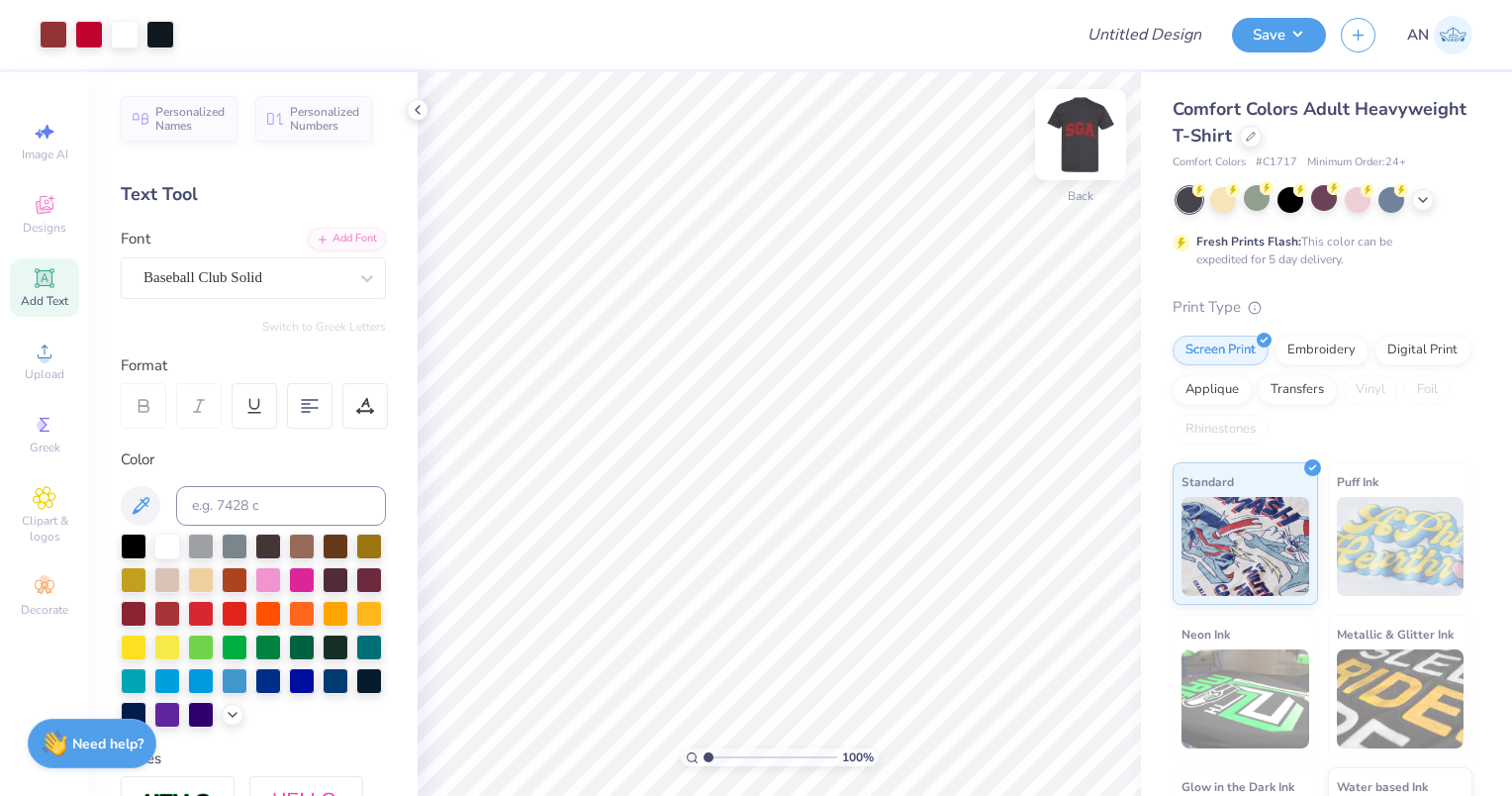 click at bounding box center [1081, 135] 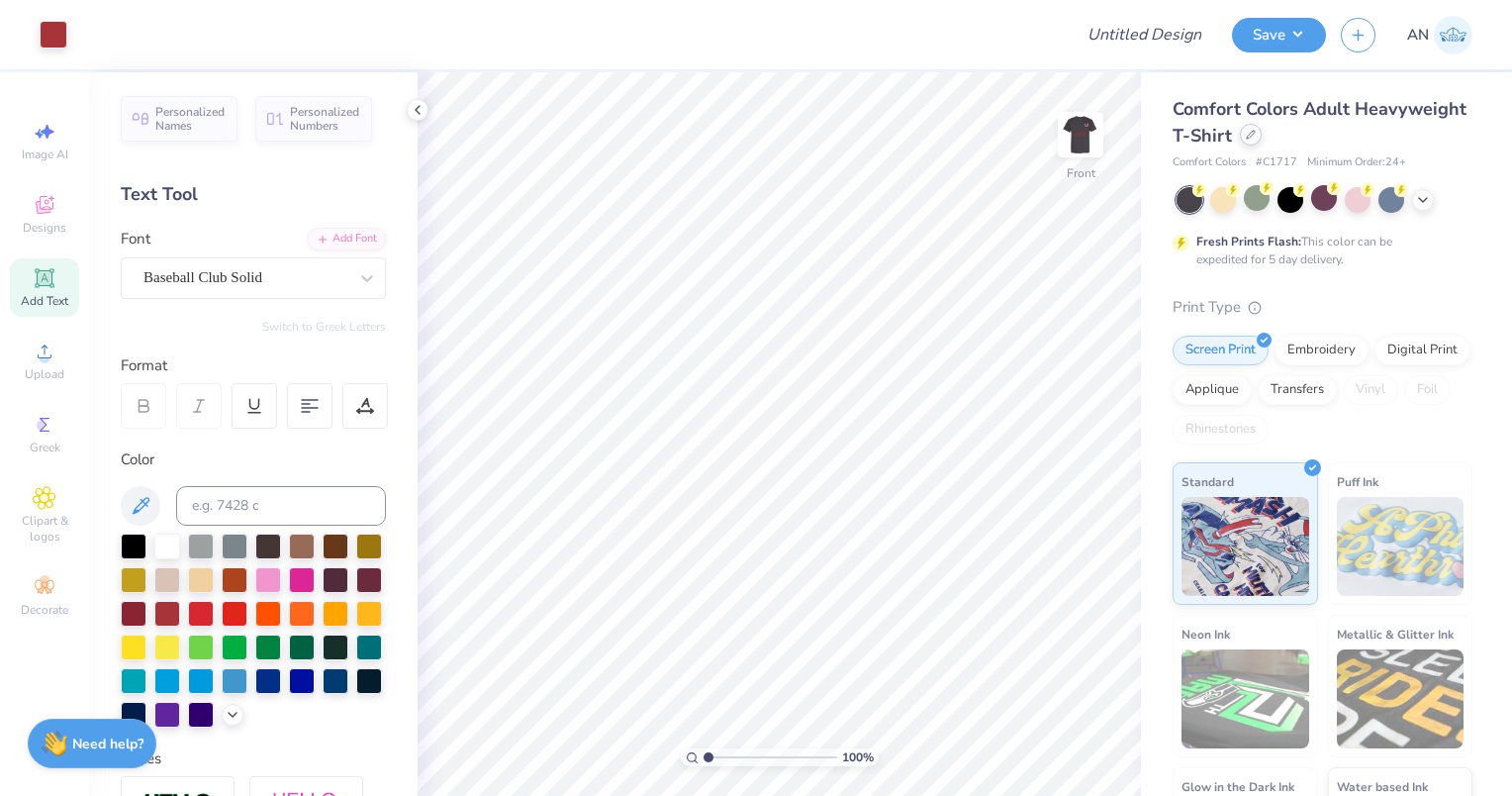 click at bounding box center [1251, 135] 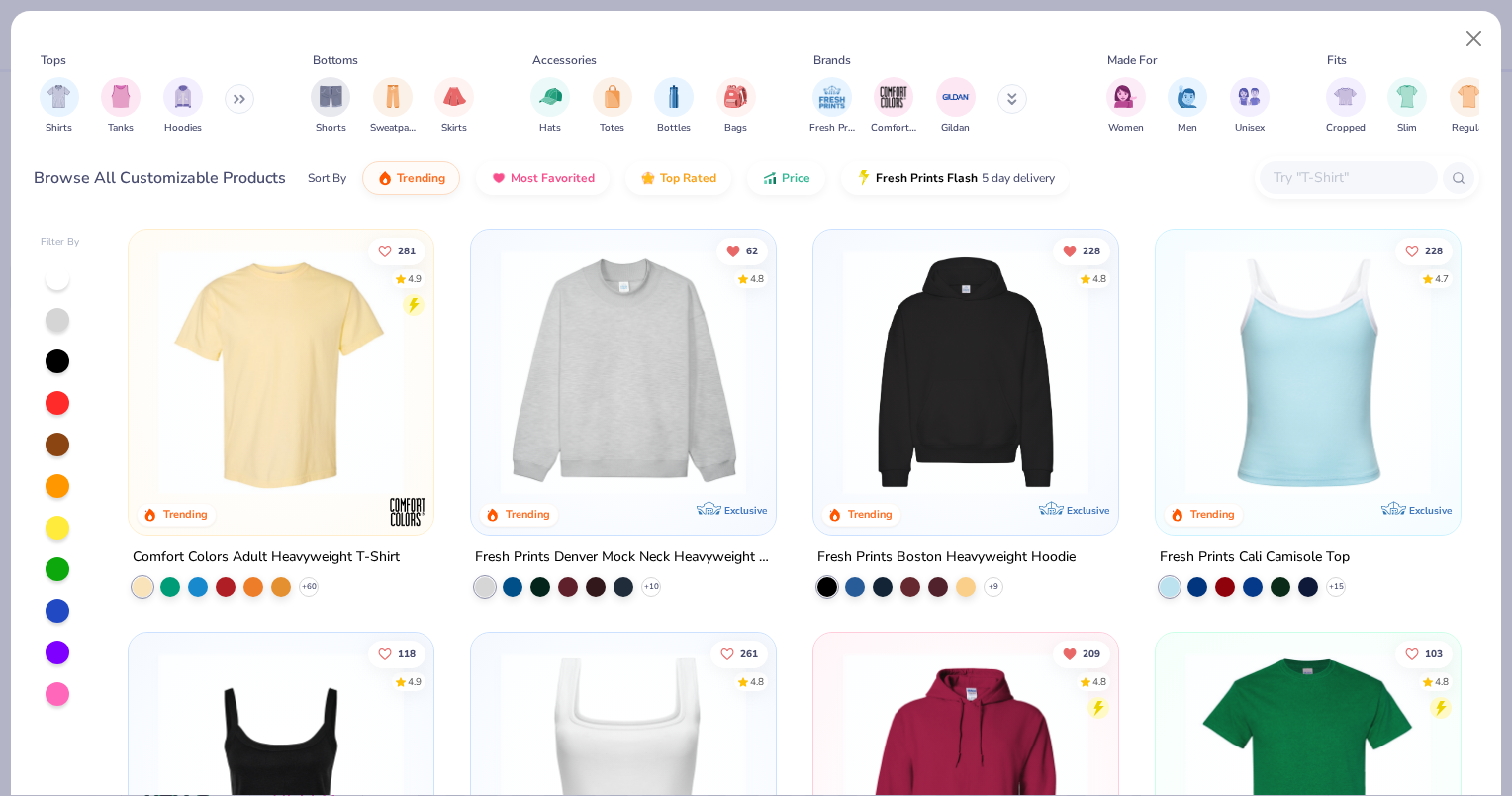 click at bounding box center (1348, 177) 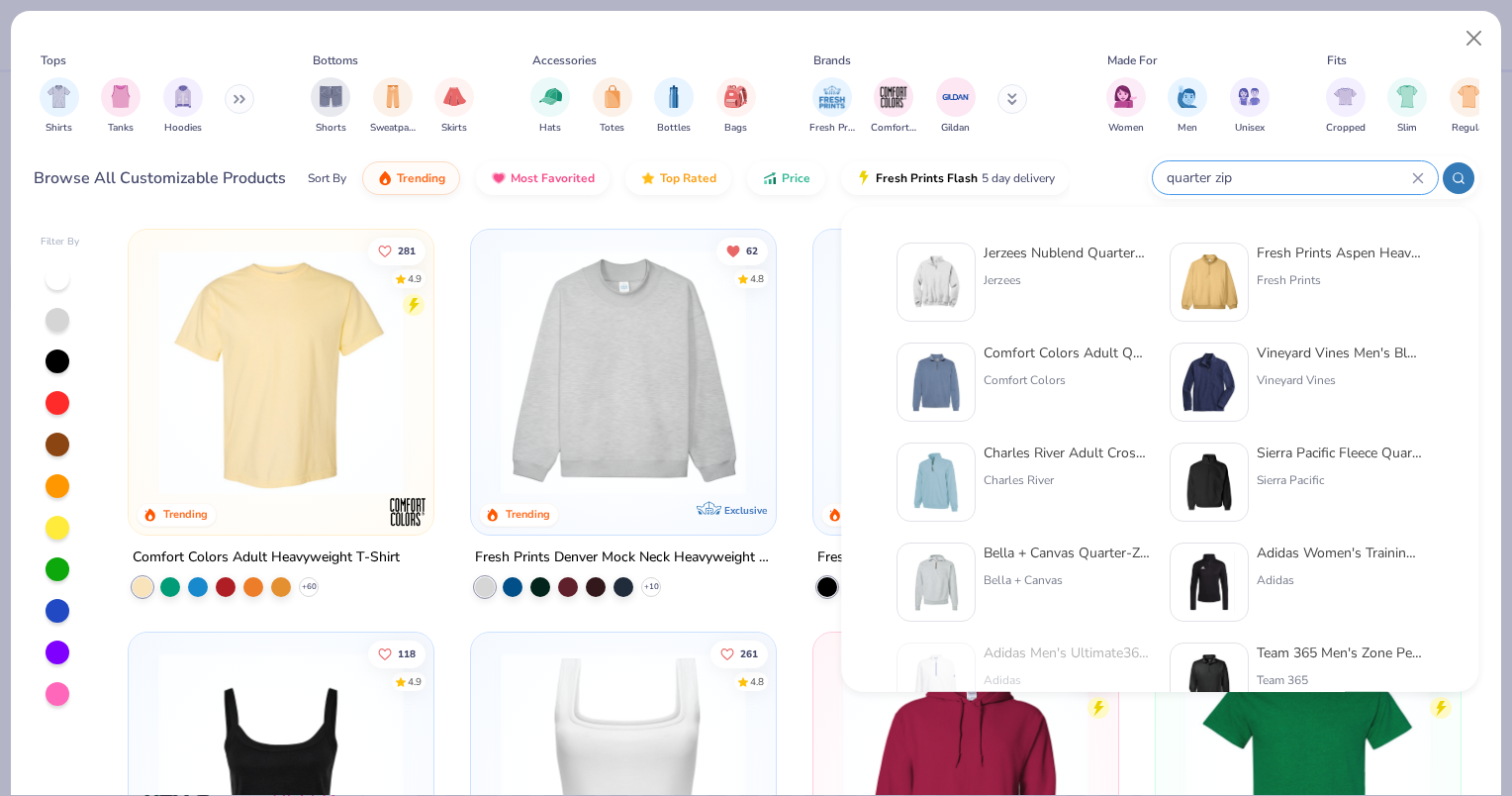 click on "Comfort Colors Adult Quarter-Zip Sweatshirt Comfort Colors" at bounding box center (1067, 382) 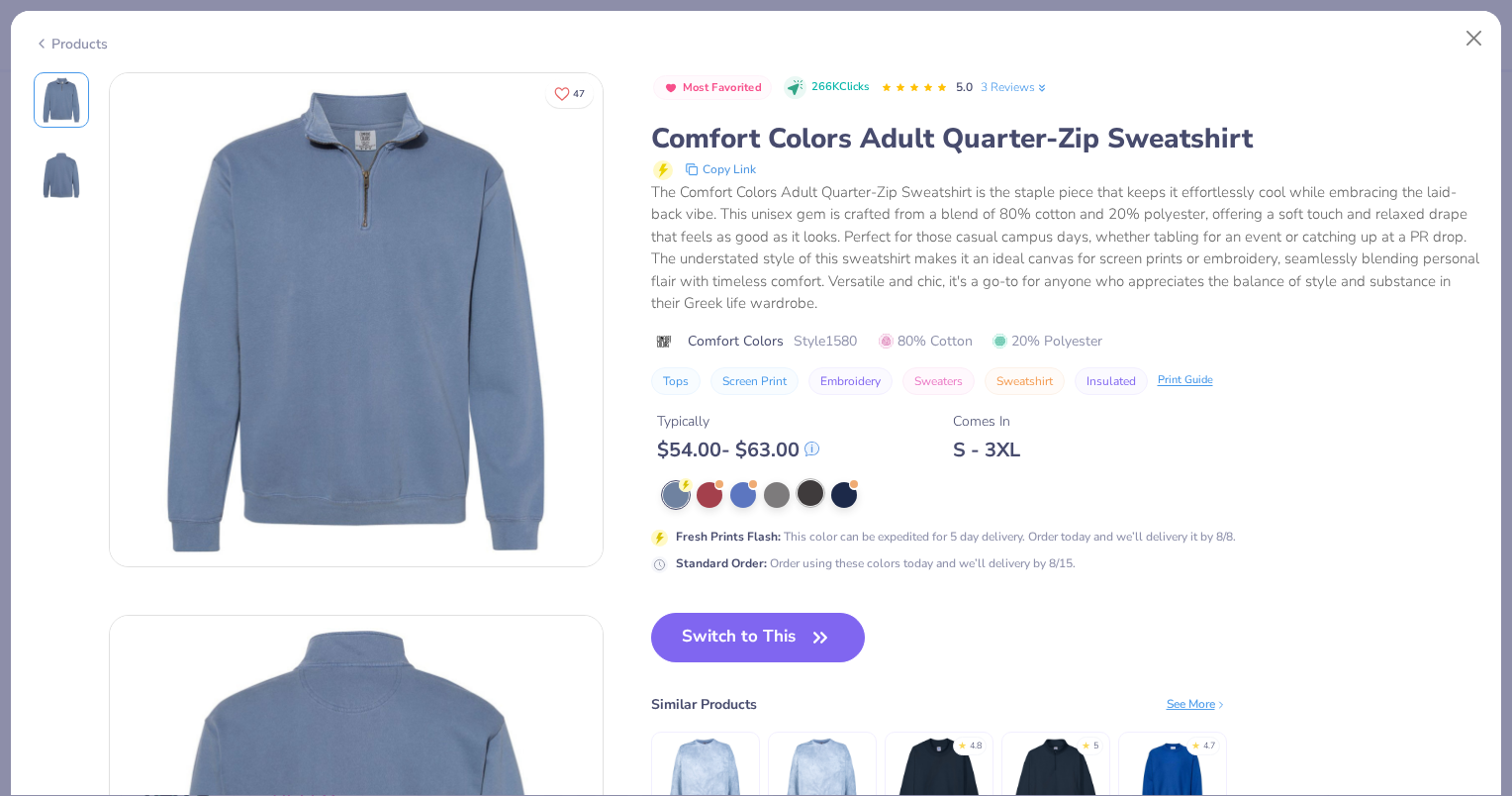 click at bounding box center [810, 493] 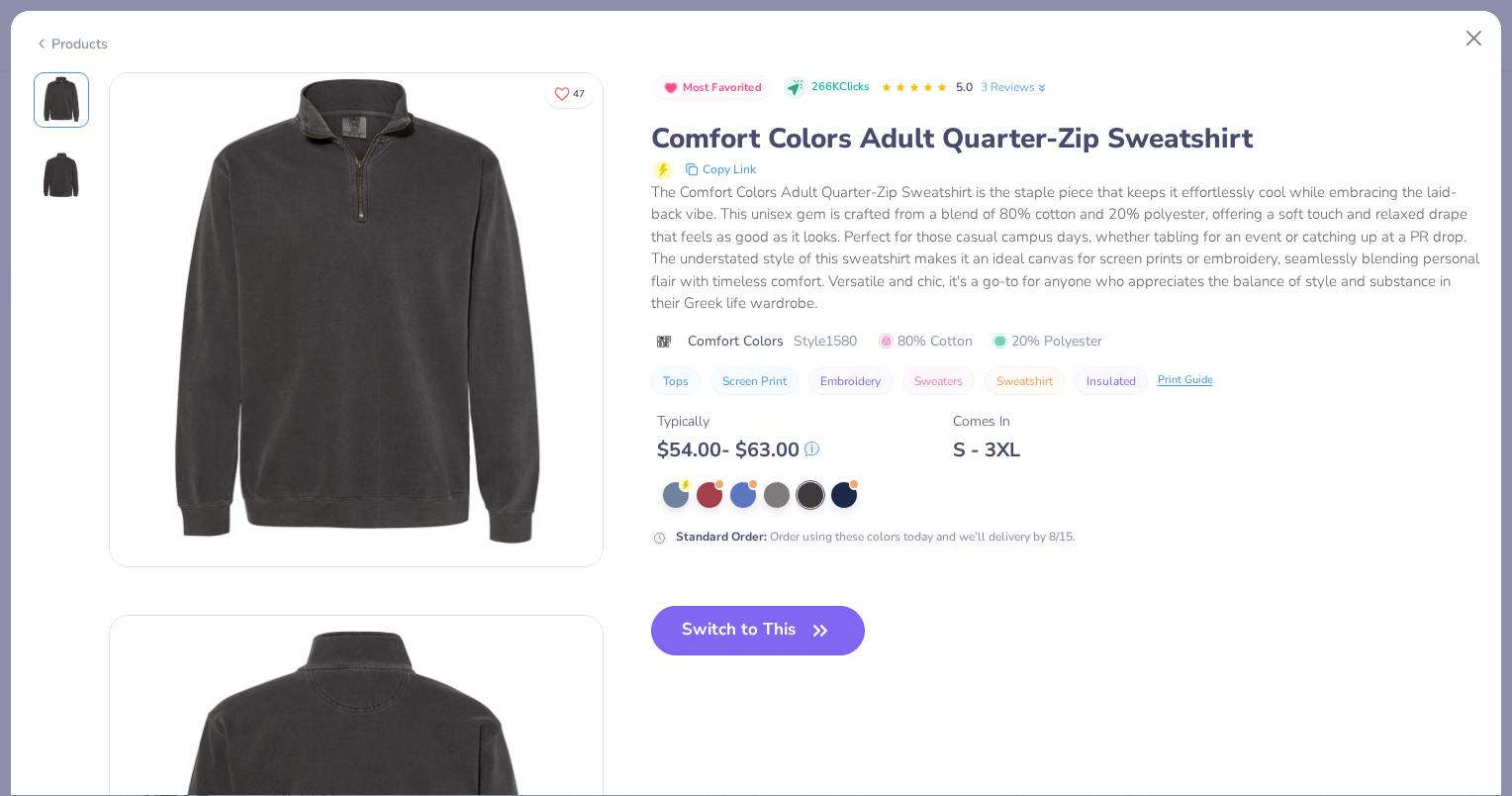 click on "Switch to This" at bounding box center [758, 631] 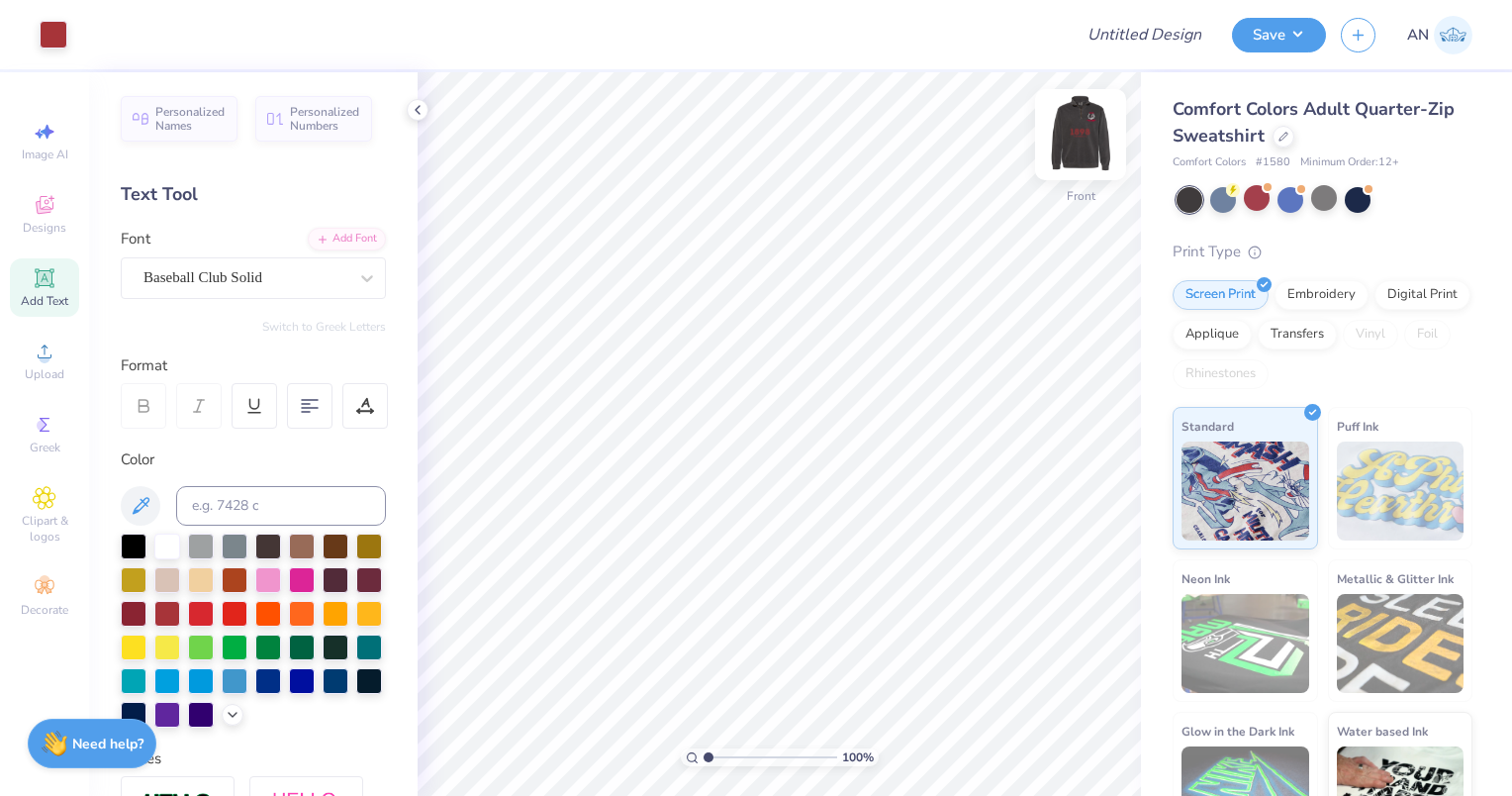click at bounding box center (1081, 135) 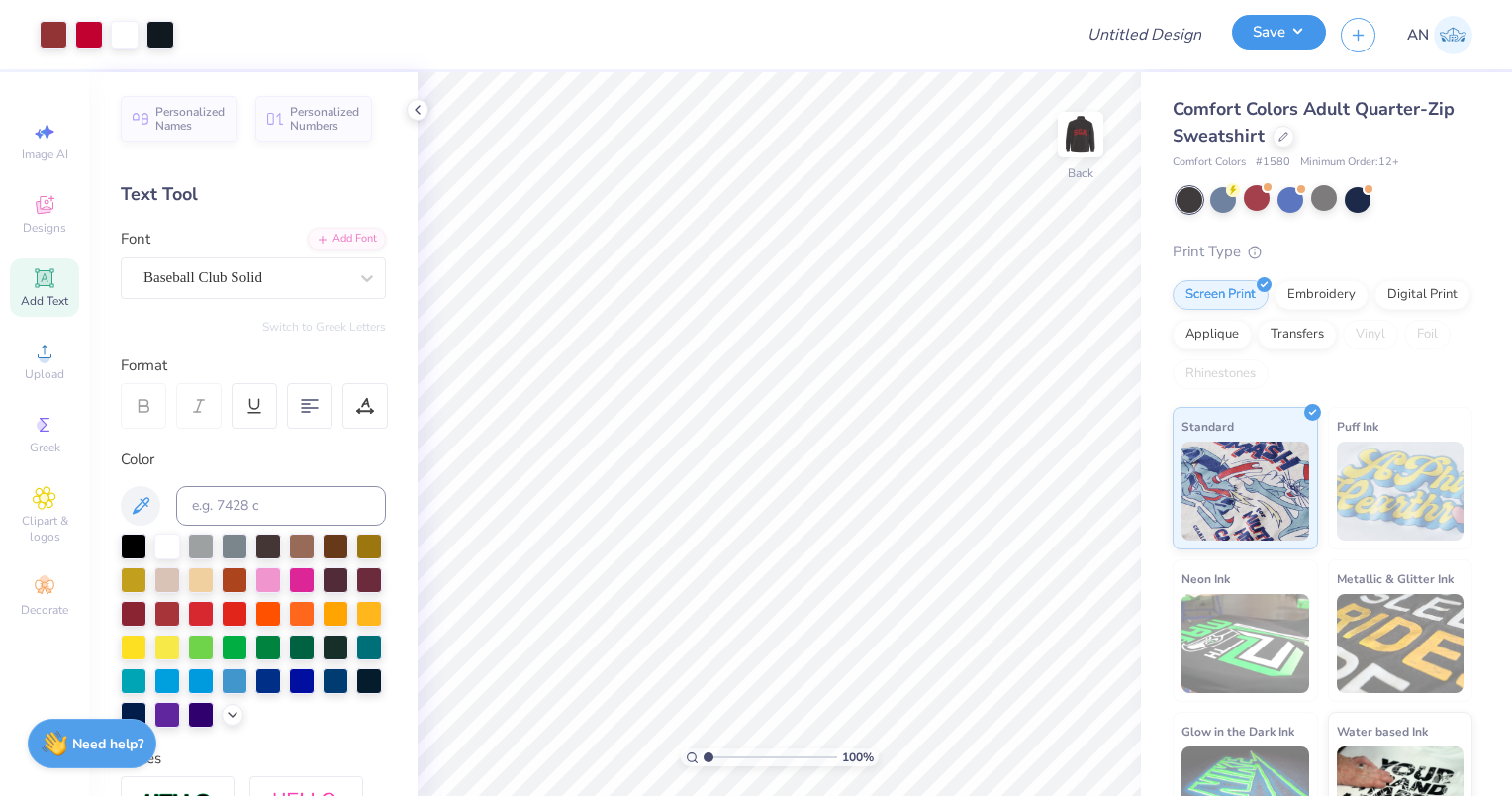 click on "Save" at bounding box center (1278, 32) 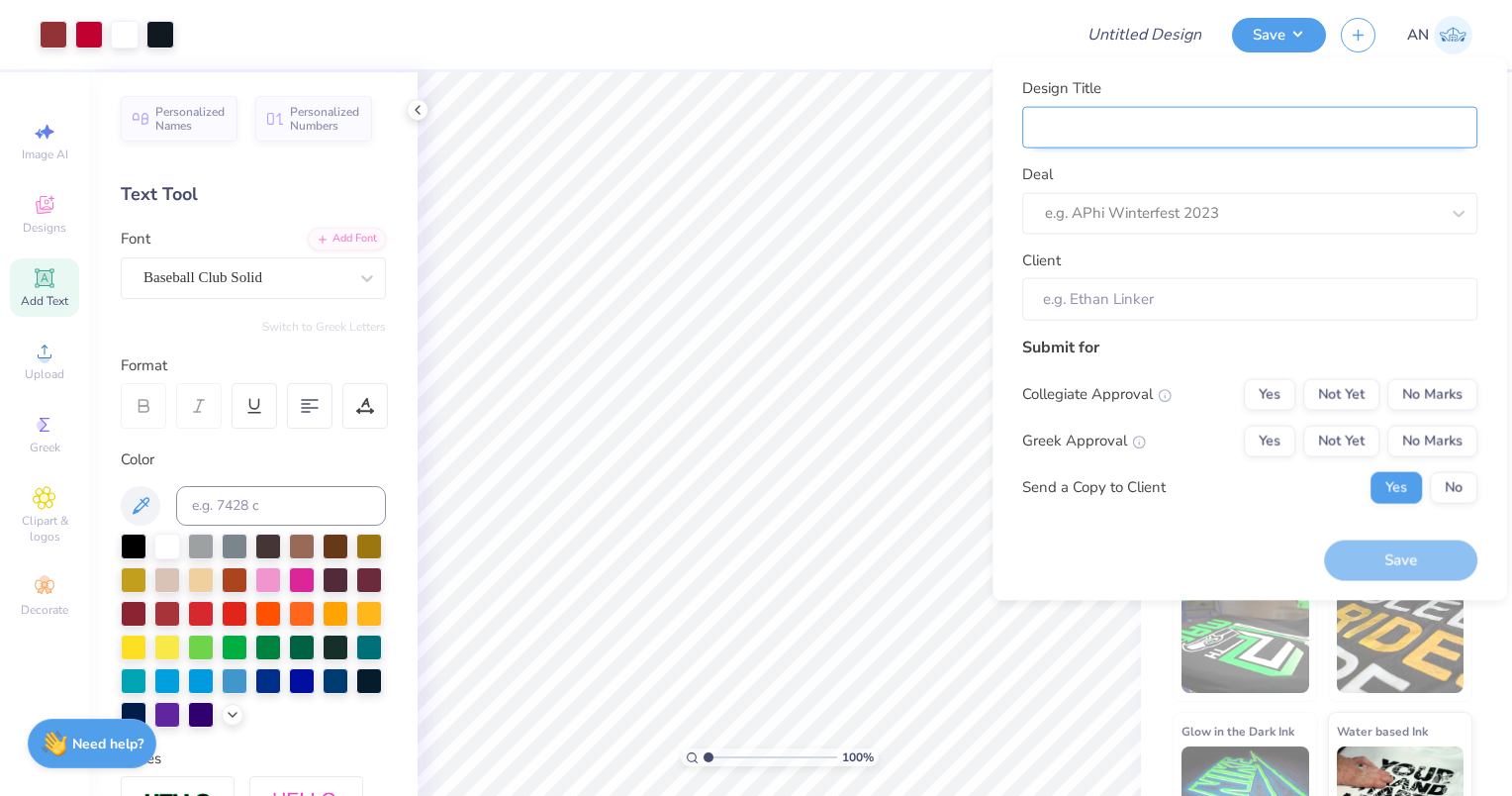 click on "Design Title" at bounding box center (1250, 127) 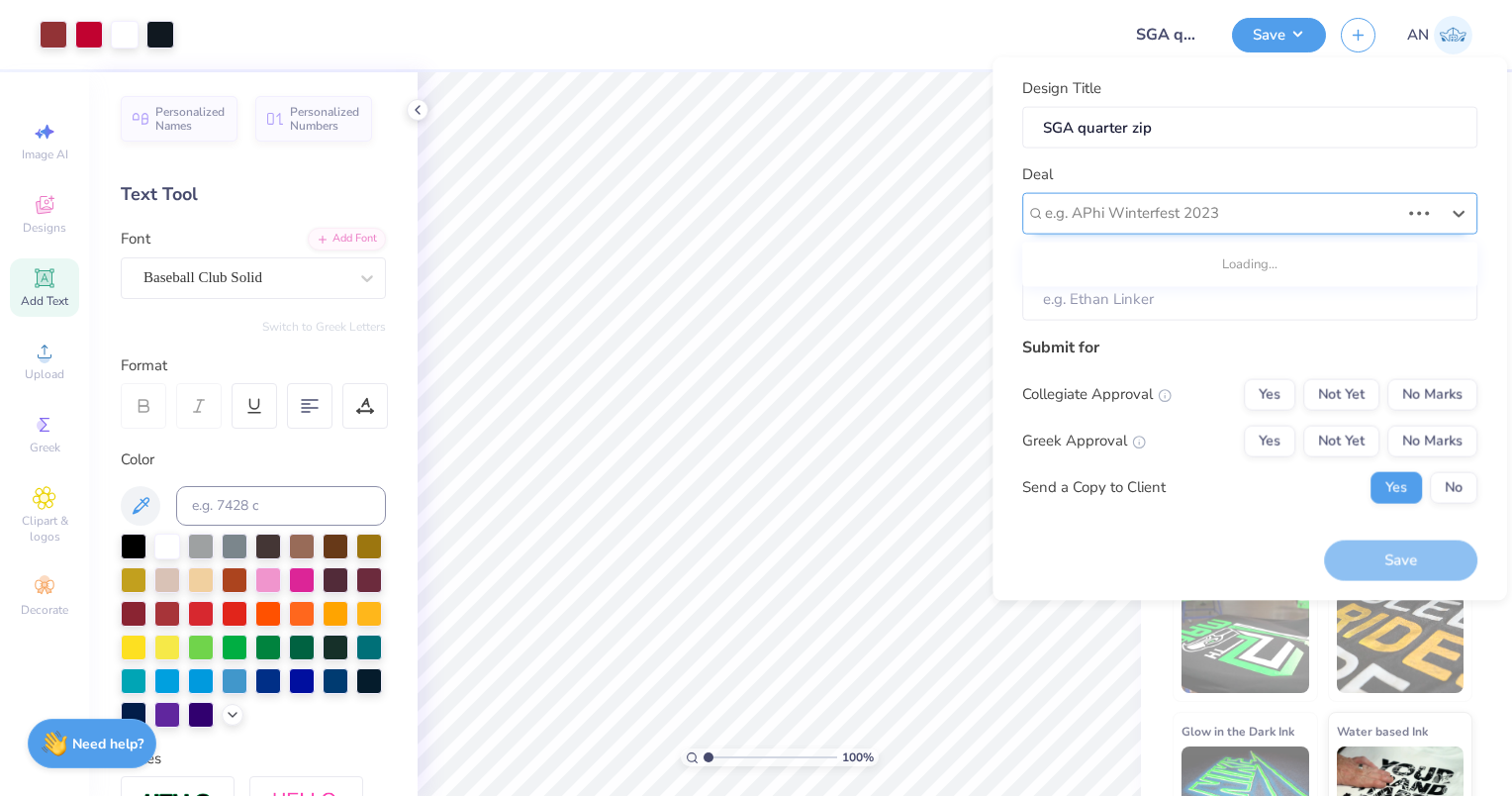 click on "e.g. APhi Winterfest 2023" at bounding box center [1222, 213] 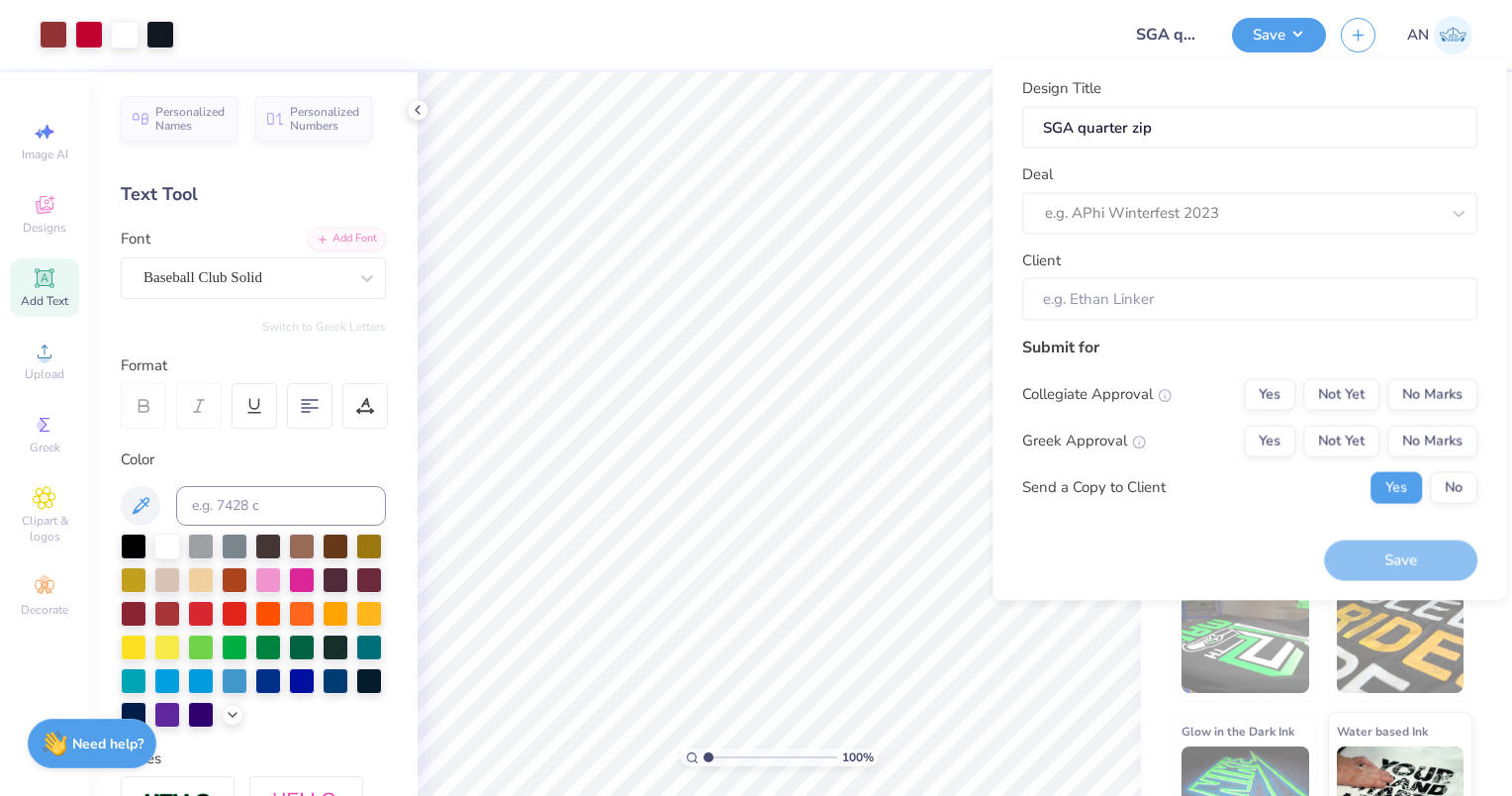 click on "Design Title SGA quarter zip" at bounding box center [1250, 113] 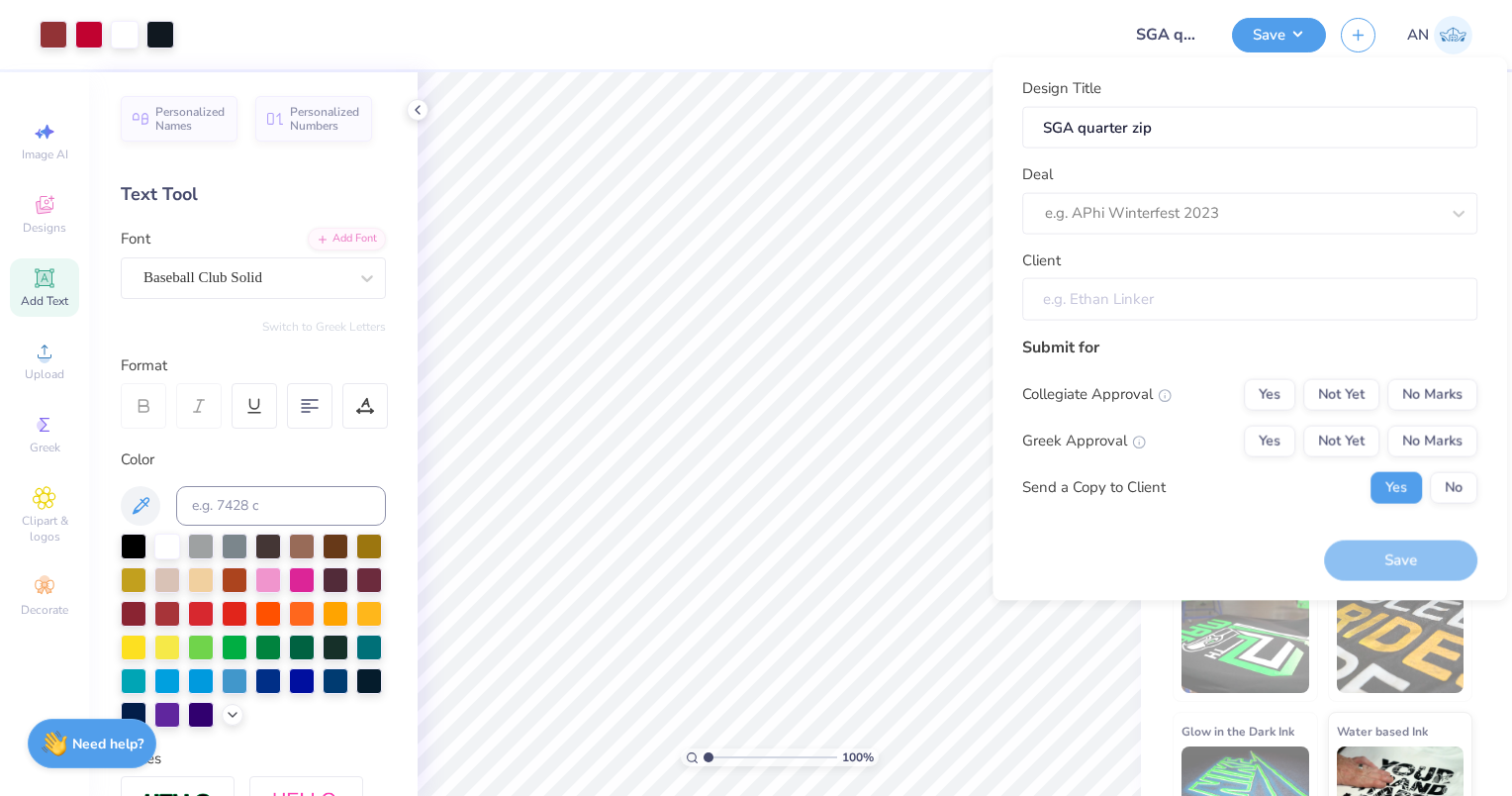click on "Client" at bounding box center [1250, 299] 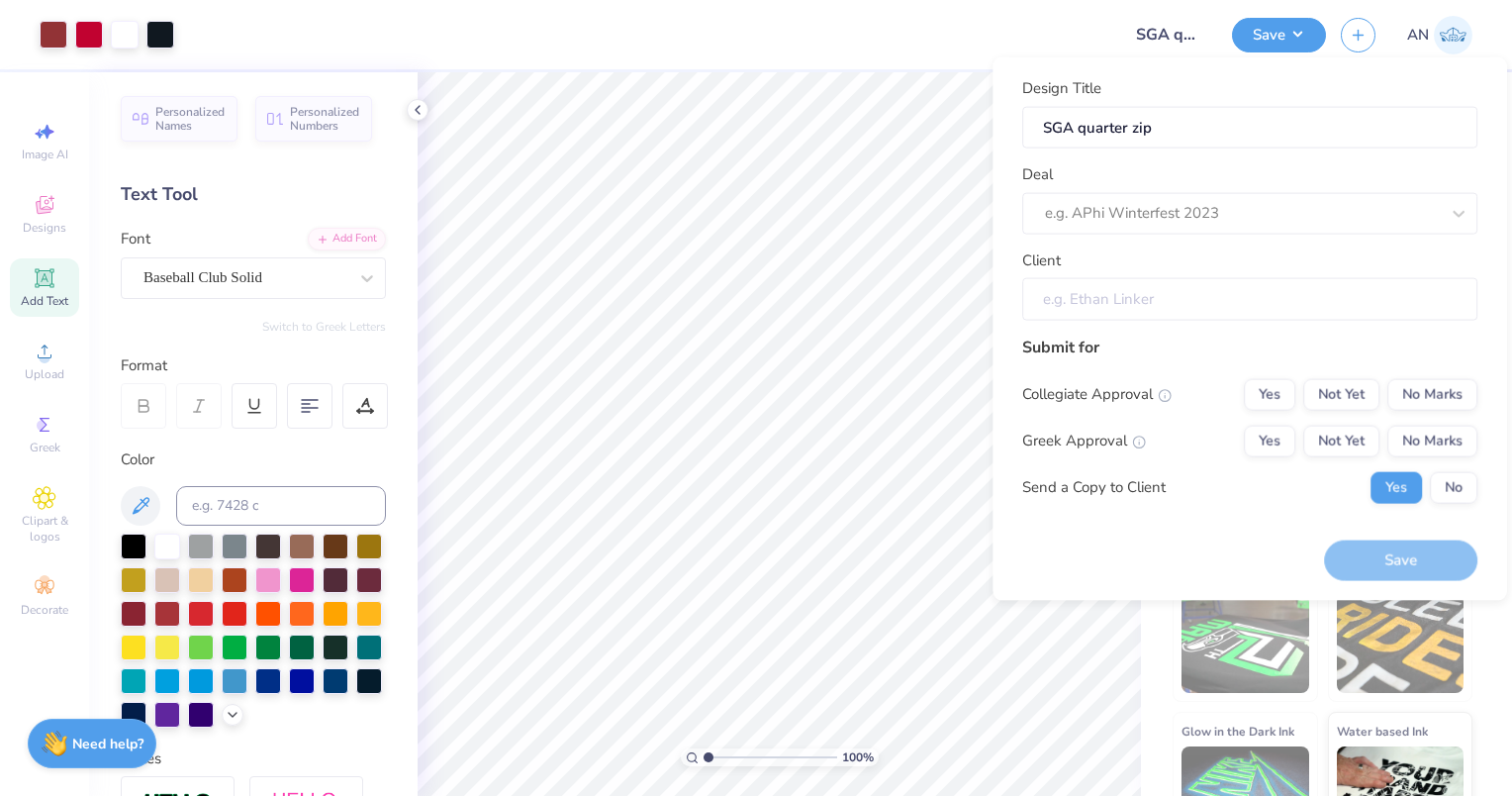 click on "Client" at bounding box center (1250, 299) 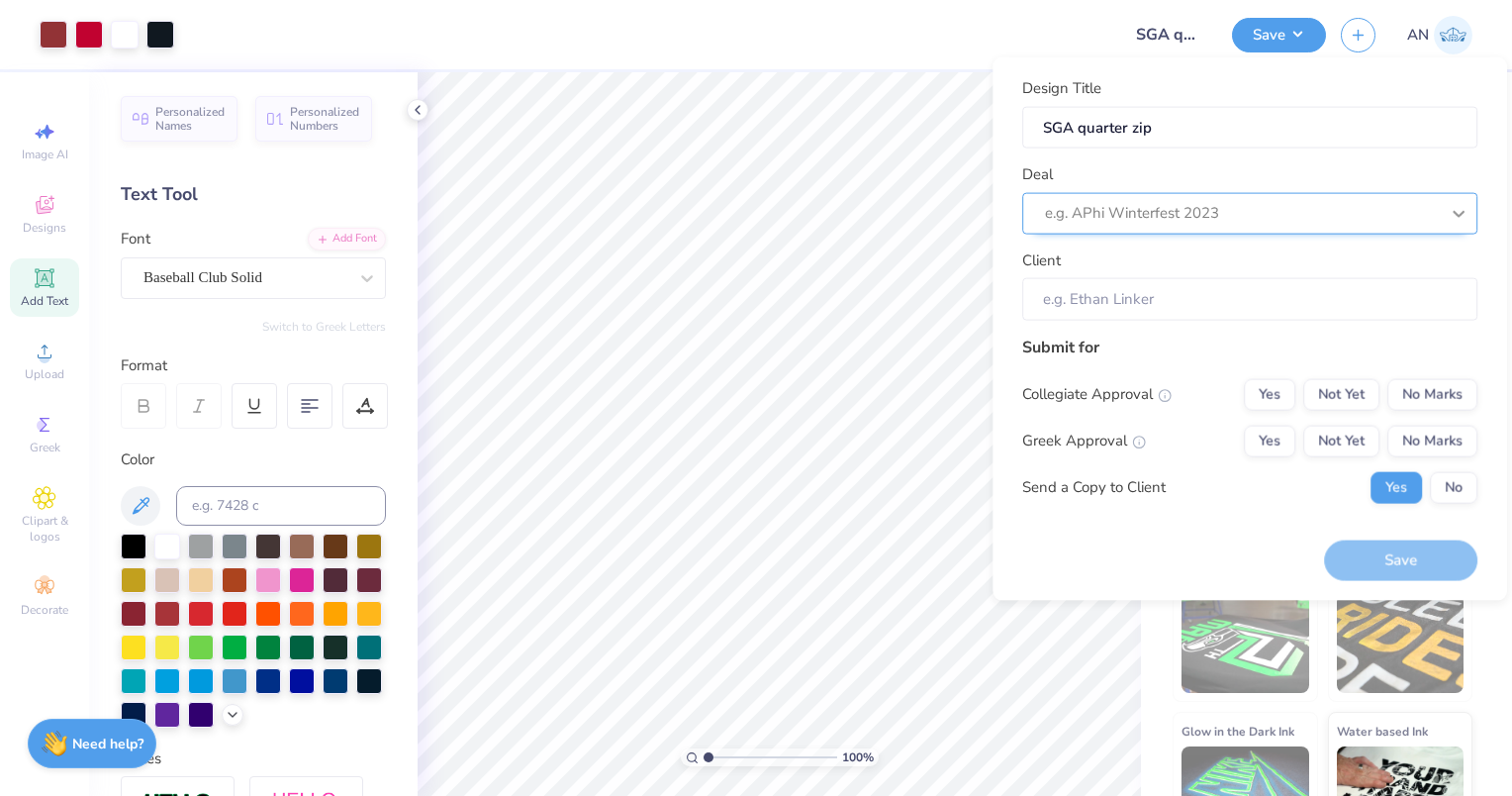 click at bounding box center (1459, 213) 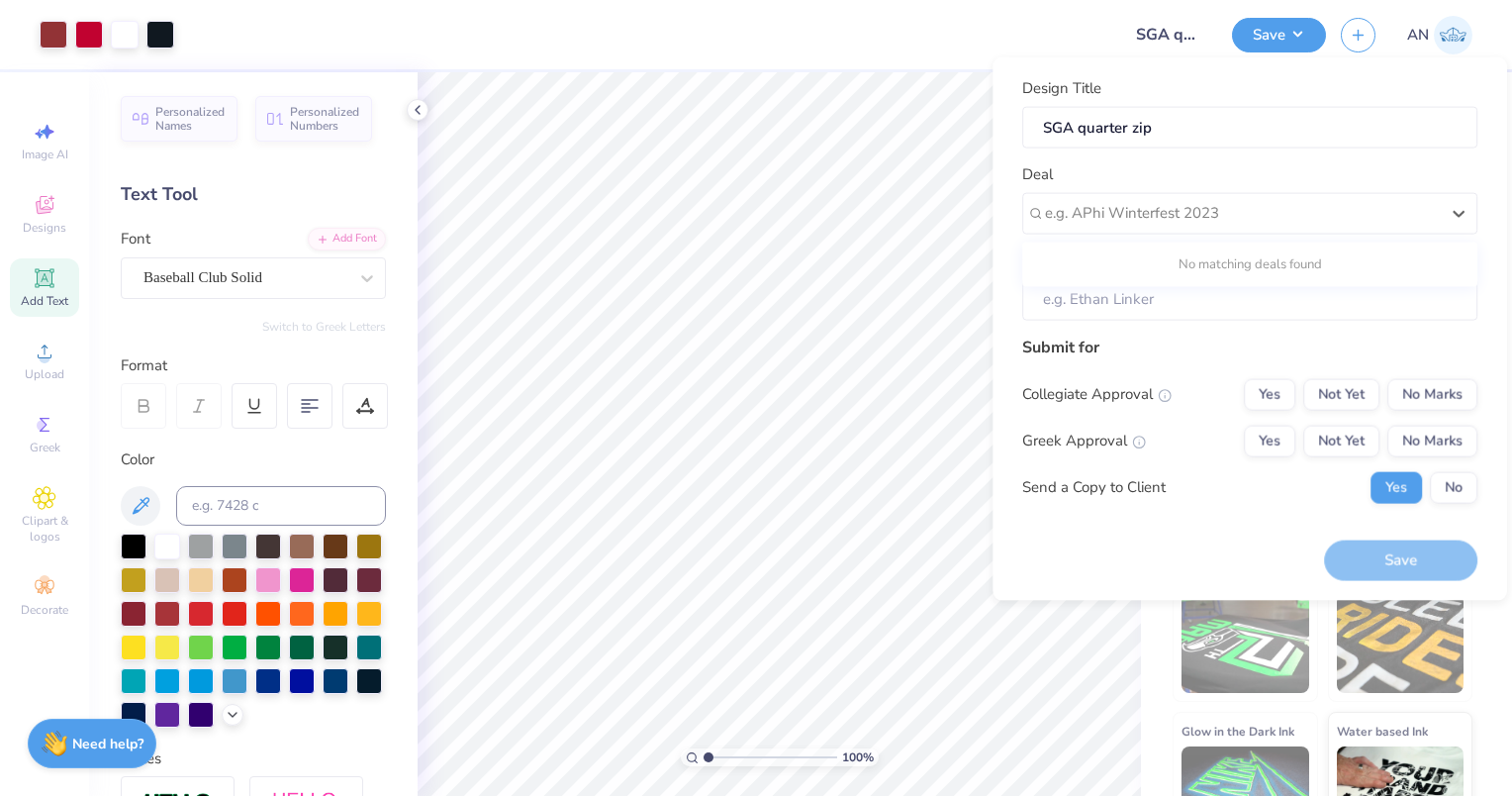 click on "No matching deals found" at bounding box center (1250, 264) 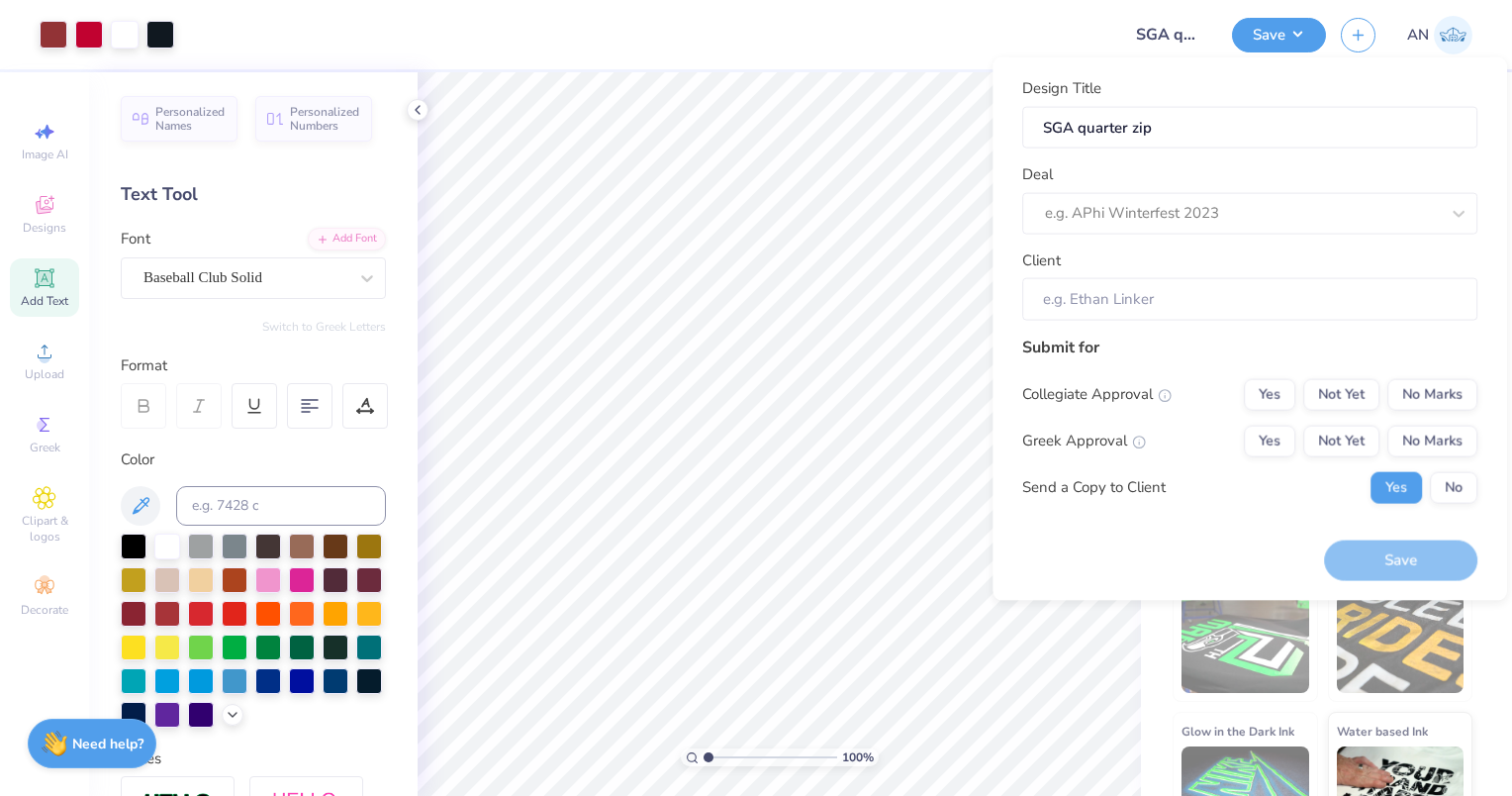 click on "Deal e.g. APhi Winterfest 2023" at bounding box center (1250, 199) 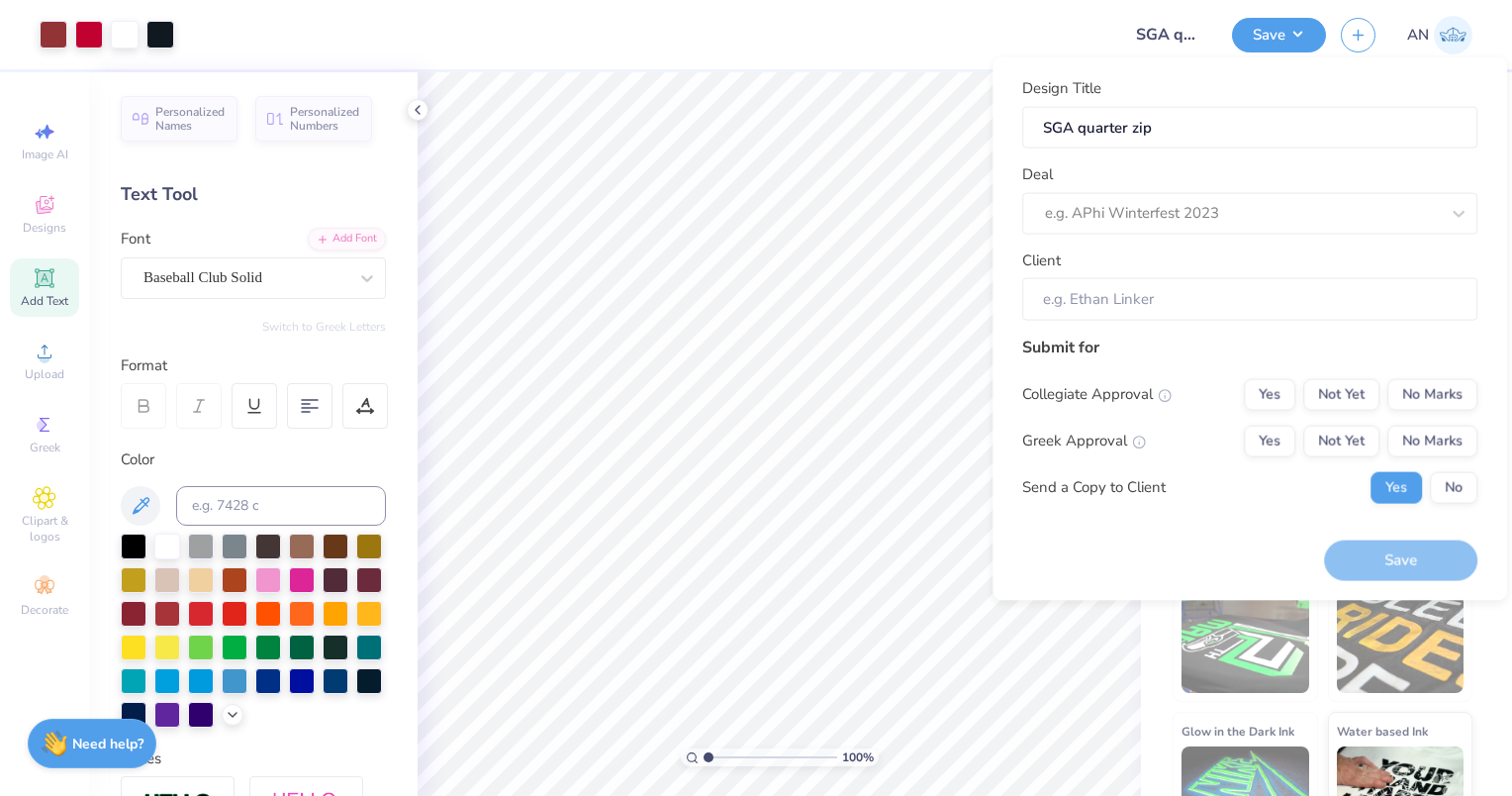 scroll, scrollTop: 0, scrollLeft: 0, axis: both 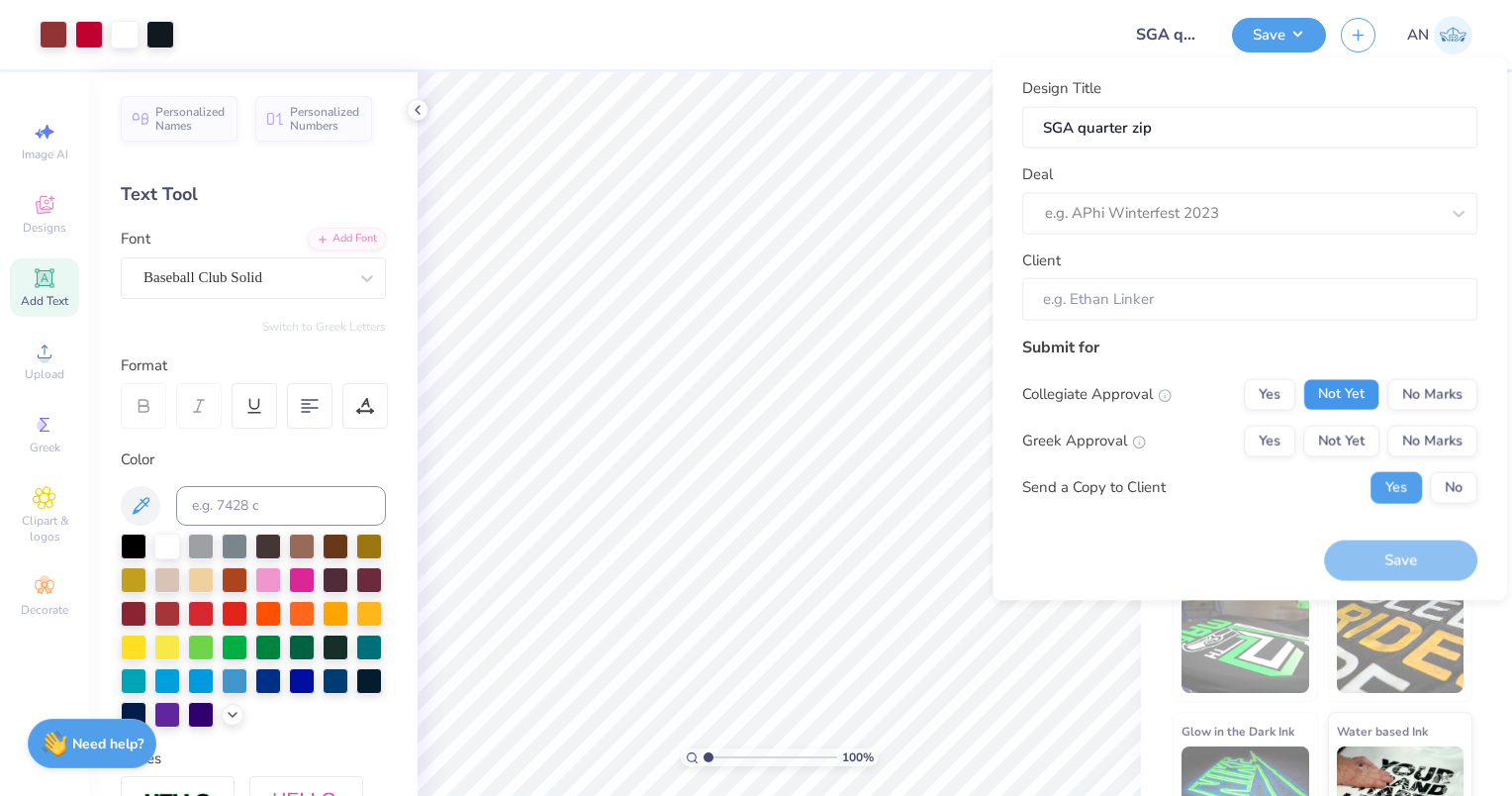 click on "Not Yet" at bounding box center (1341, 394) 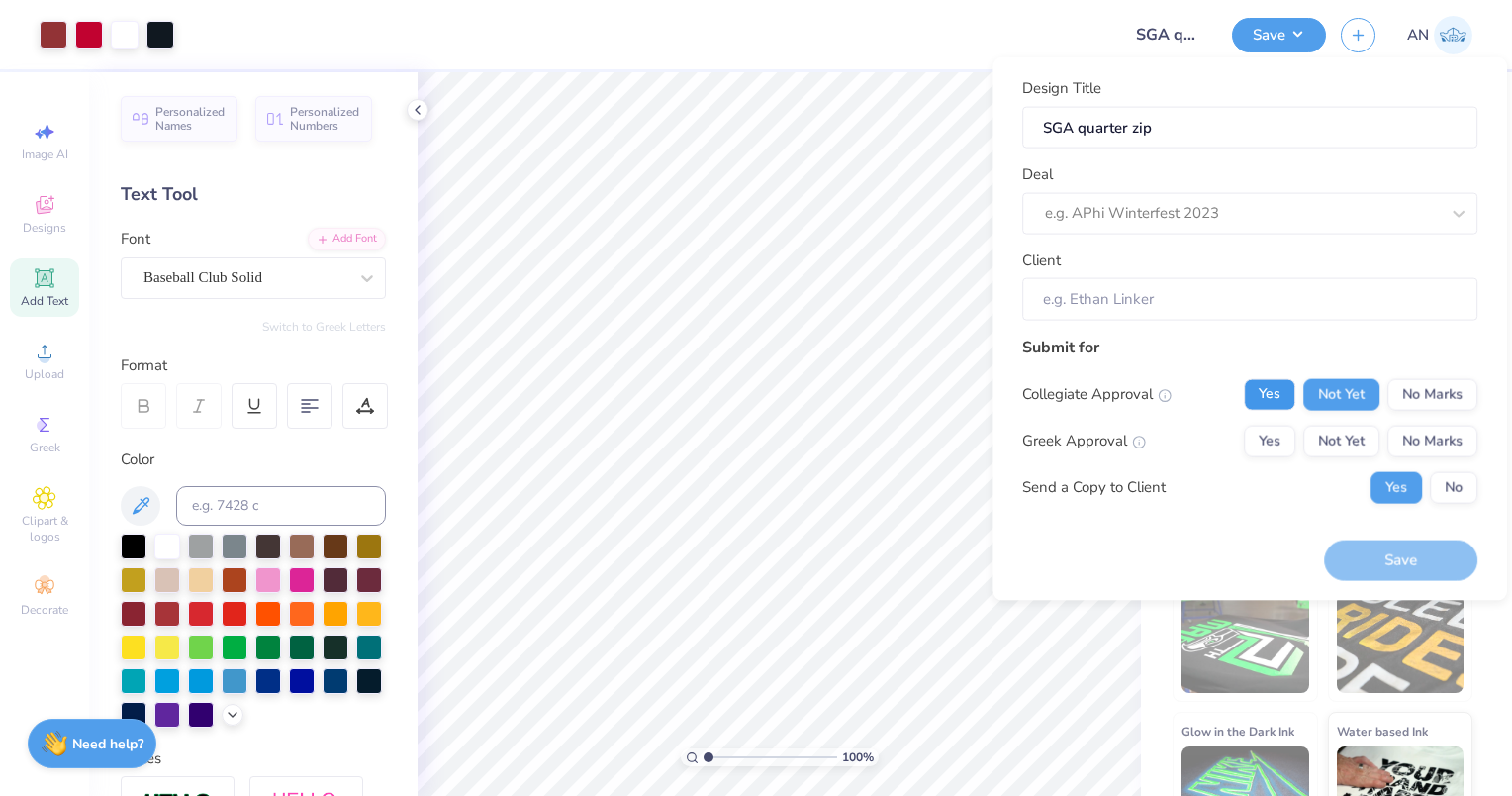 click on "Yes" at bounding box center [1270, 394] 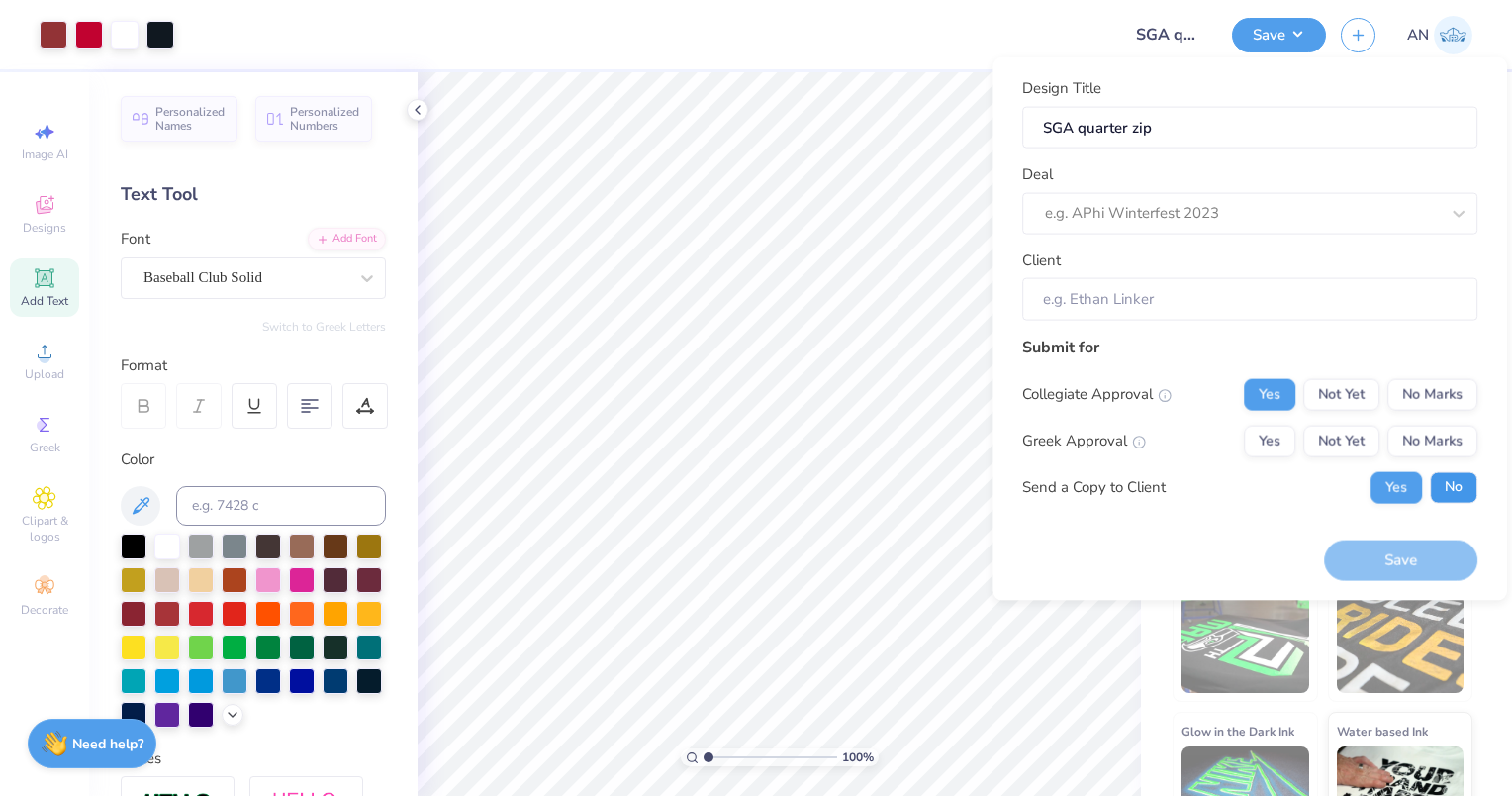click on "No" at bounding box center [1454, 487] 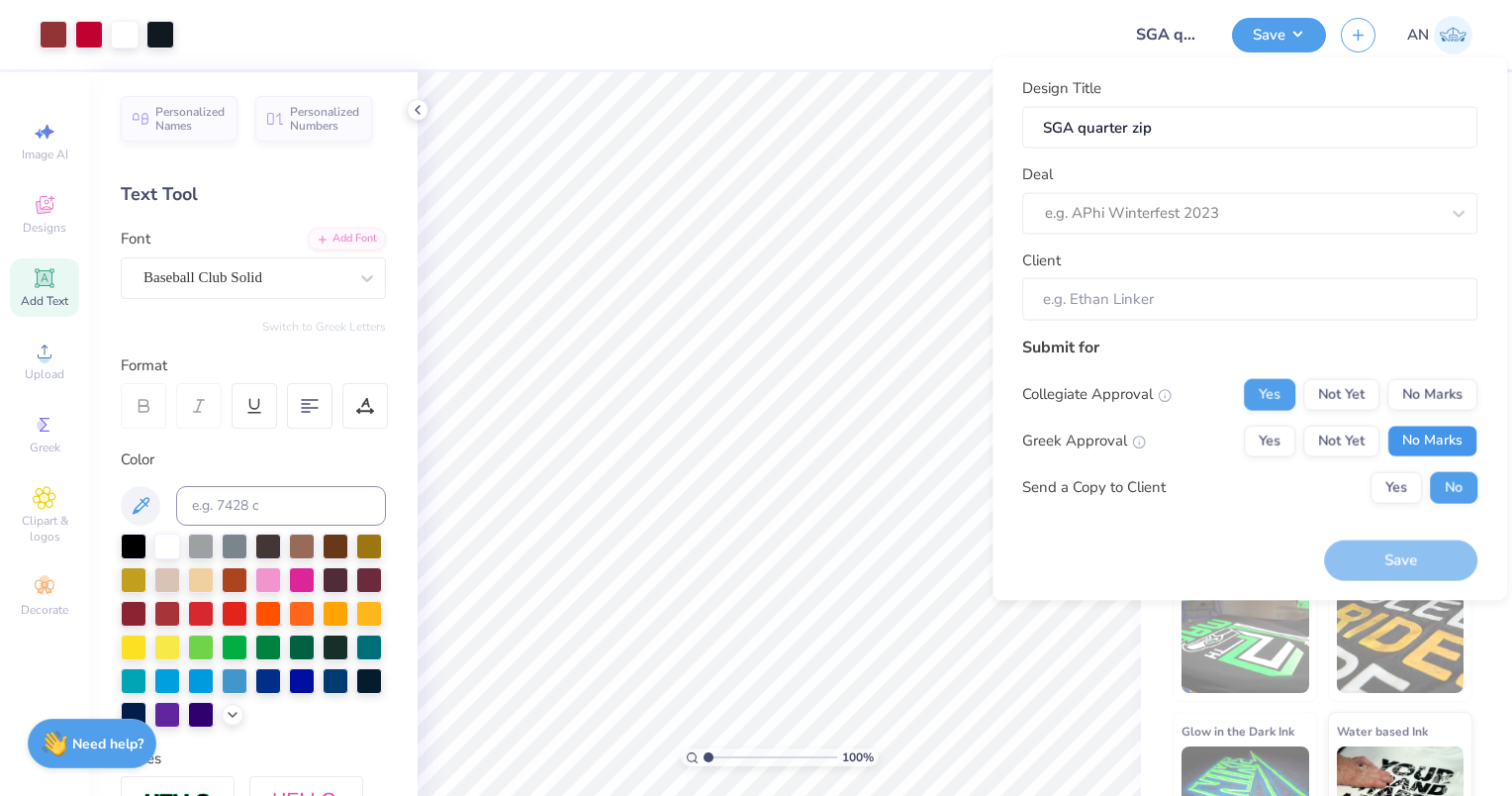 click on "No Marks" at bounding box center (1432, 441) 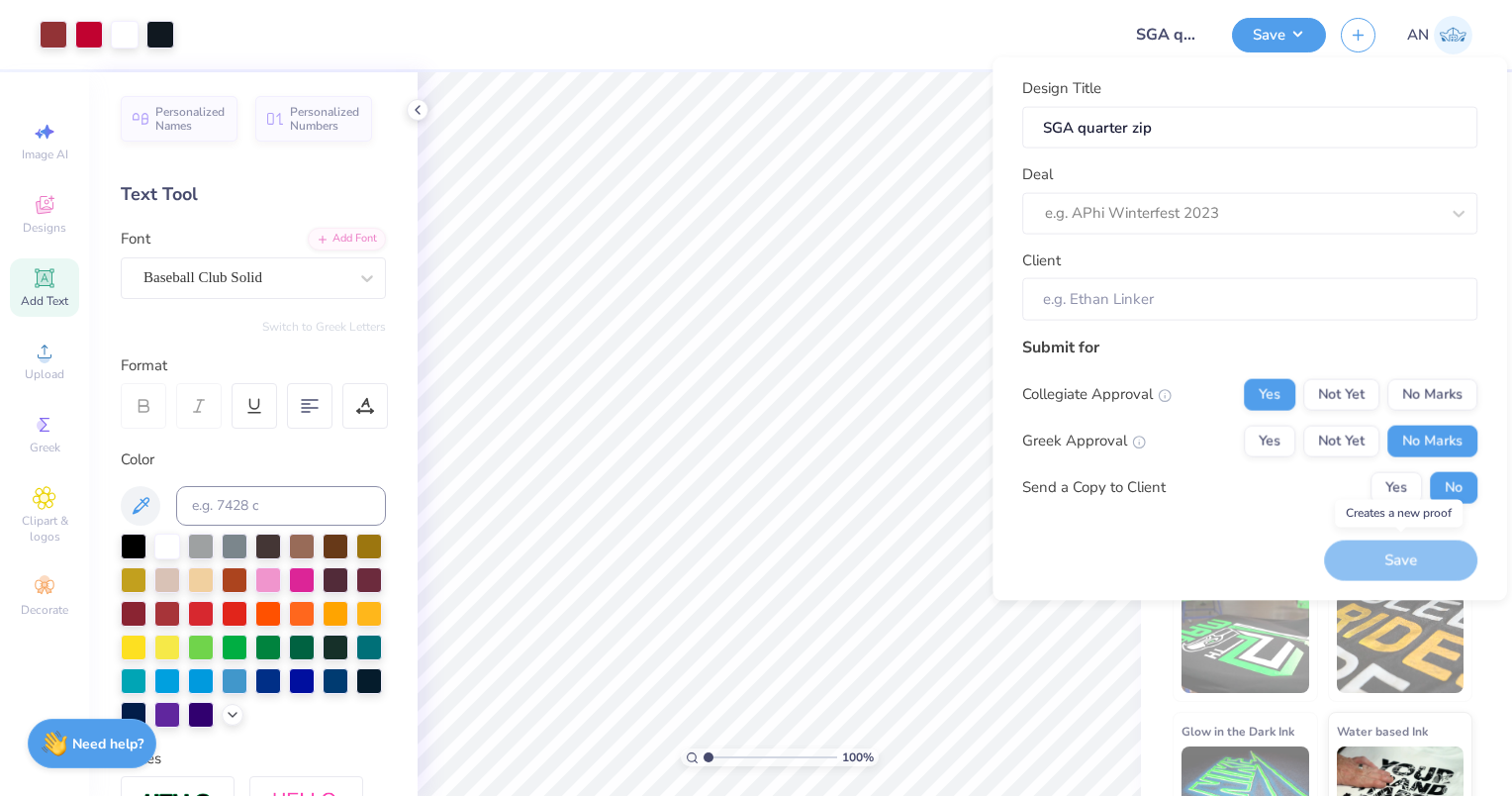click on "Save" at bounding box center [1400, 560] 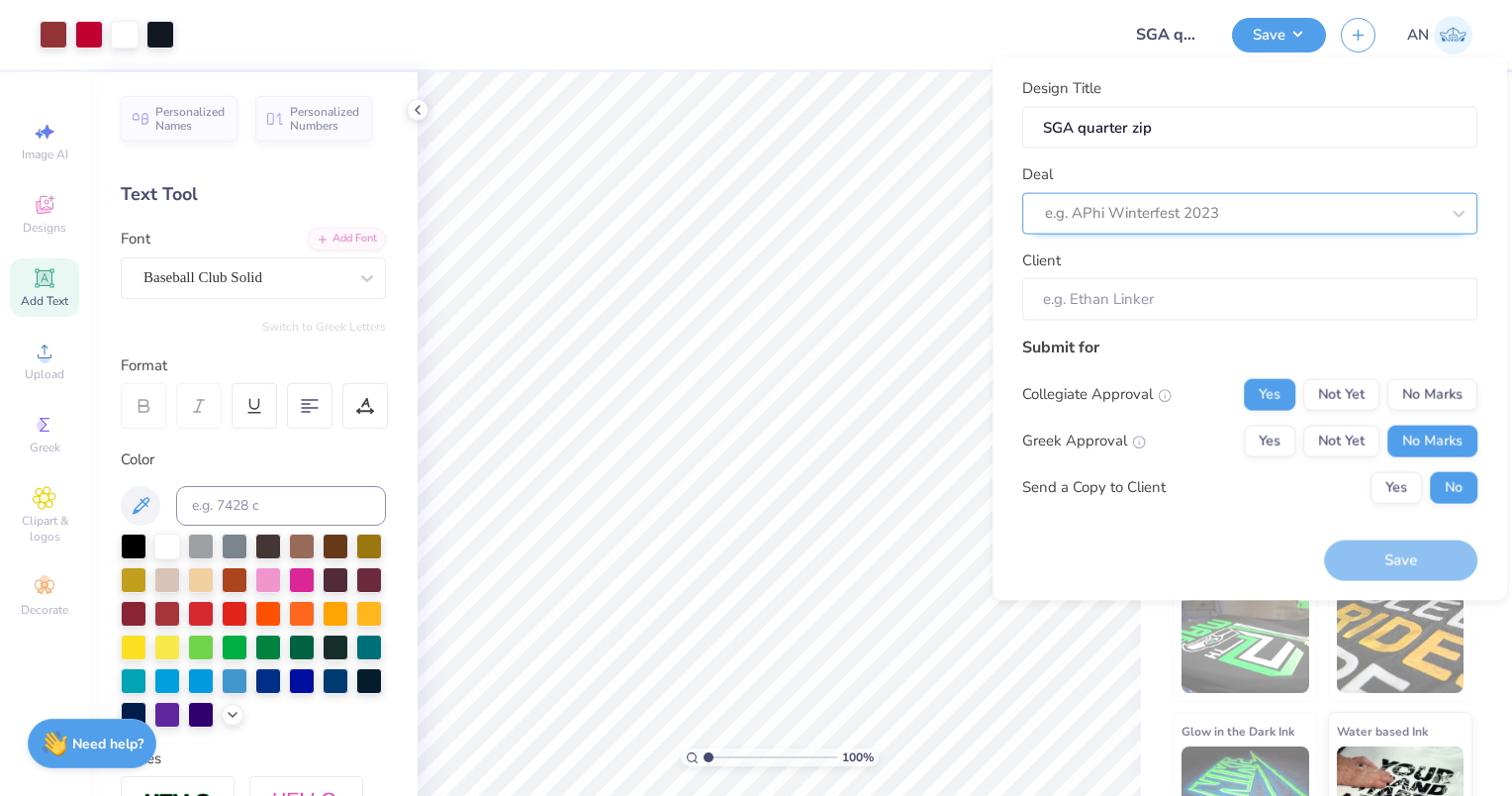 click on "e.g. APhi Winterfest 2023" at bounding box center (1250, 213) 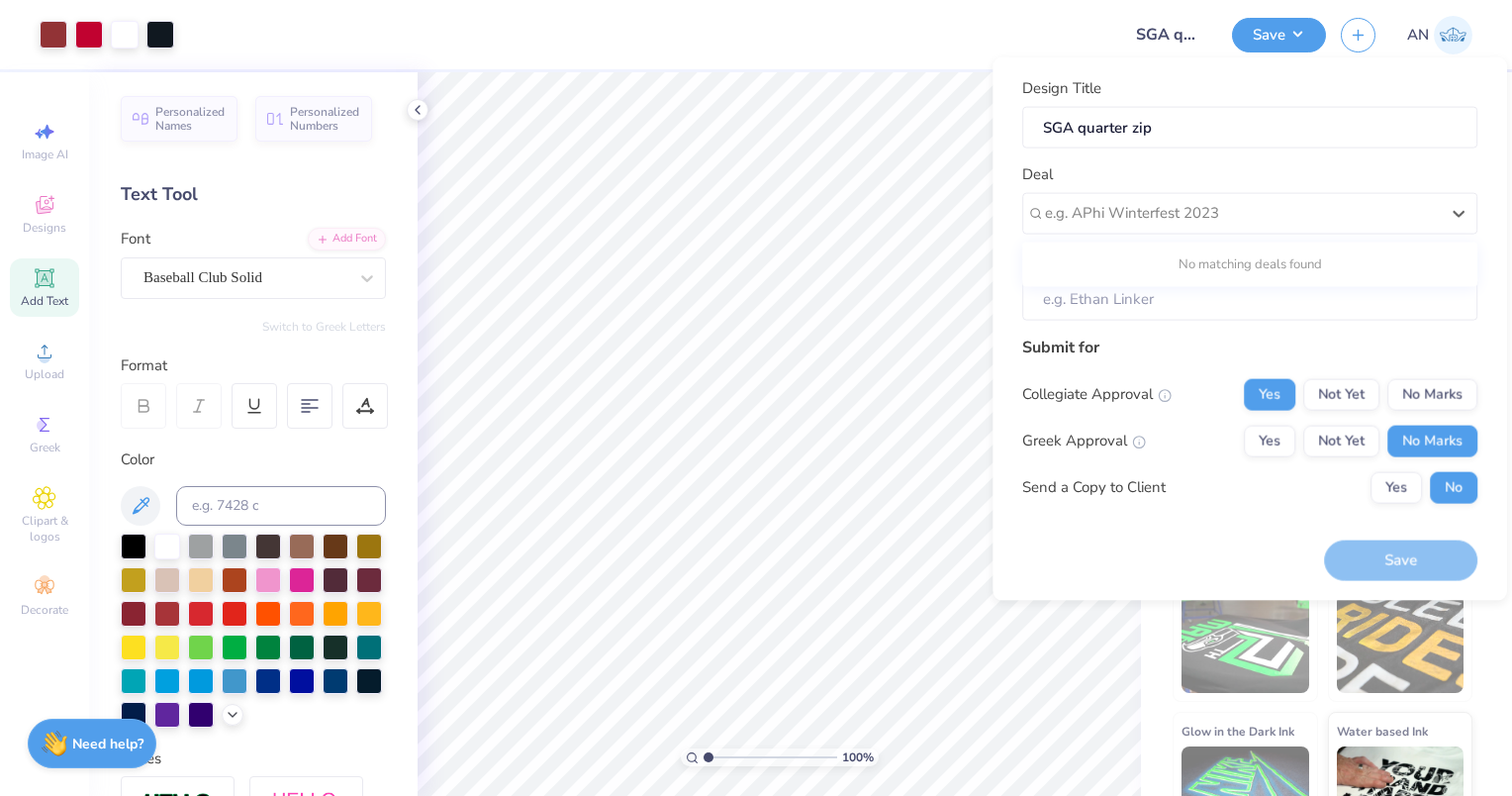 click on "Design Title SGA quarter zip Deal Use Up and Down to choose options, press Enter to select the currently focused option, press Escape to exit the menu, press Tab to select the option and exit the menu. e.g. APhi Winterfest 2023 No matching deals found Client" at bounding box center [1250, 199] 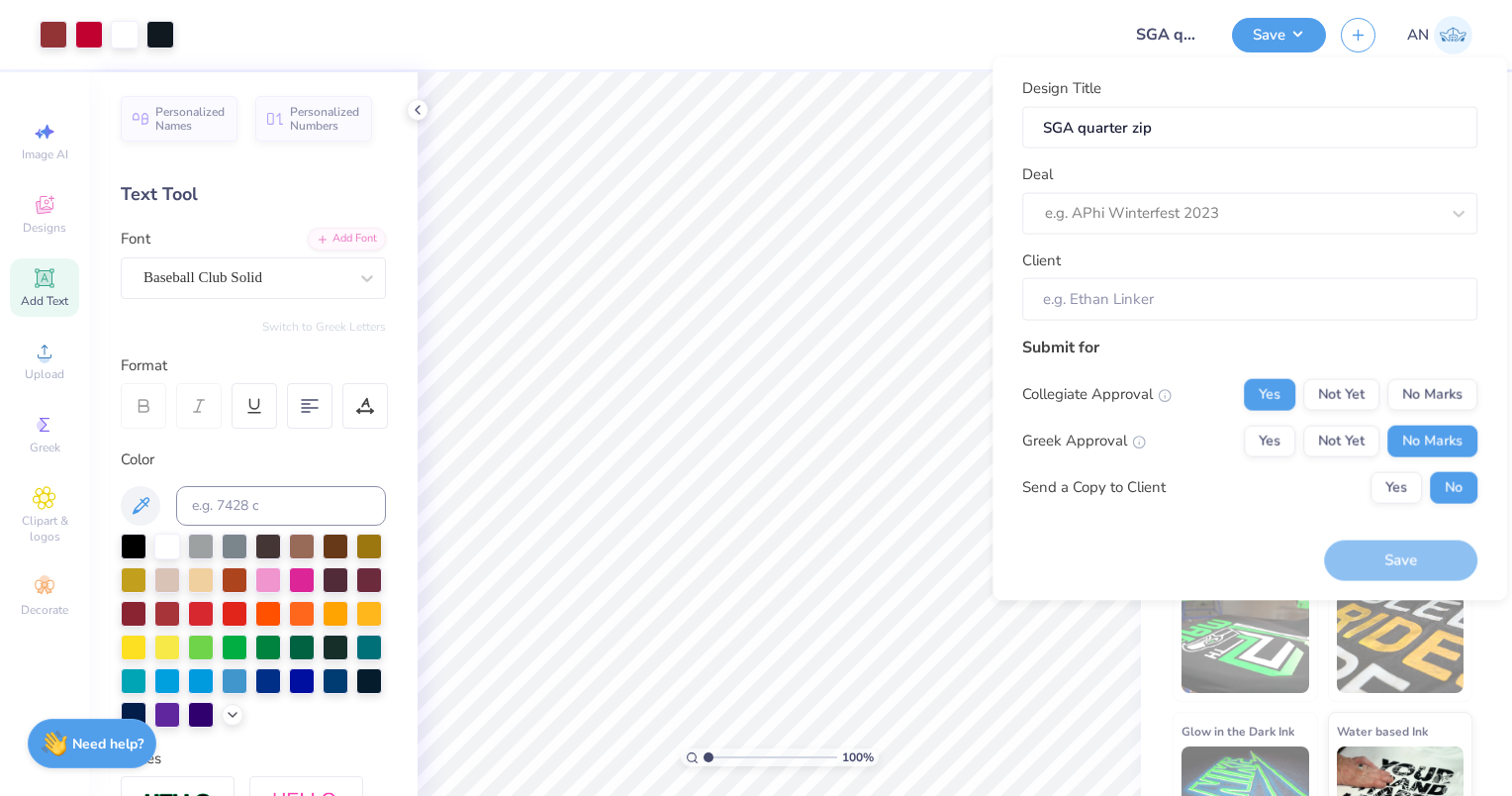 click on "Design Title SGA quarter zip Deal e.g. APhi Winterfest 2023 Client Submit for Collegiate Approval Yes Not Yet No Marks Greek Approval Yes Not Yet No Marks Send a Copy to Client Yes No Save" at bounding box center (1250, 329) 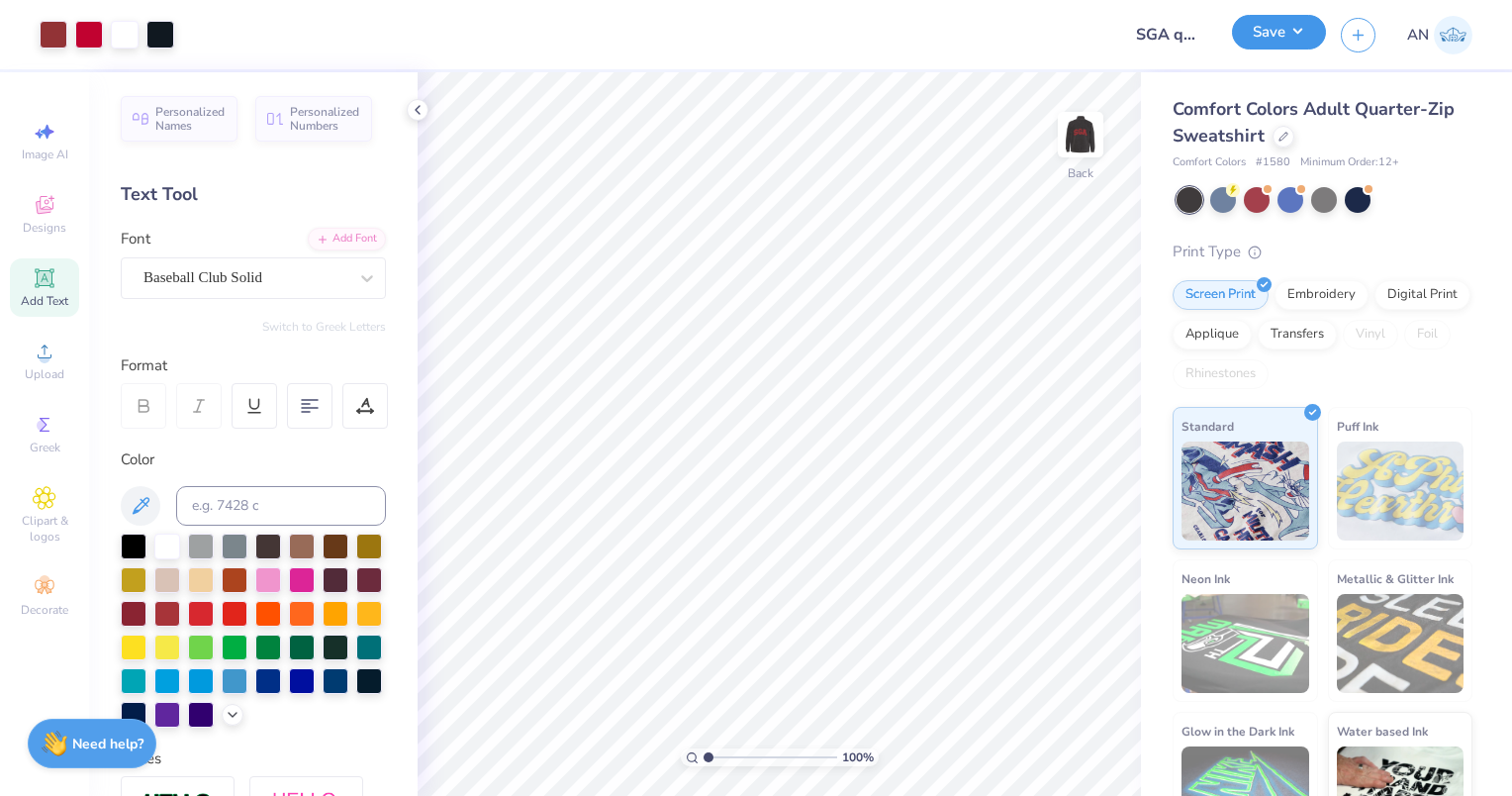 click on "Save" at bounding box center (1278, 32) 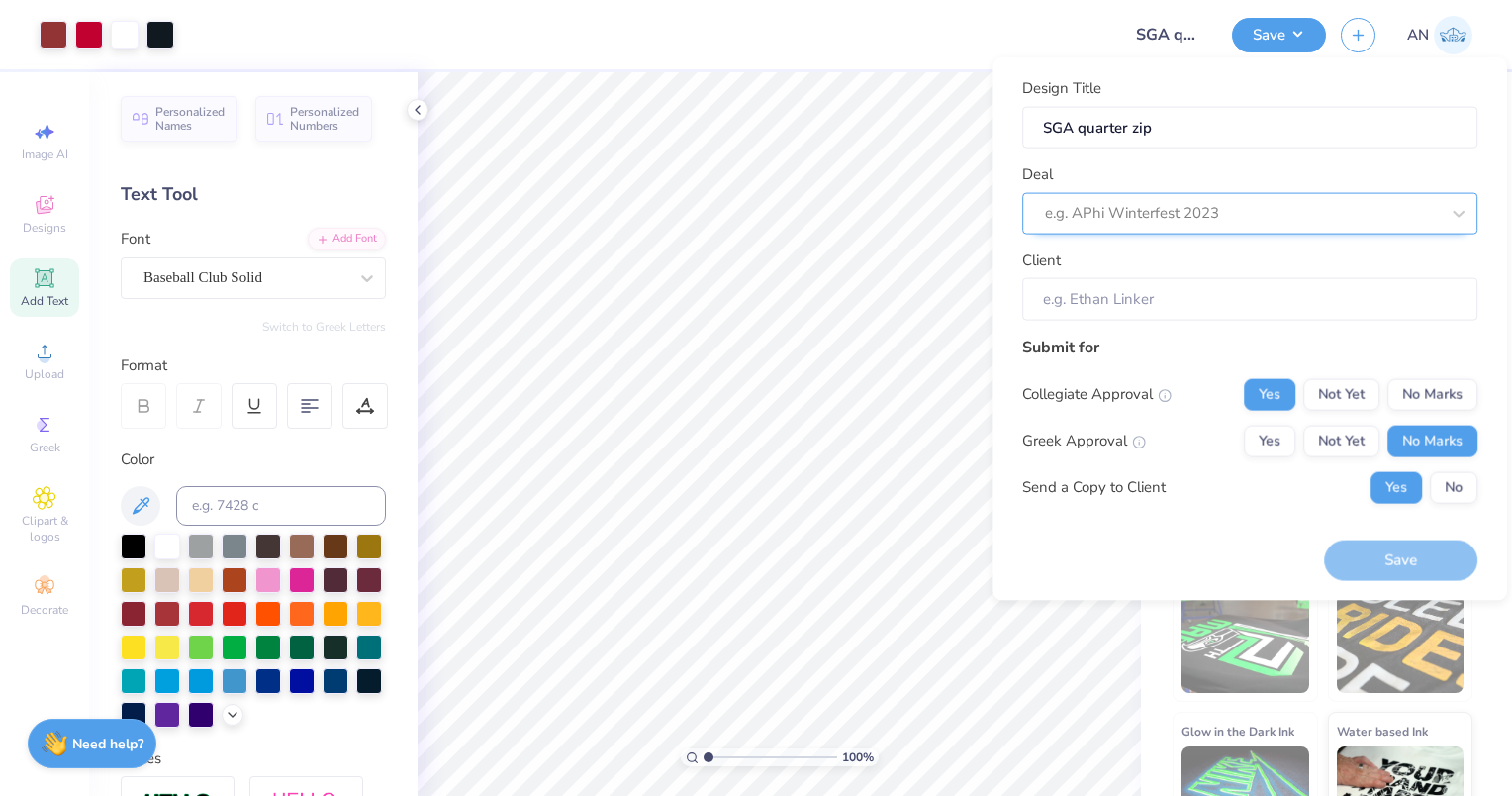 click on "e.g. APhi Winterfest 2023" at bounding box center (1250, 213) 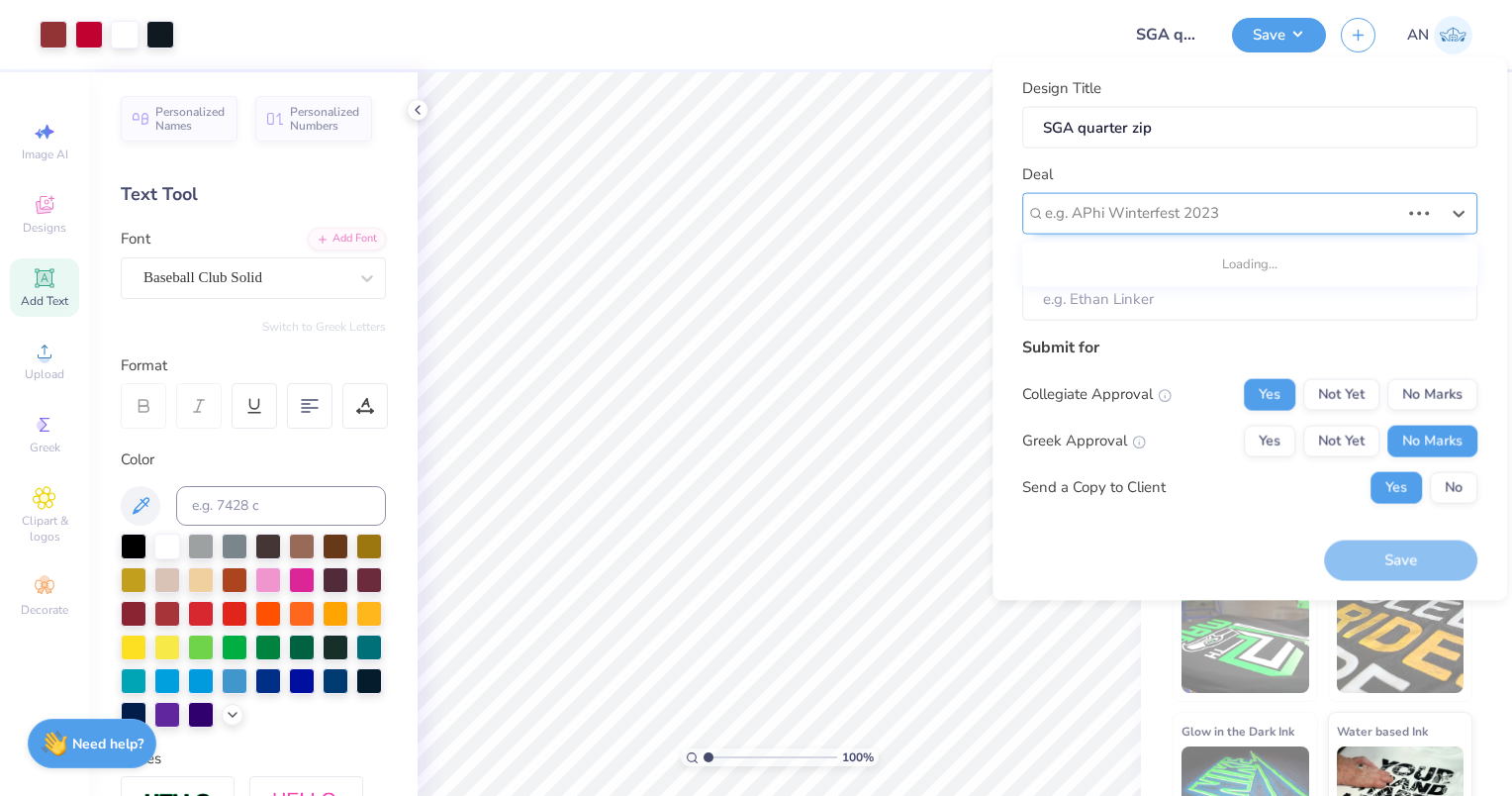 click at bounding box center (1222, 213) 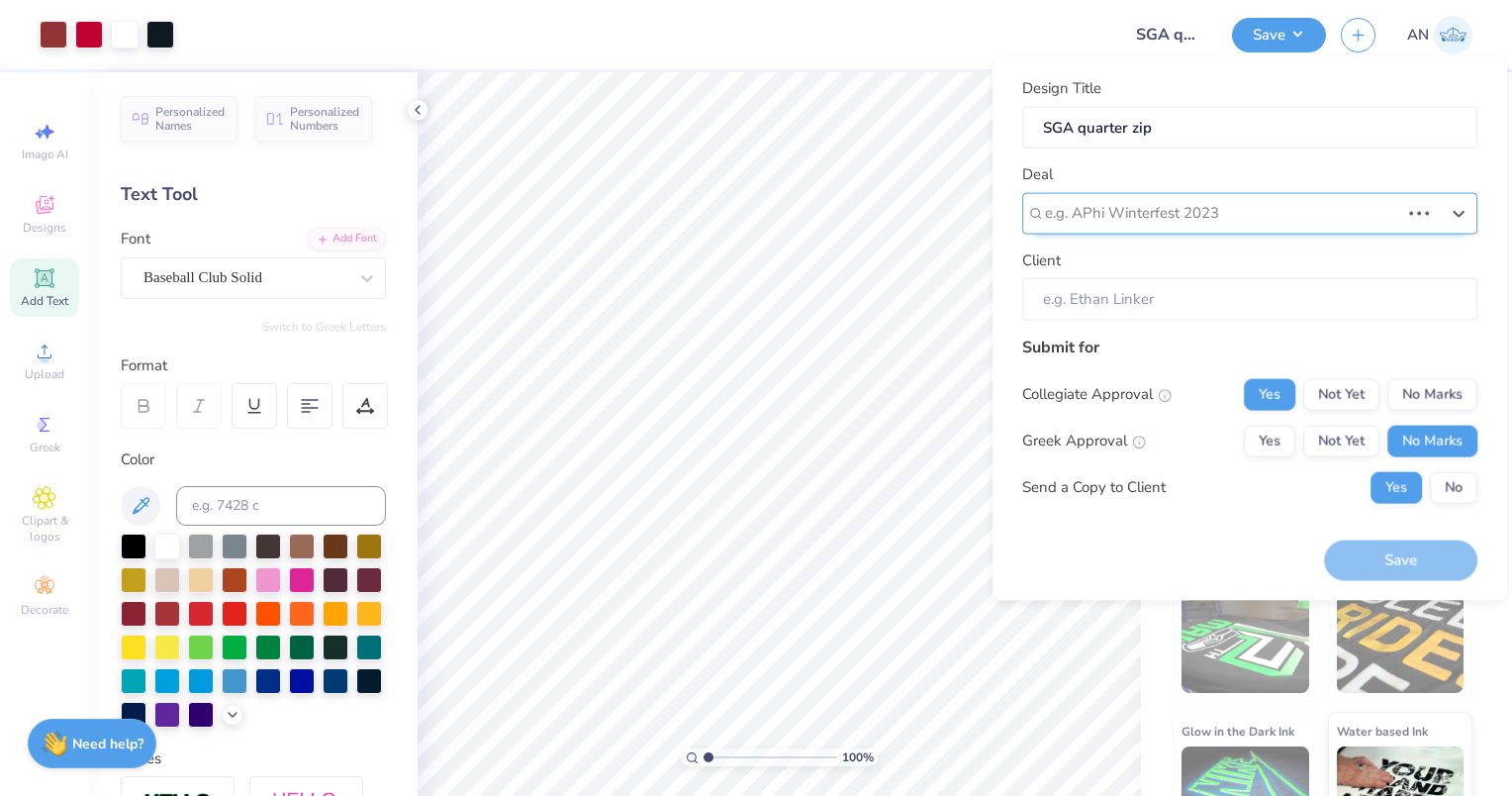 click at bounding box center [1222, 213] 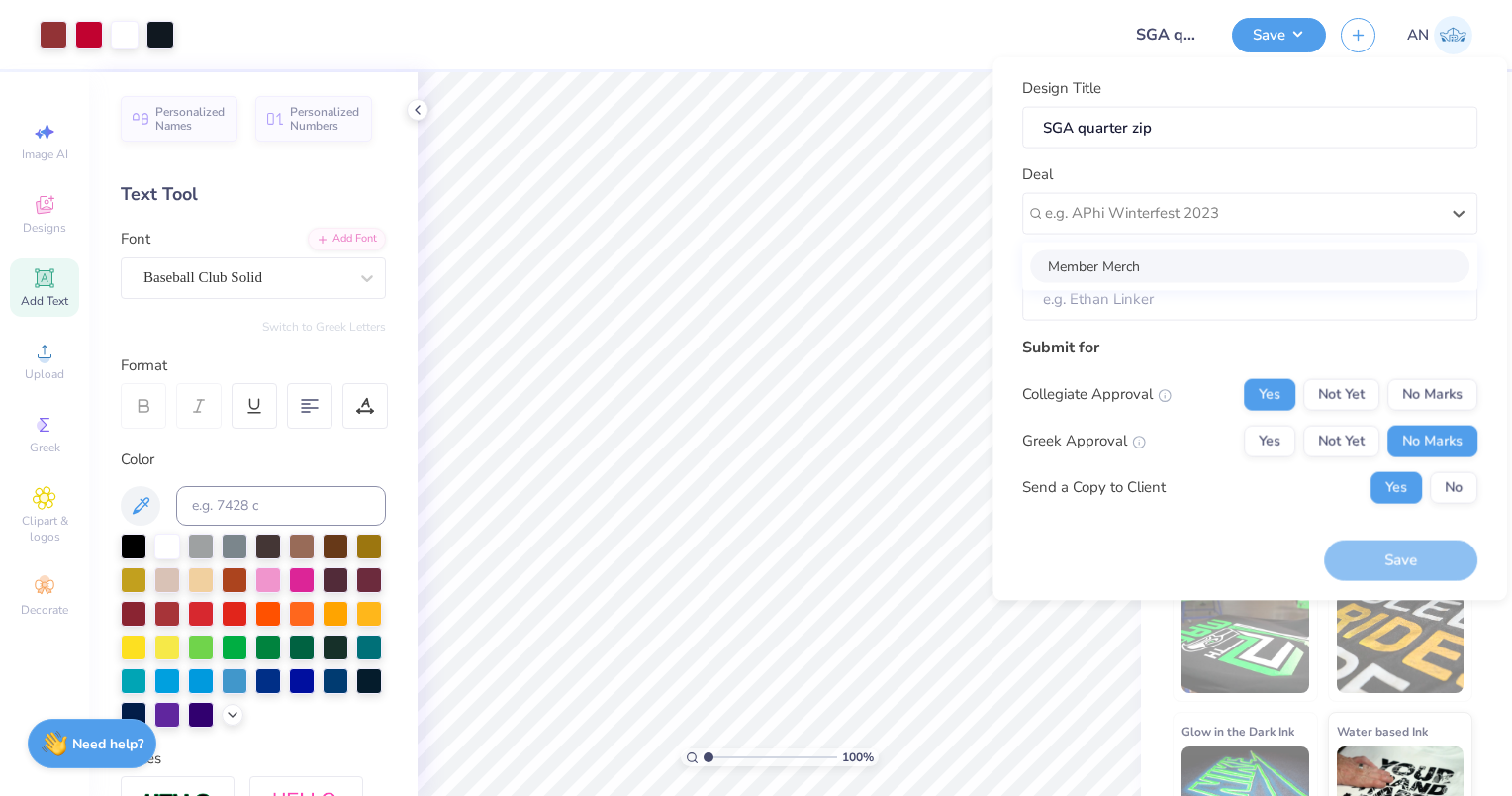 click on "Member Merch" at bounding box center [1250, 265] 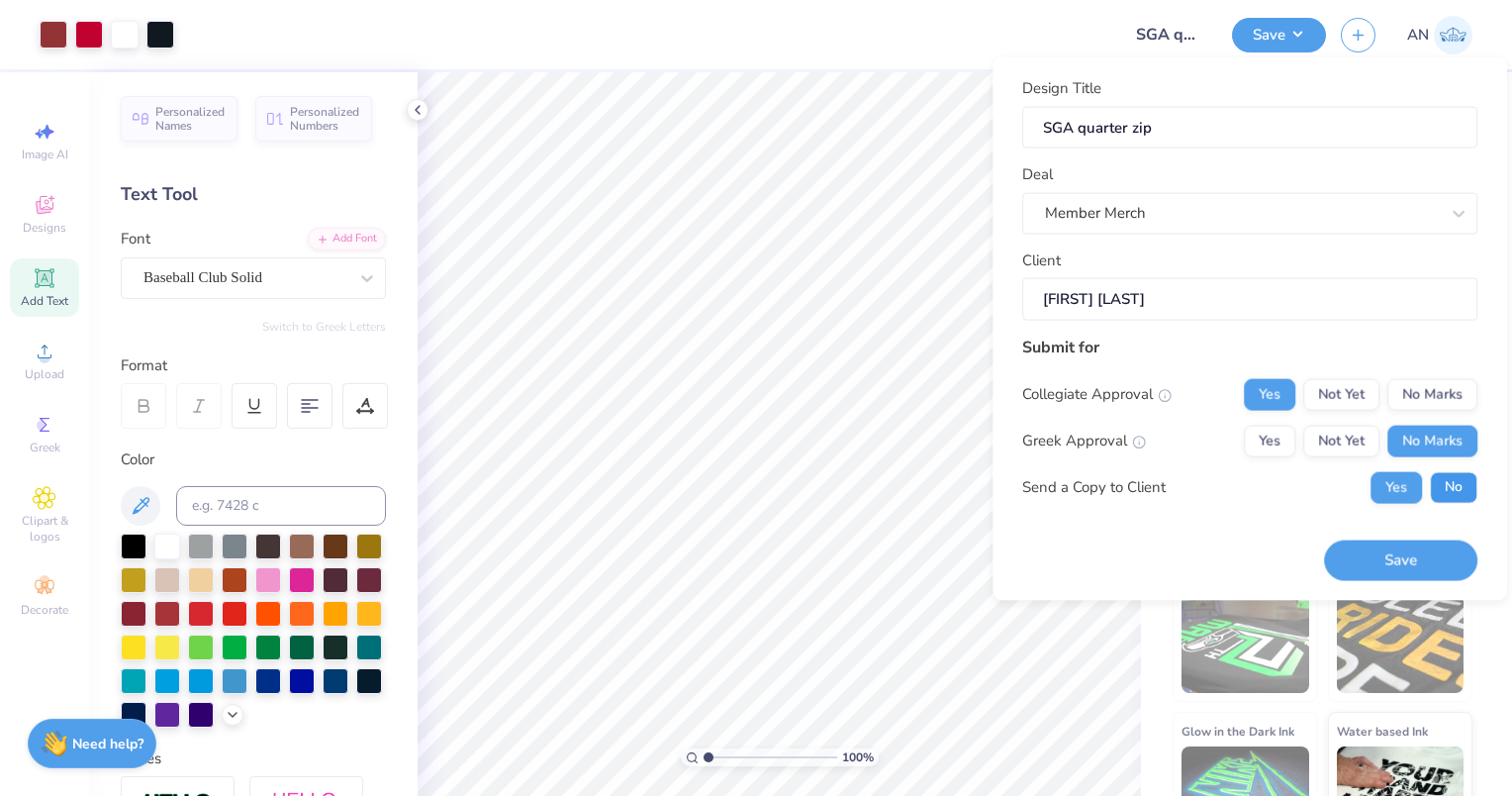 click on "No" at bounding box center [1454, 487] 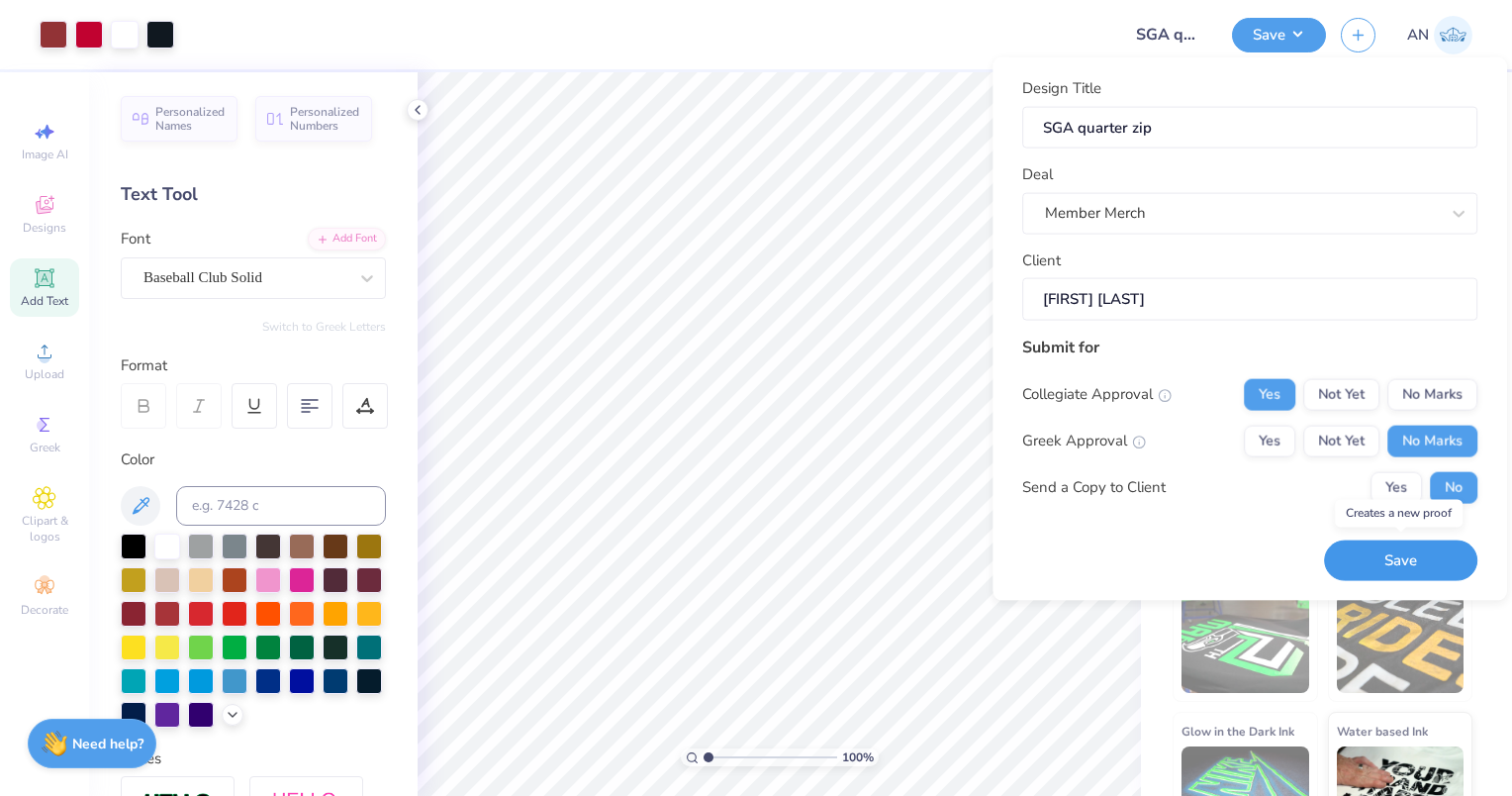 click on "Save" at bounding box center (1400, 560) 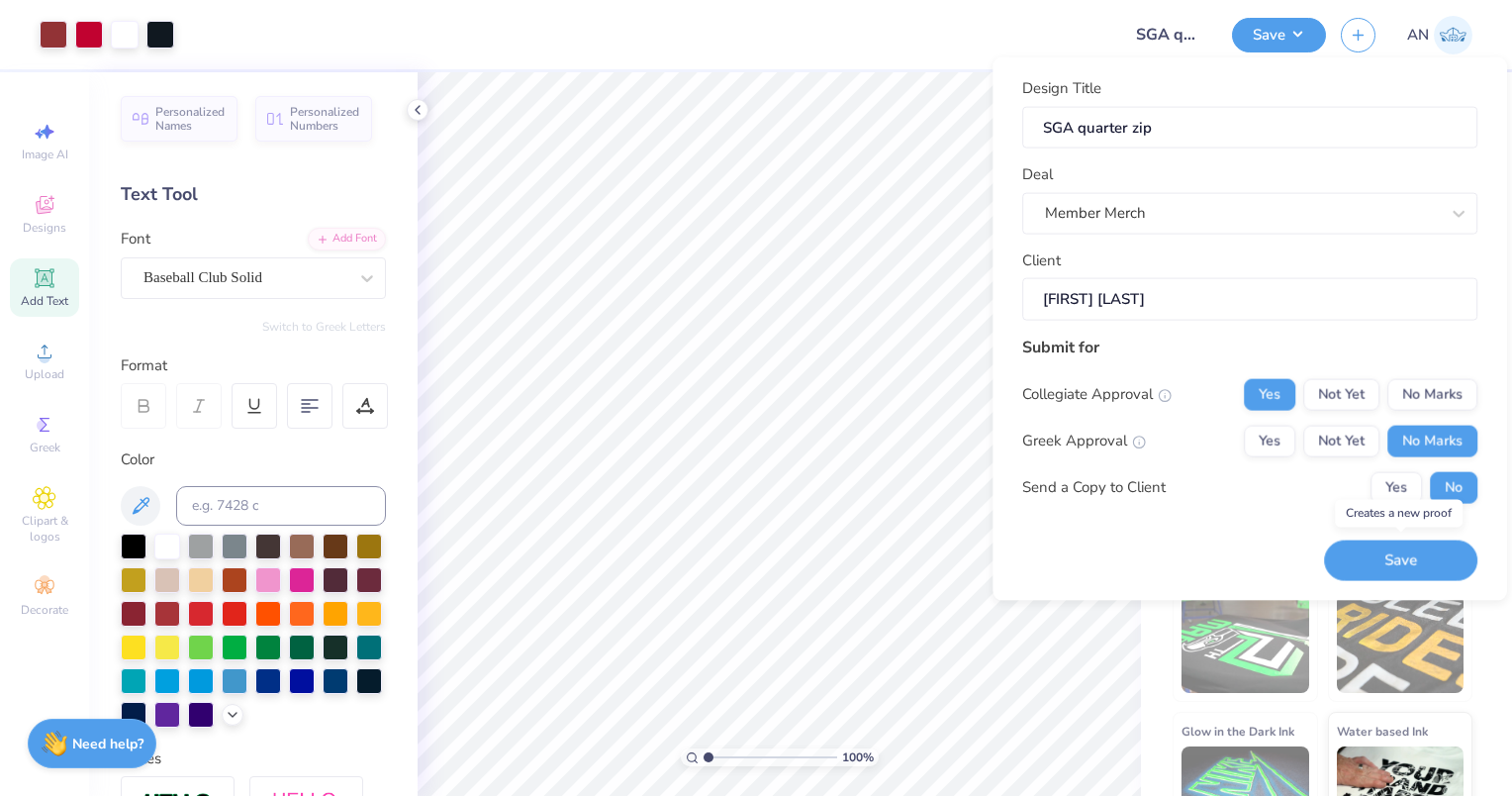 click on "Save" at bounding box center [1400, 560] 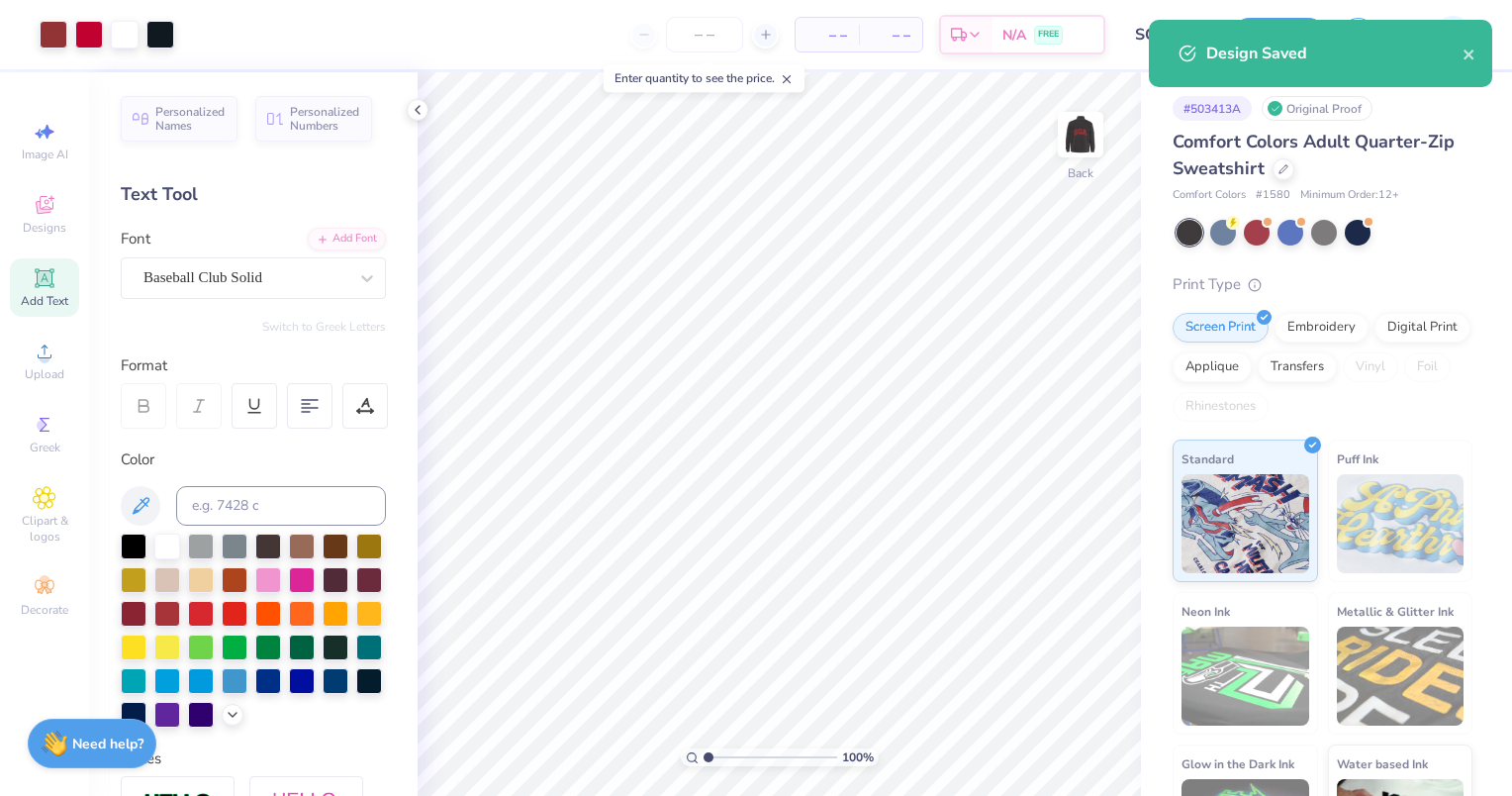 click at bounding box center [1245, 524] 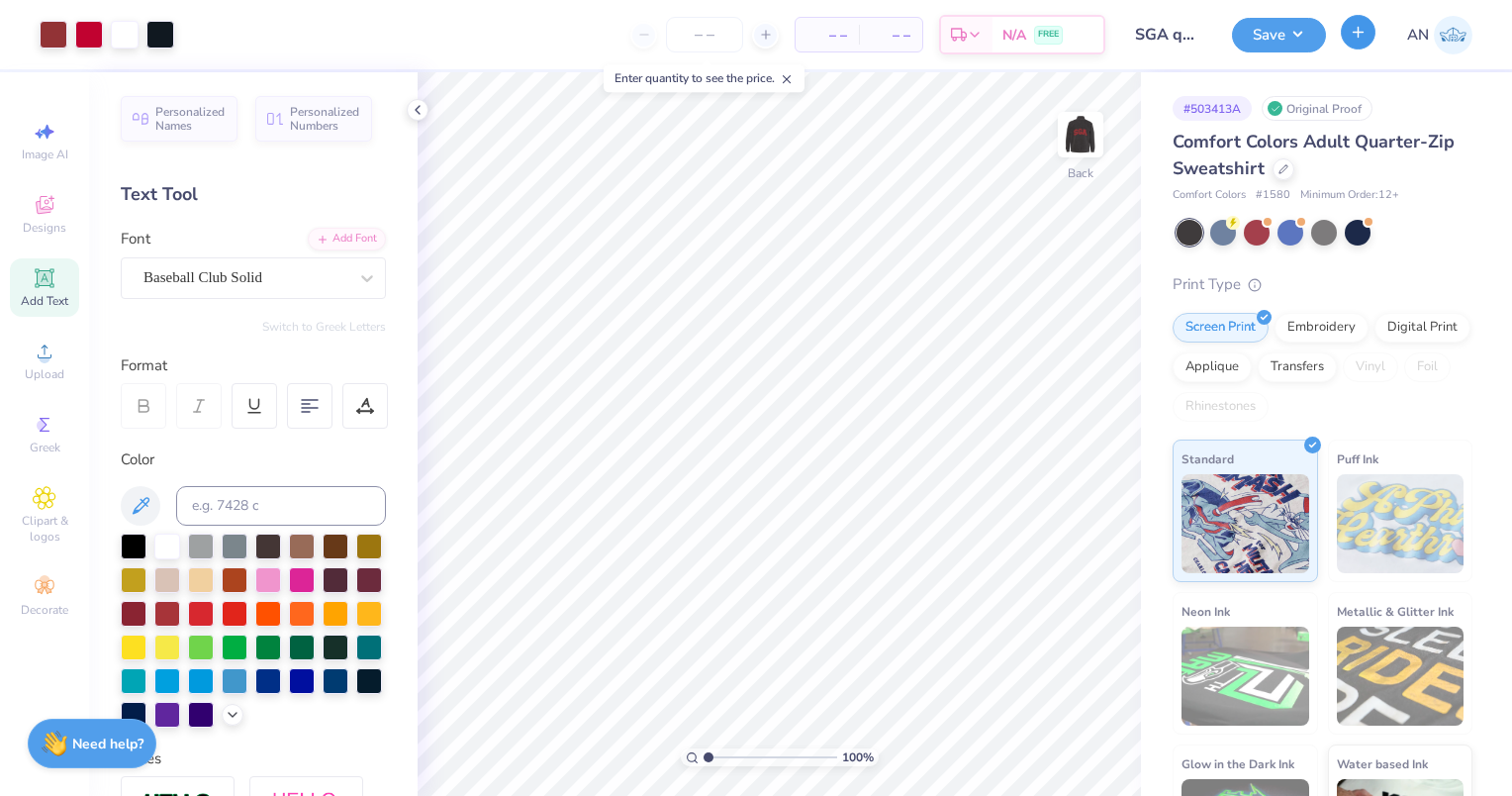 click 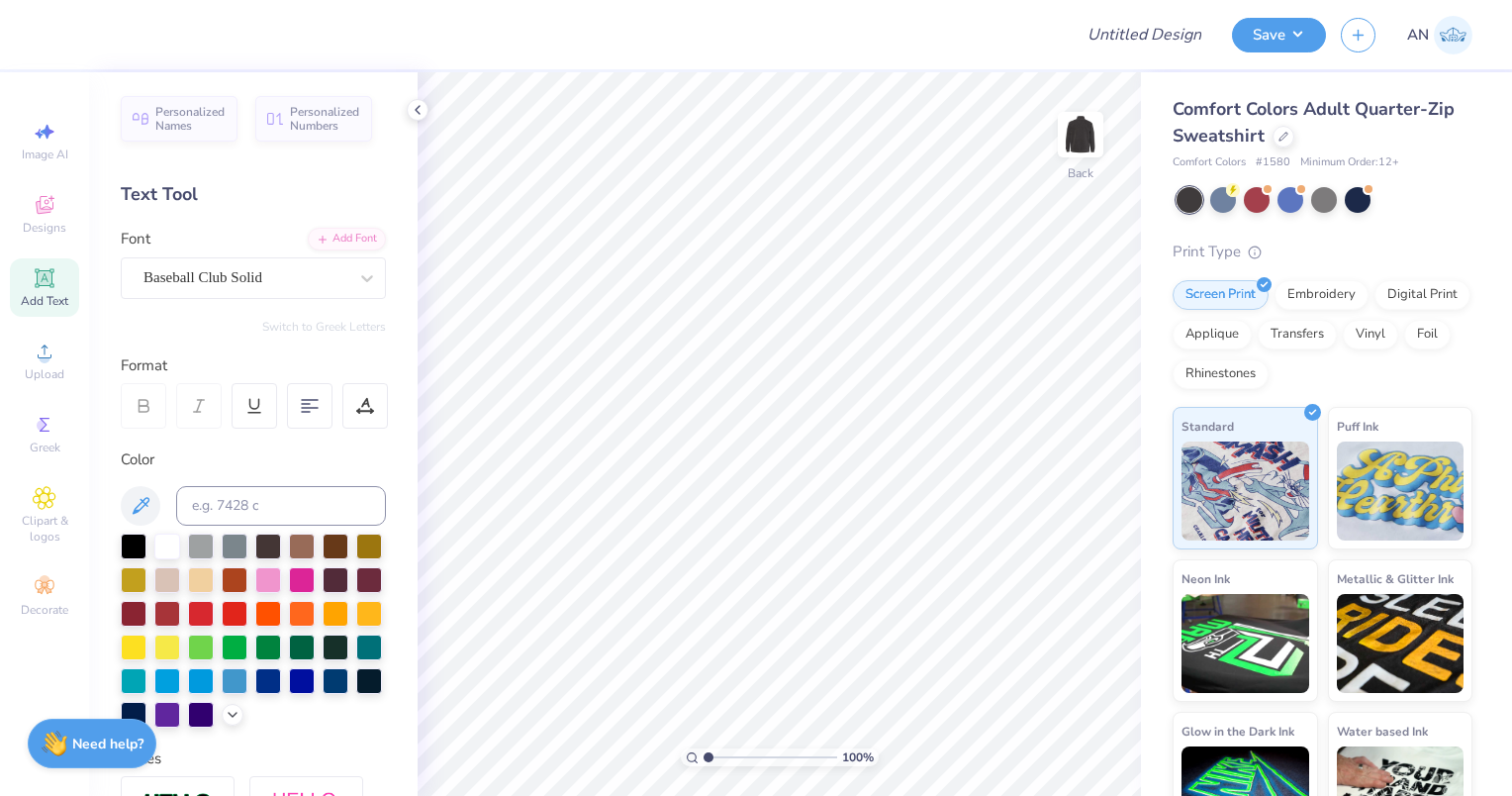 click on "Comfort Colors Adult Quarter-Zip Sweatshirt" at bounding box center [1322, 123] 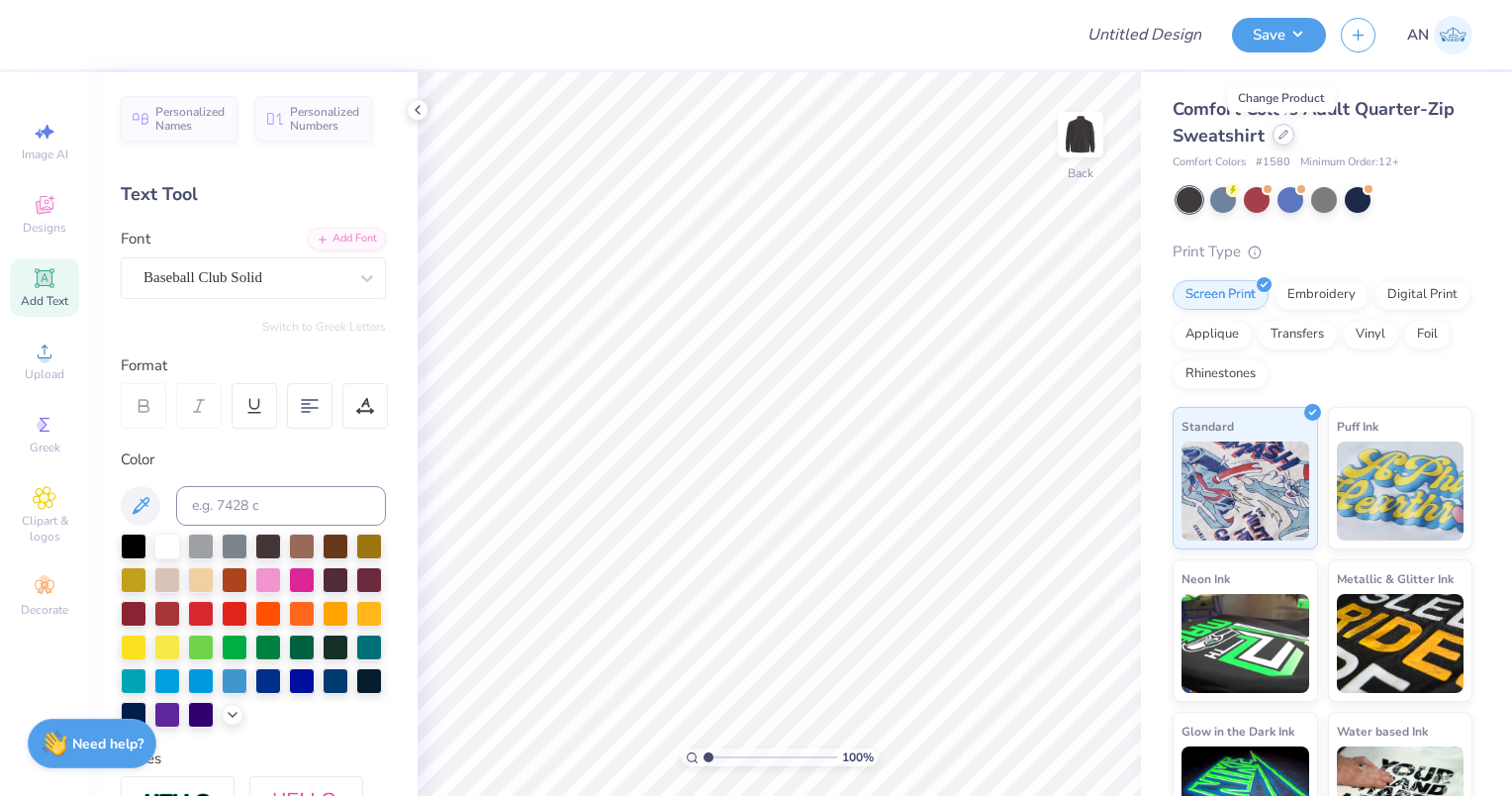 click at bounding box center [1283, 135] 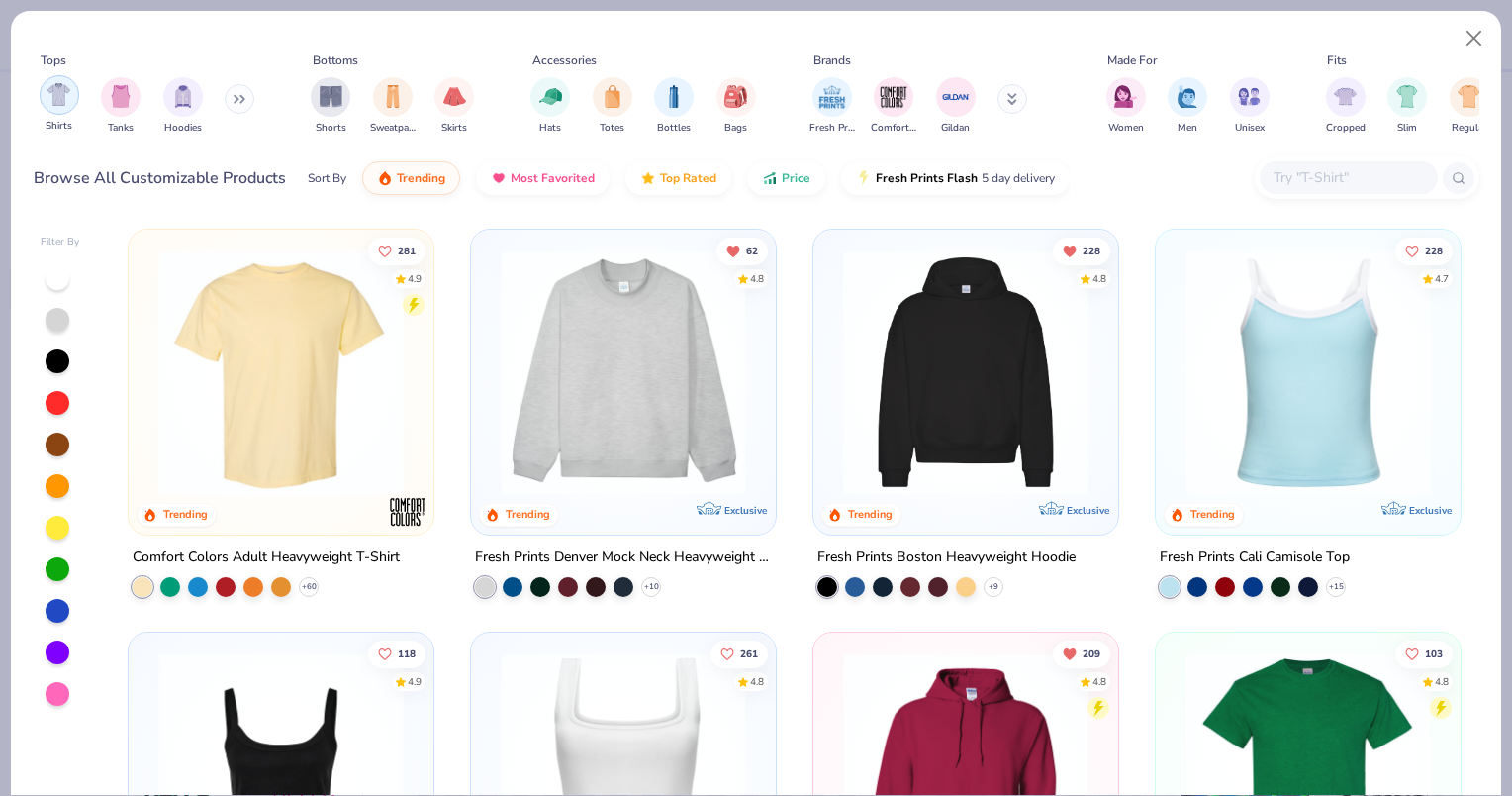 click at bounding box center (58, 94) 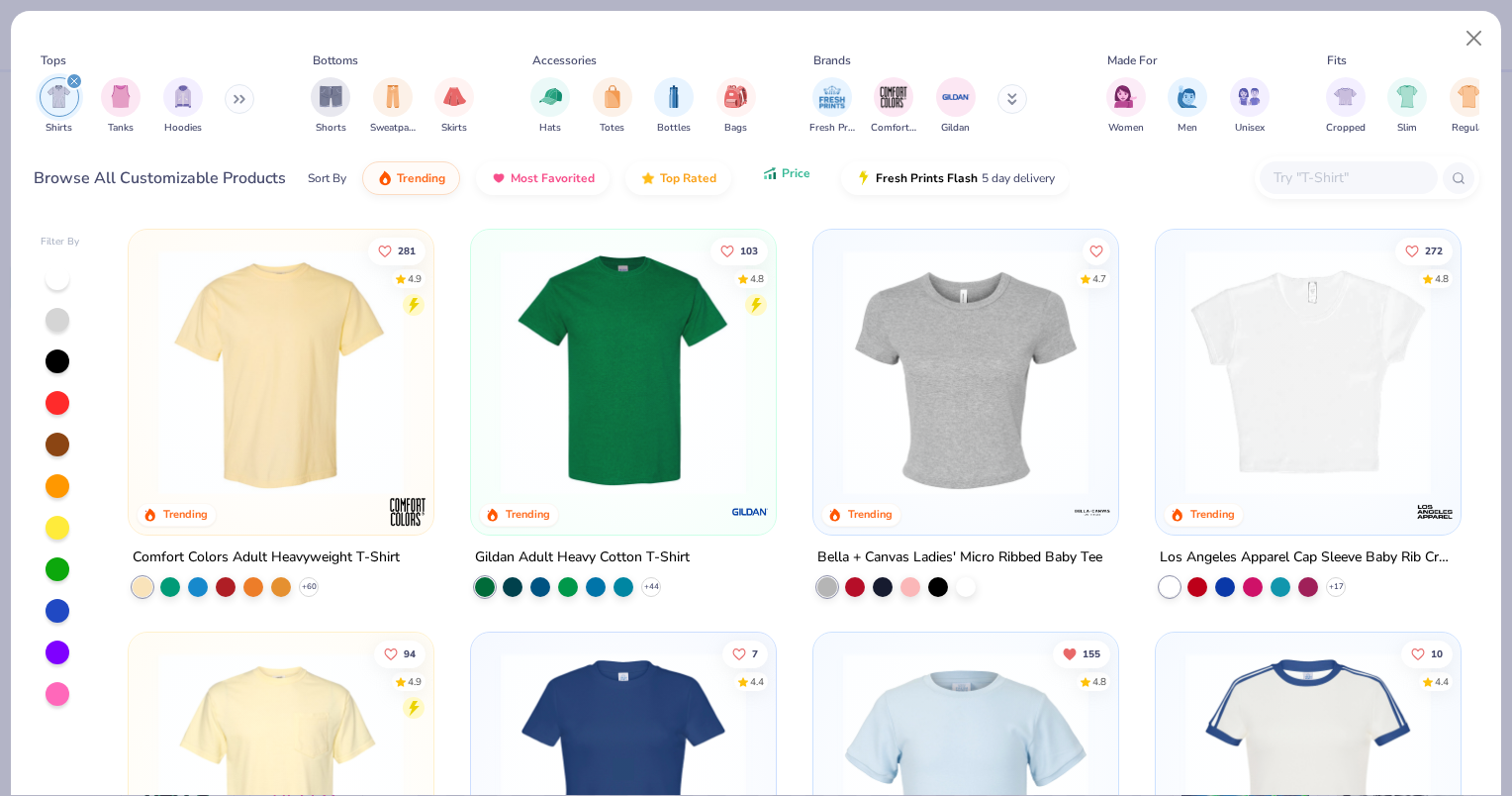 click on "Price" at bounding box center (786, 173) 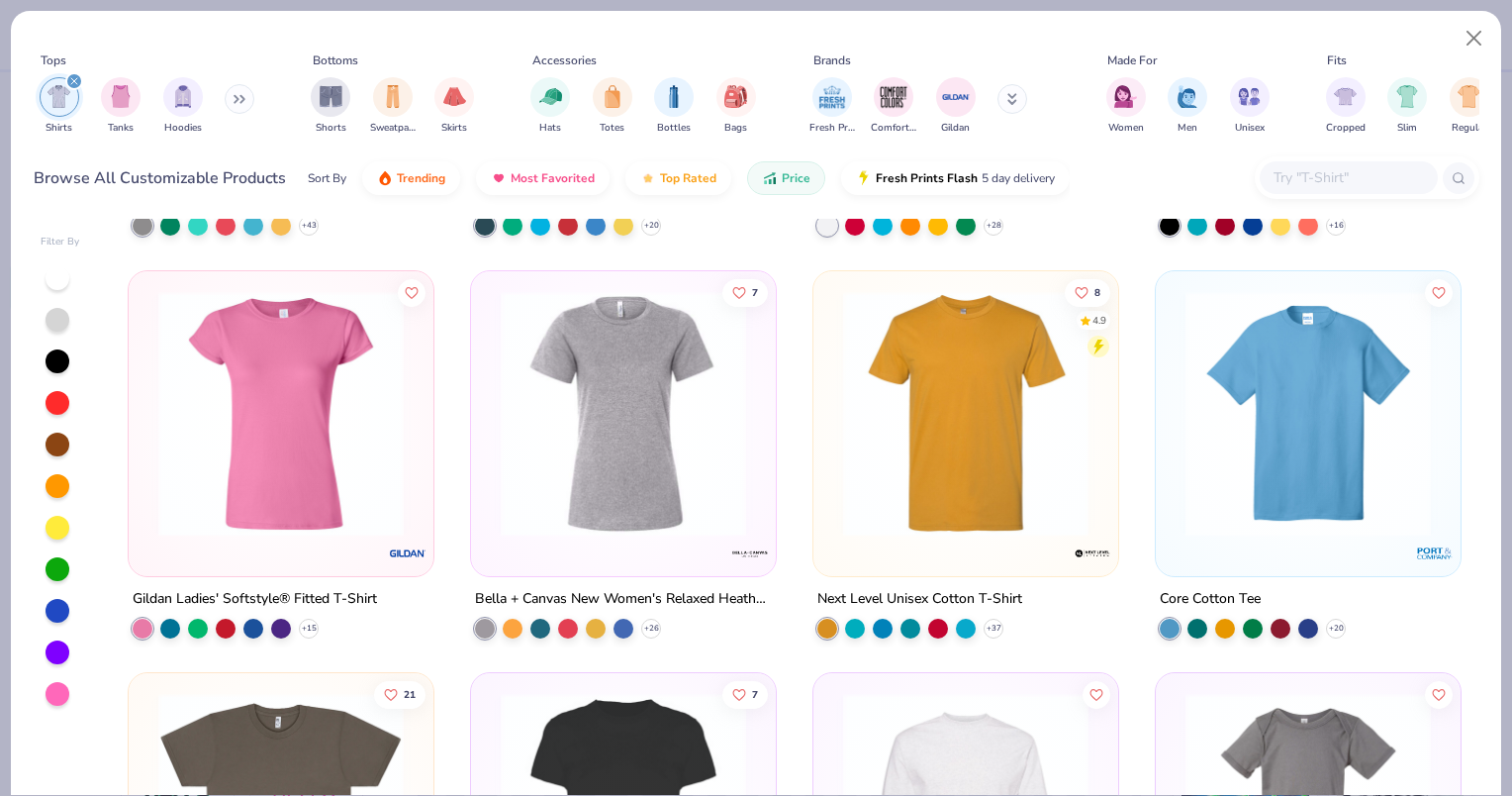 scroll, scrollTop: 2376, scrollLeft: 0, axis: vertical 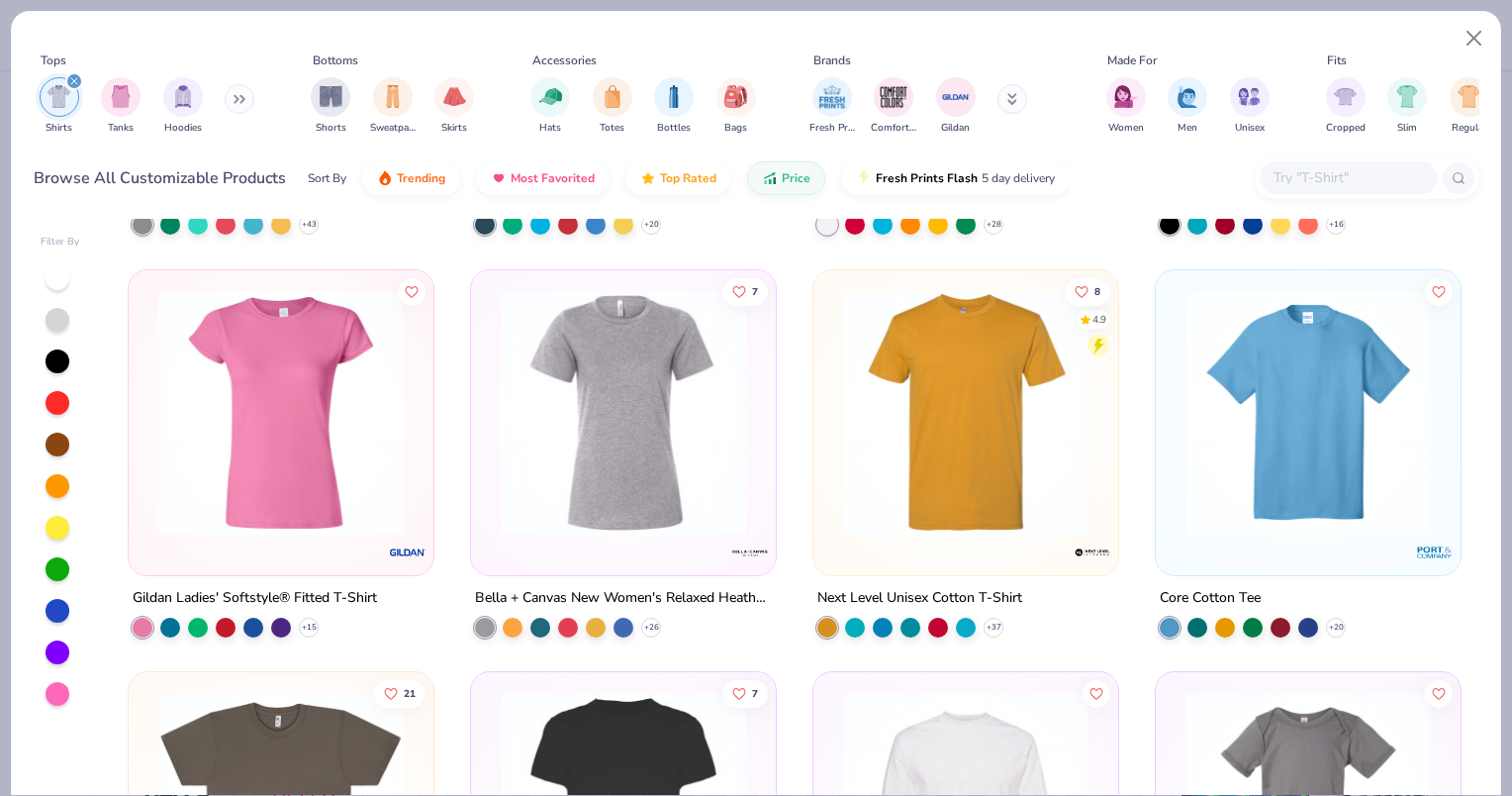click on "Gildan Youth Ultra Cotton® T-Shirt + 25 5 Bella + Canvas Youth Jersey T-Shirt + 30 Team 365 Men's Zone Performance T-Shirt + 20 Next Level Men's CVC Crew + 35 8 4.4 Bella + Canvas Unisex Heather CVC T-Shirt + 43 7 Gildan Gildan Men's Softstyle CVC T-Shirt + 20 Alstyle Classic T-Shirt + 28 24 Gildan Hammer Adult   6 Oz. T-Shirt + 16 Gildan Ladies' Softstyle® Fitted T-Shirt + 15 7 Bella + Canvas New Women's Relaxed Heather CVC Short Sleeve Tee + 26 8 4.9 Next Level Unisex Cotton T-Shirt + 37 Core Cotton Tee + 20 21 Los Angeles Apparel S/S Fine Jersey Crew 4.3 Oz + 14 7 Los Angeles Apparel S/S Fine Jersey Tee 4.3 OZ Alstyle Classic Long Sleeve T-Shirt + 13 Bella + Canvas Baby Jersey Short Sleeve One Piece + 10 6 Alternative Men's Keeper Vintage Jersey + 16 7 Alternative Unisex Go-To T-Shirt + 26 8 Shaka Wear Adult Max Heavyweight T-Shirt + 9 9 4.4 Gildan Adult Heavy Cotton 5.3 Oz. Long-Sleeve T-Shirt + 19" at bounding box center (794, 61) 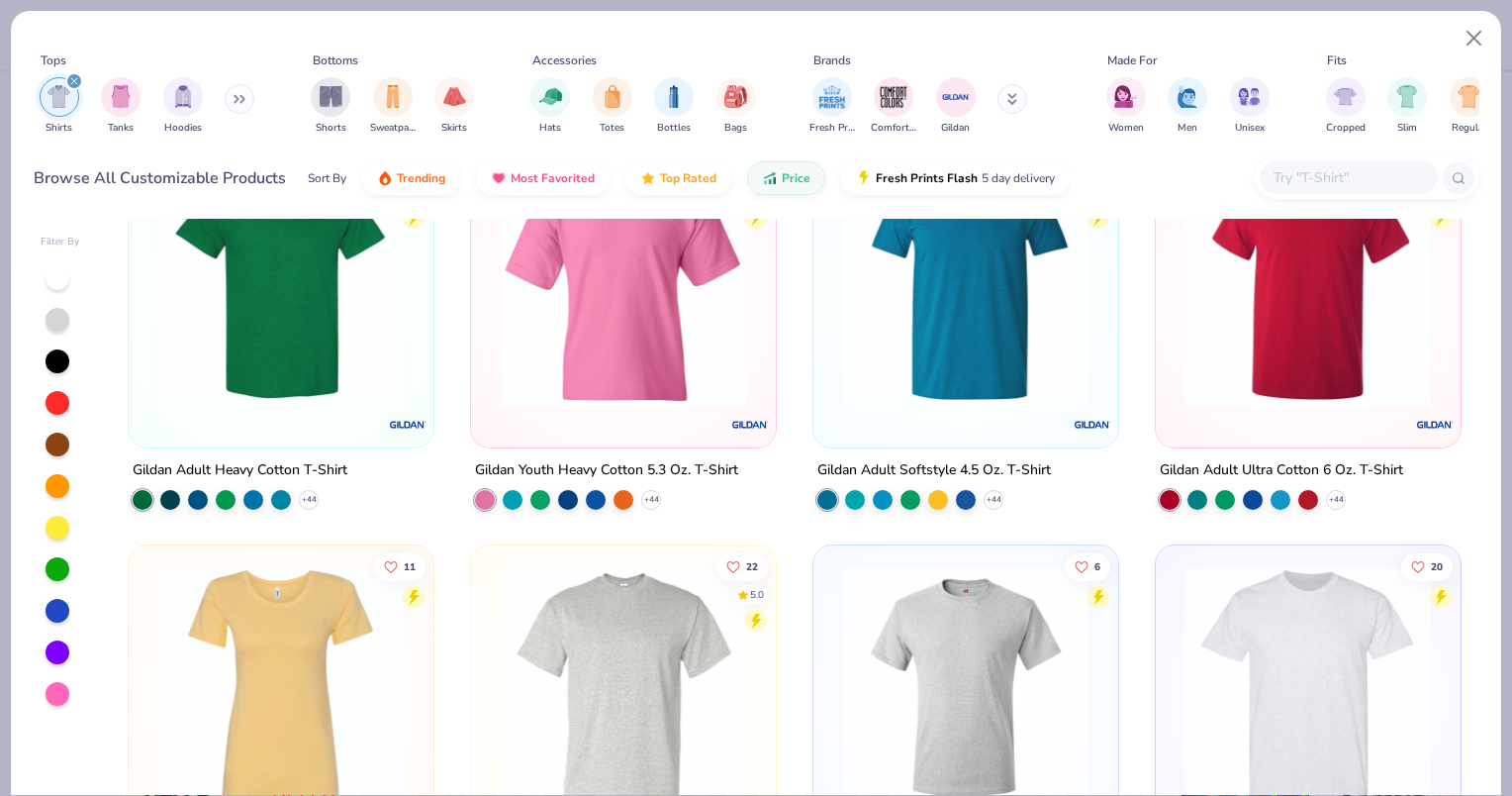 scroll, scrollTop: 0, scrollLeft: 0, axis: both 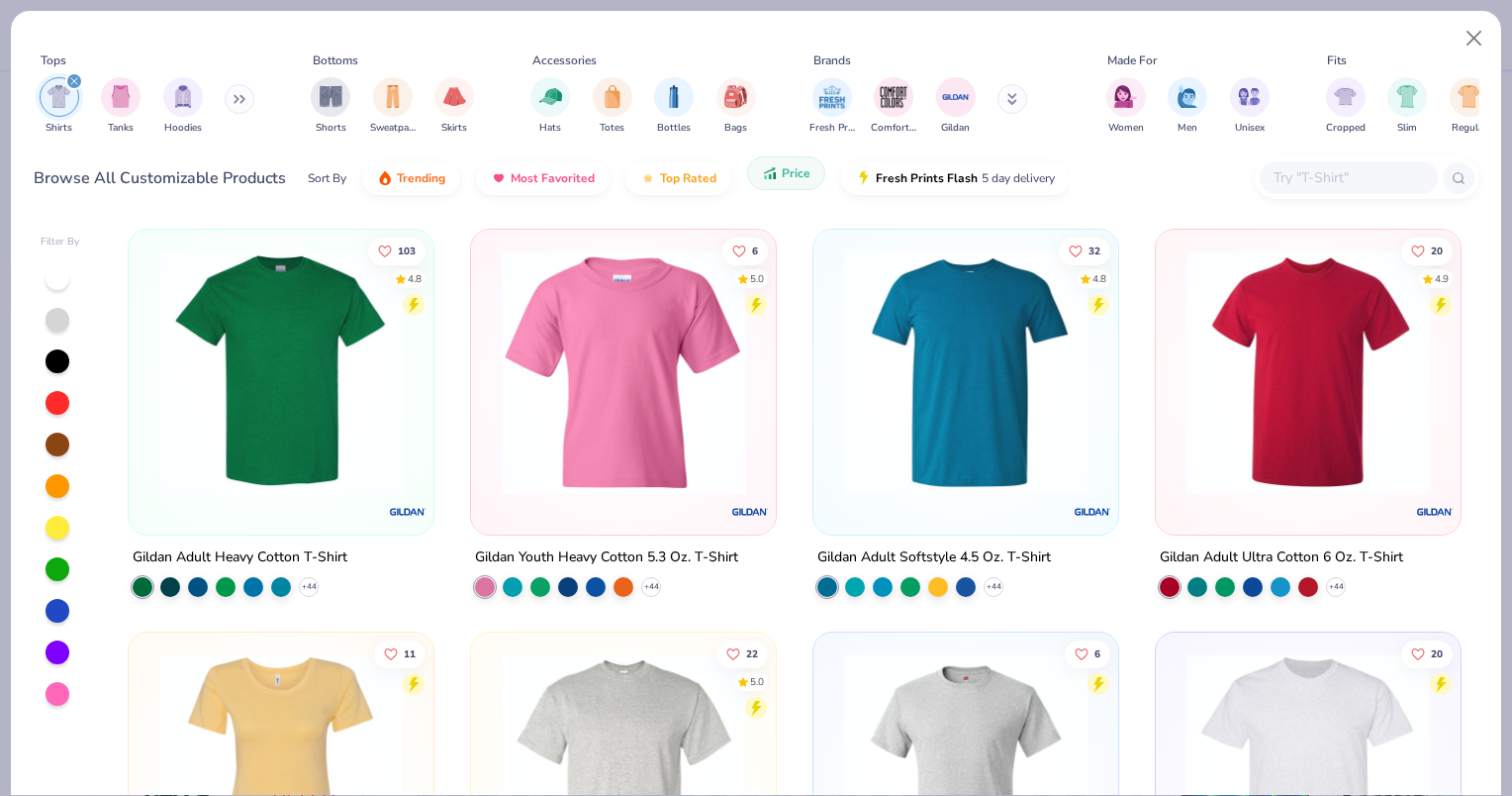 click on "Price" at bounding box center [786, 173] 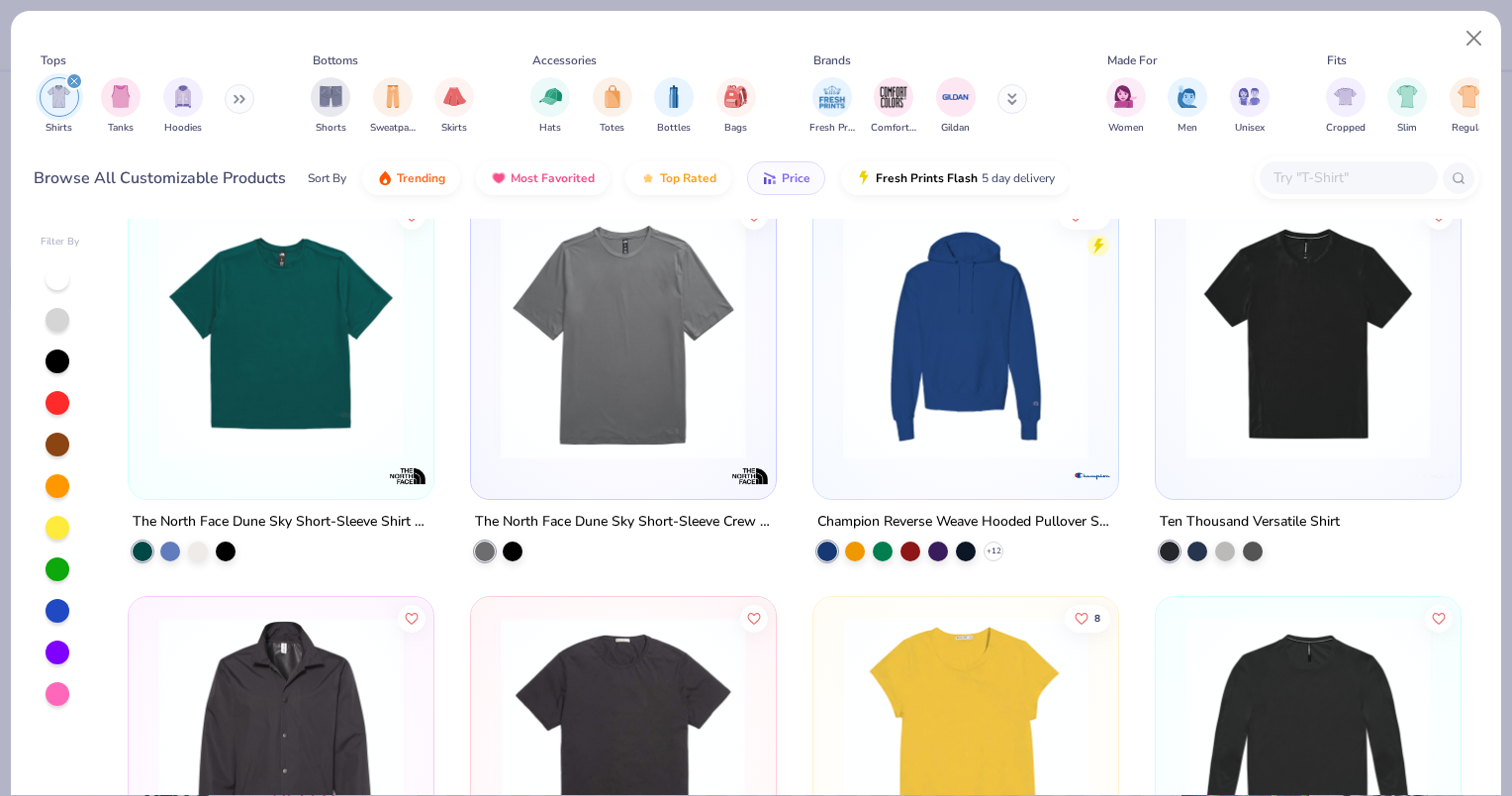 scroll, scrollTop: 0, scrollLeft: 0, axis: both 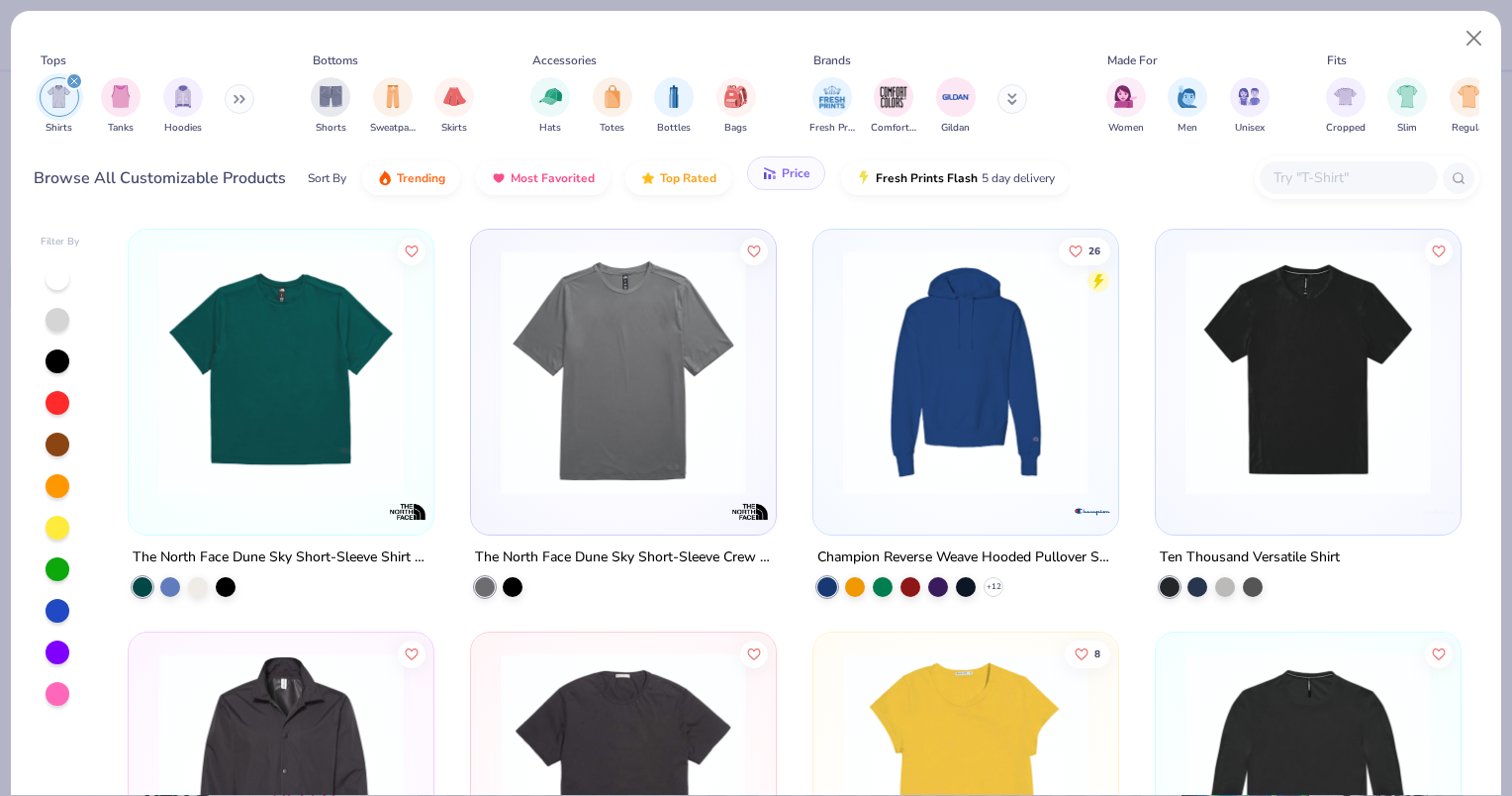click on "Price" at bounding box center (786, 173) 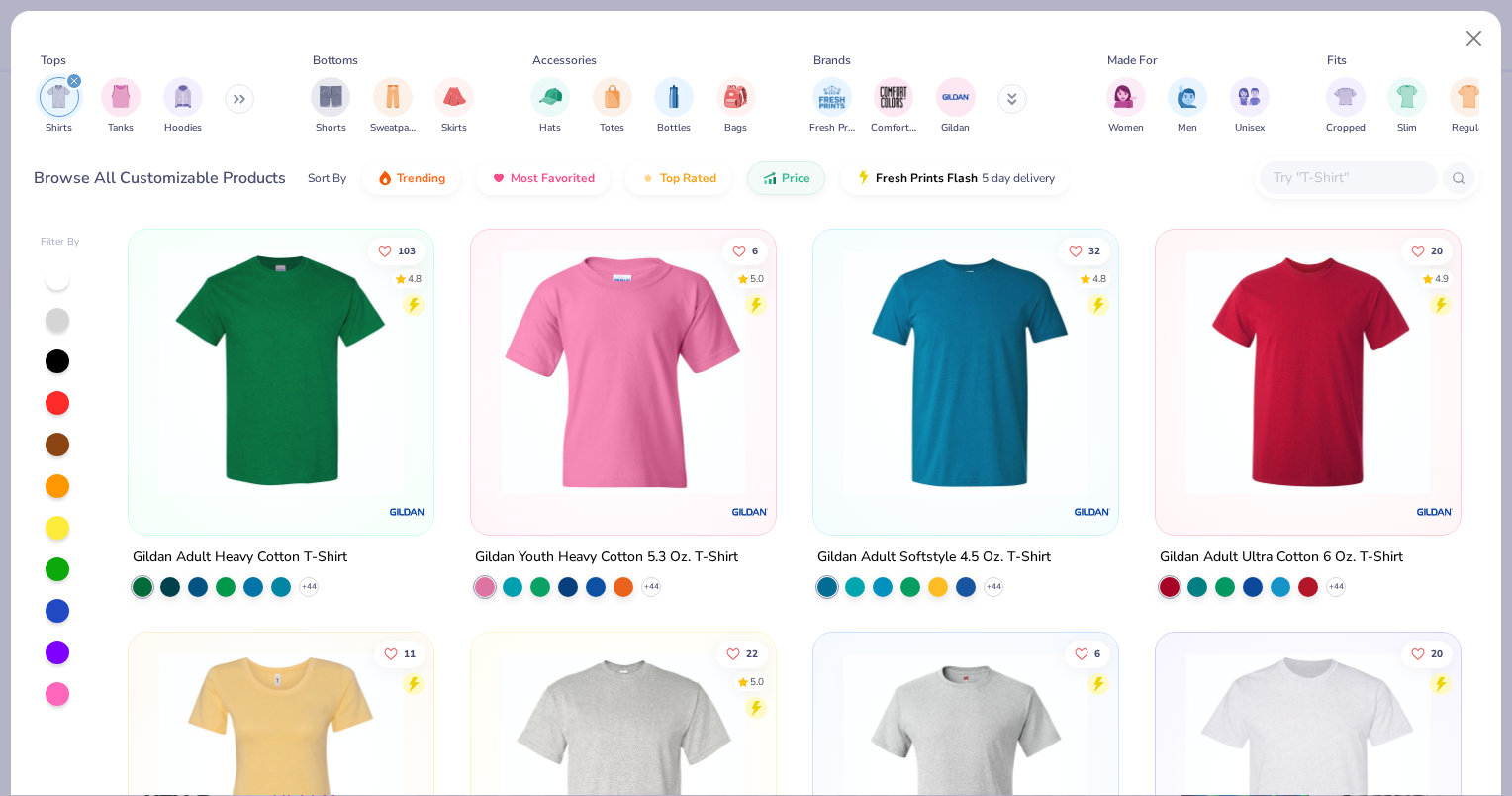 click at bounding box center (281, 372) 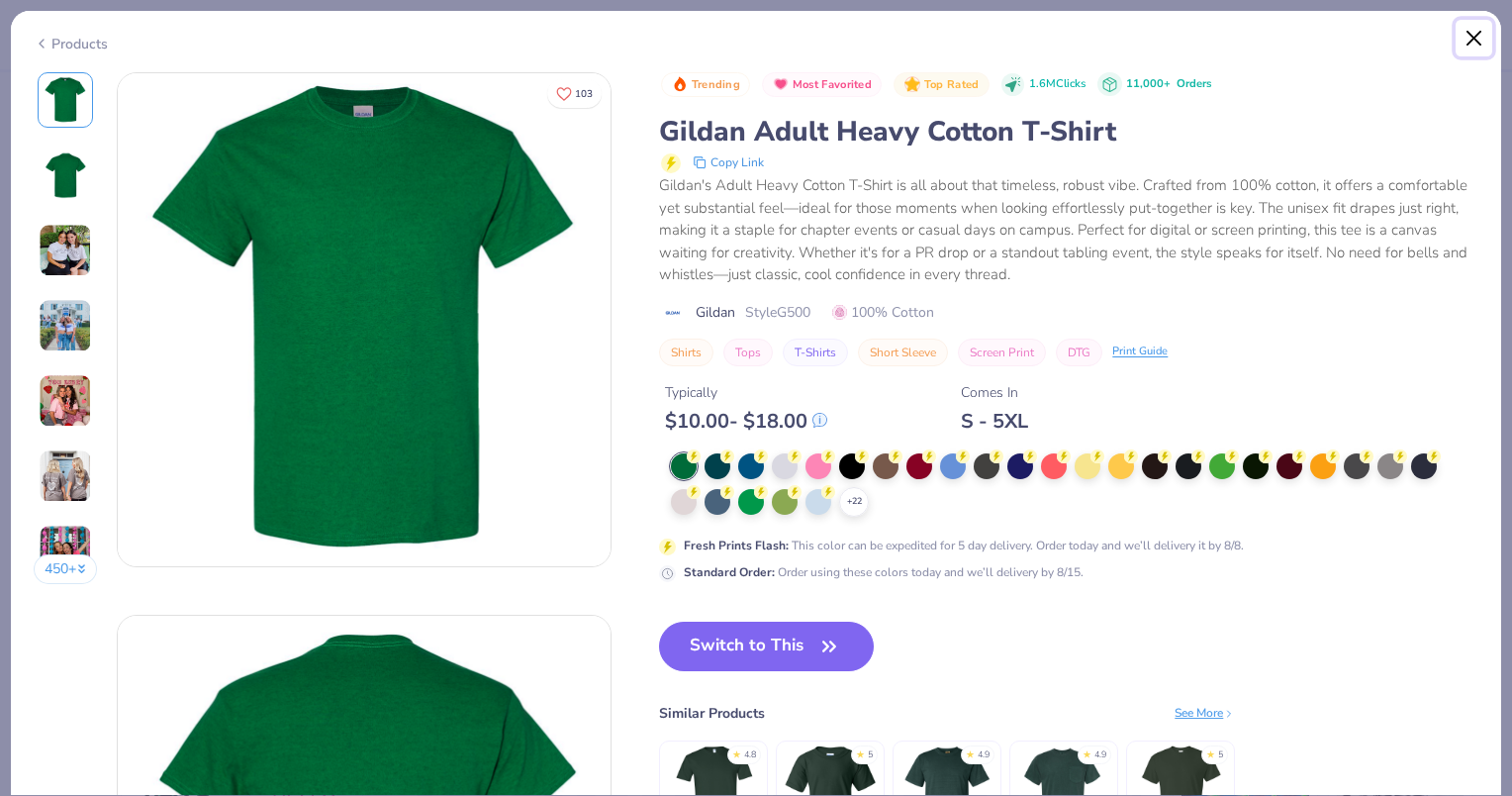 click at bounding box center (1474, 39) 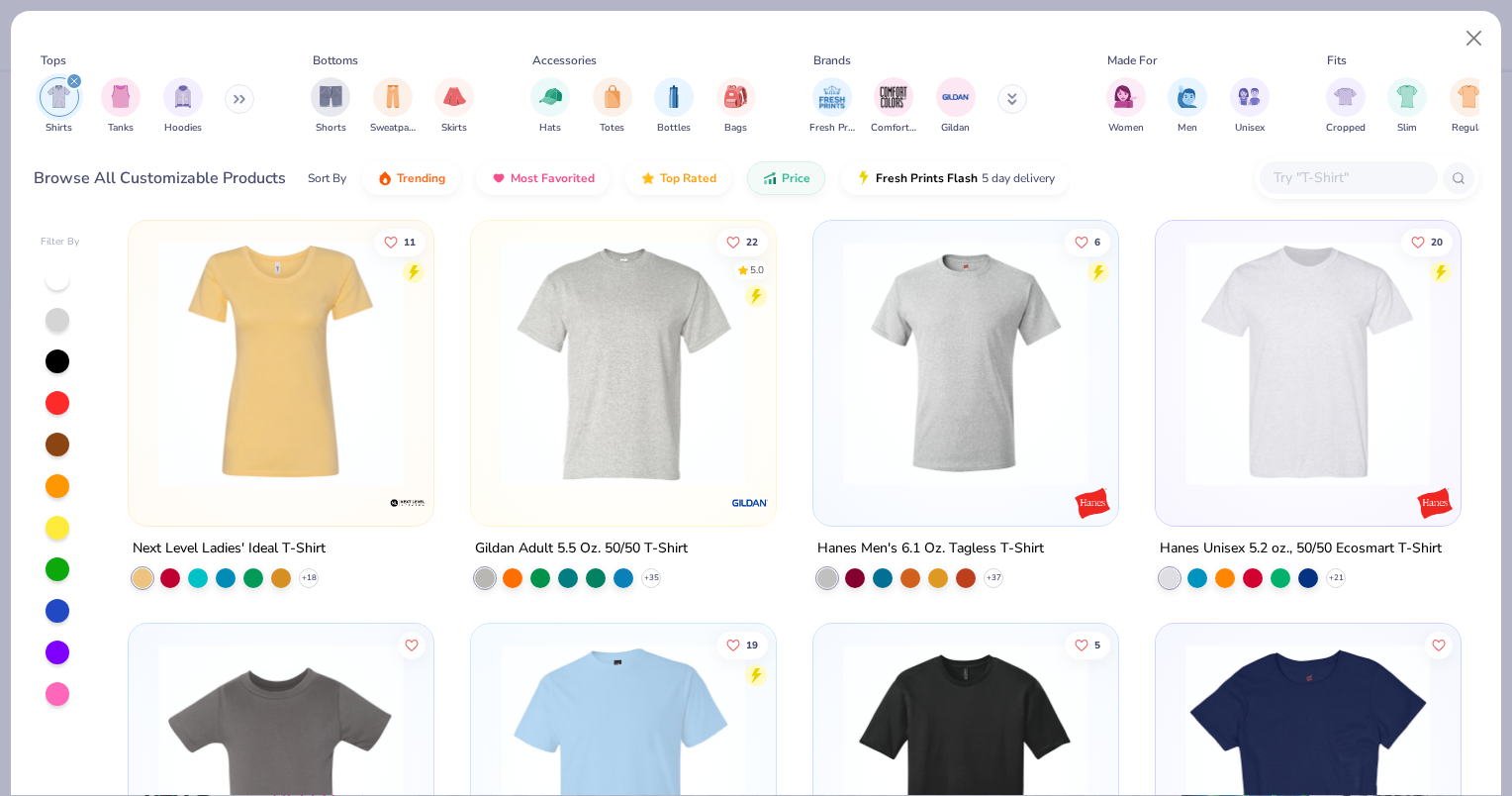 scroll, scrollTop: 0, scrollLeft: 0, axis: both 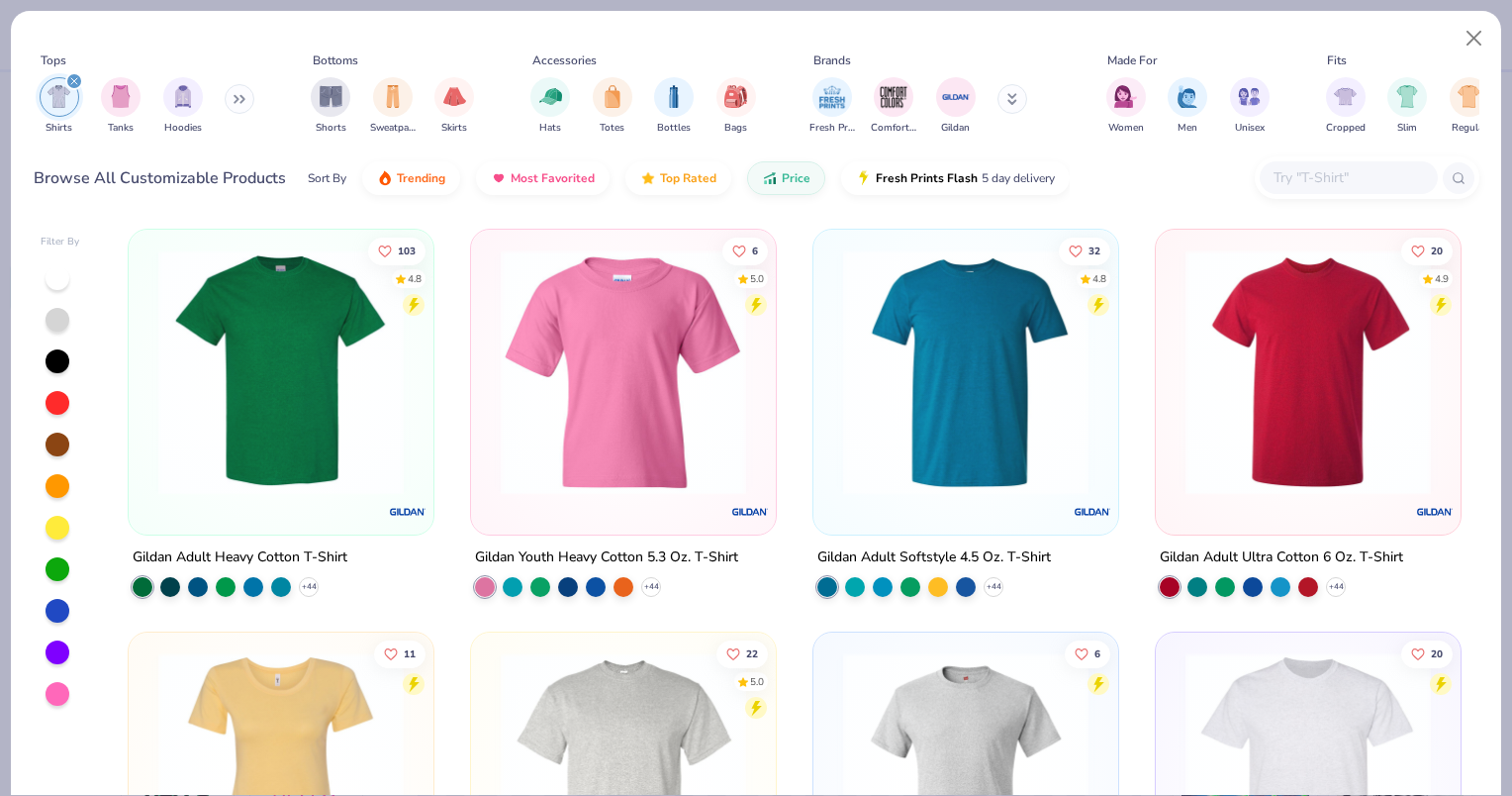click at bounding box center [281, 372] 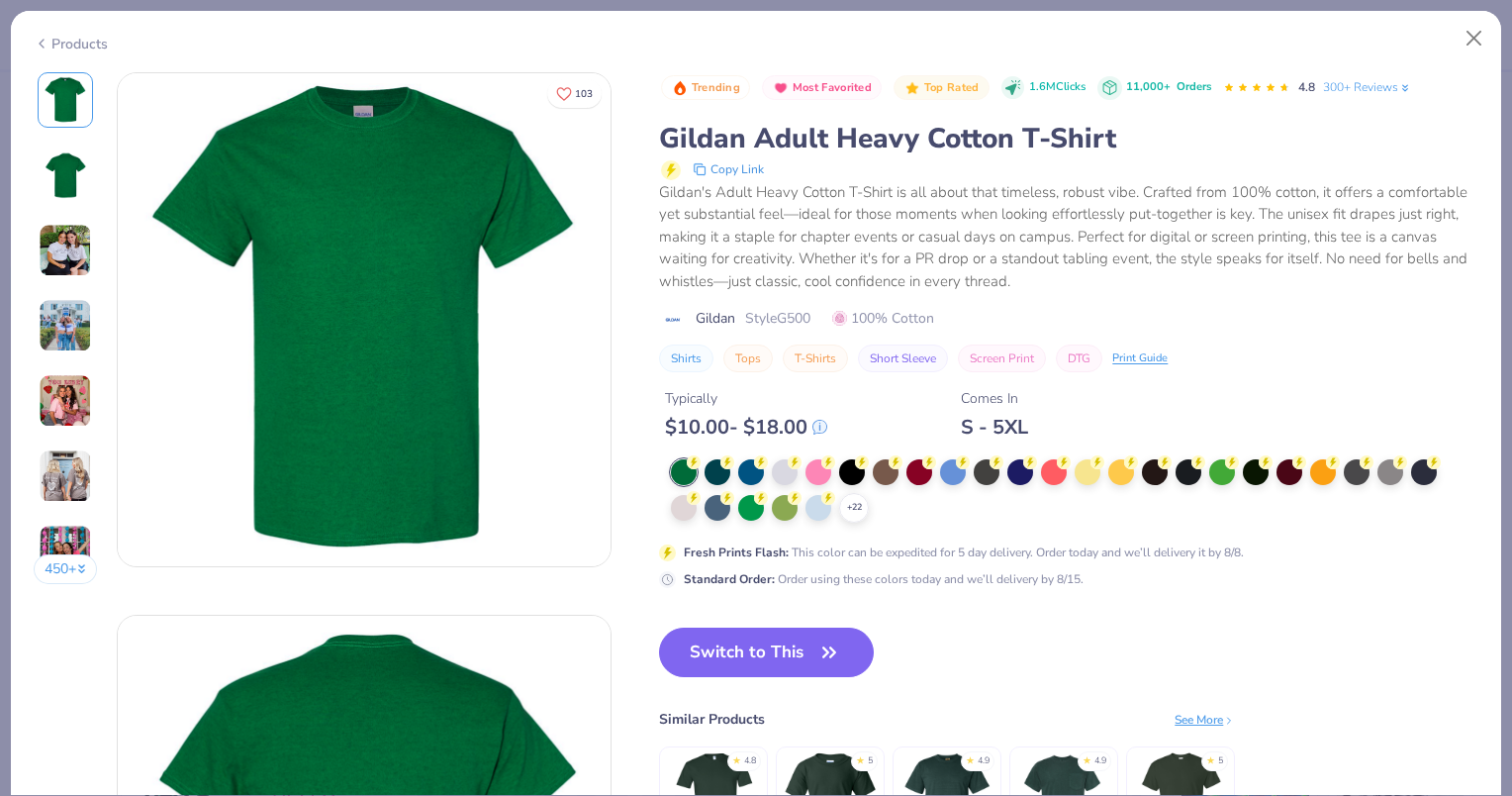 click at bounding box center [65, 175] 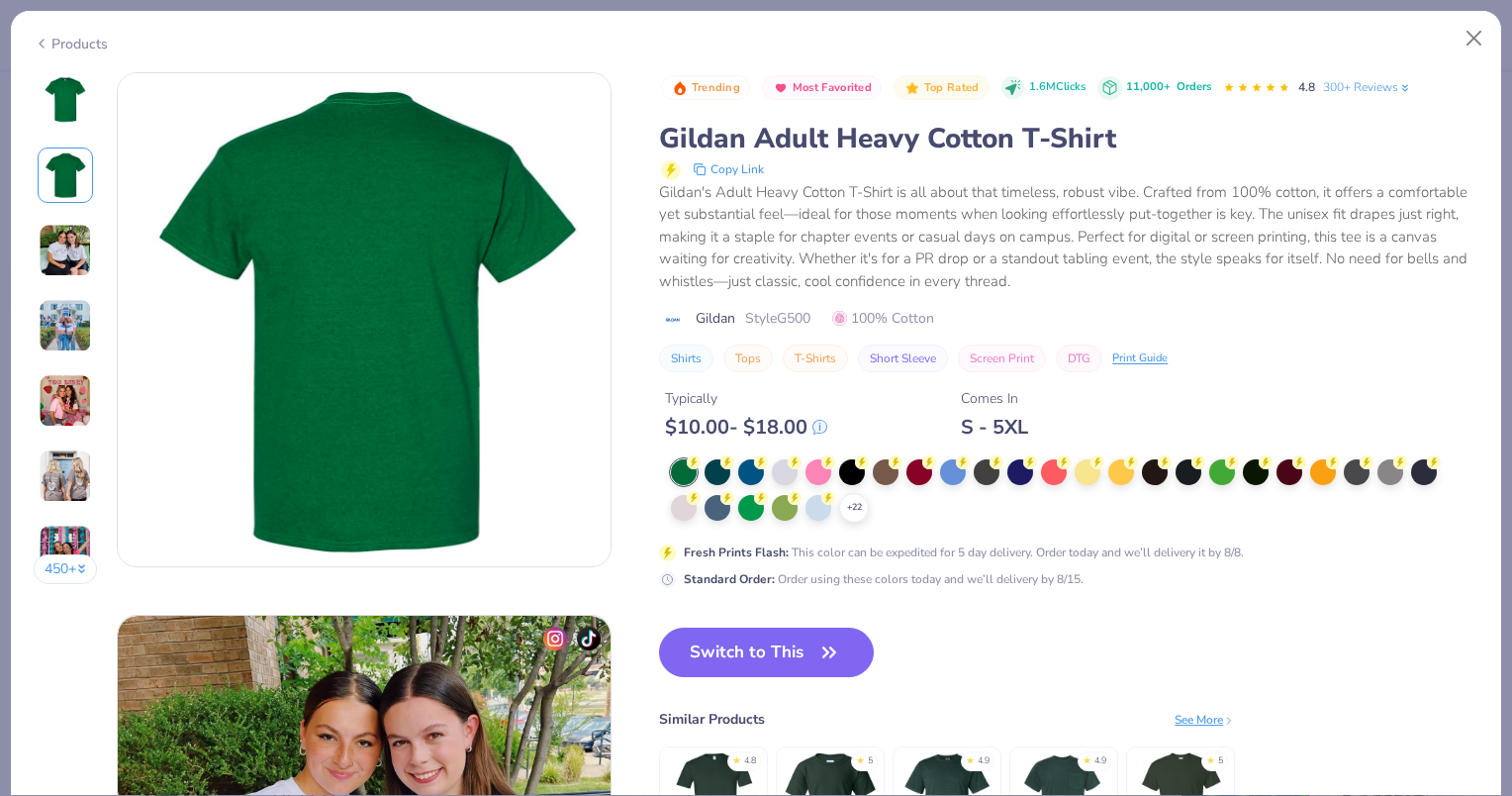 click at bounding box center [65, 250] 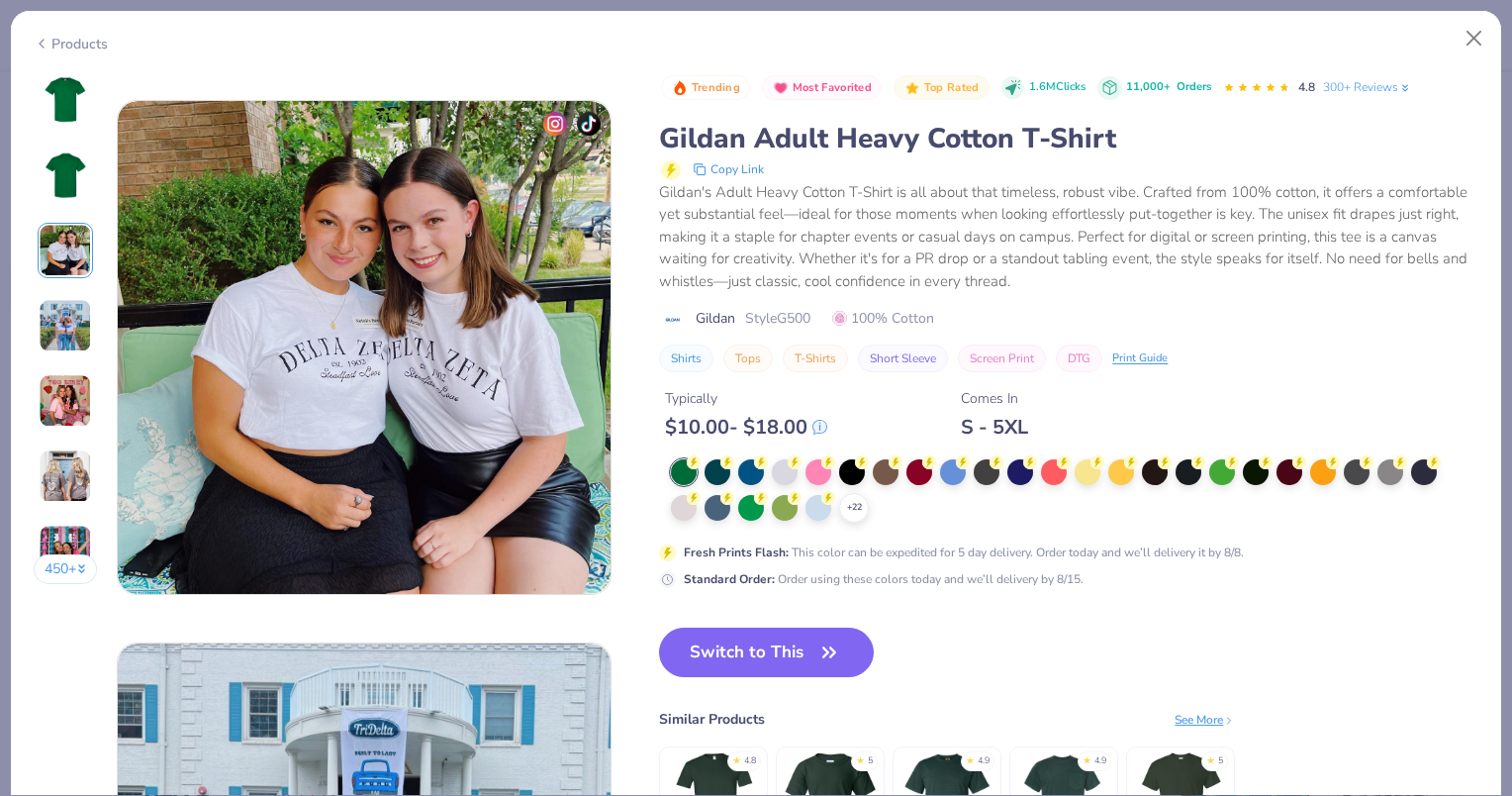 scroll, scrollTop: 1085, scrollLeft: 0, axis: vertical 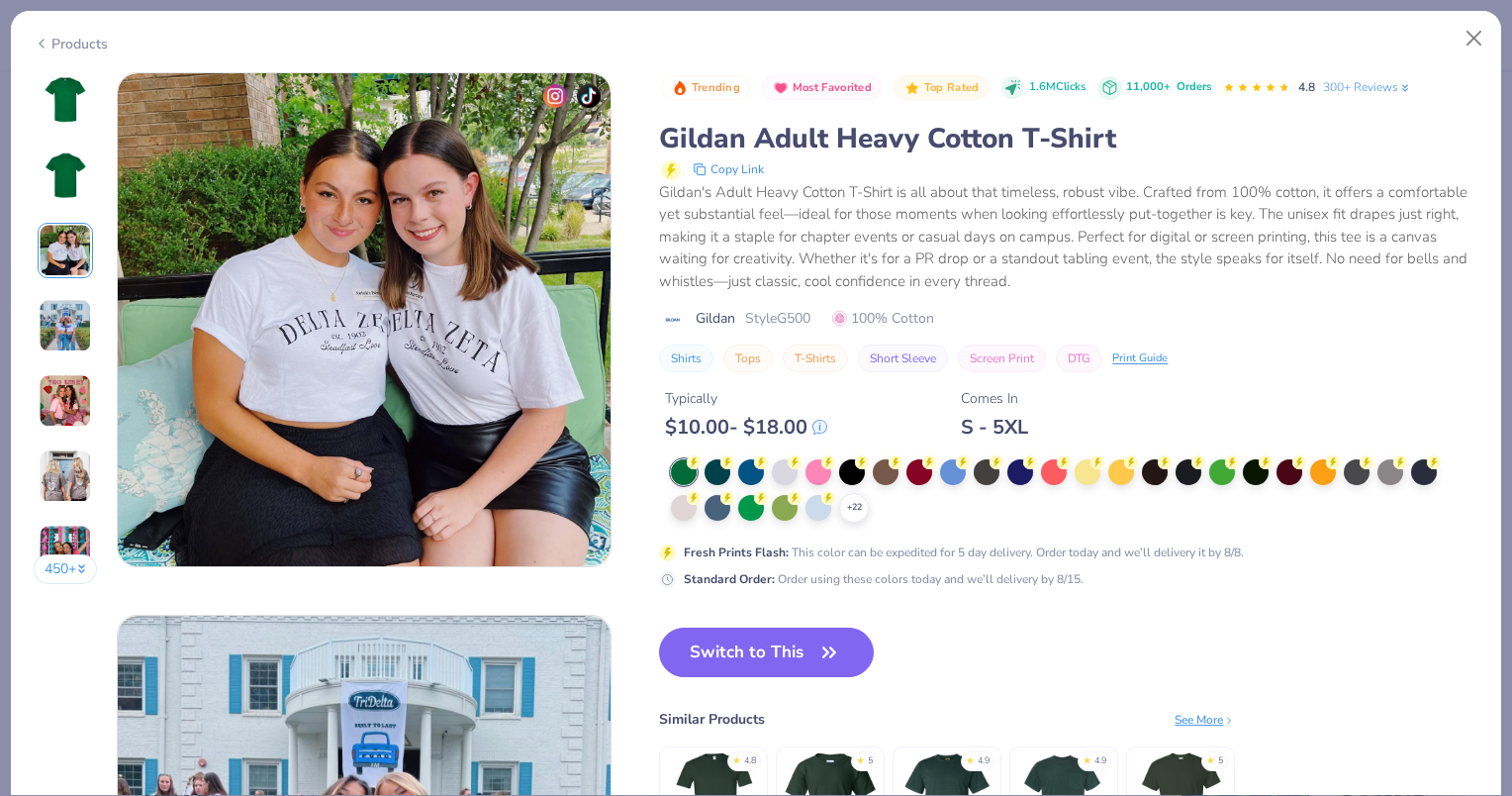 click at bounding box center [65, 326] 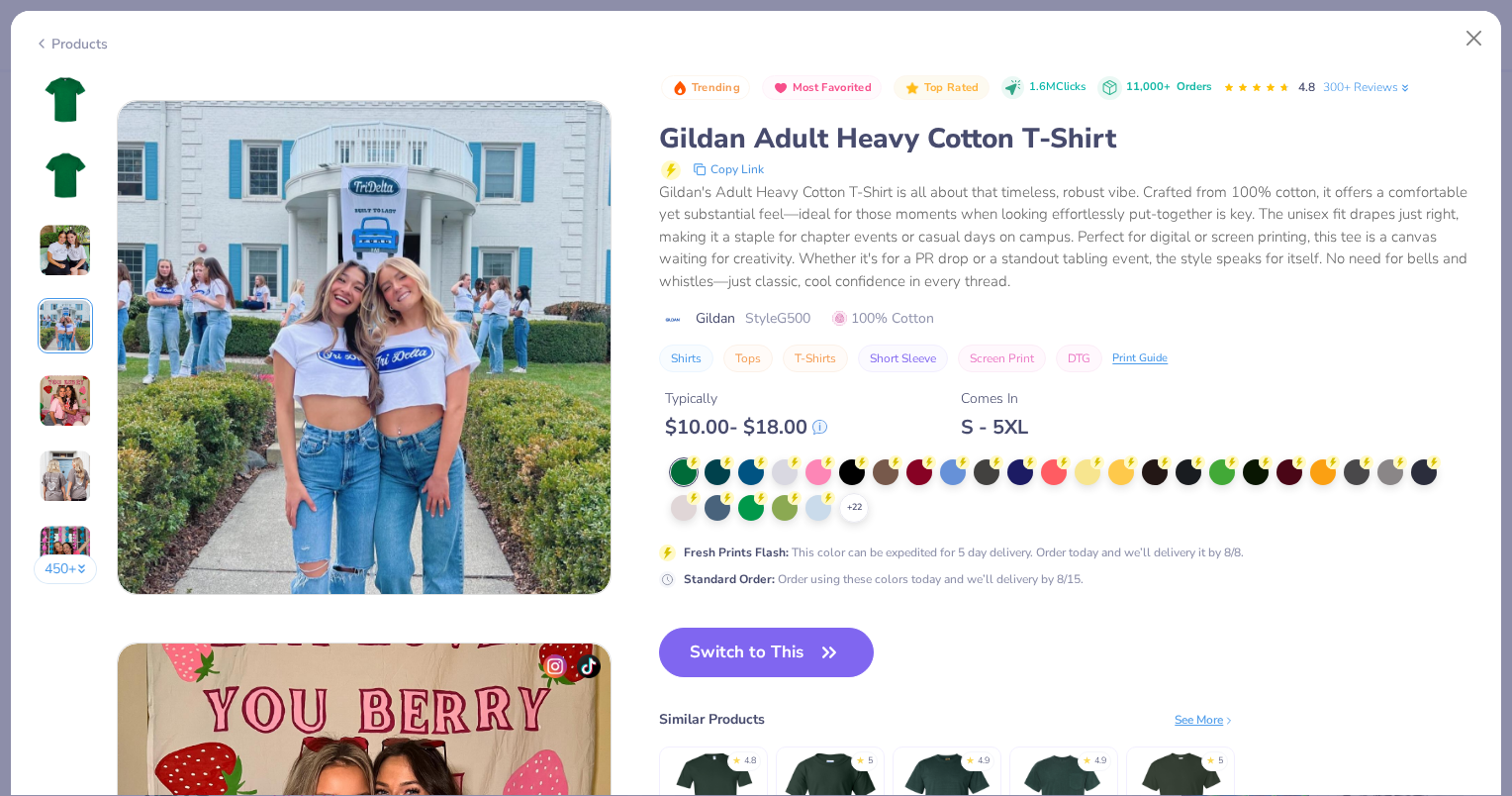 scroll, scrollTop: 1628, scrollLeft: 0, axis: vertical 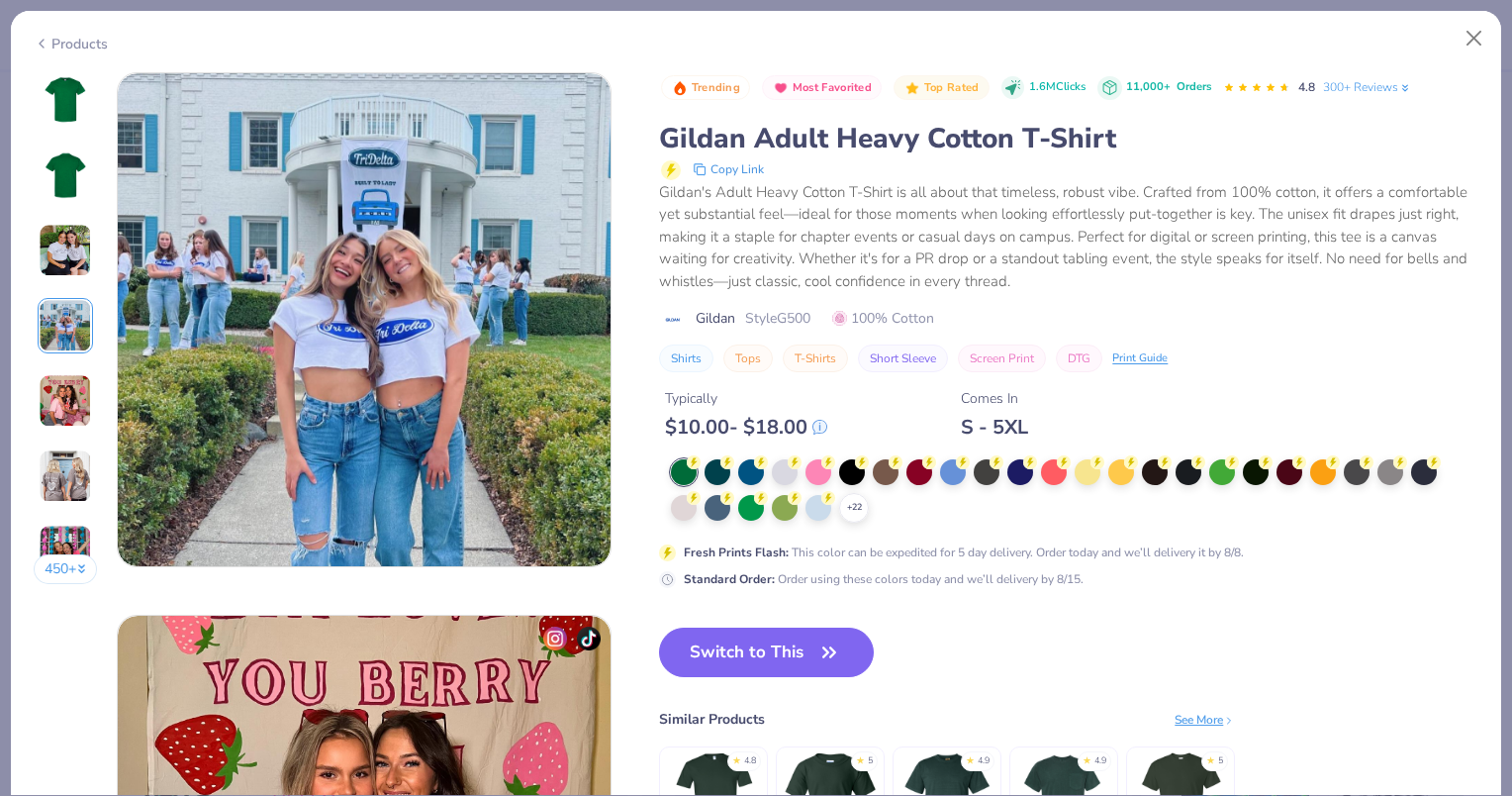 click at bounding box center [65, 401] 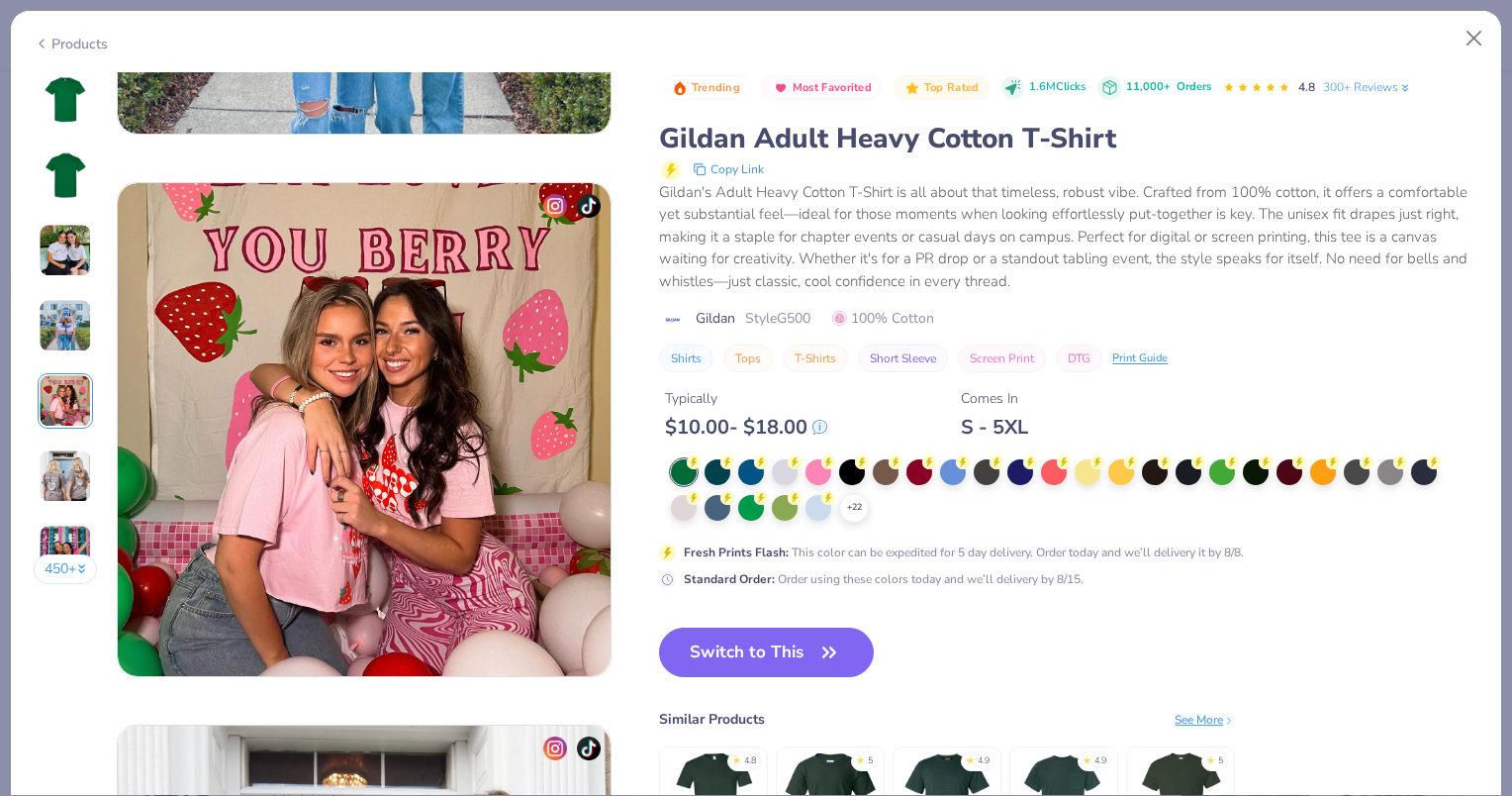 scroll, scrollTop: 2170, scrollLeft: 0, axis: vertical 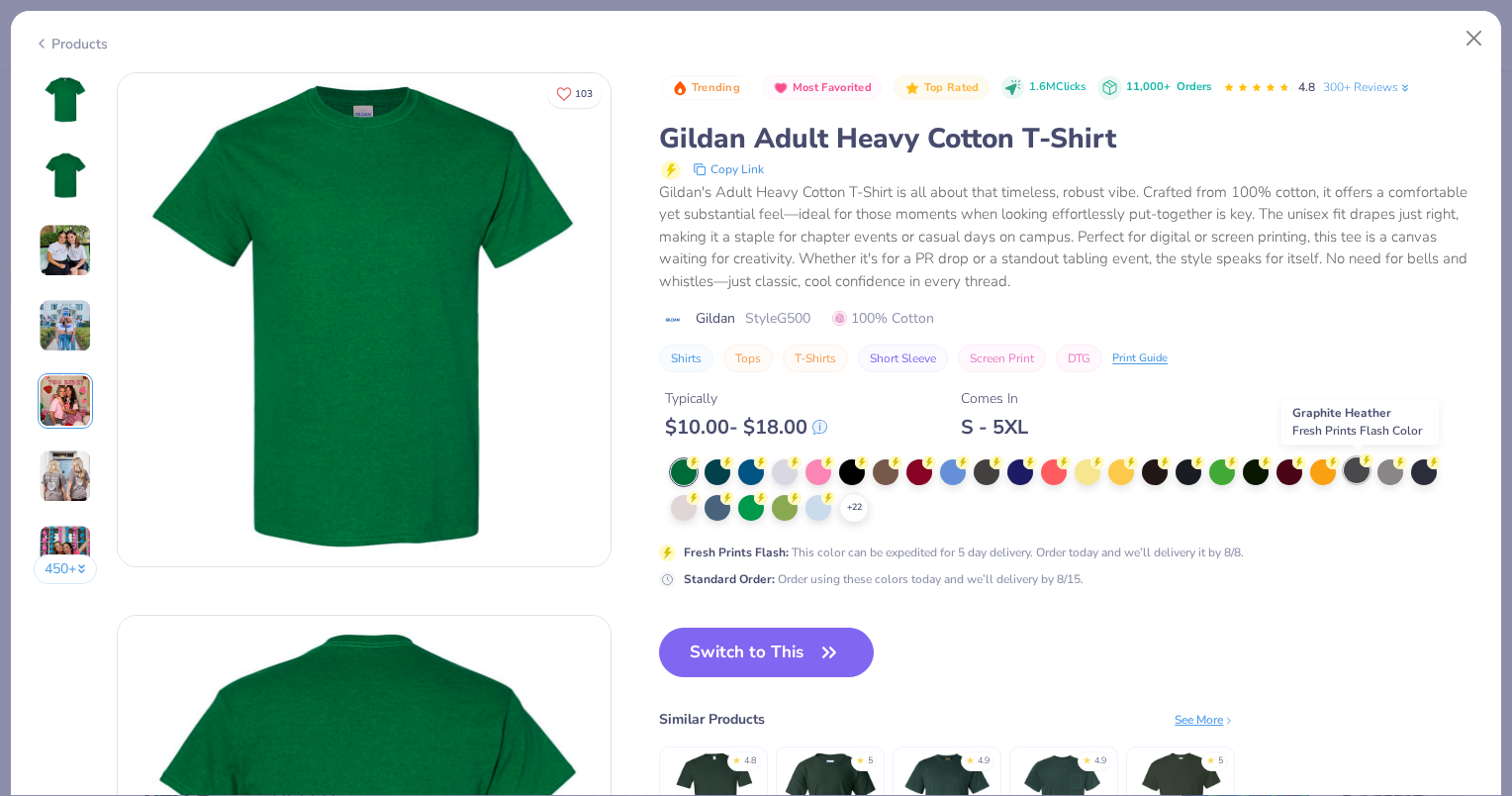 click at bounding box center (1357, 470) 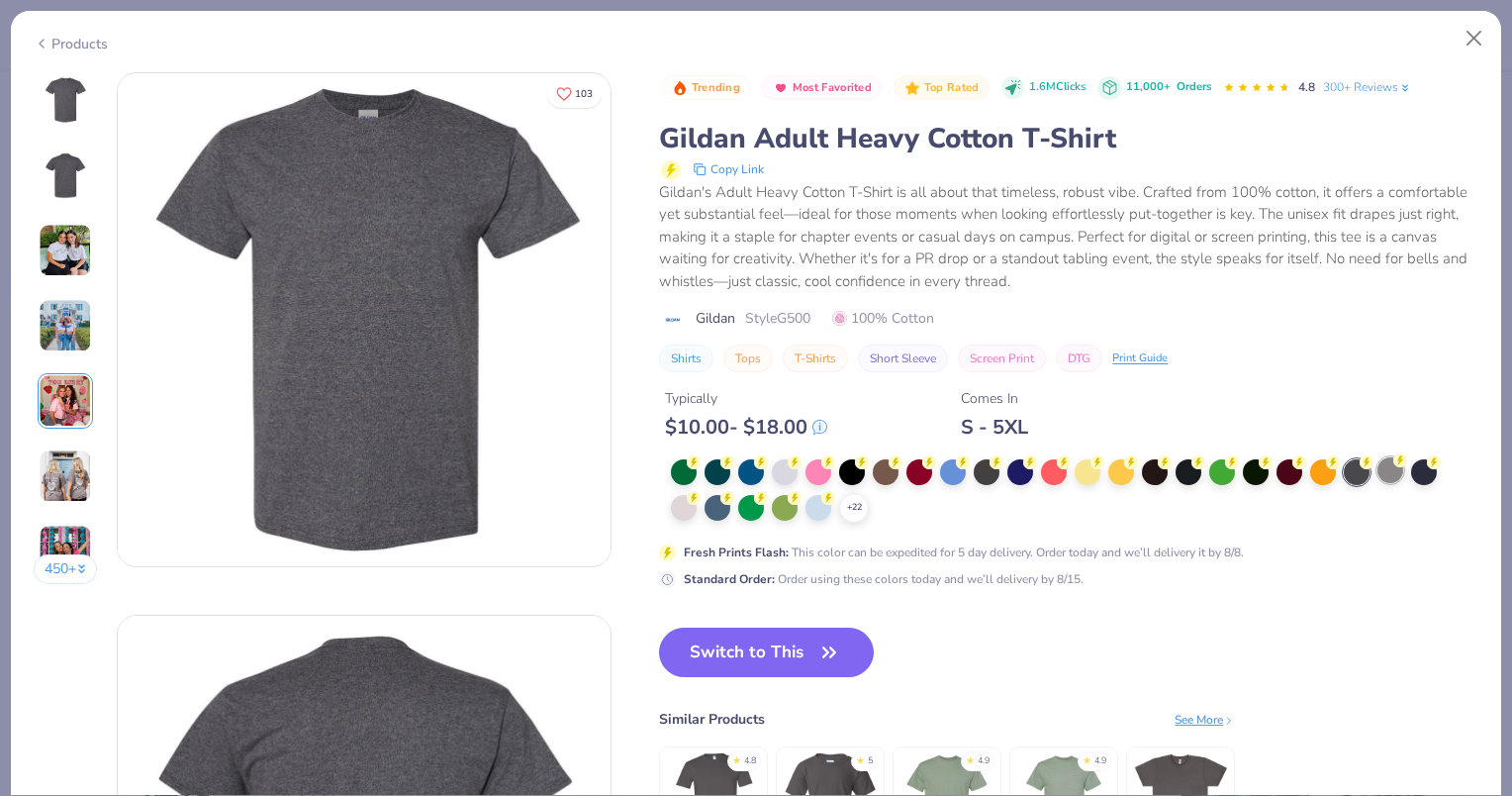 click at bounding box center (1390, 470) 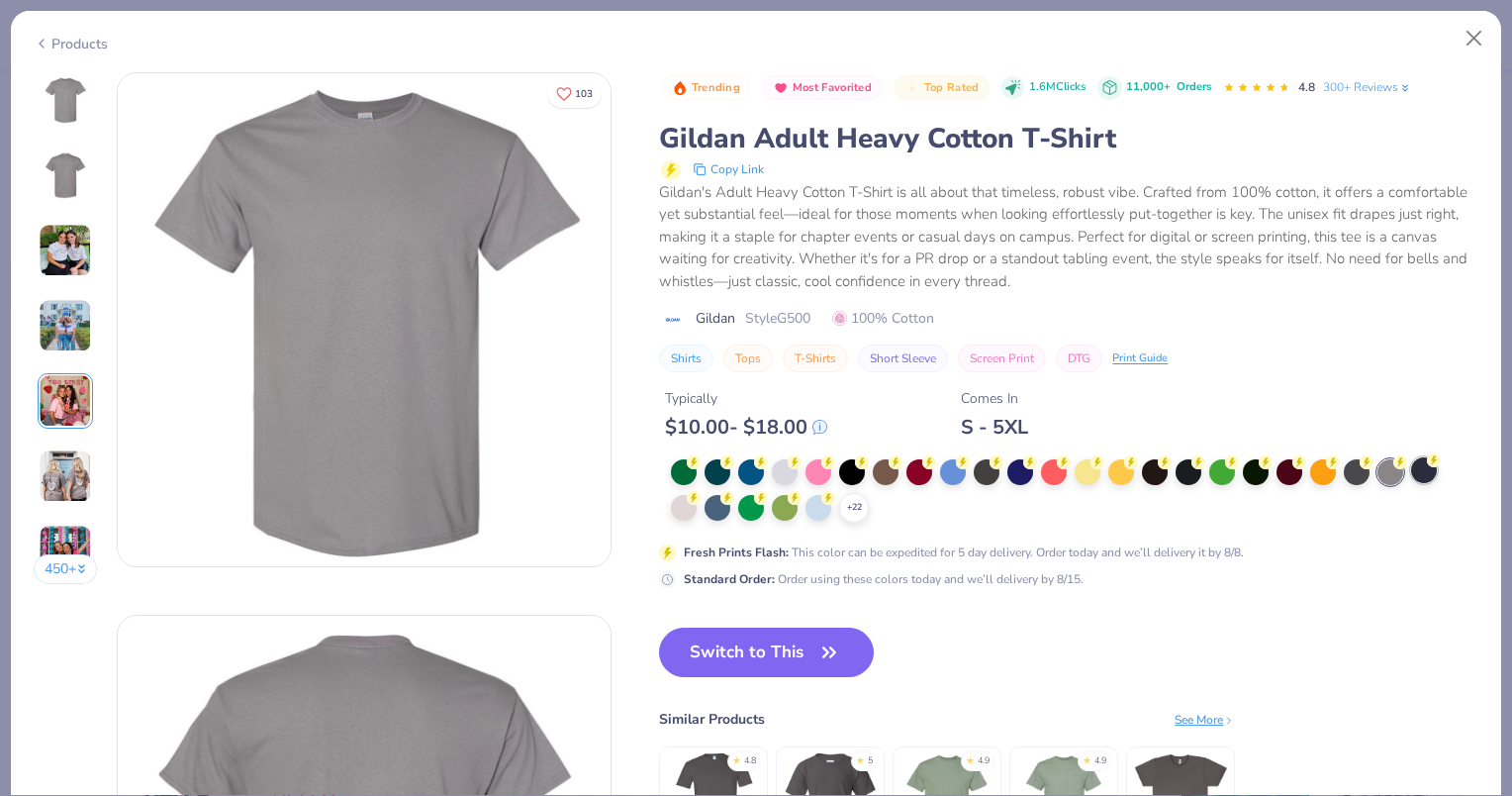 click at bounding box center [1424, 470] 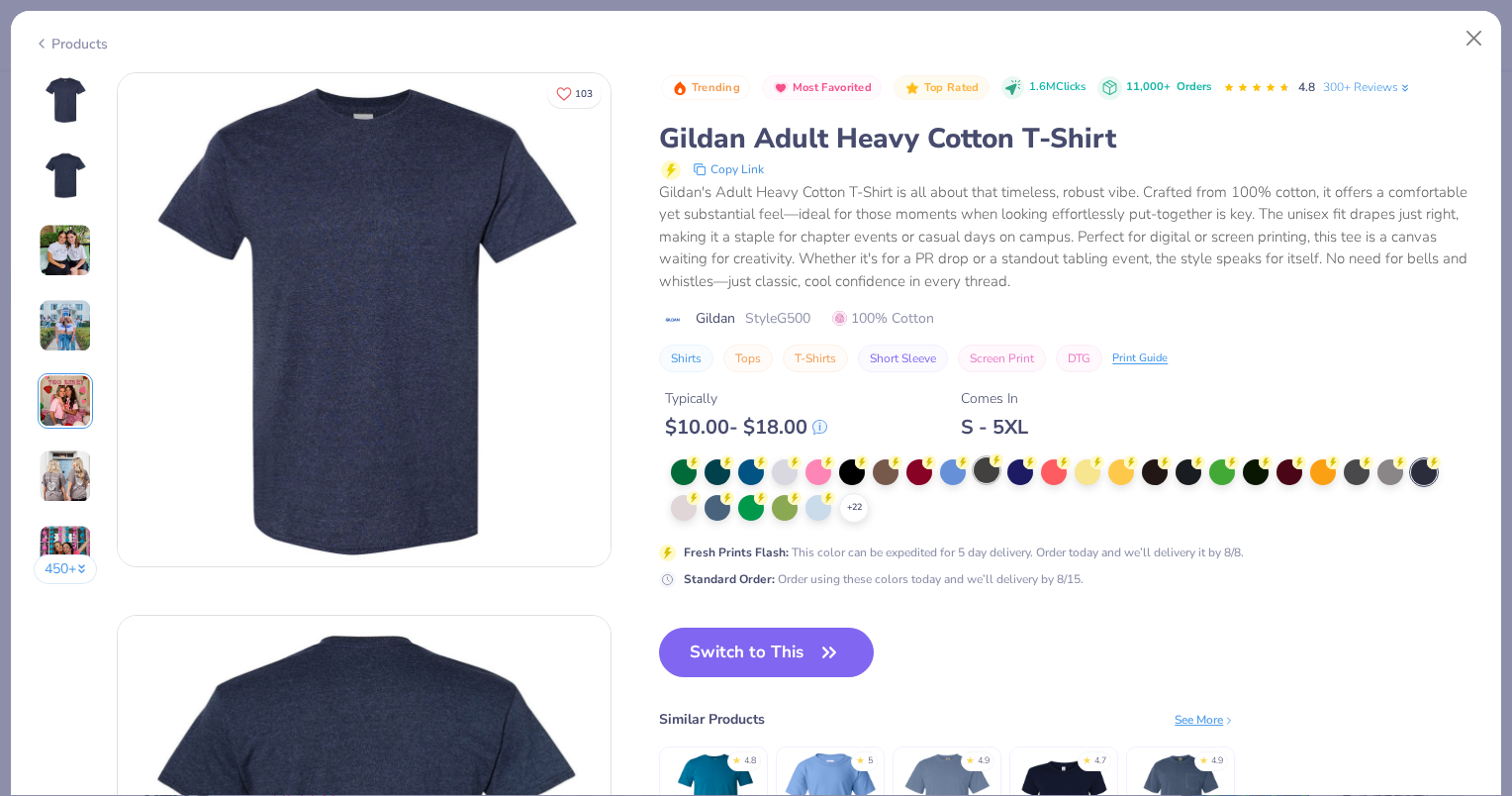 click at bounding box center (987, 470) 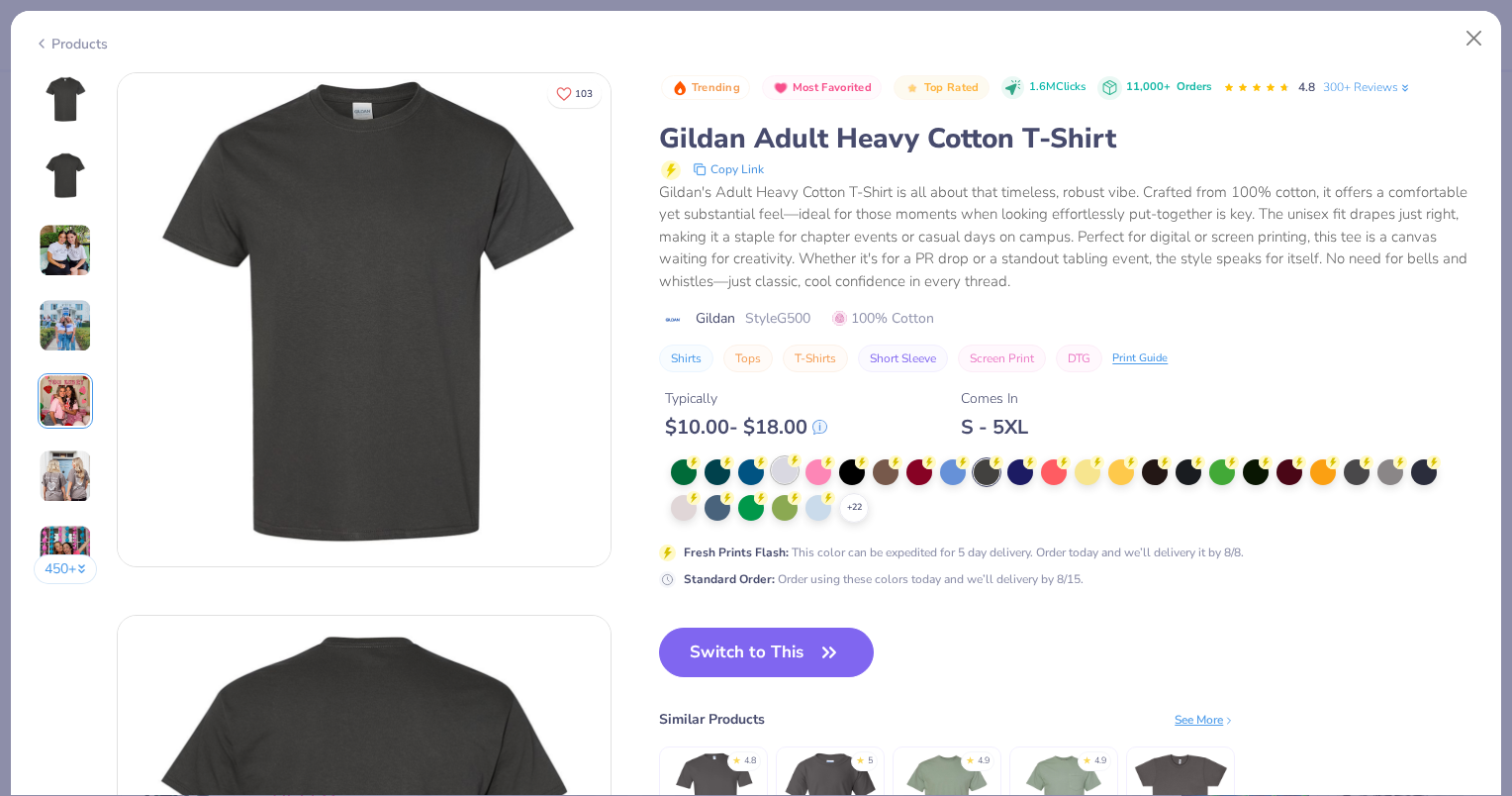 click at bounding box center [785, 470] 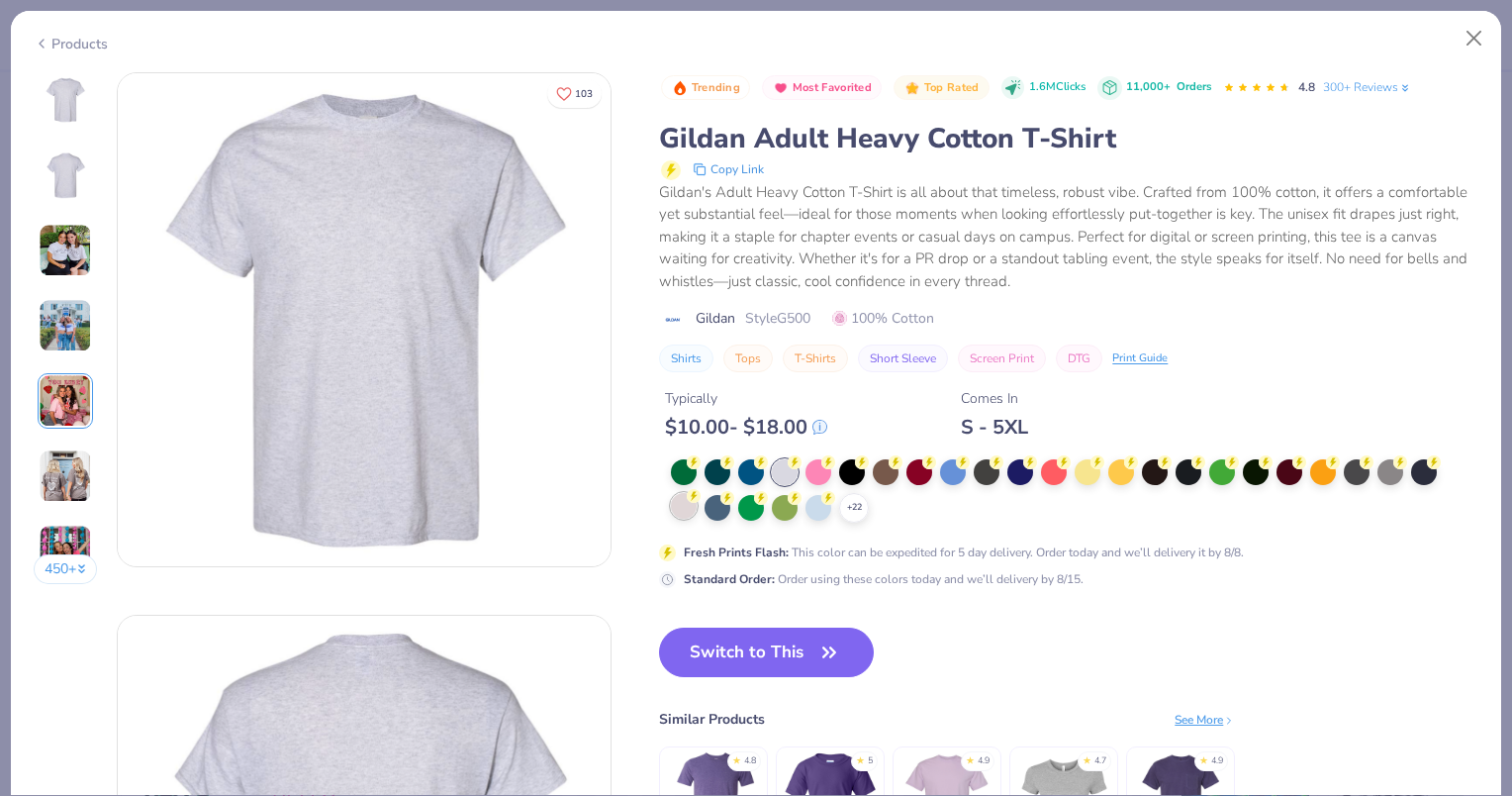 click 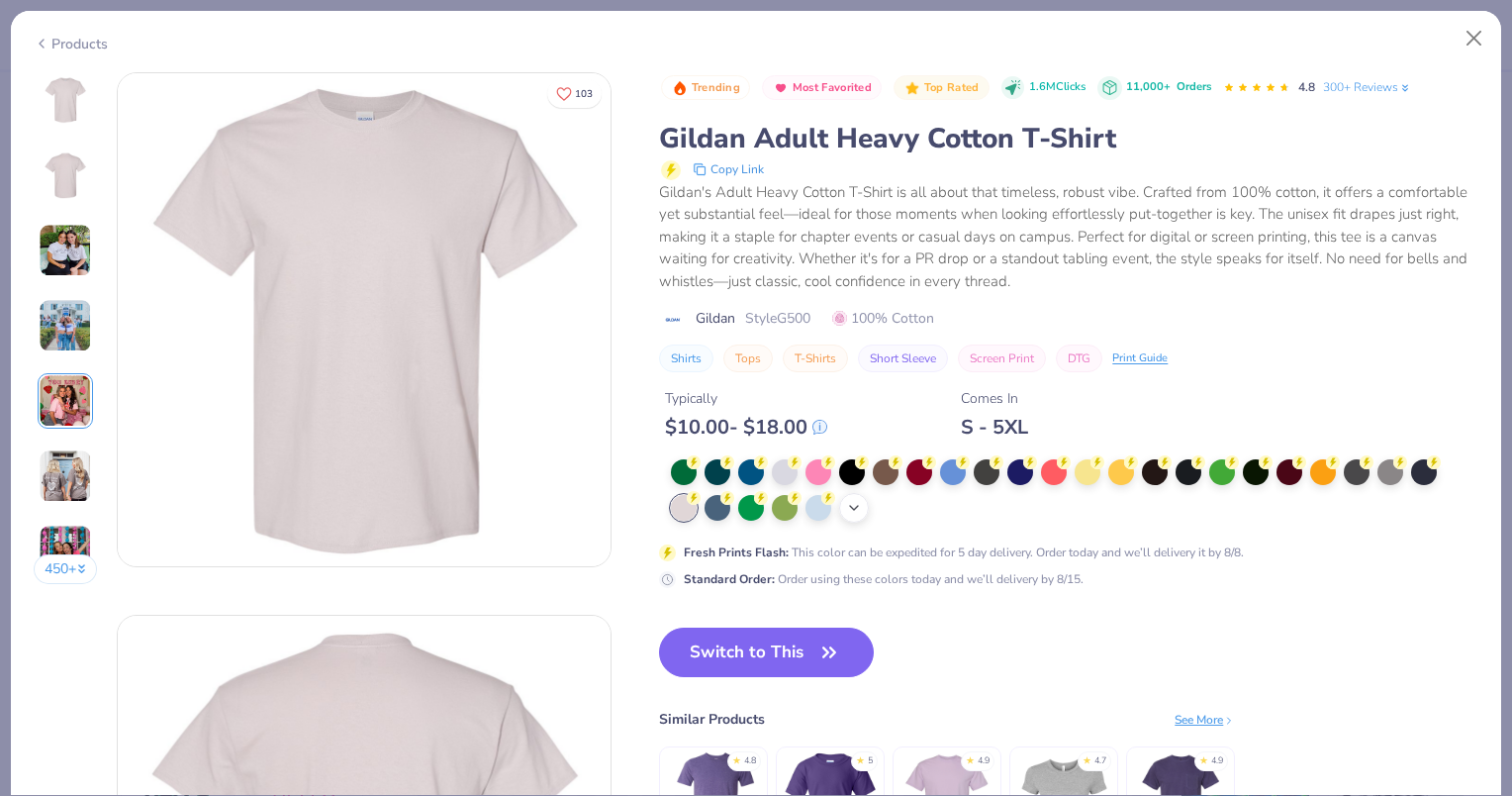 click on "+ 22" at bounding box center [854, 508] 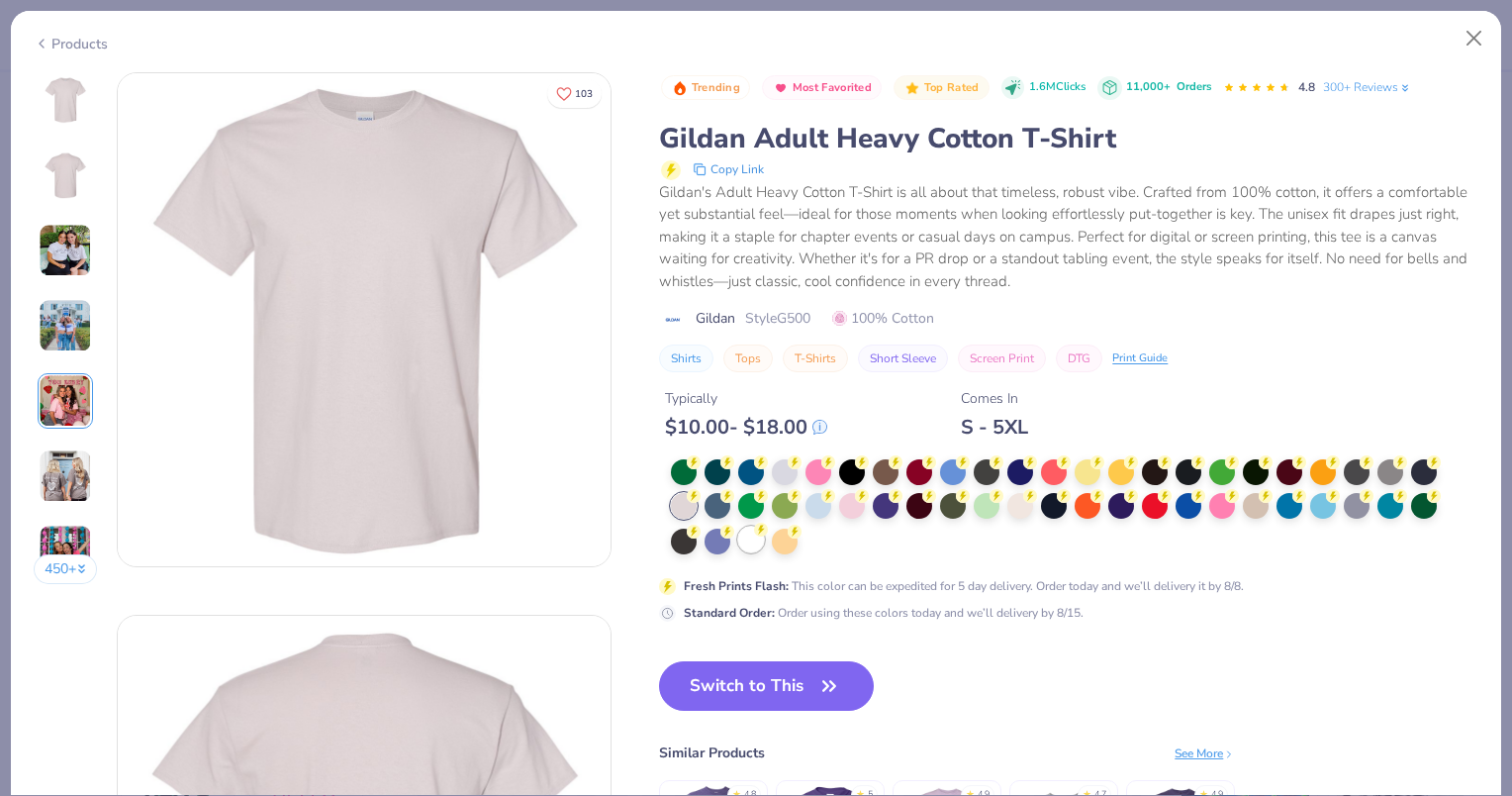 click at bounding box center (751, 540) 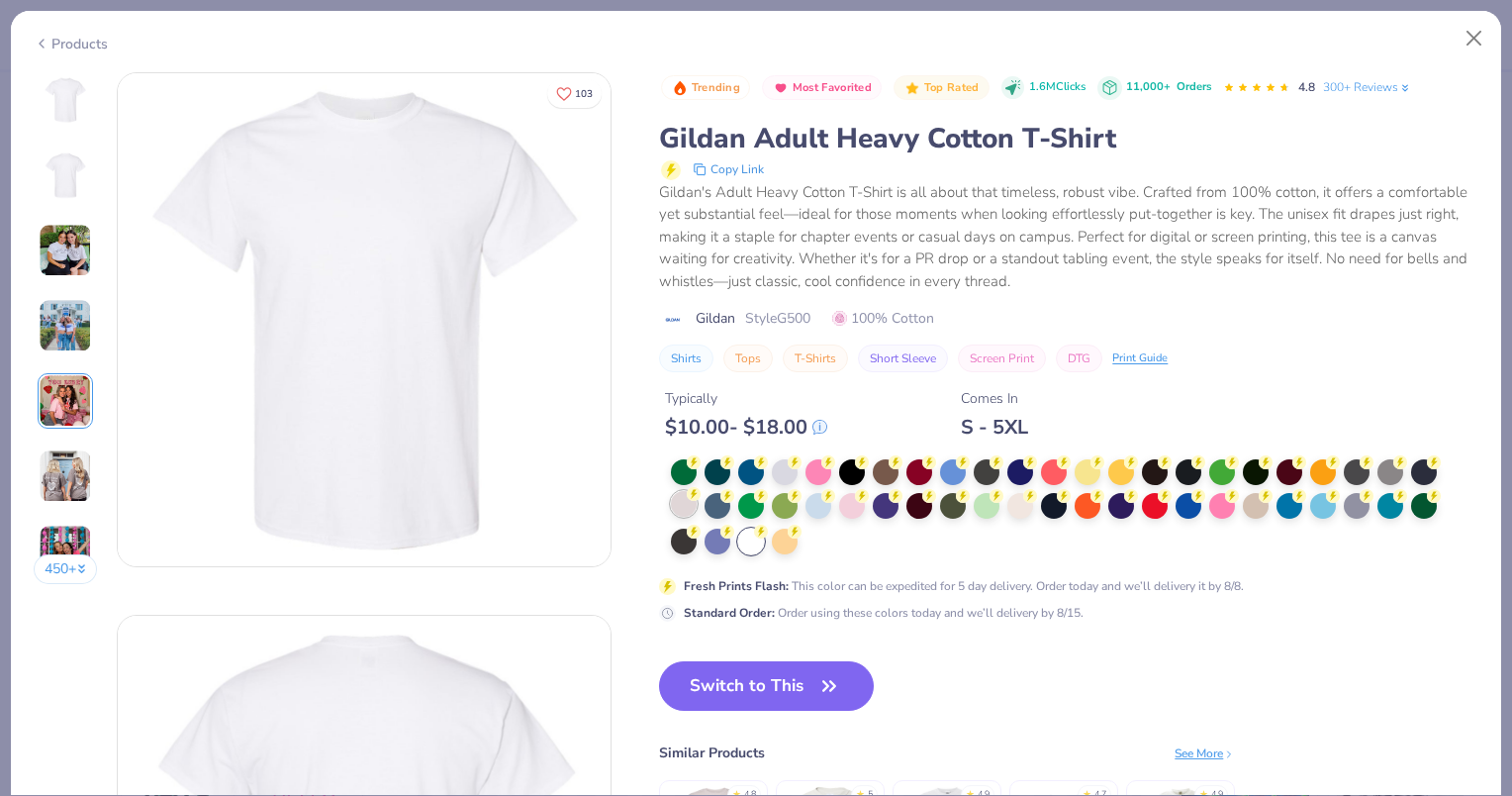 click at bounding box center (684, 504) 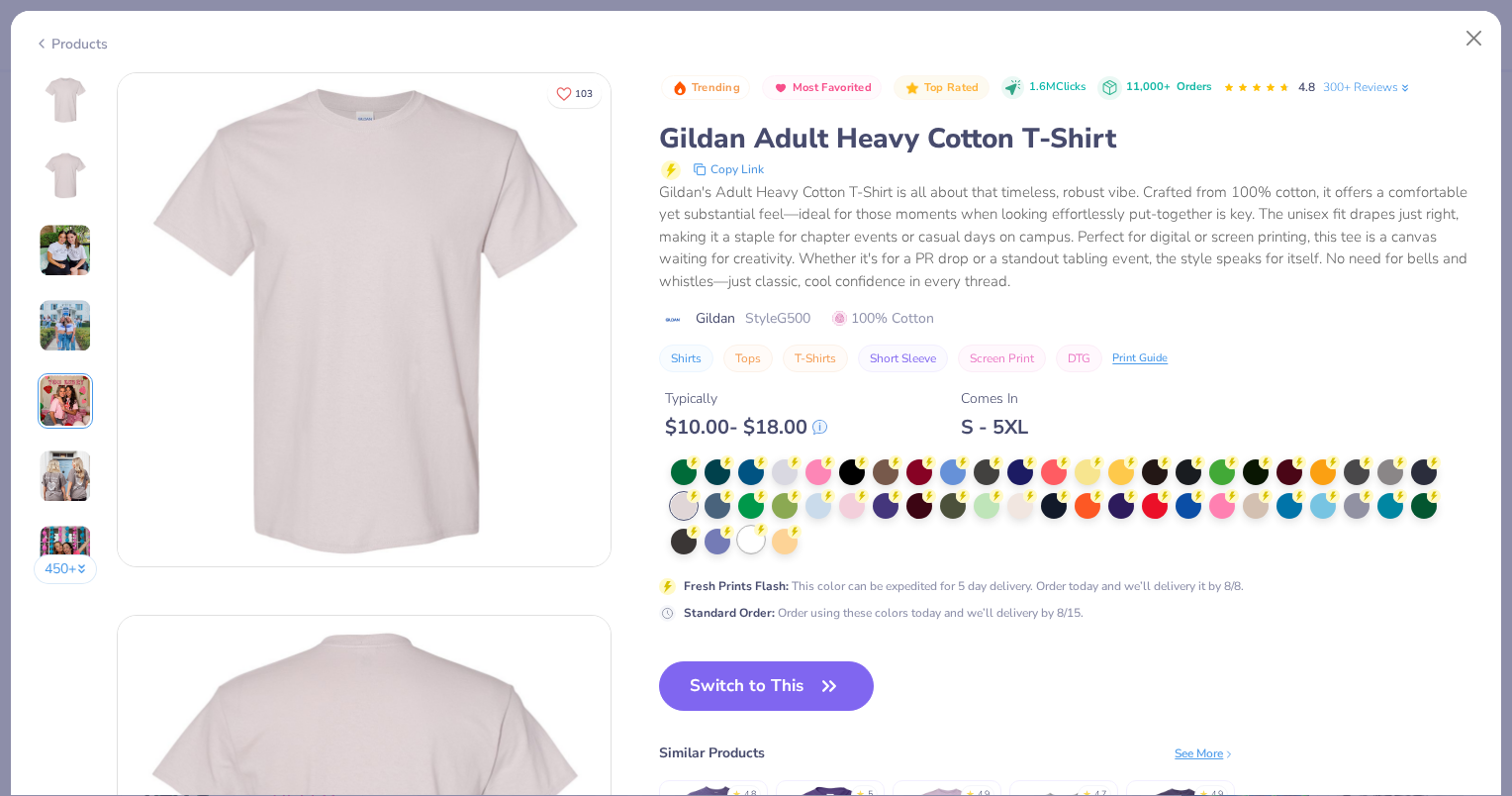 click at bounding box center (751, 540) 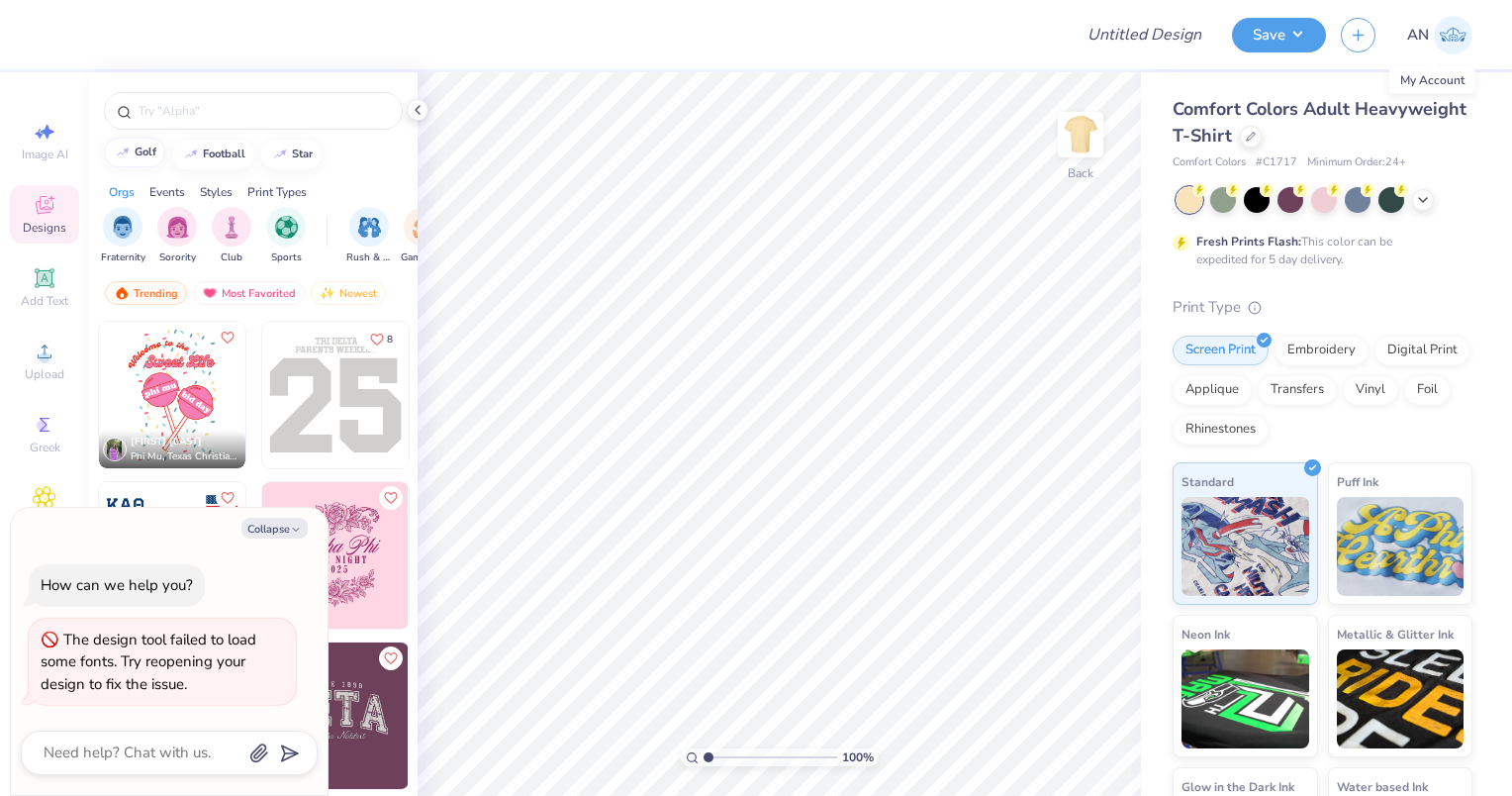 scroll, scrollTop: 0, scrollLeft: 0, axis: both 